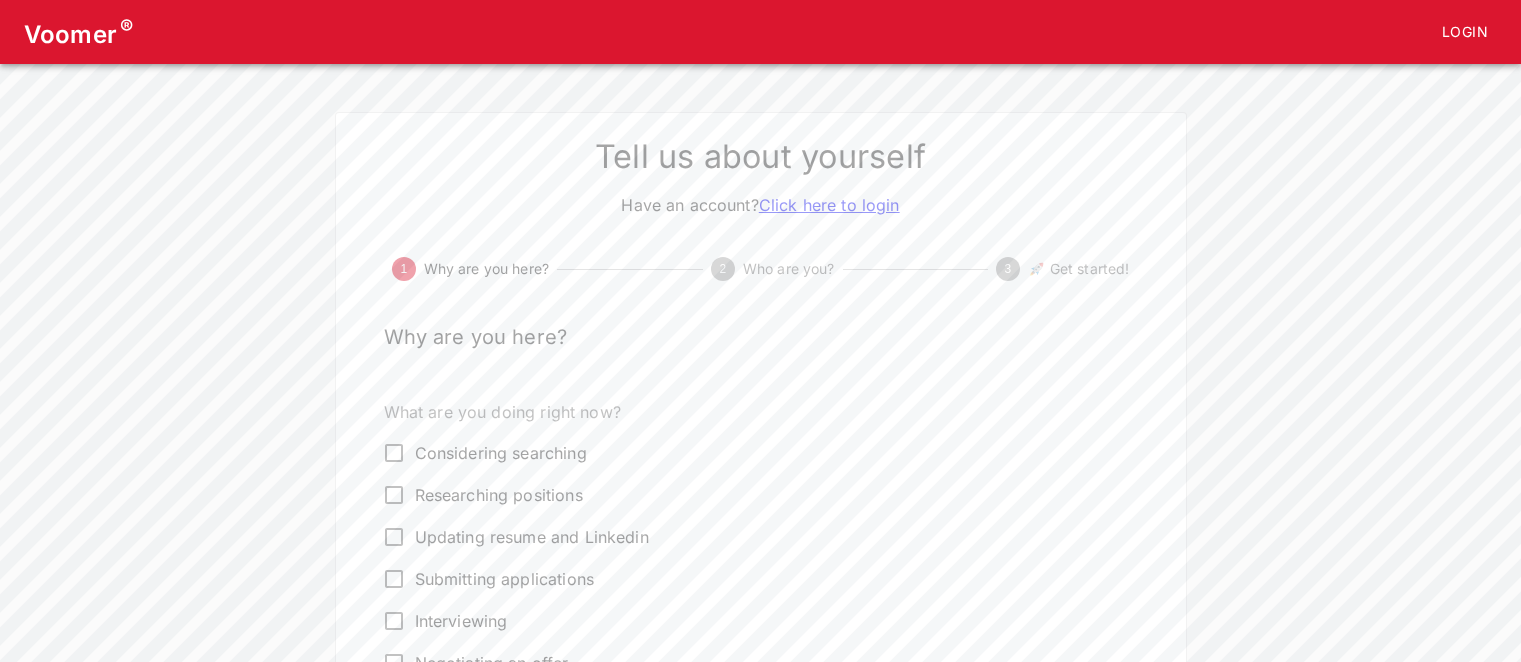 scroll, scrollTop: 0, scrollLeft: 0, axis: both 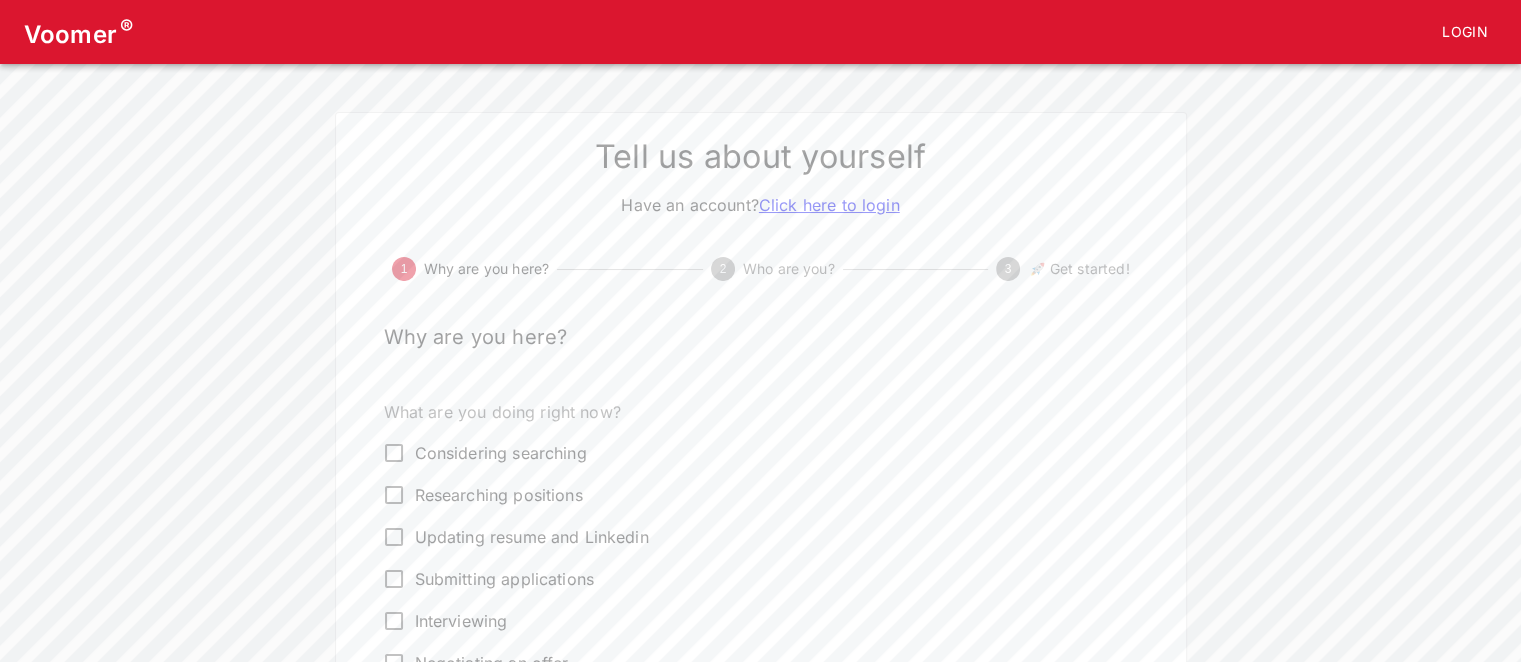 click on "Login" at bounding box center (1465, 32) 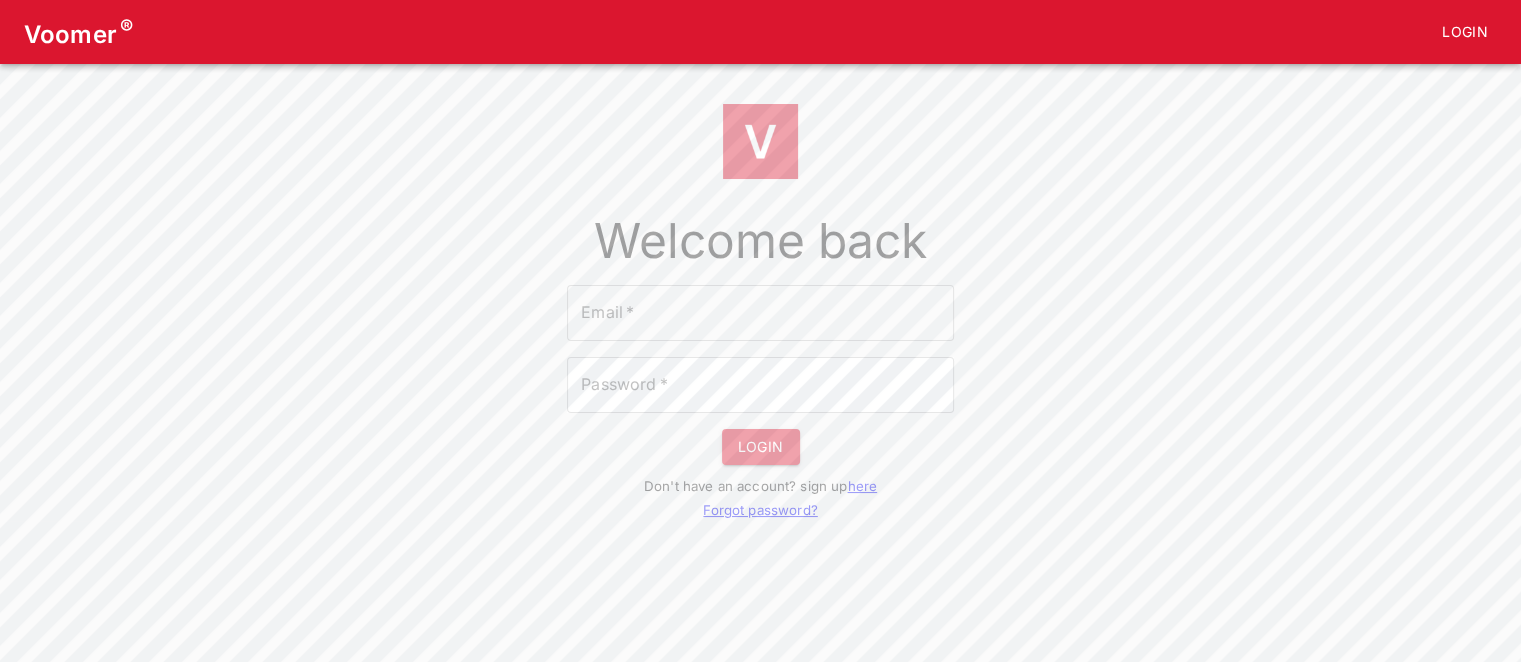 click on "Email   *" at bounding box center (760, 313) 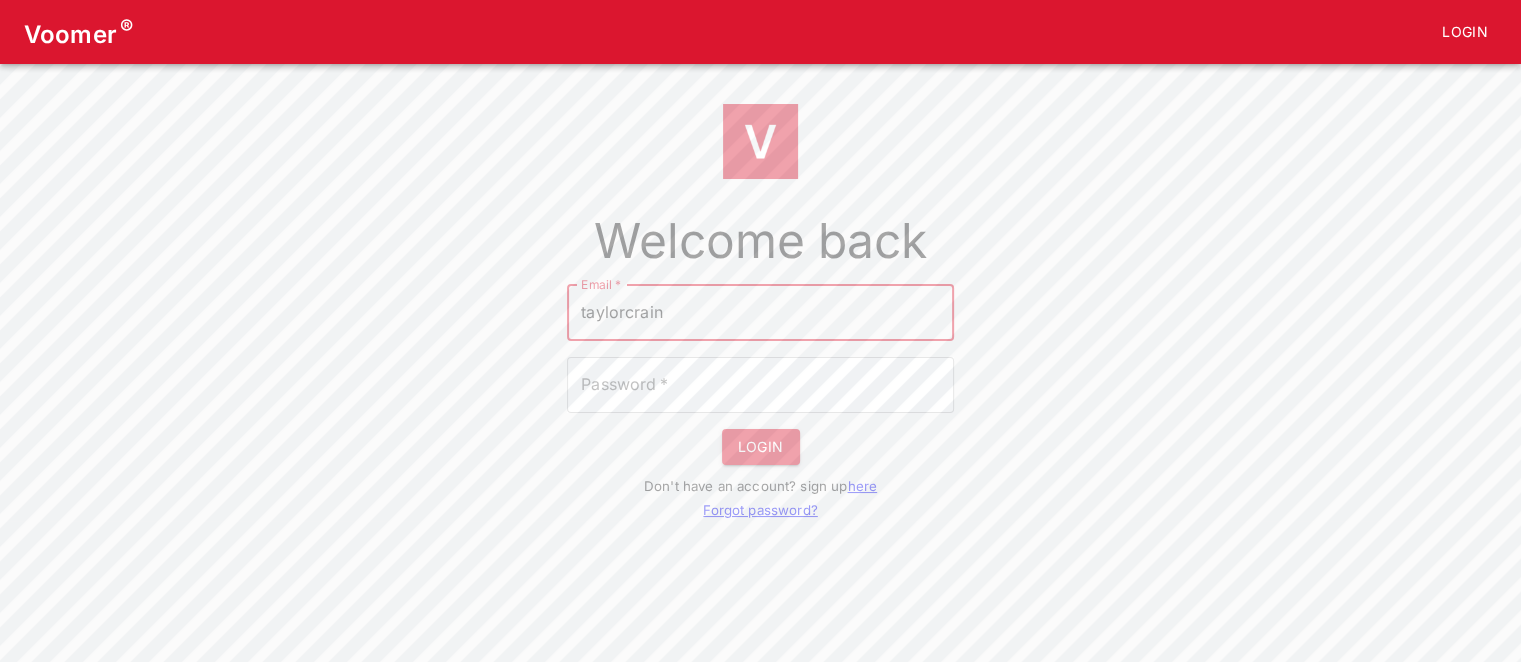 type on "taylorcrain01@gmail.com" 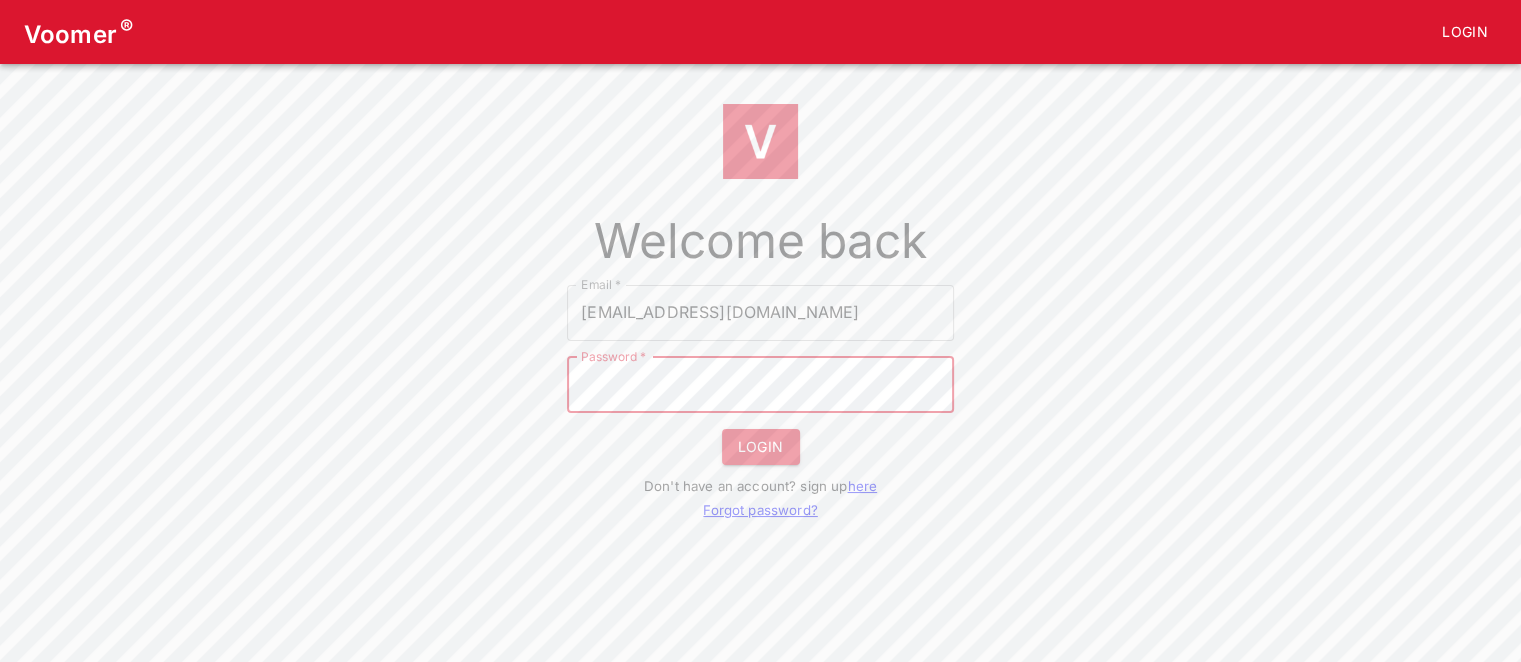 click on "LOGIN" at bounding box center [761, 447] 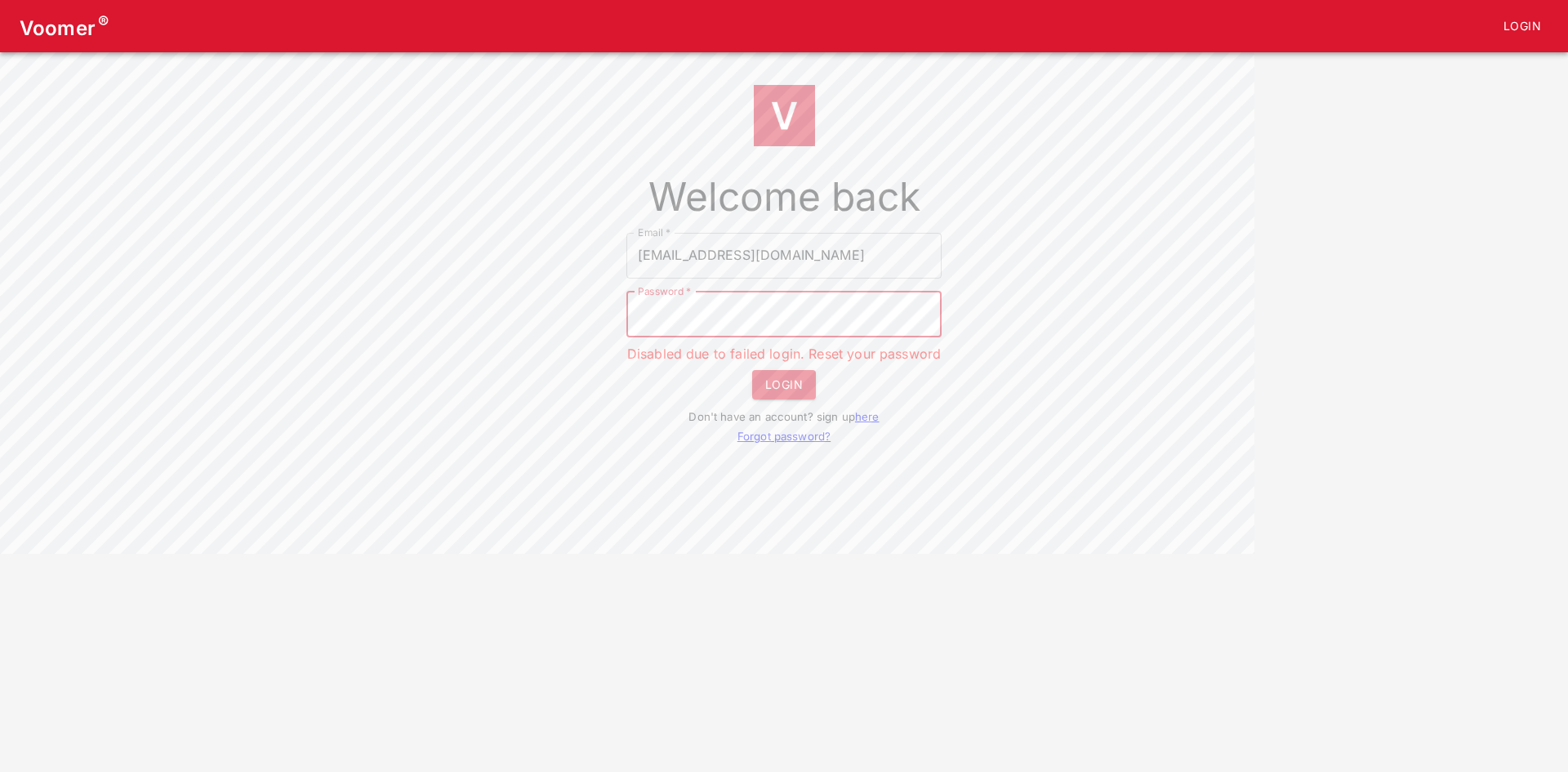 click on "Welcome back Email   * taylorcrain01@gmail.com Email   * Password   * Password   * Disabled due to failed login. Reset your password LOGIN Don't have an account? sign up  here Forgot password?" at bounding box center (784, 257) 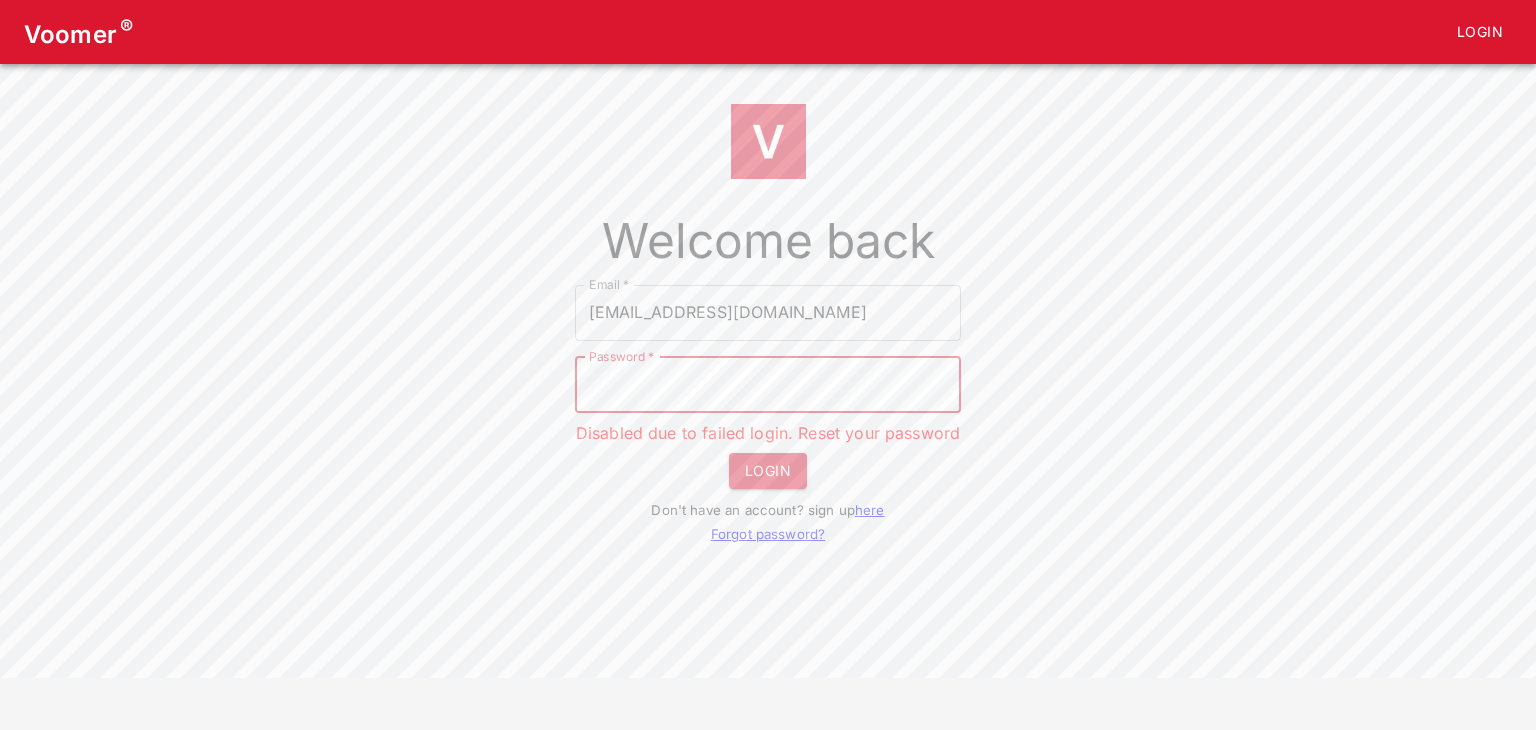 click on "LOGIN" at bounding box center (768, 471) 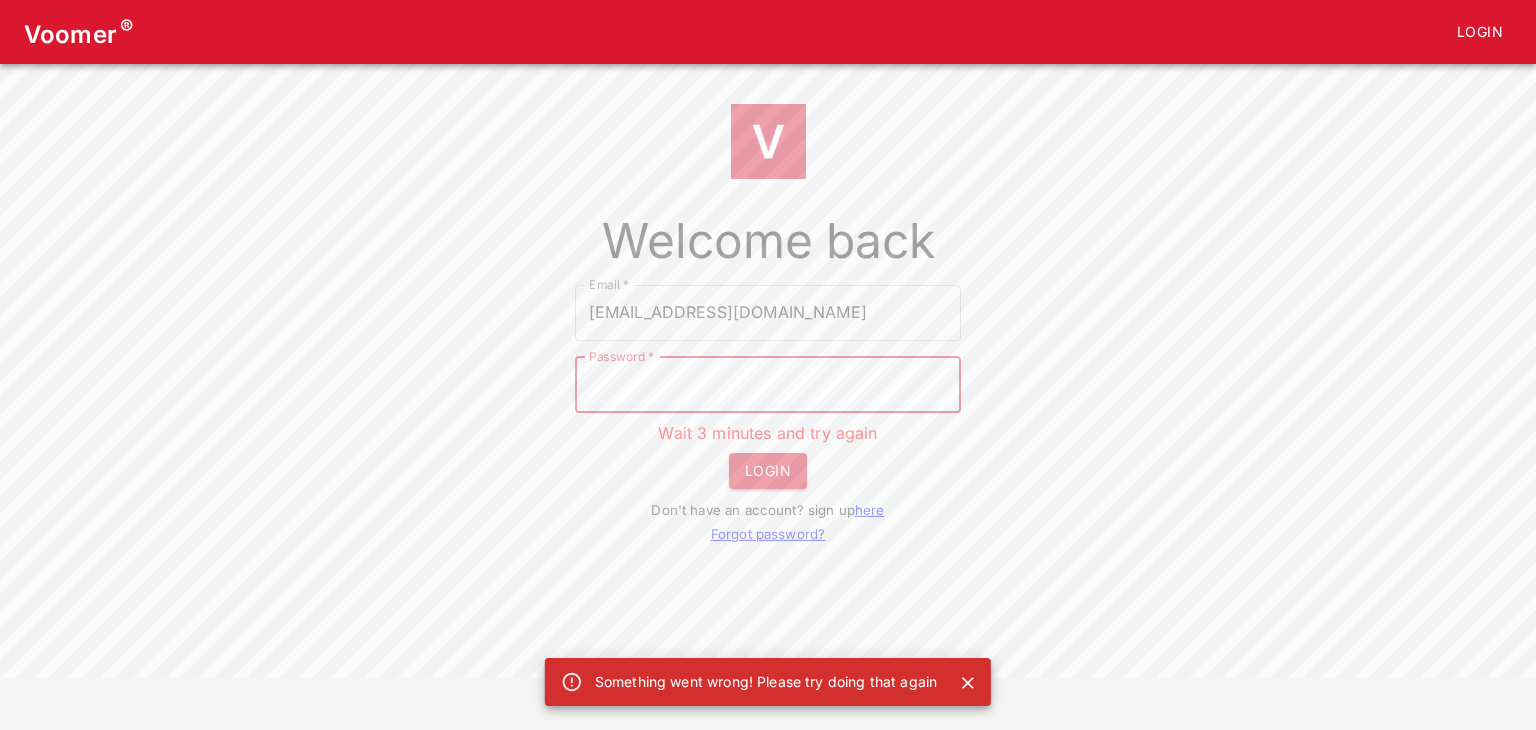 click on "Welcome back Email   * taylorcrain01@gmail.com Email   * Password   * Password   * Wait 3 minutes and try again LOGIN Don't have an account? sign up  here Forgot password?" at bounding box center (768, 314) 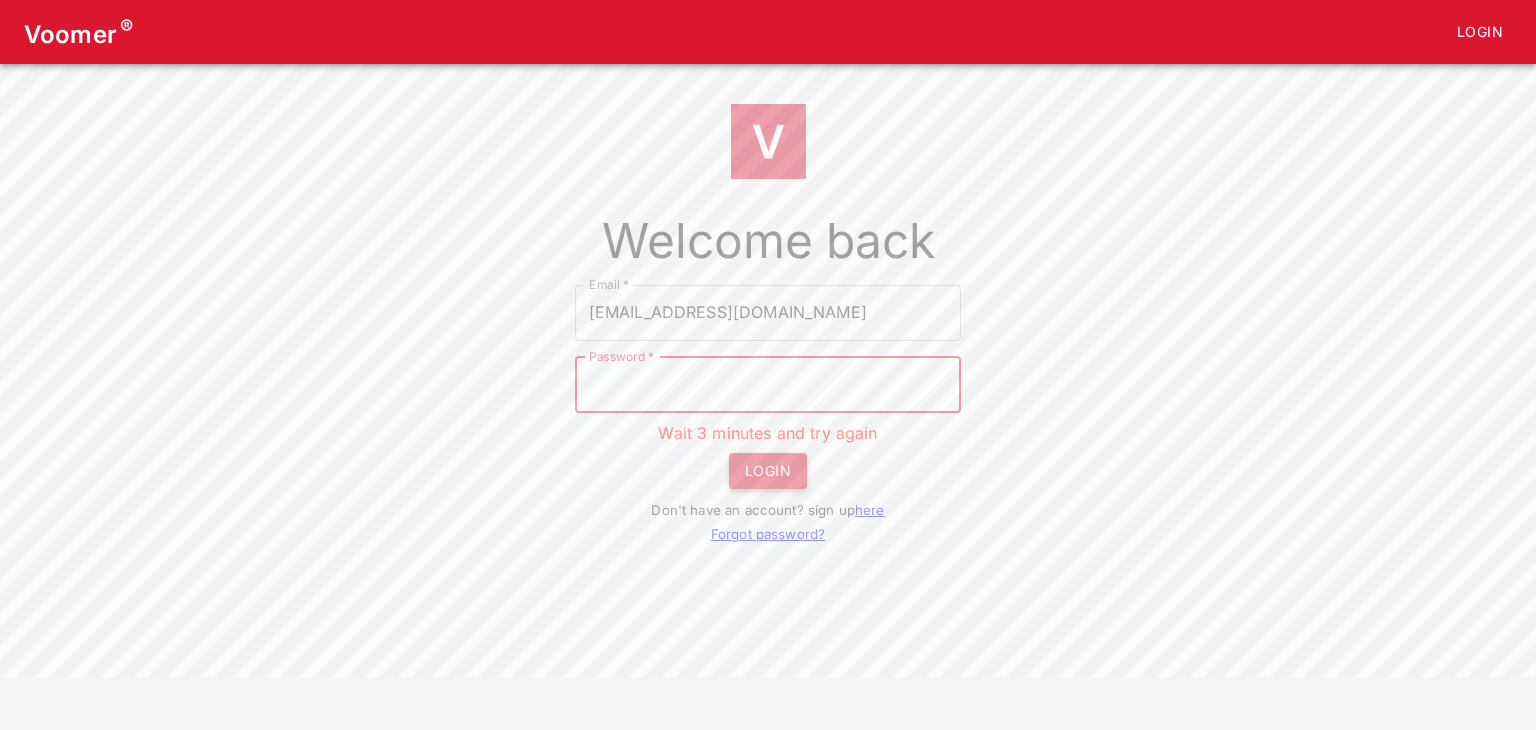 click on "LOGIN" at bounding box center (768, 471) 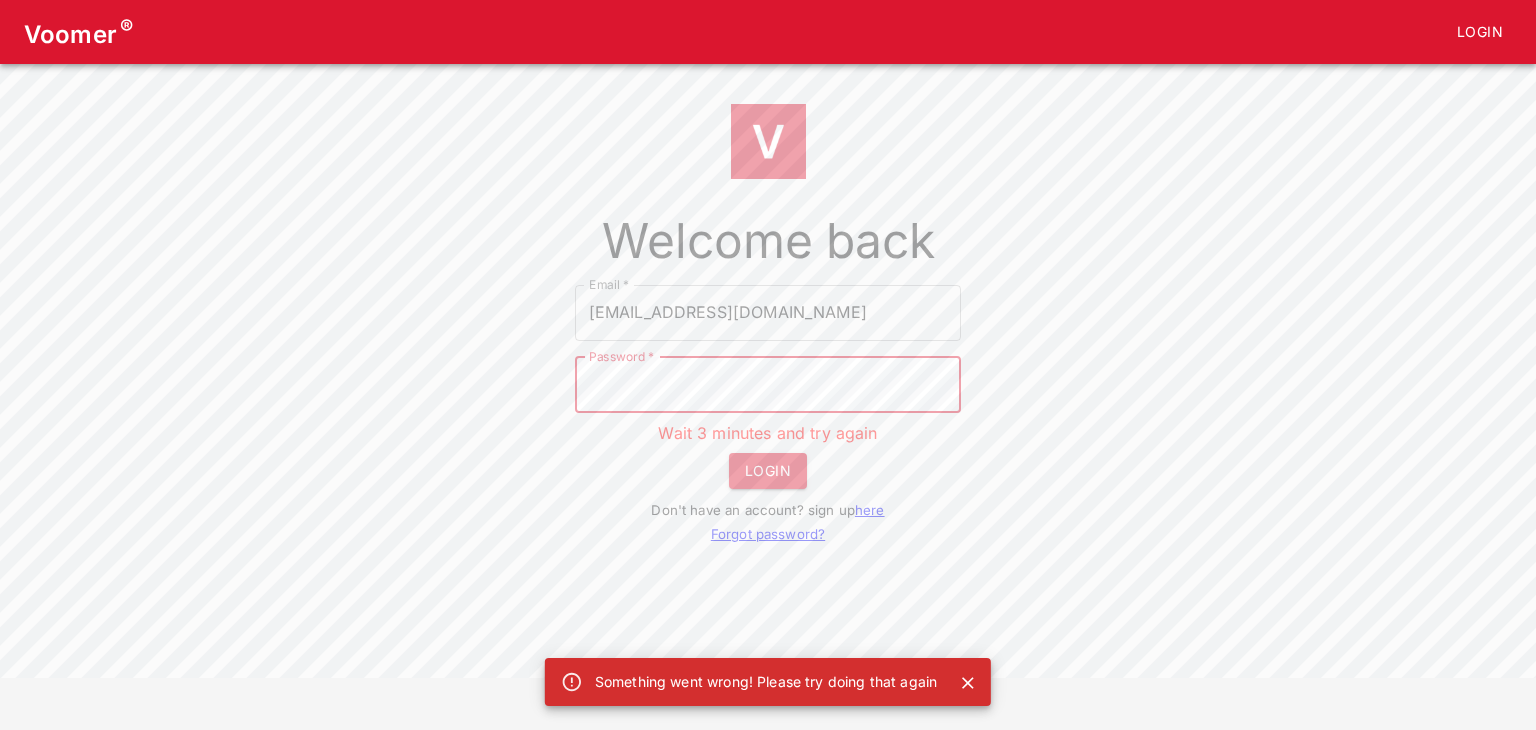 click on "Welcome back Email   * taylorcrain01@gmail.com Email   * Password   * Password   * Wait 3 minutes and try again LOGIN Don't have an account? sign up  here Forgot password?" at bounding box center [768, 314] 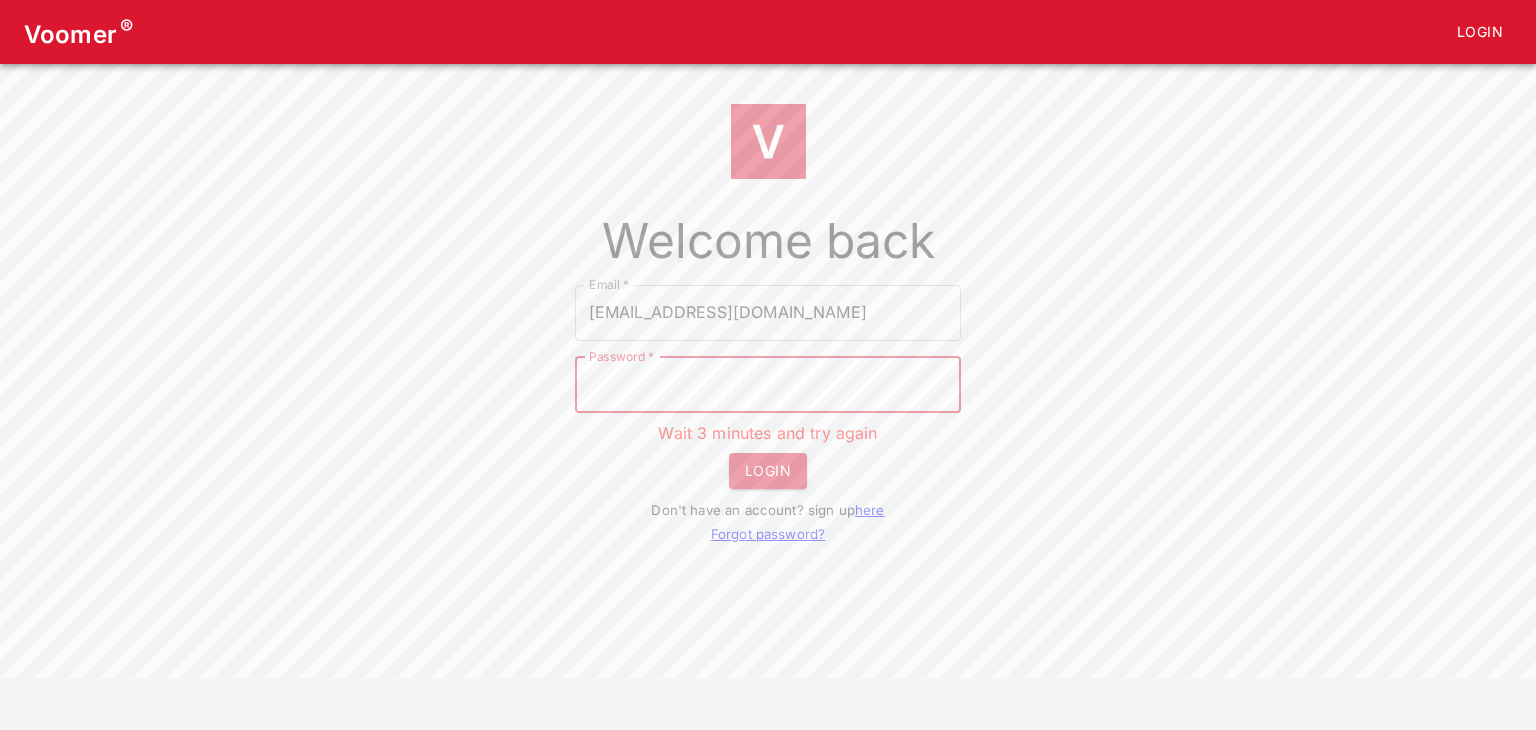 click on "Forgot password?" at bounding box center [768, 534] 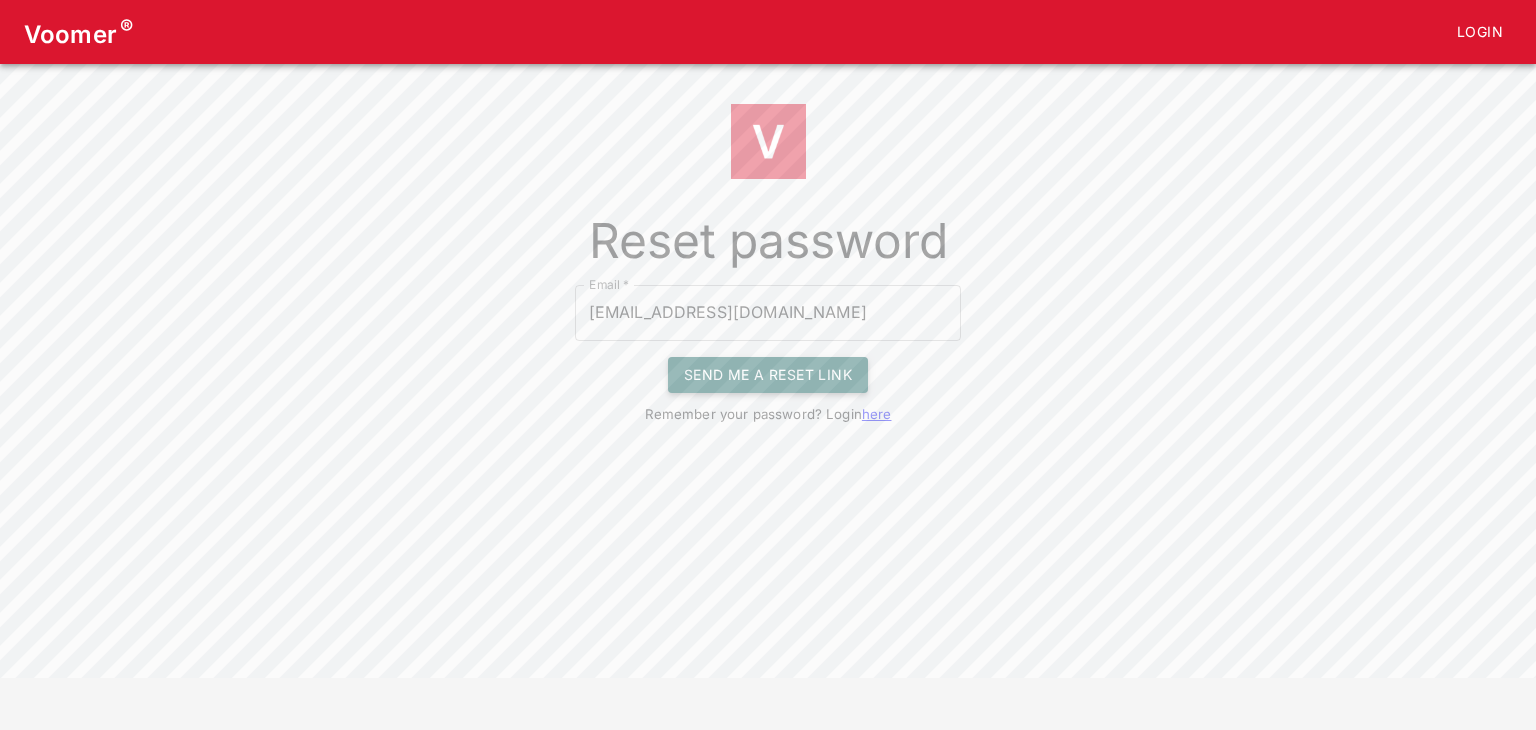 click on "Send me a reset link" at bounding box center (768, 375) 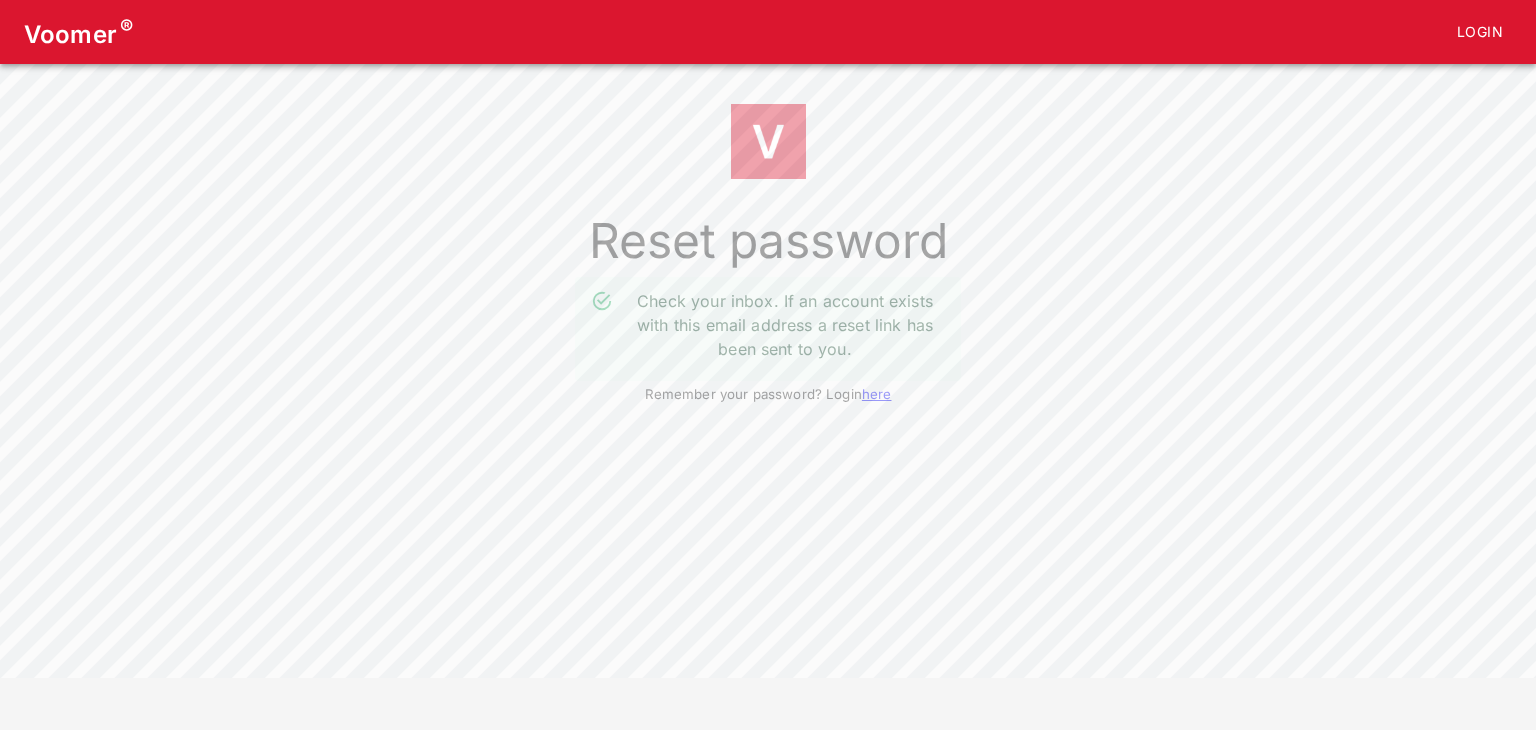 click on "here" at bounding box center [877, 394] 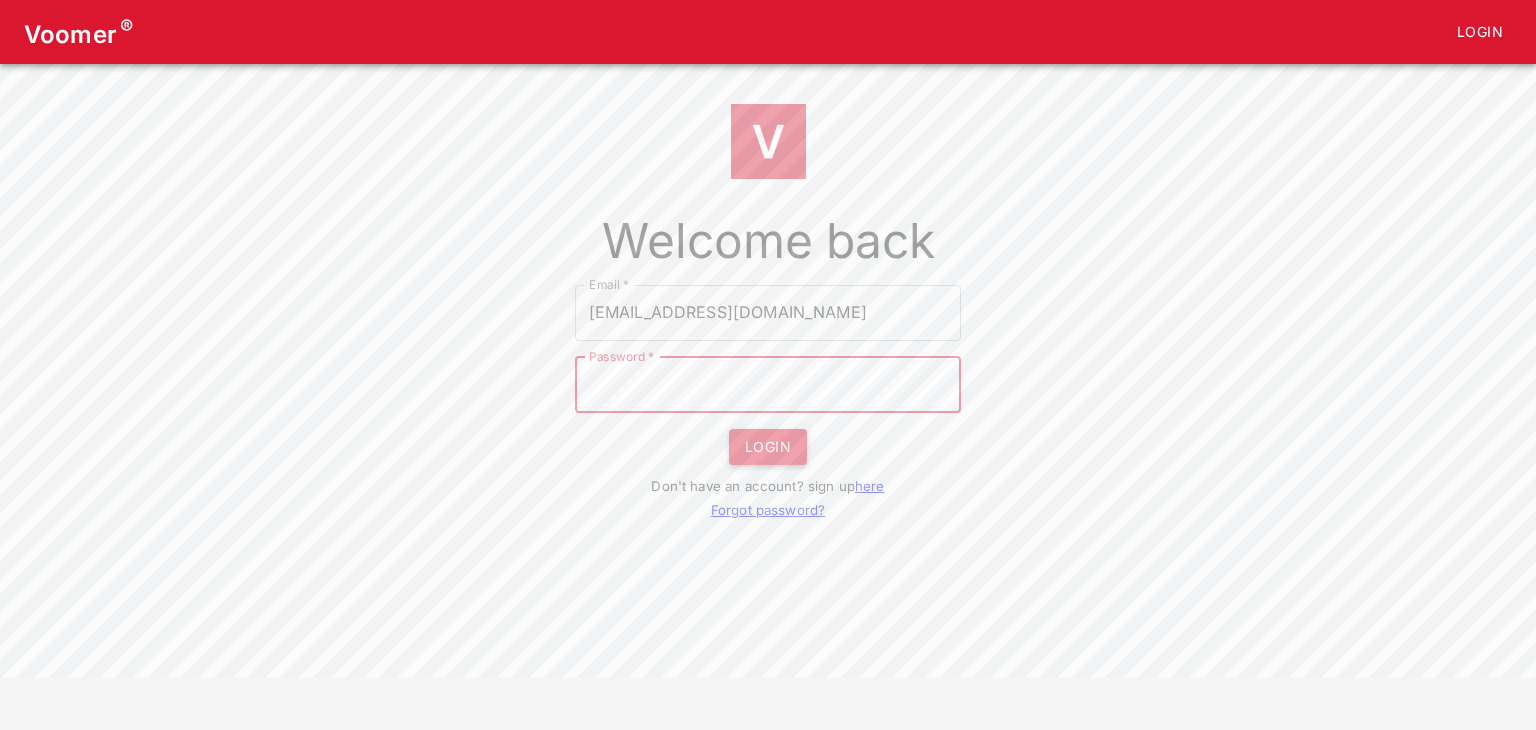 click on "LOGIN" at bounding box center [768, 447] 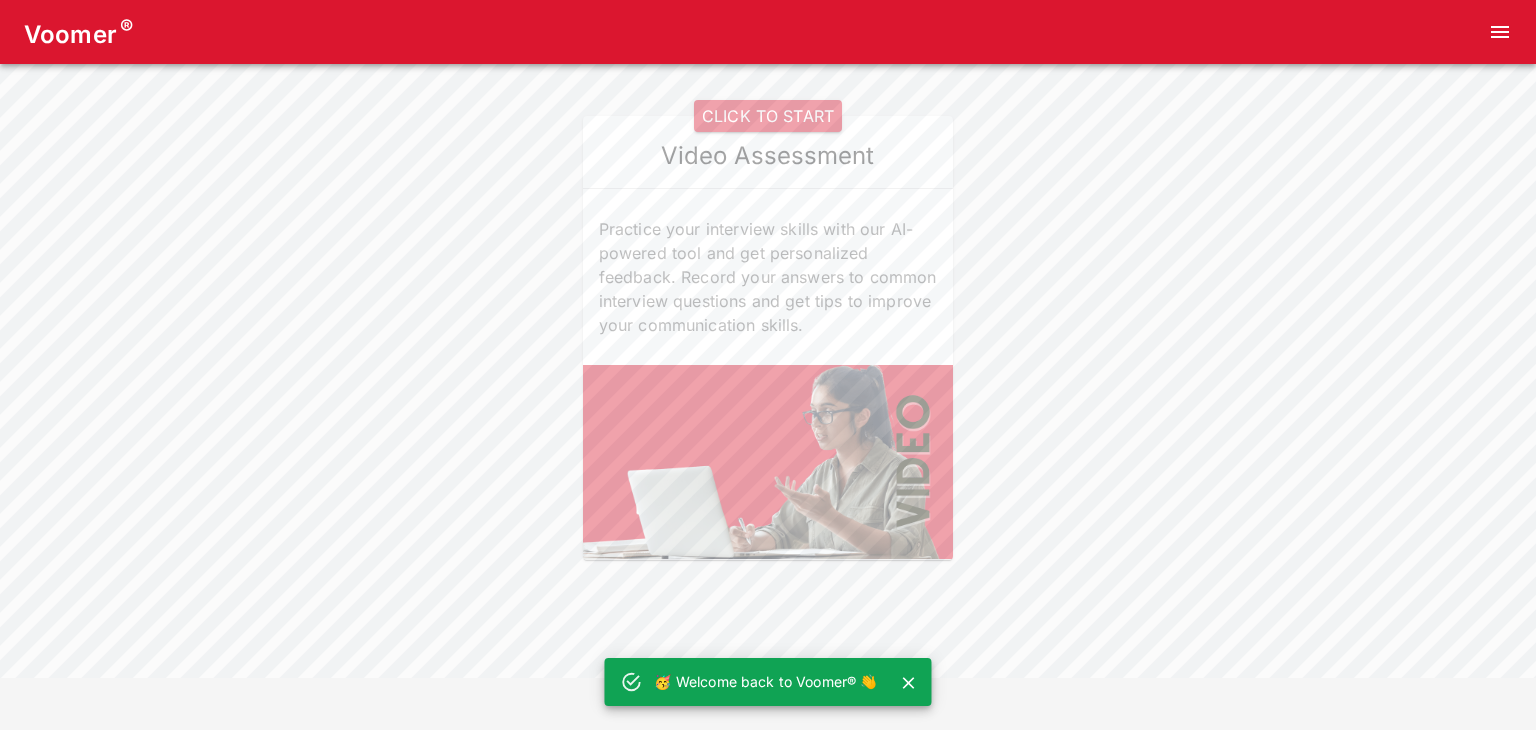 click at bounding box center [909, 683] 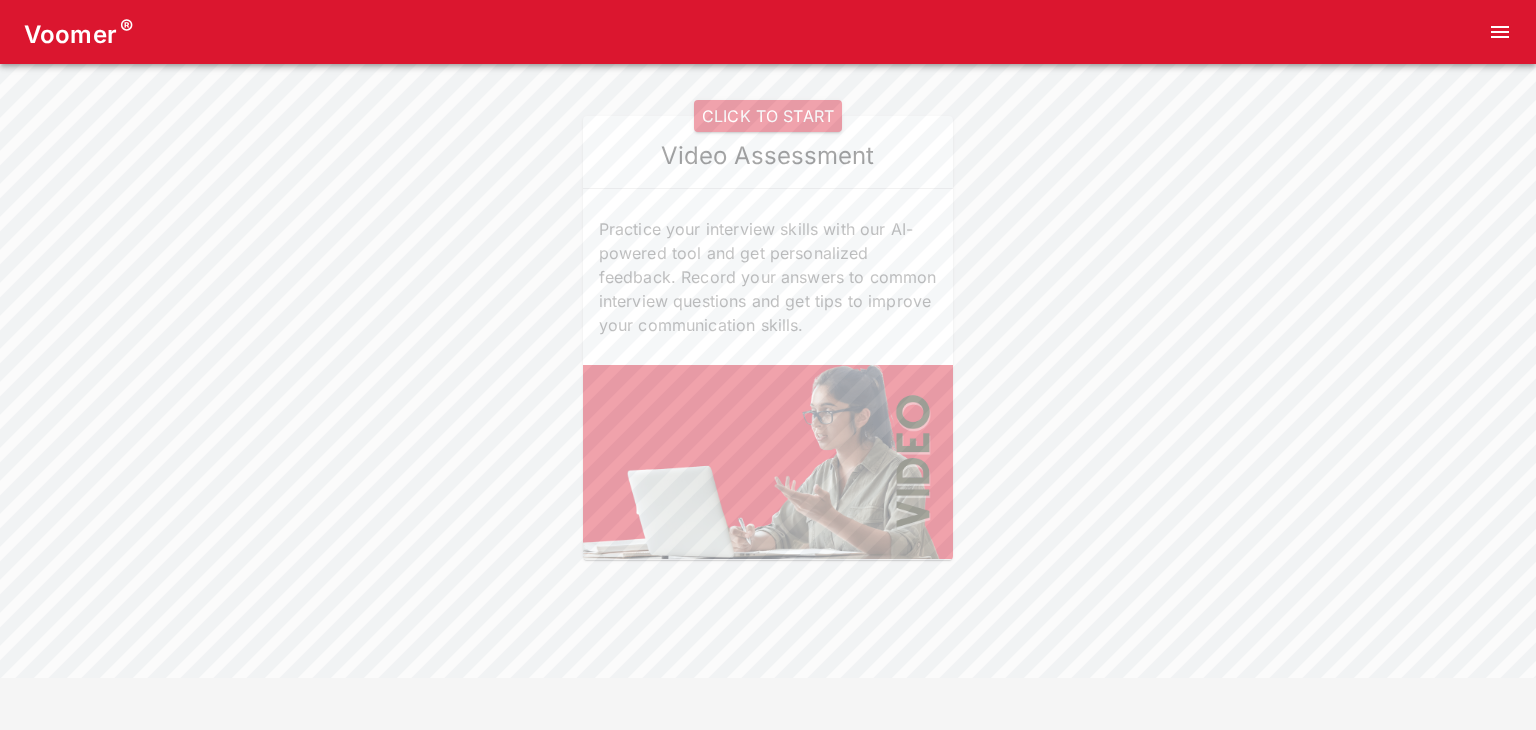 click on "CLICK TO START" at bounding box center (768, 116) 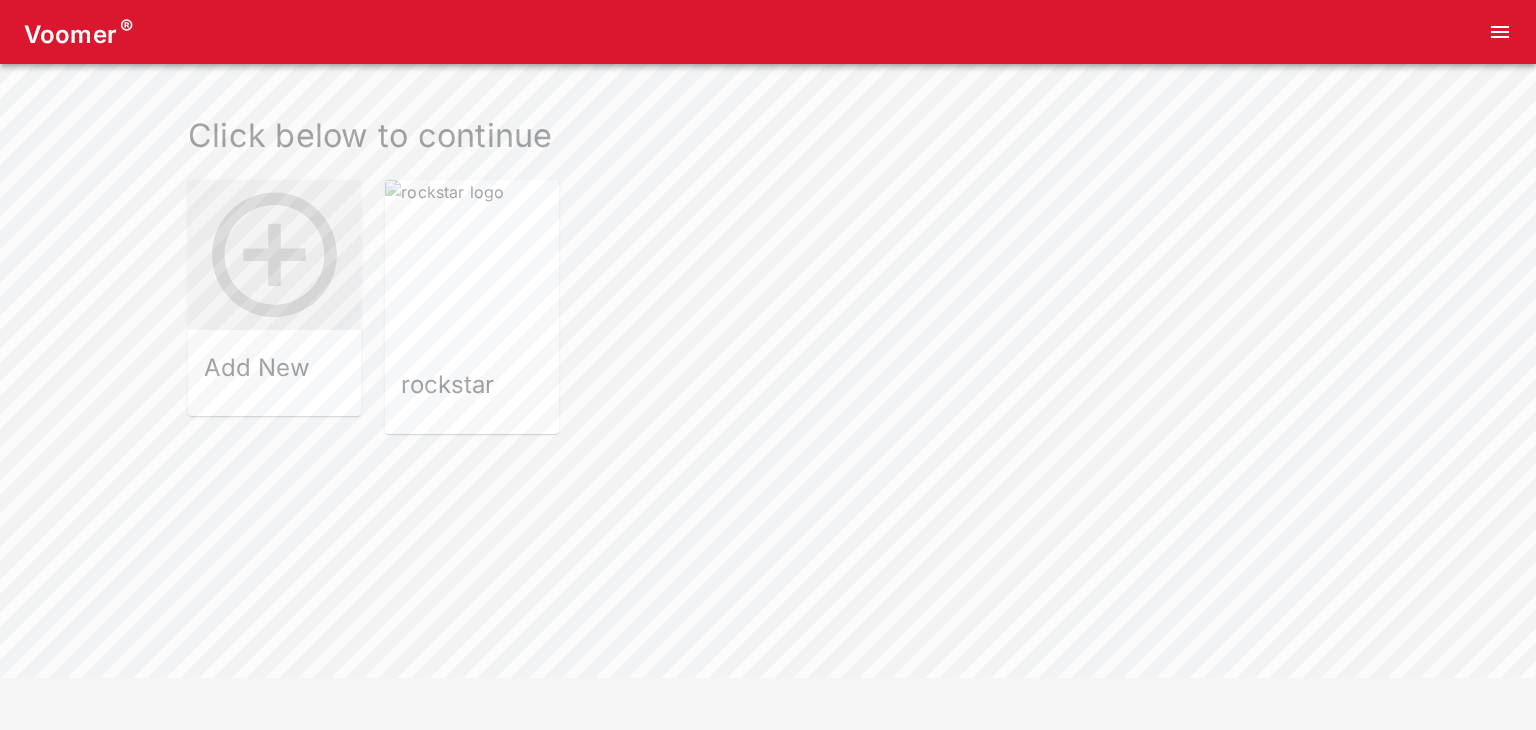 click at bounding box center (471, 266) 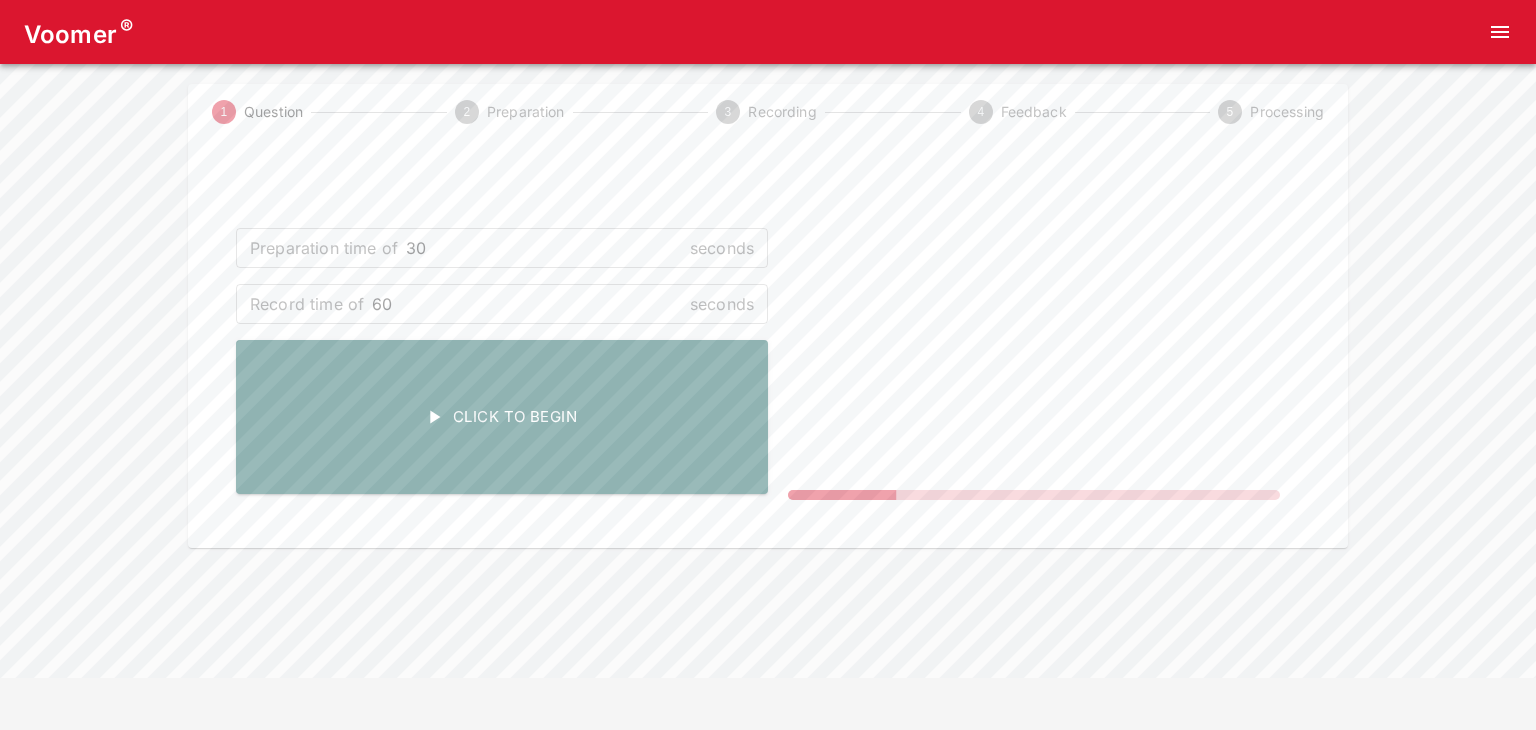 click on "1 Question 2 Preparation 3 Recording 4 Feedback 5 Processing Preparation time of   30 seconds ​ Record time of   60 seconds ​ Click To Begin NOT RECORDING" at bounding box center (768, 316) 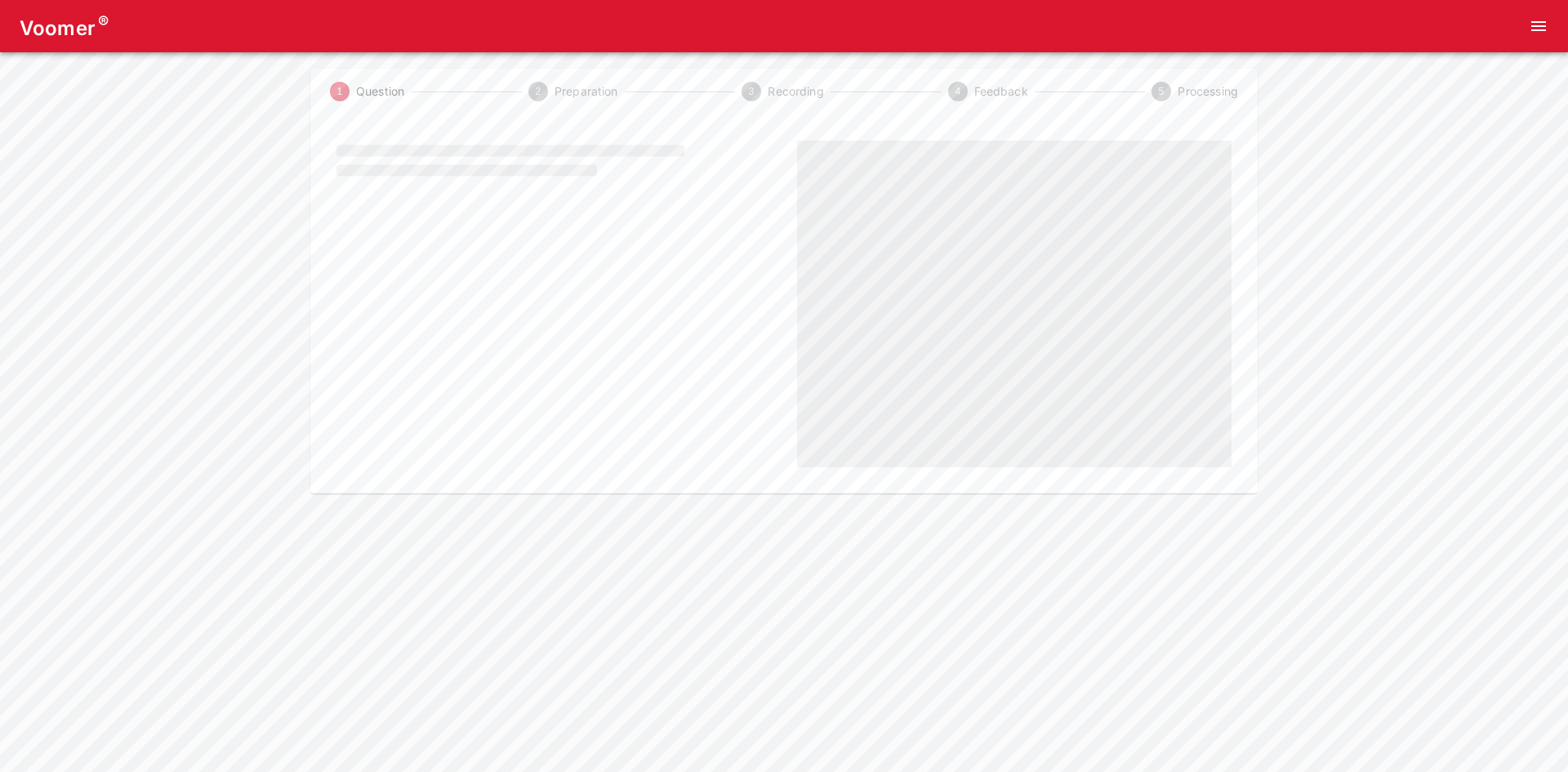 scroll, scrollTop: 0, scrollLeft: 0, axis: both 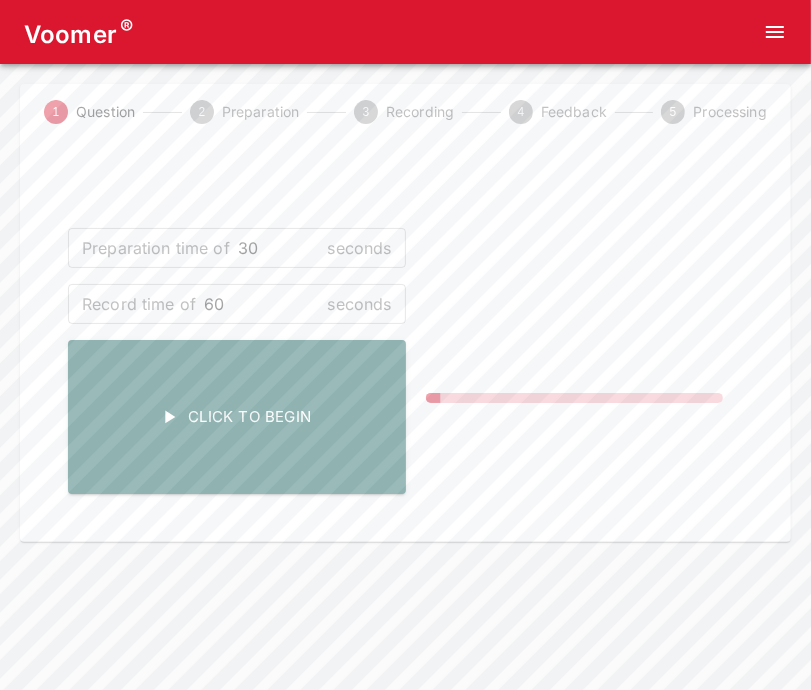 click on "1 Question 2 Preparation 3 Recording 4 Feedback 5 Processing Preparation time of   30 seconds ​ Record time of   60 seconds ​ Click To Begin NOT RECORDING" at bounding box center (405, 313) 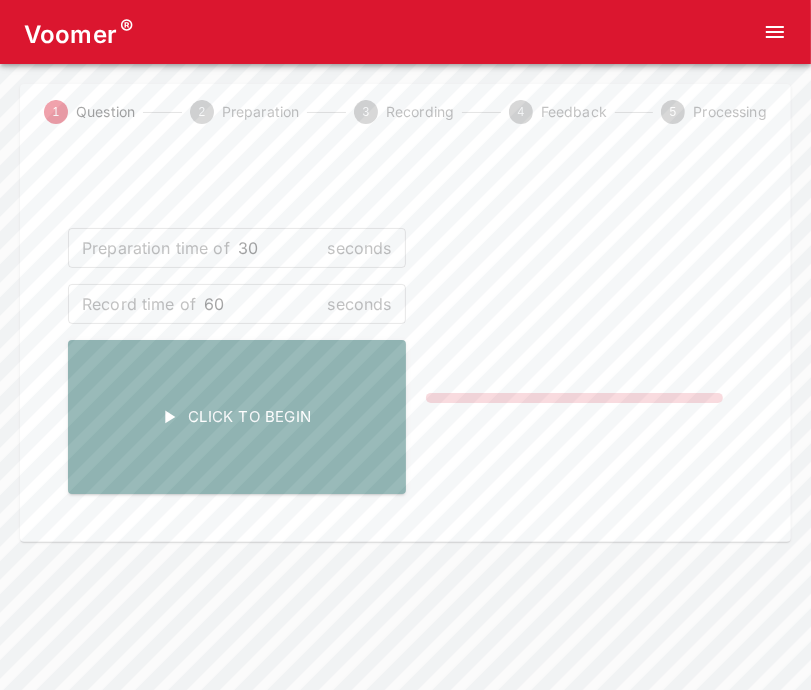 click on "1 Question 2 Preparation 3 Recording 4 Feedback 5 Processing Preparation time of   30 seconds ​ Record time of   60 seconds ​ Click To Begin NOT RECORDING" at bounding box center [405, 313] 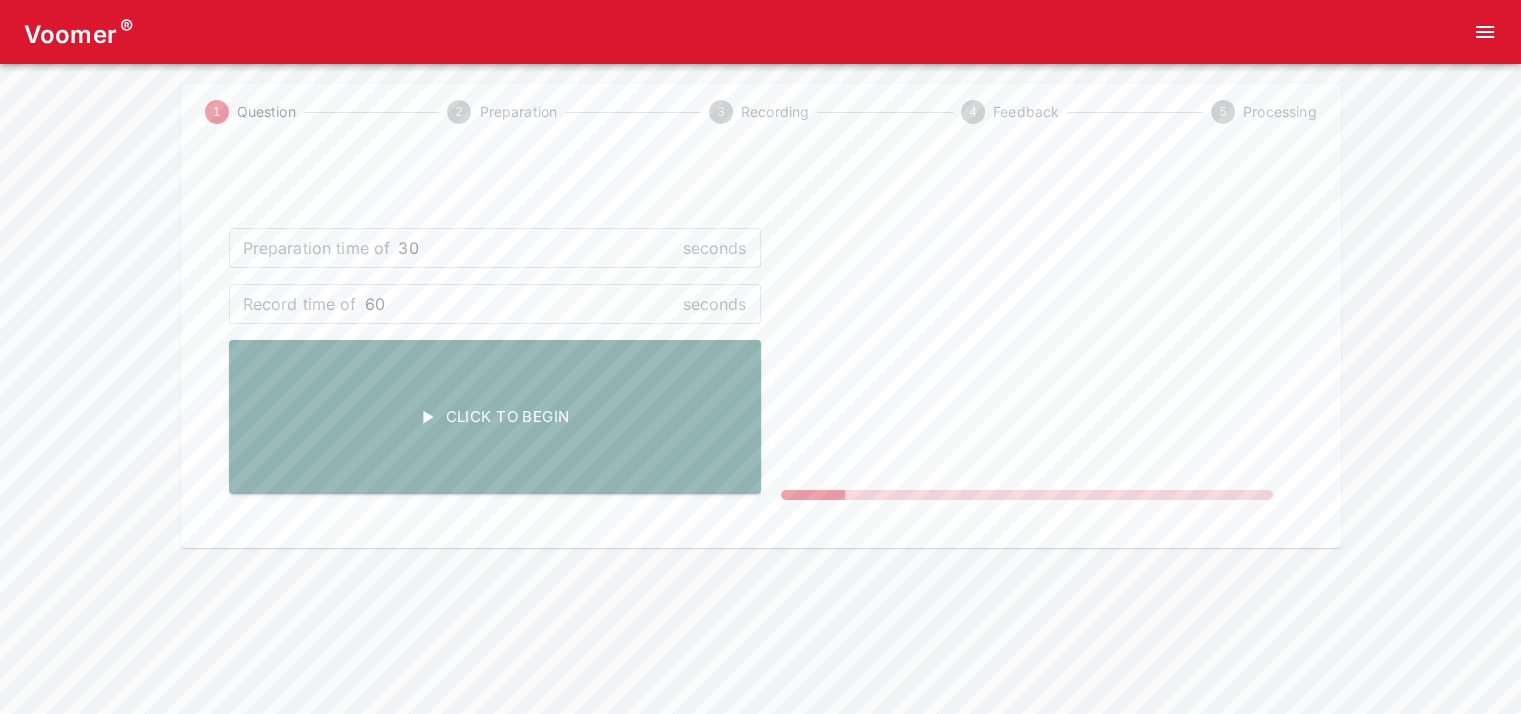 click on "NOT RECORDING" at bounding box center [1027, 354] 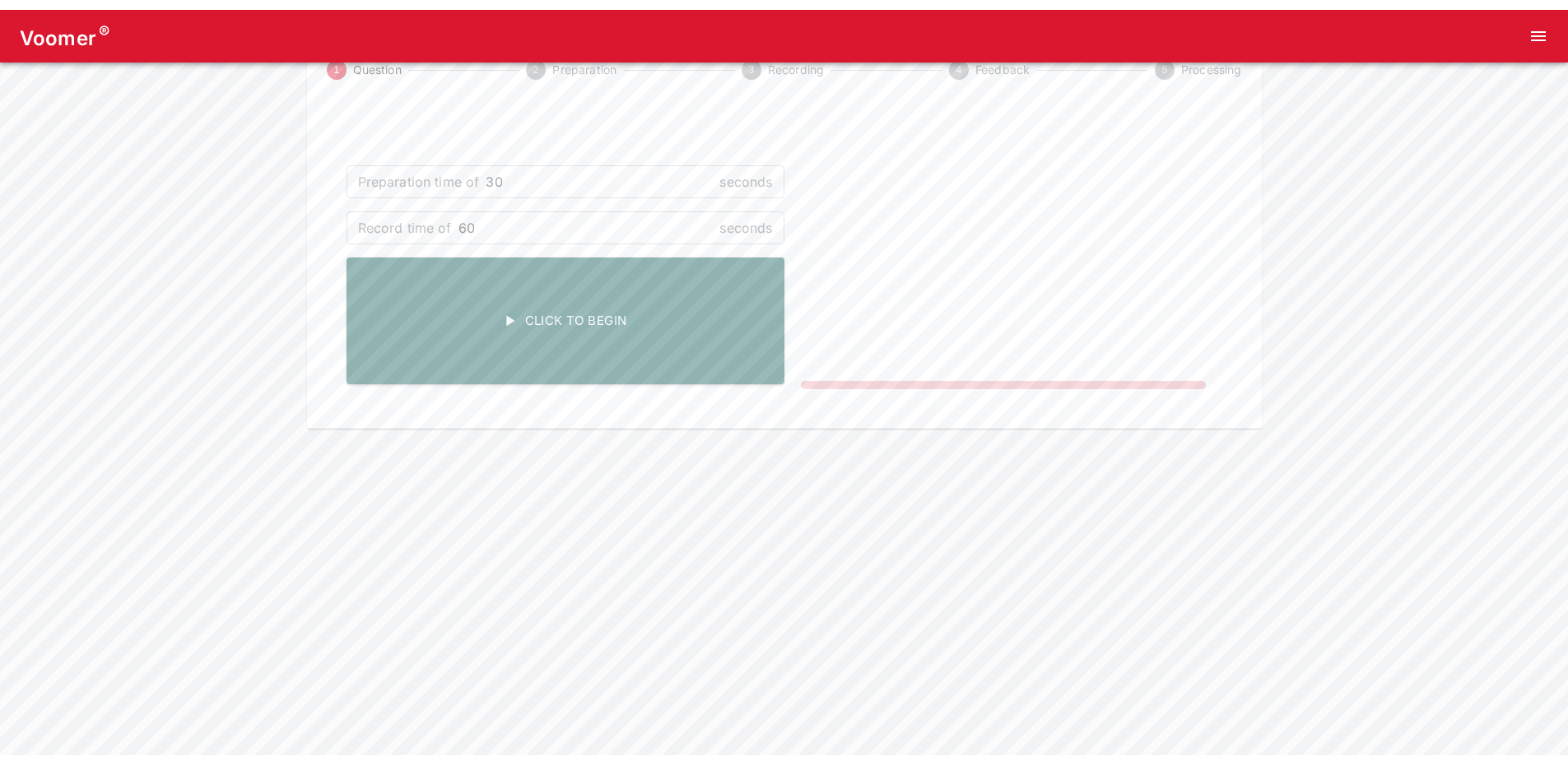 scroll, scrollTop: 0, scrollLeft: 0, axis: both 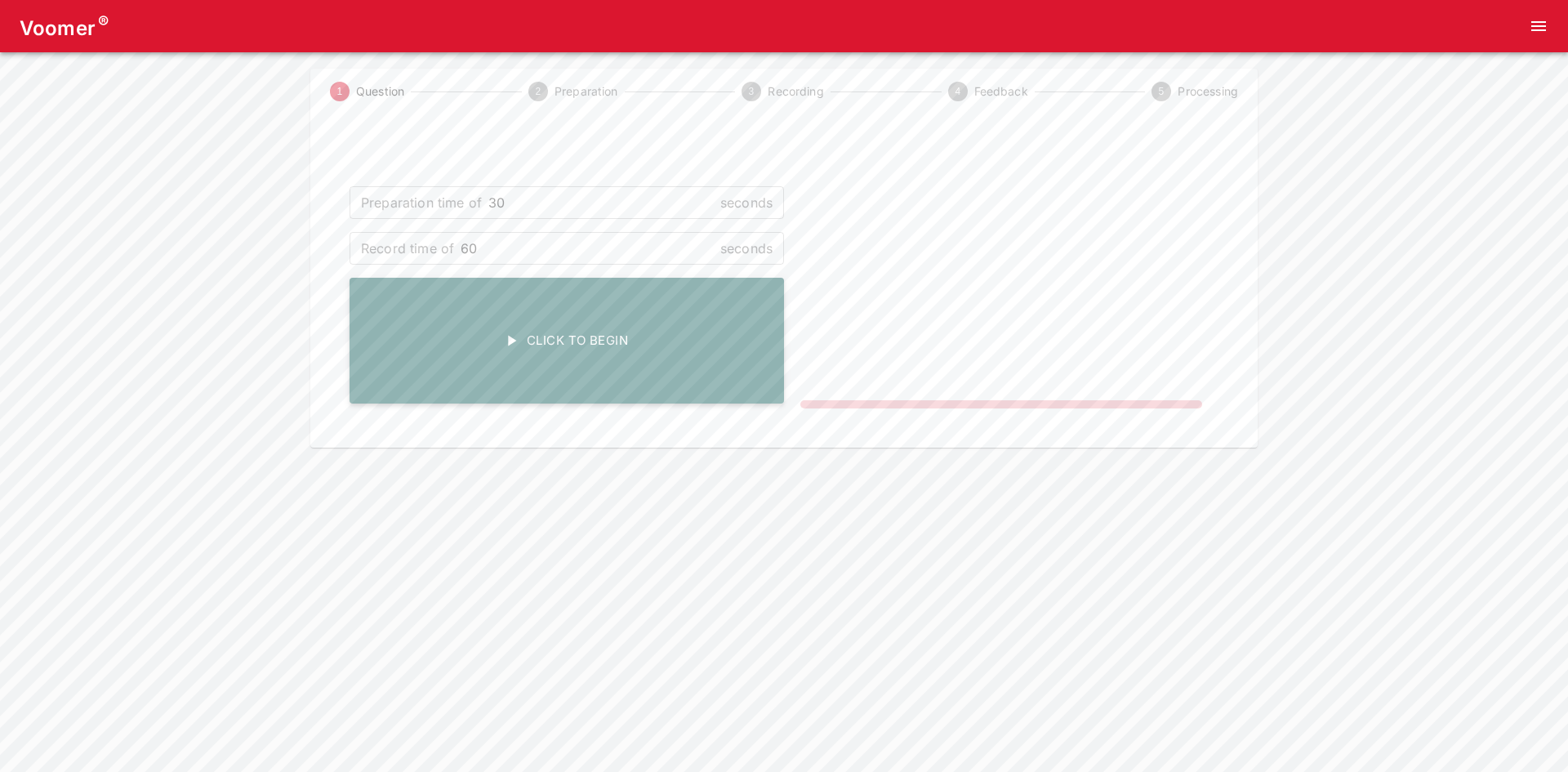 click on "Click To Begin" at bounding box center (567, 341) 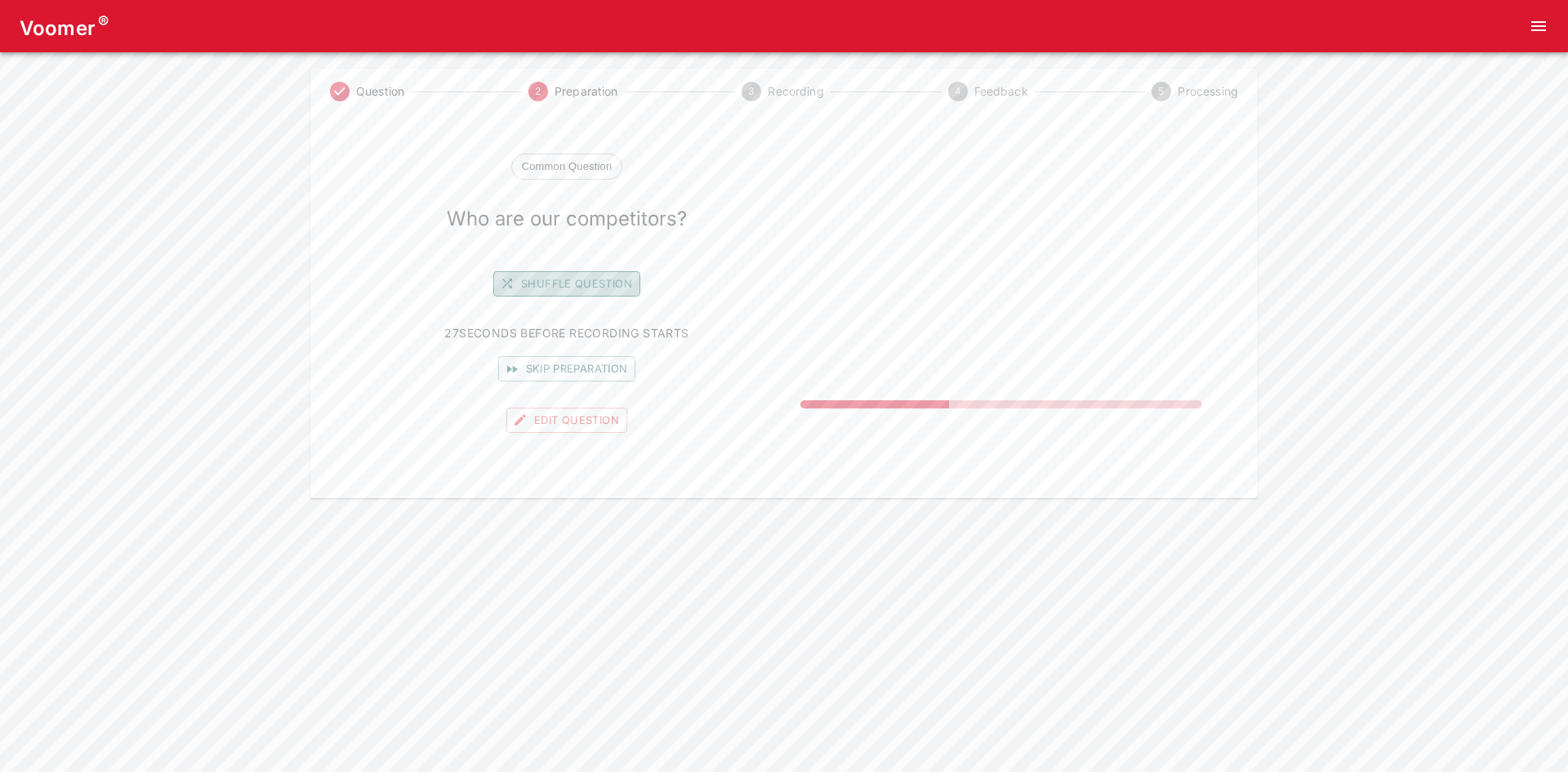 click on "Shuffle question" at bounding box center (567, 283) 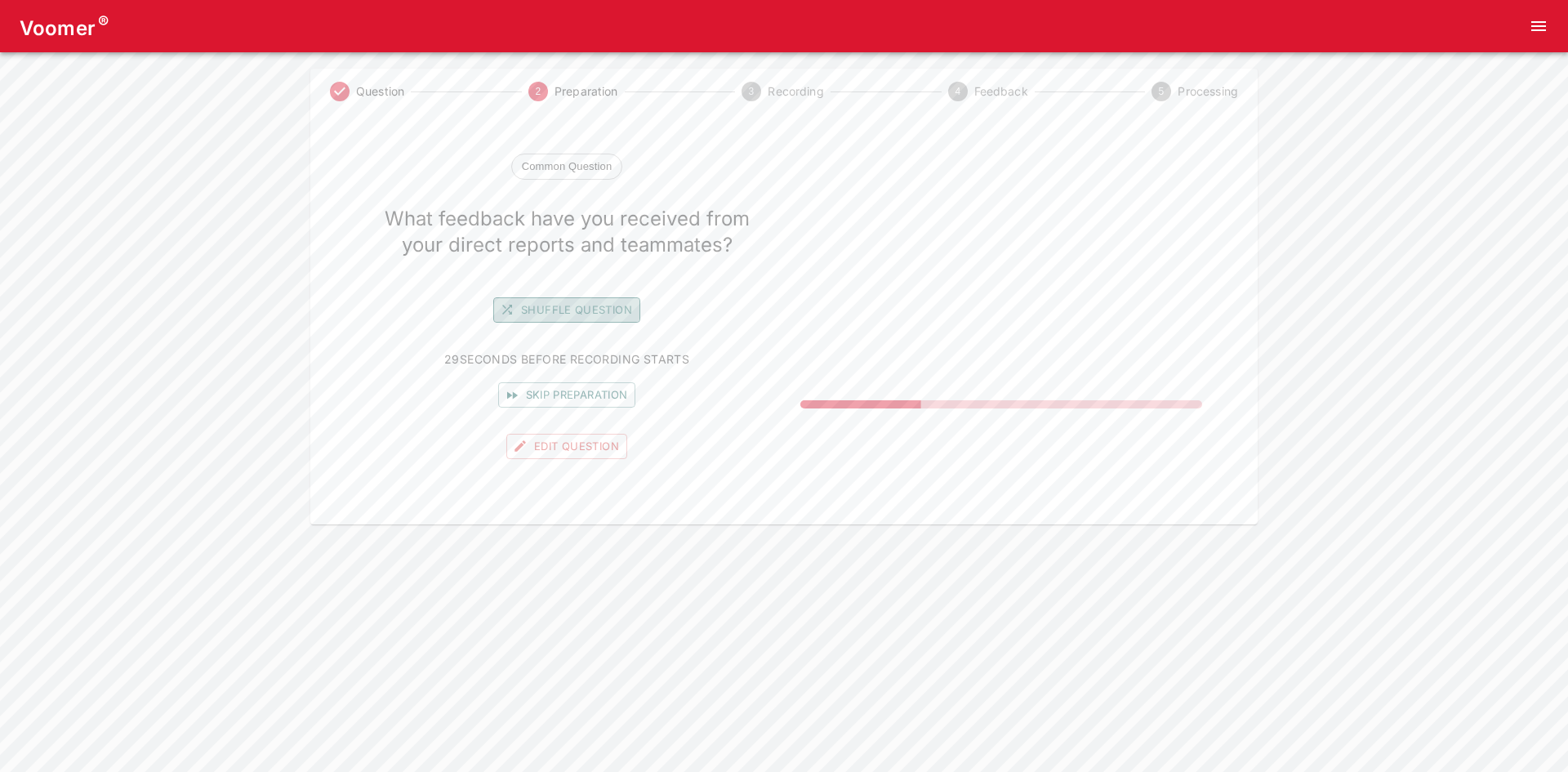click on "Shuffle question" at bounding box center [567, 310] 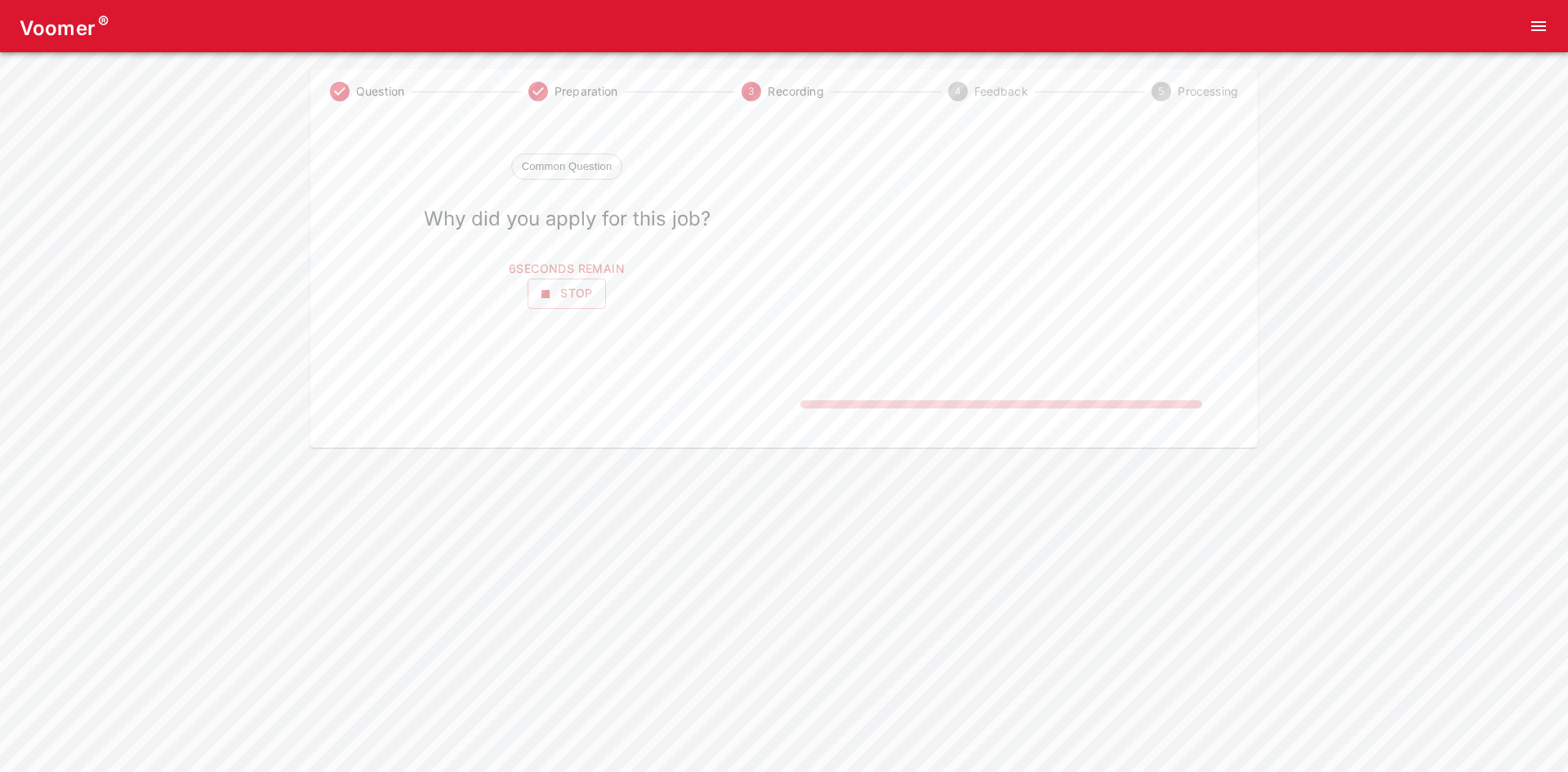 click on "Stop" at bounding box center [567, 293] 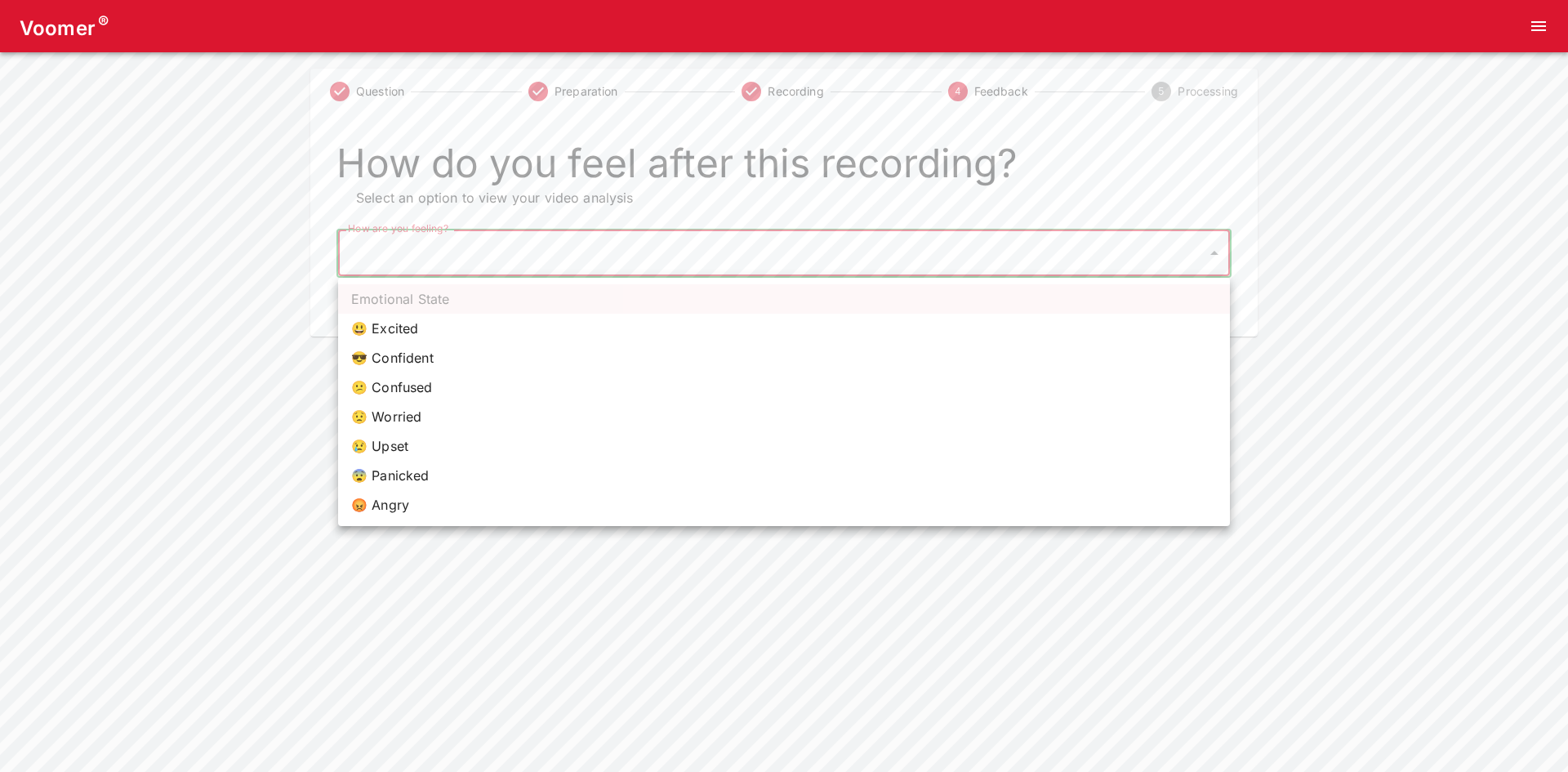 click on "Voomer ® Question Preparation Recording 4 Feedback 5 Processing How do you feel after this recording? Select an option to view your video analysis How are you feeling? ​ How are you feeling? Home Analysis Tokens: 0 Pricing Log Out Emotional State  😃 Excited  😎 Confident  😕 Confused 😟 Worried  😢 Upset  😨 Panicked  😡 Angry" at bounding box center (784, 168) 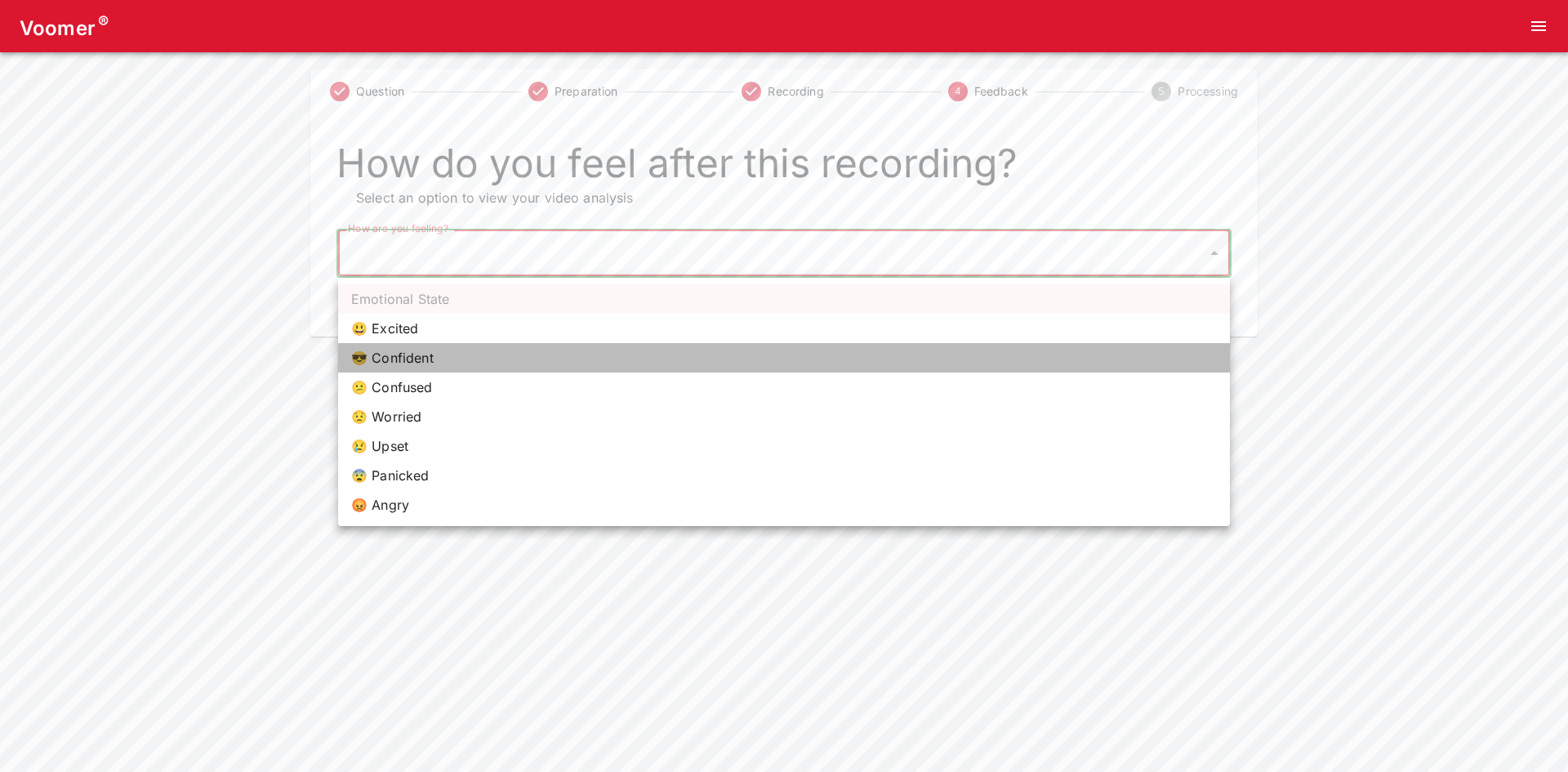 click on "😎 Confident" at bounding box center [784, 358] 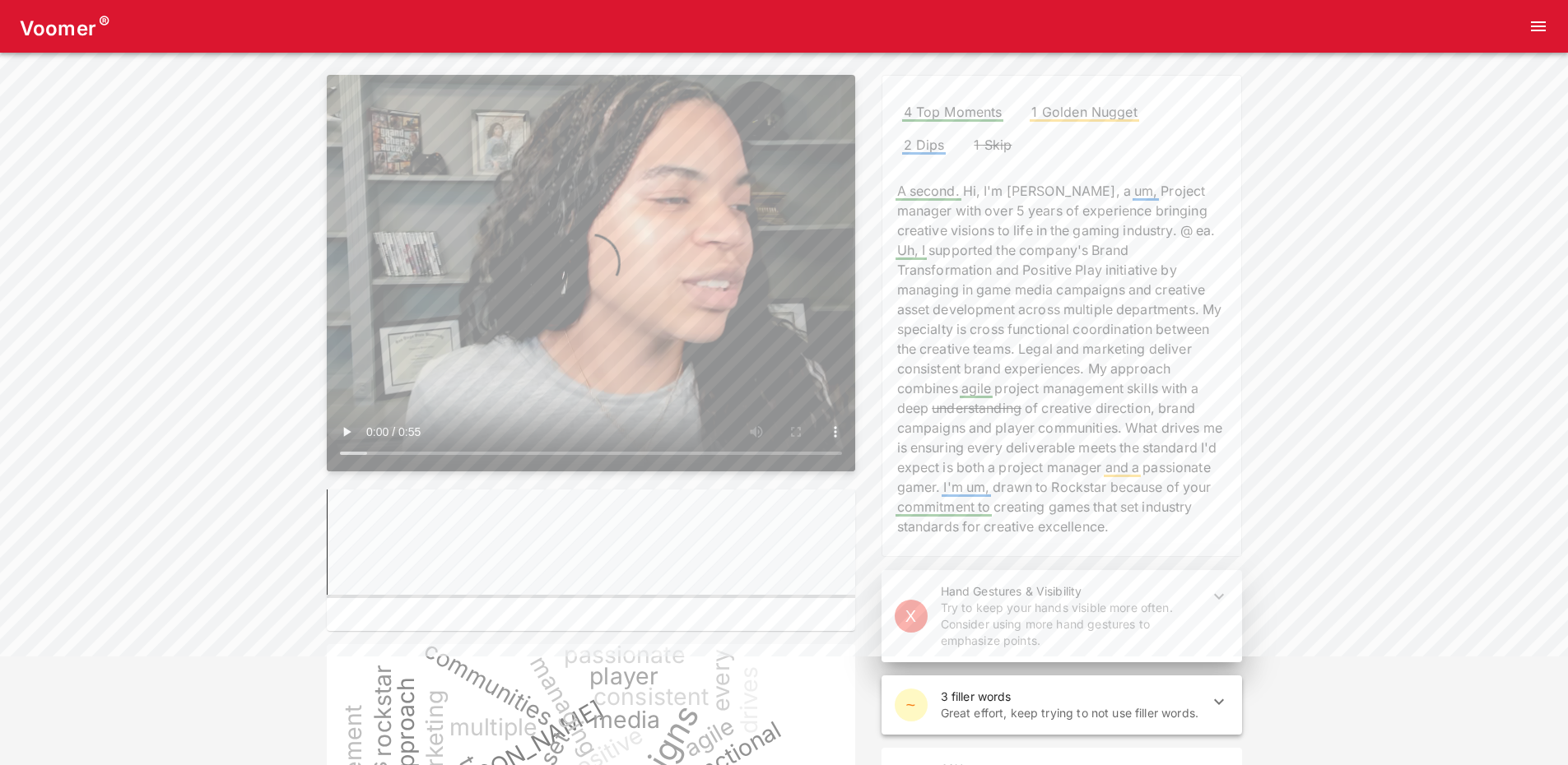 scroll, scrollTop: 110, scrollLeft: 0, axis: vertical 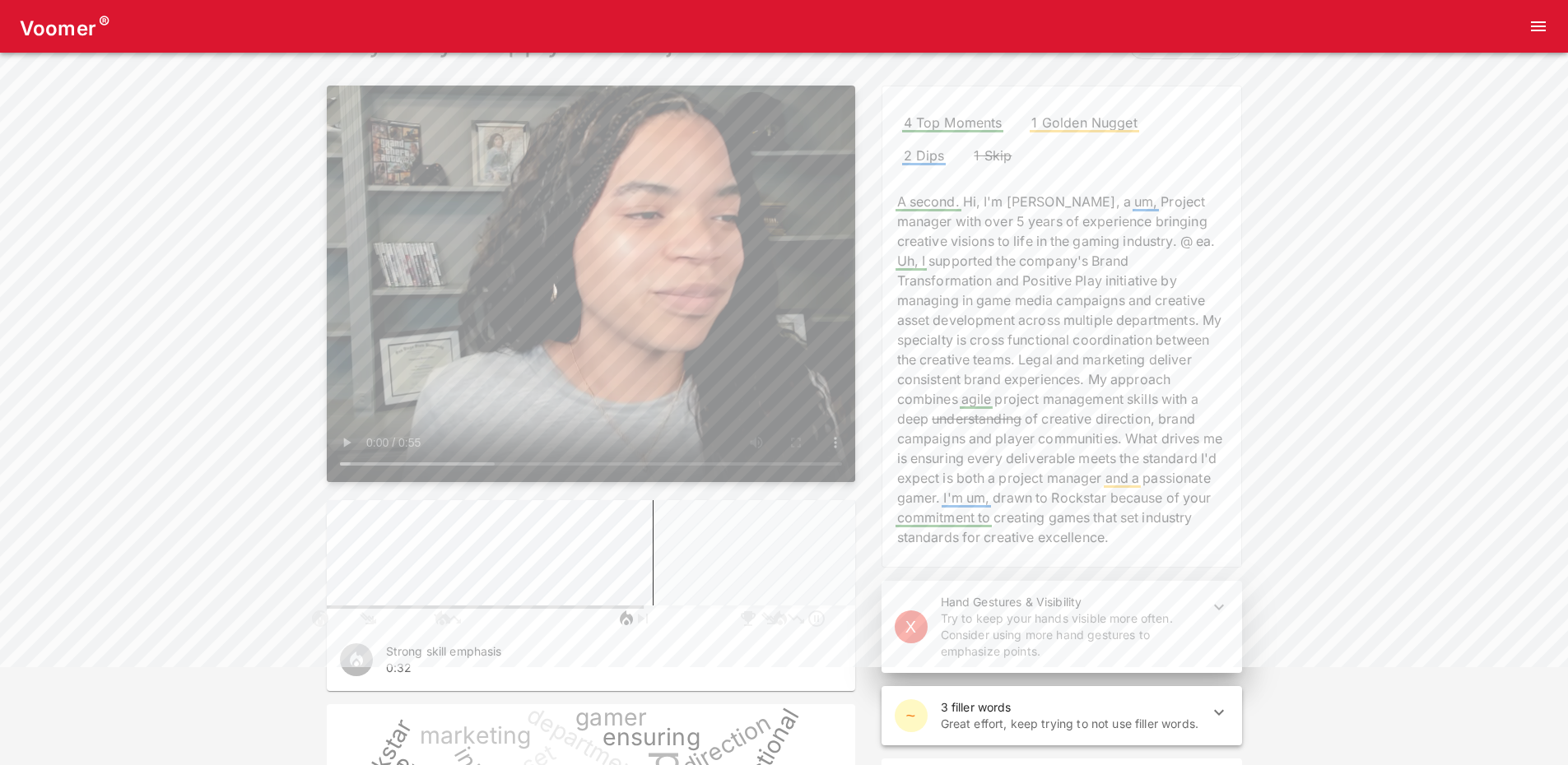 type 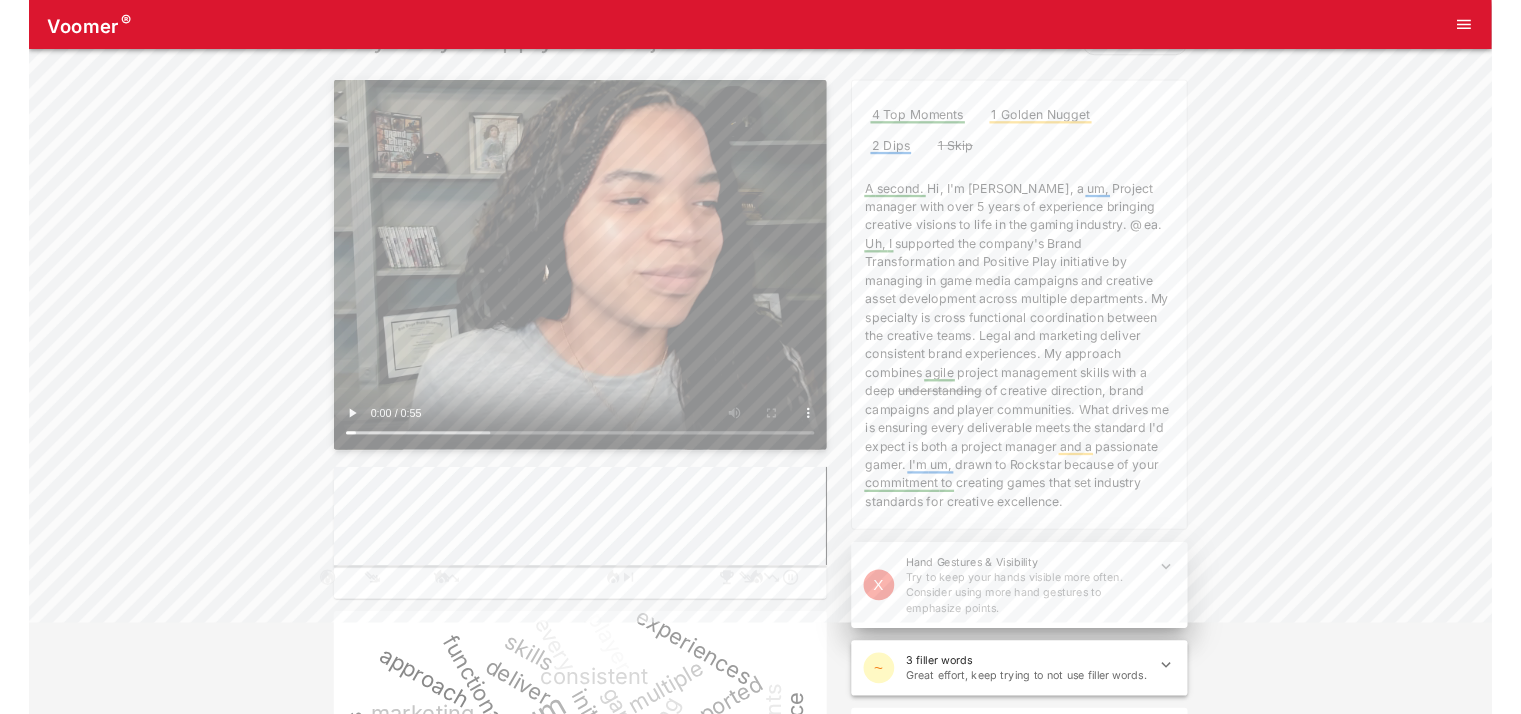scroll, scrollTop: 134, scrollLeft: 0, axis: vertical 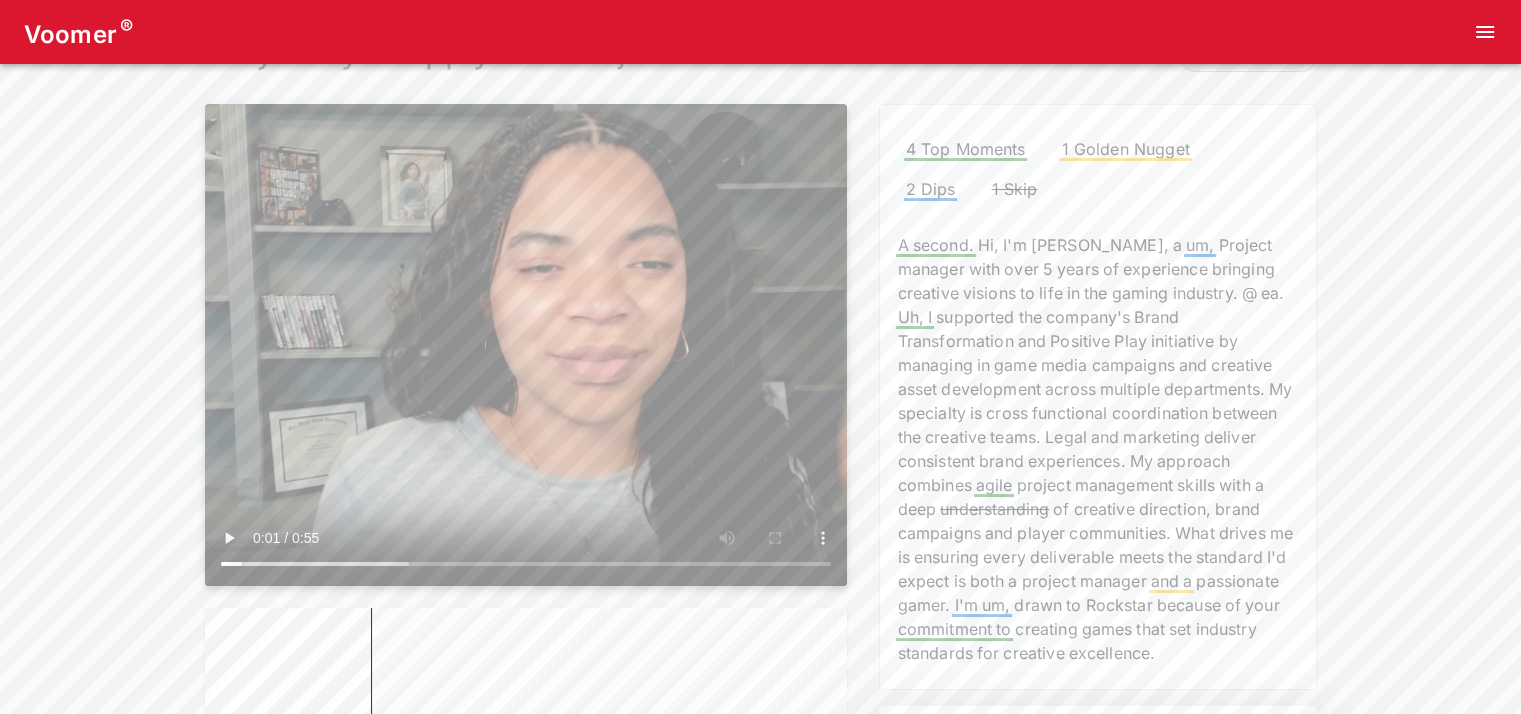 click on "4 Top Moments 1 Golden Nugget 2 Dips 1 Skip A second. Hi, I'm Taylor, a um, Project manager with over 5 years of experience bringing creative visions to life in the gaming industry. @ ea. Uh, I supported the company's Brand Transformation and Positive Play initiative by managing in game media campaigns and creative asset development across multiple departments. My specialty is cross functional coordination between the creative teams. Legal and marketing deliver consistent brand experiences. My approach combines agile project management skills with a deep understanding of creative direction, brand campaigns and player communities. What drives me is ensuring every deliverable meets the standard I'd expect is both a project manager and a passionate gamer. I'm um, drawn to Rockstar because of your commitment to creating games that set industry standards for creative excellence. X Hand Gestures & Visibility Try to keep your hands visible more often. Consider using more hand gestures to emphasize points.  ~ ~ ✓" at bounding box center [1090, 818] 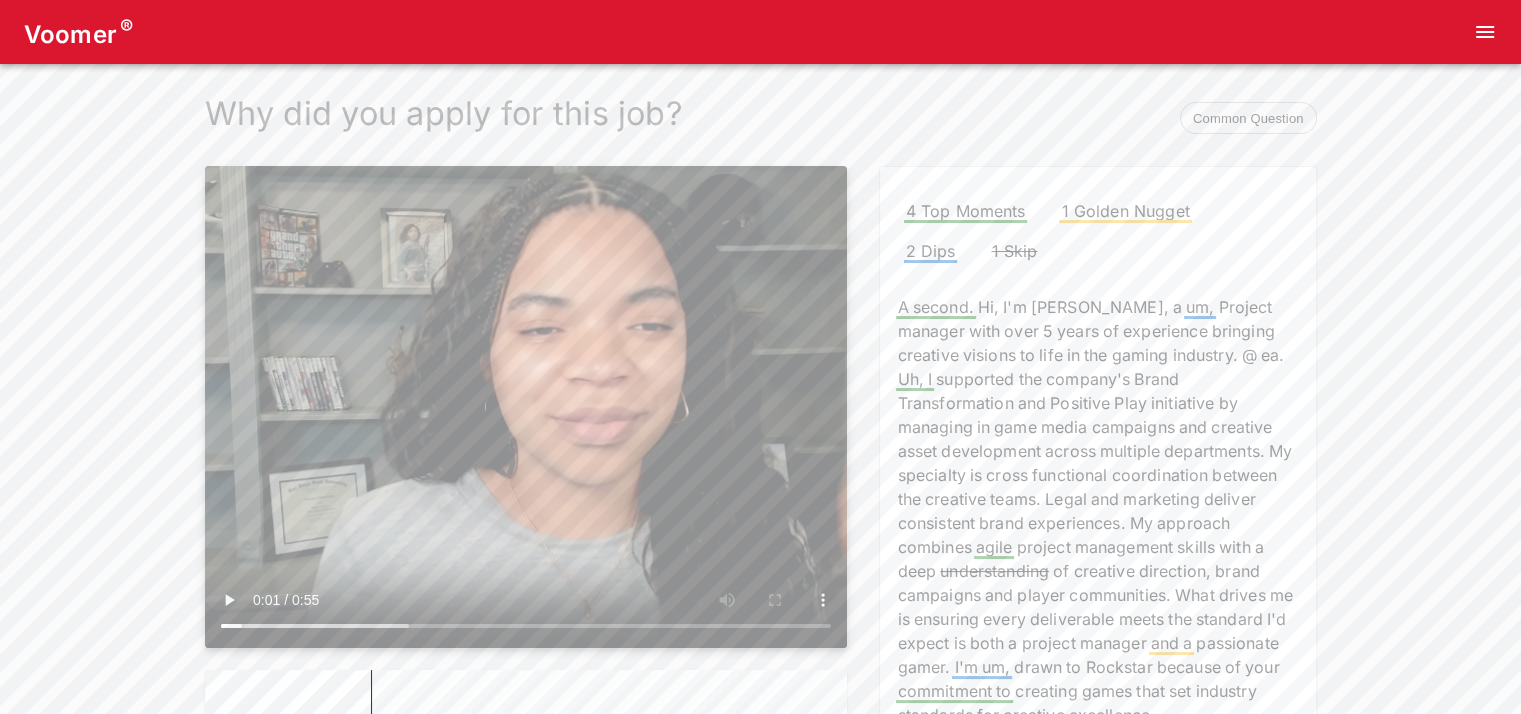 scroll, scrollTop: 0, scrollLeft: 0, axis: both 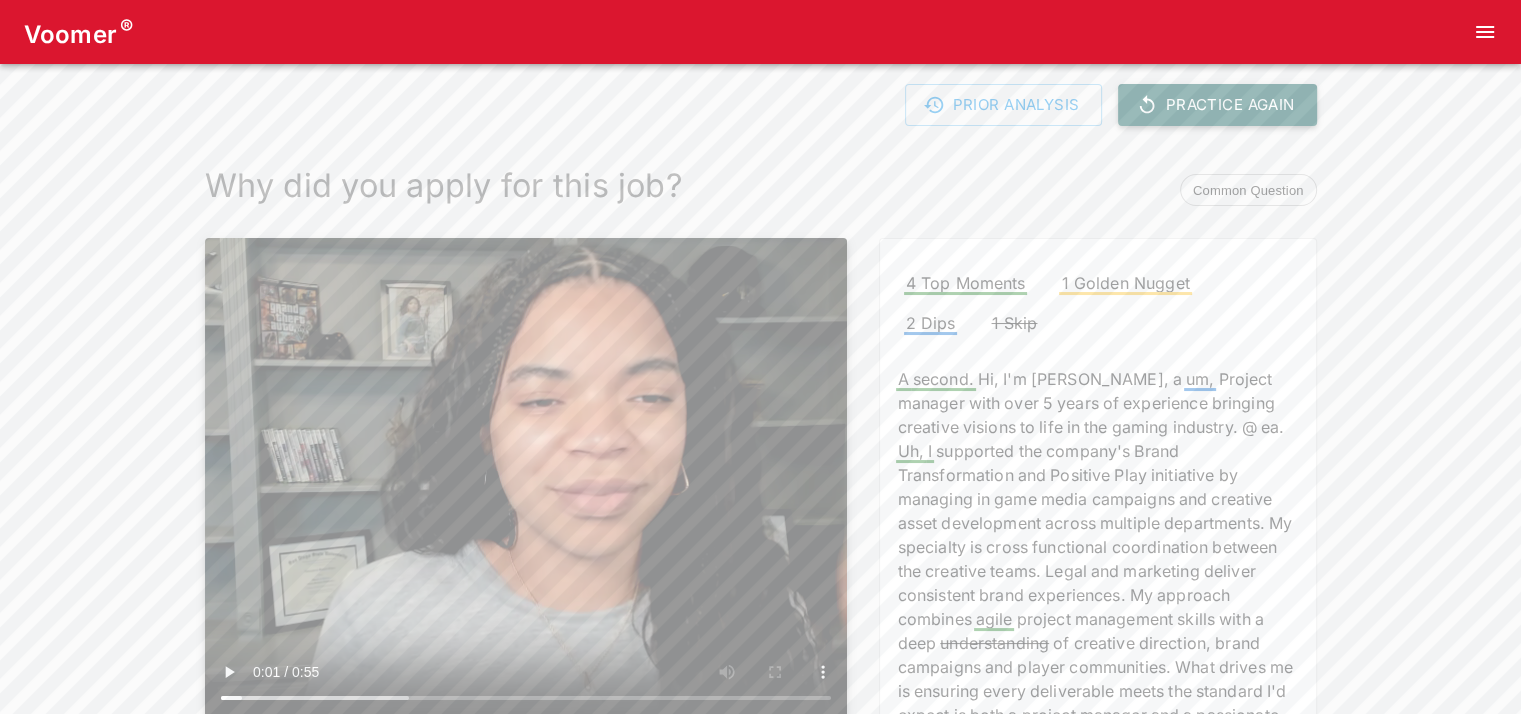 click on "Practice Again" at bounding box center (1217, 105) 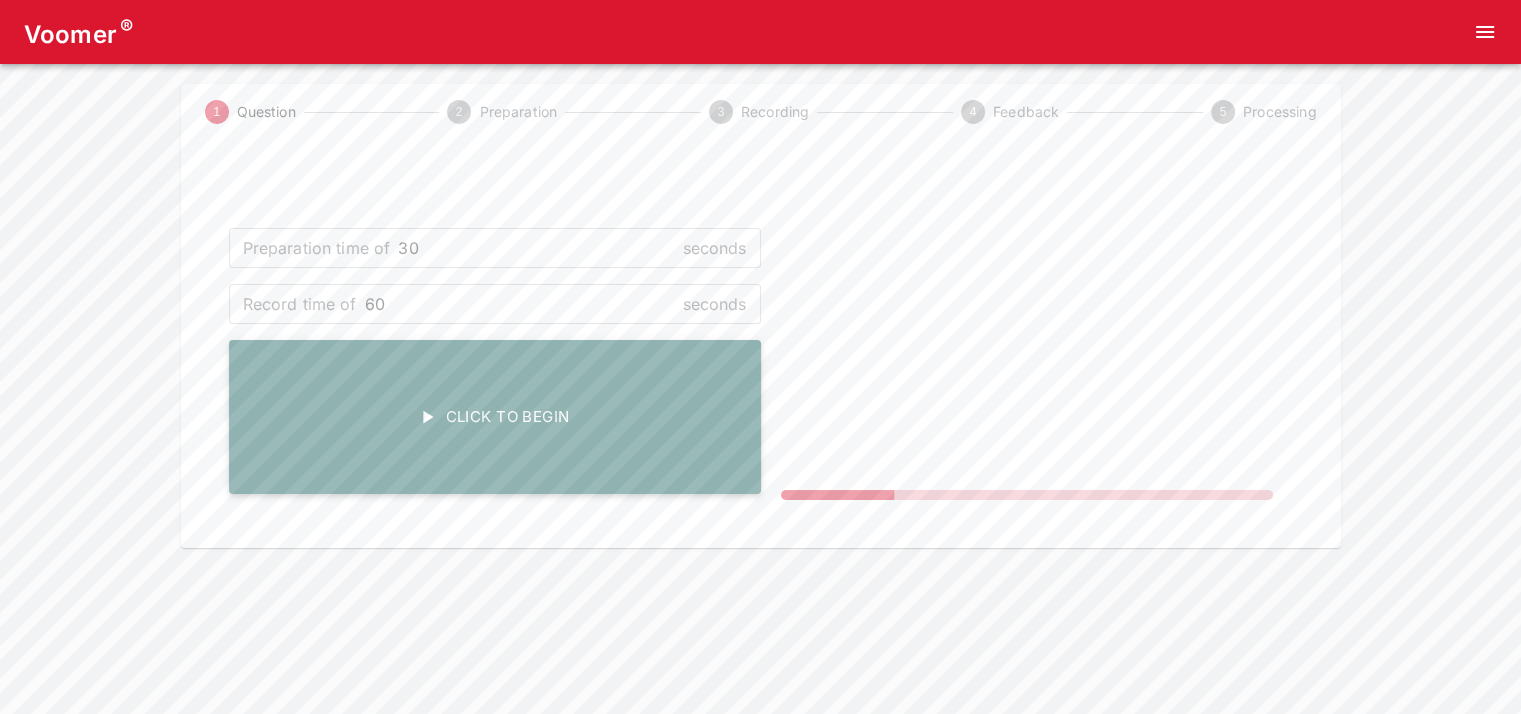 click on "Click To Begin" at bounding box center [495, 417] 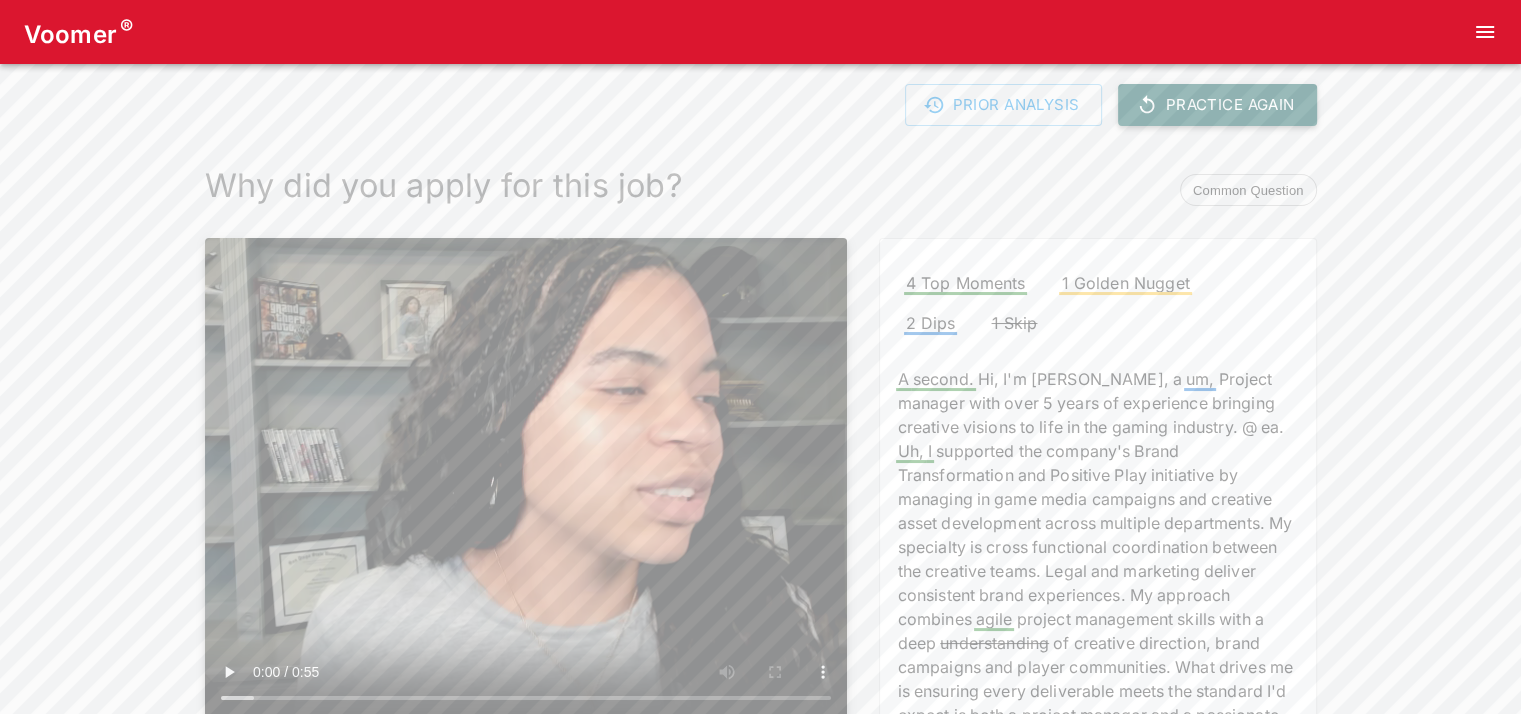 click 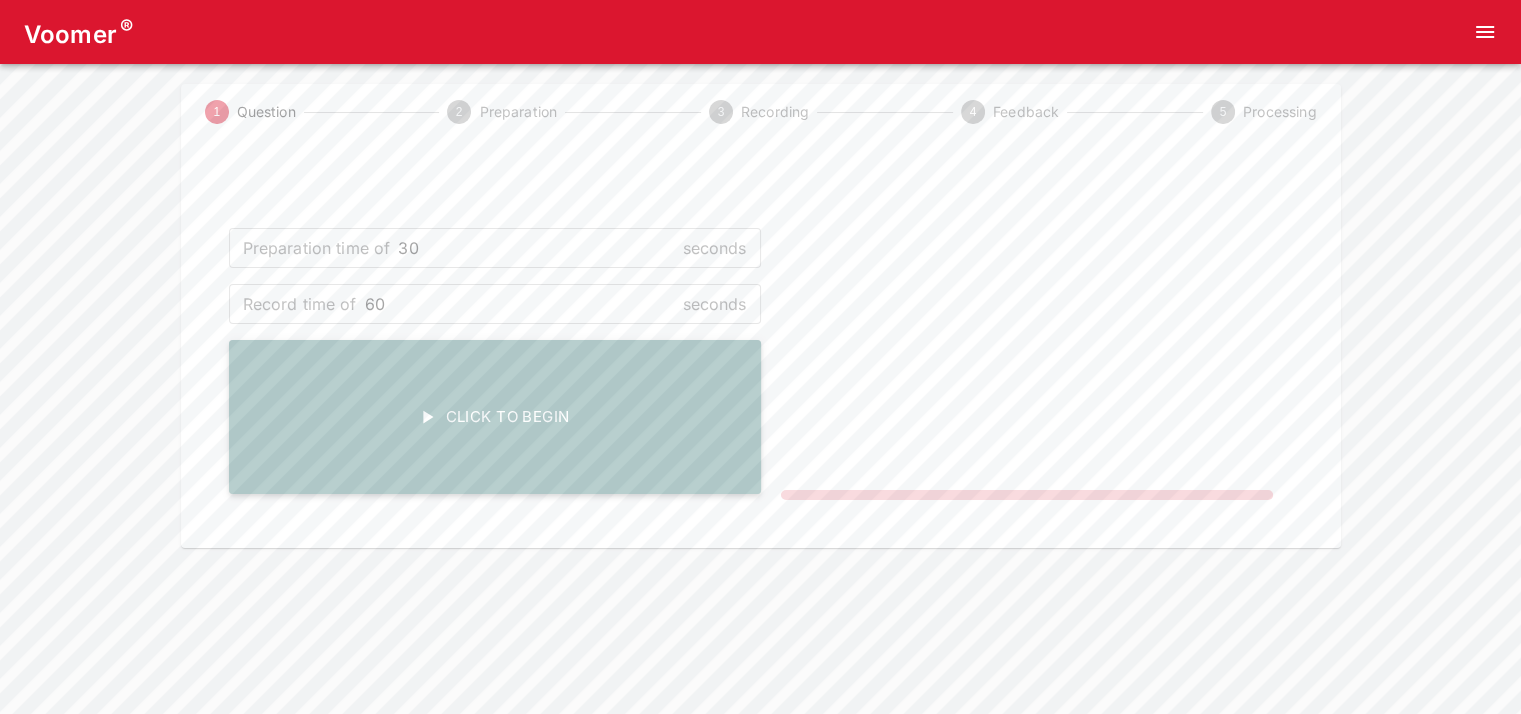 click on "Click To Begin" at bounding box center [495, 417] 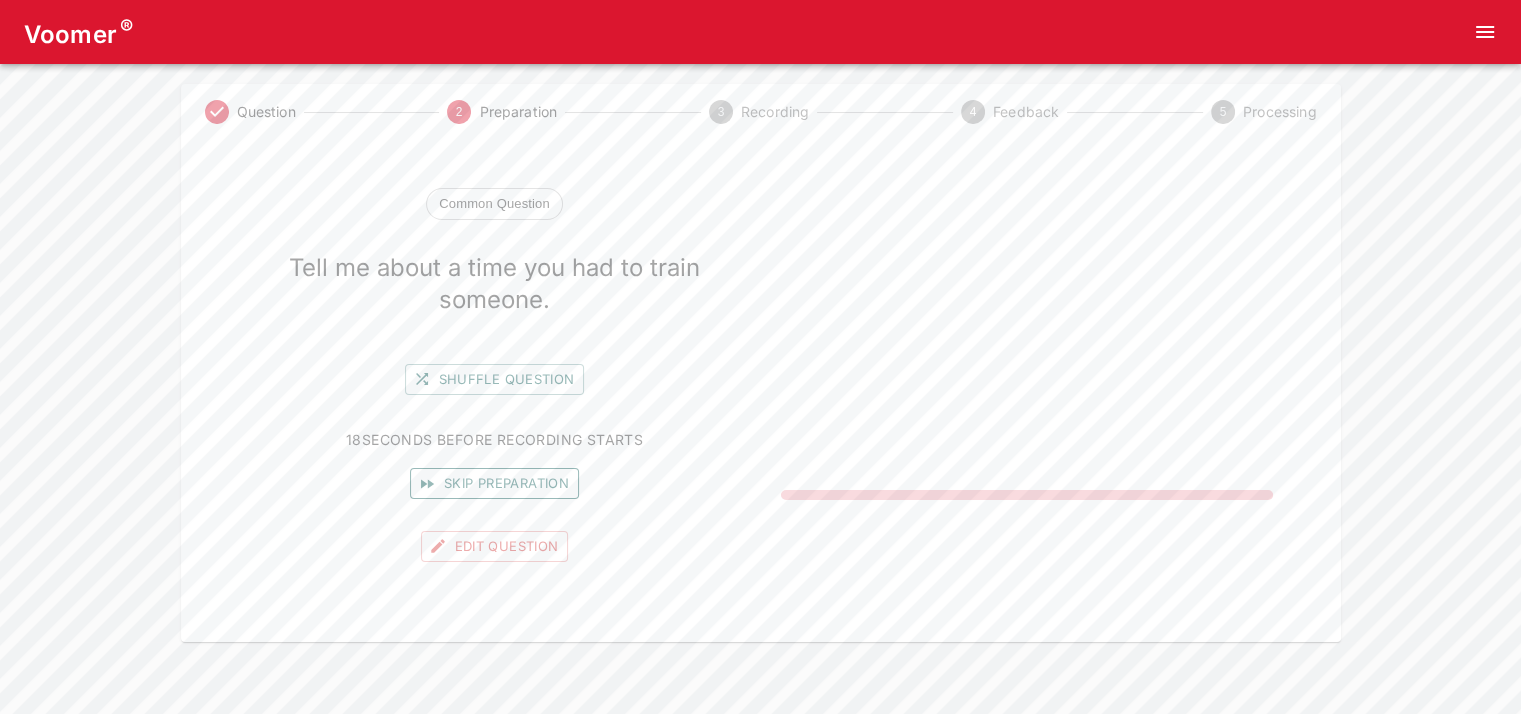 click on "Skip preparation" at bounding box center (494, 483) 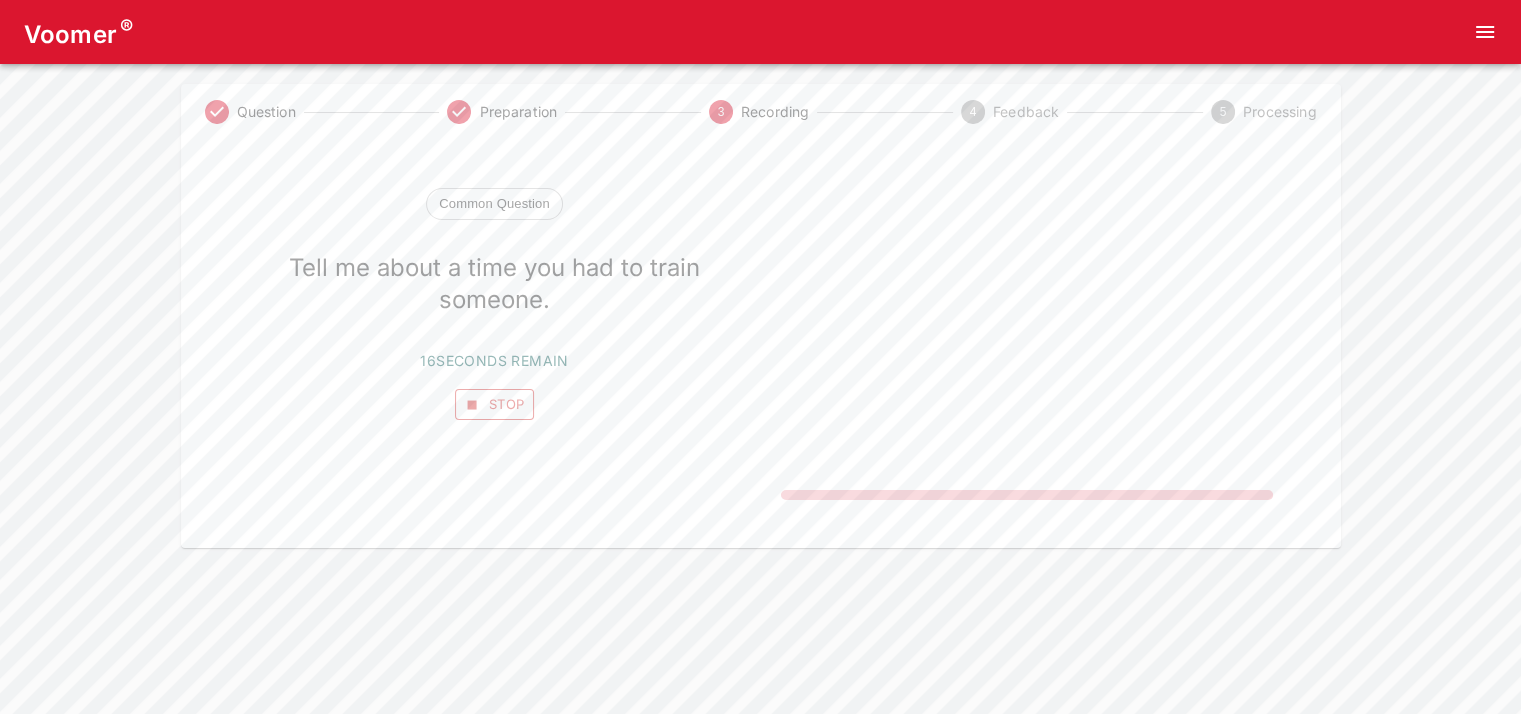 click on "Stop" at bounding box center (495, 404) 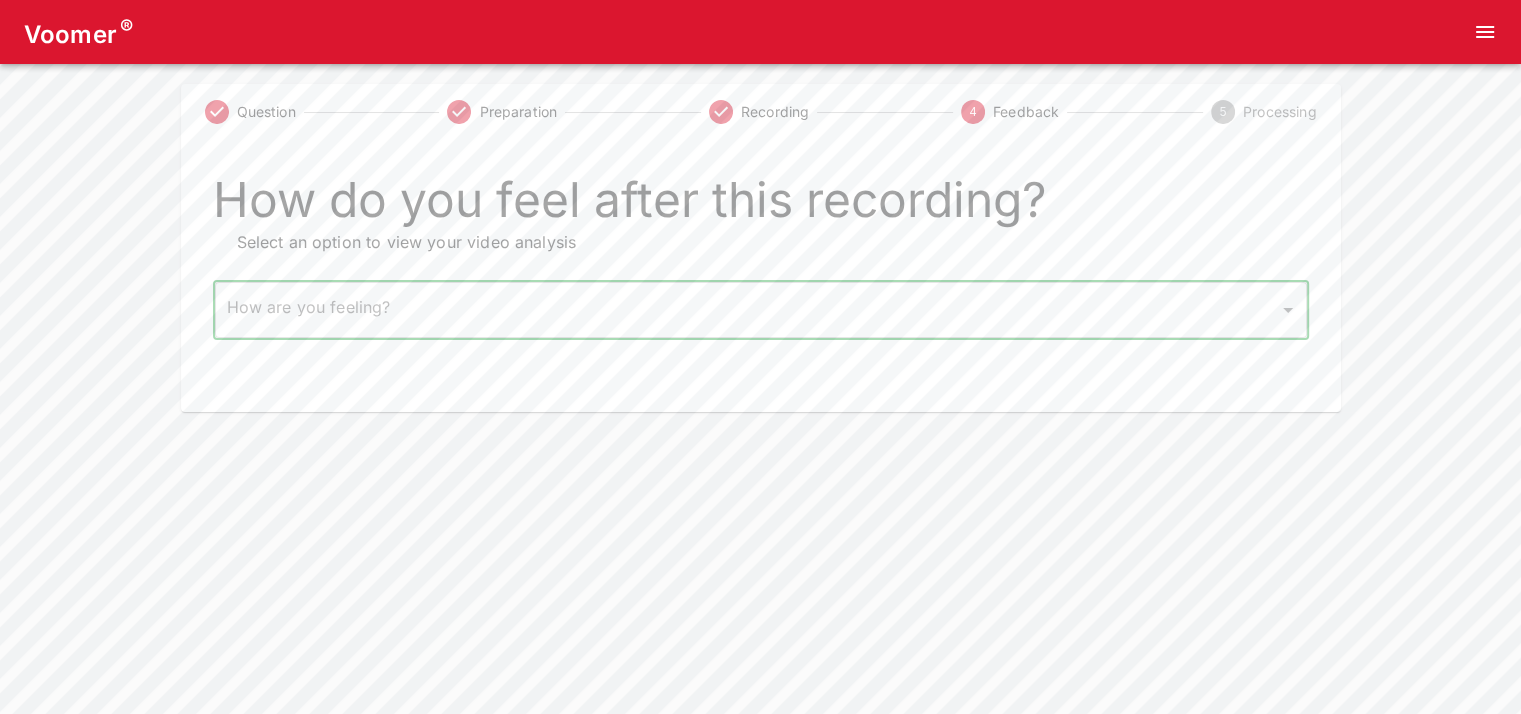 click on "Voomer ® Question Preparation Recording 4 Feedback 5 Processing How do you feel after this recording? Select an option to view your video analysis How are you feeling? ​ How are you feeling? Home Analysis Tokens: 0 Pricing Log Out" at bounding box center (760, 206) 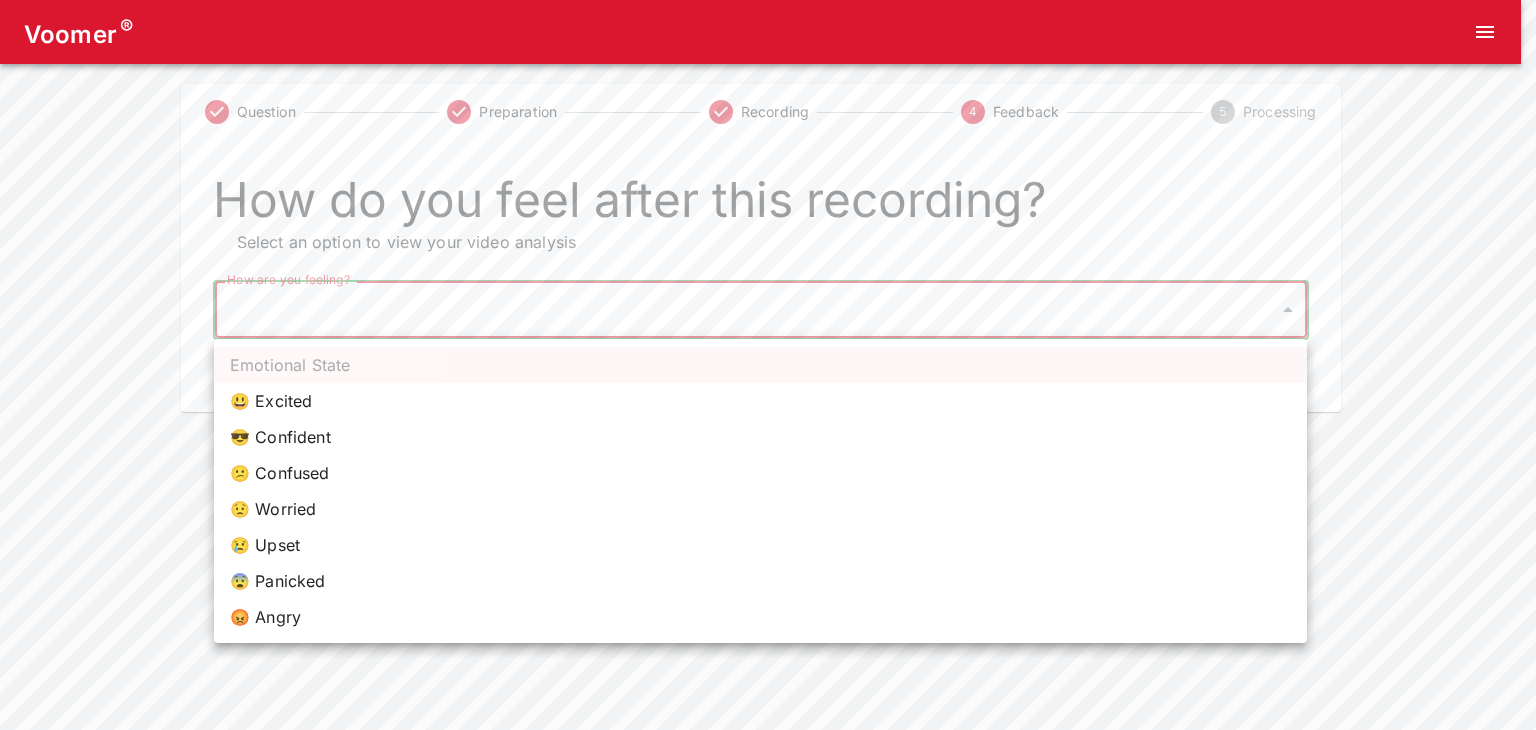 click on "😕 Confused" at bounding box center (760, 473) 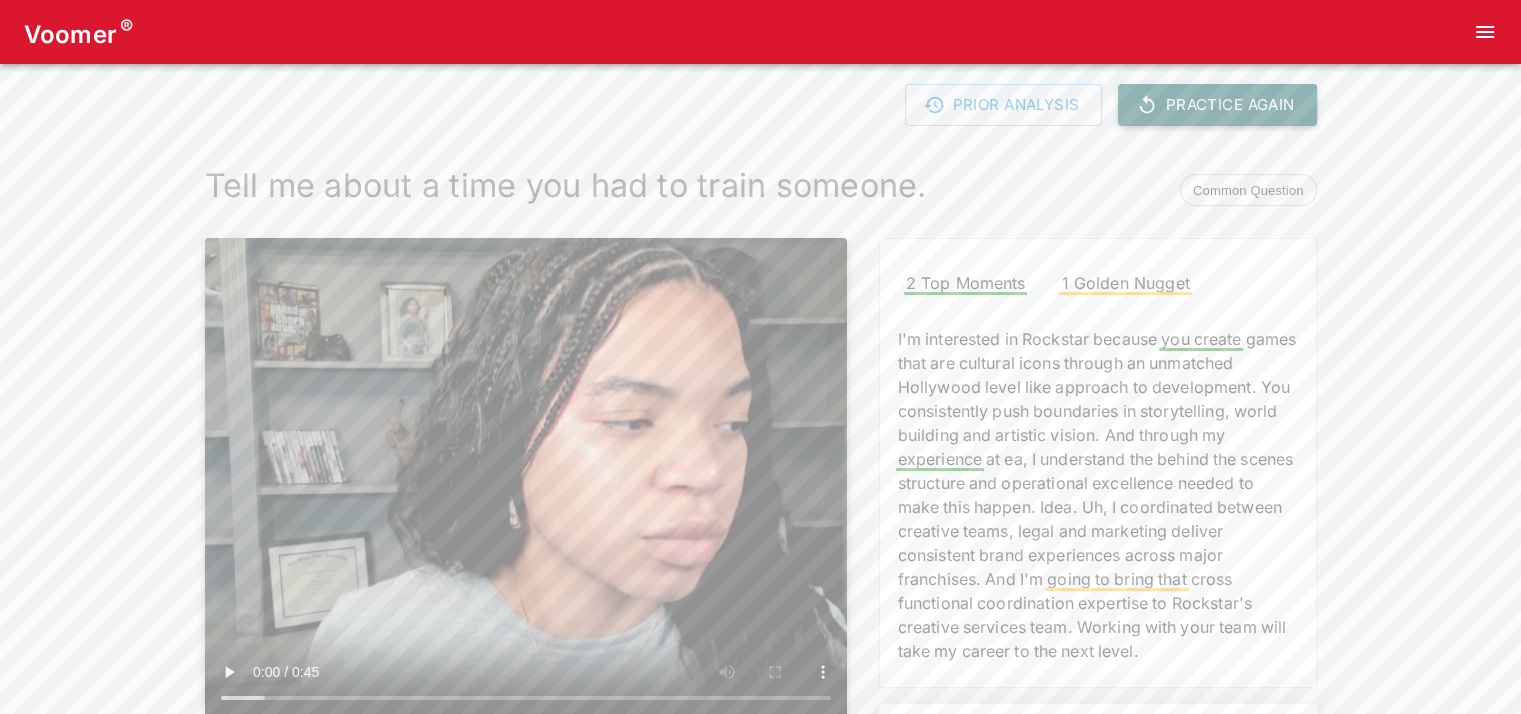 click on "Practice Again" at bounding box center [1217, 105] 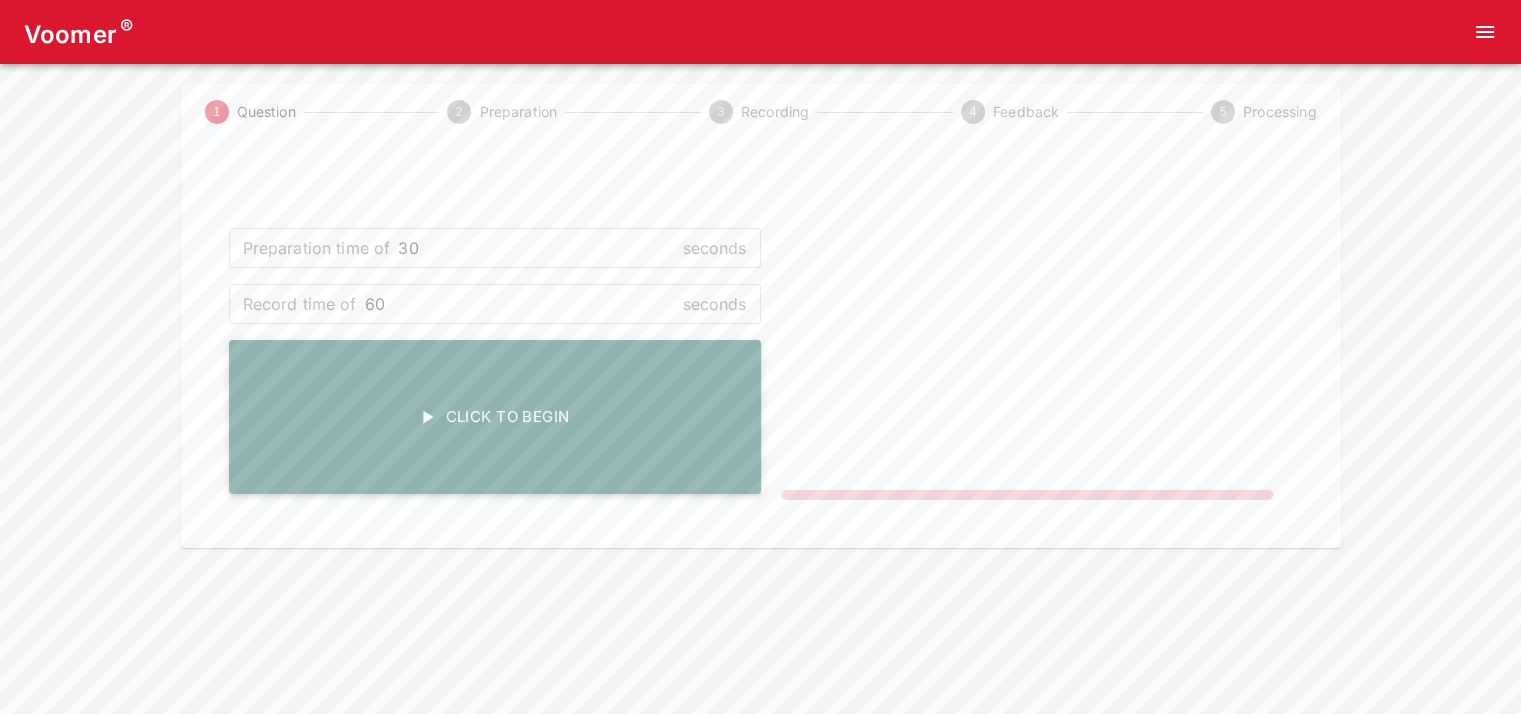 click on "Click To Begin" at bounding box center (495, 417) 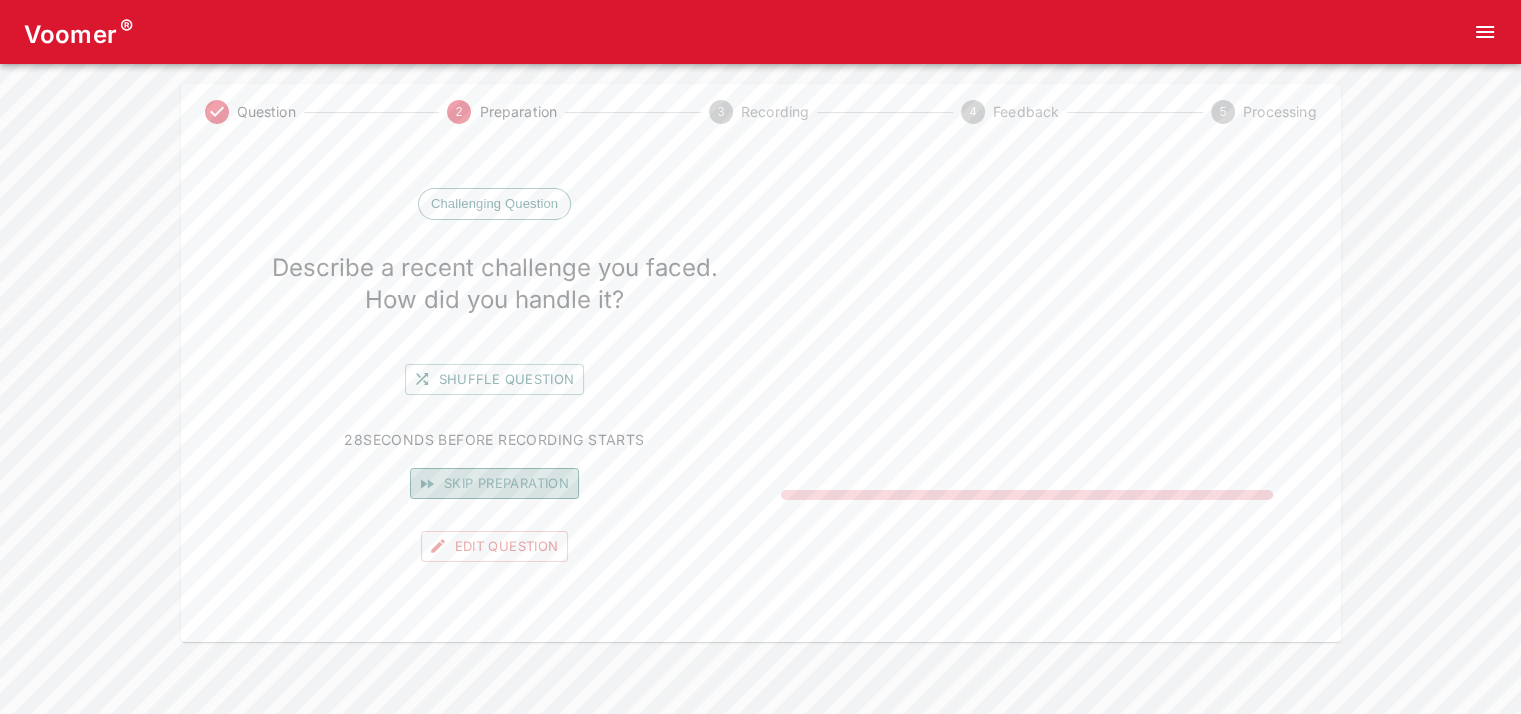 click on "Skip preparation" at bounding box center (494, 483) 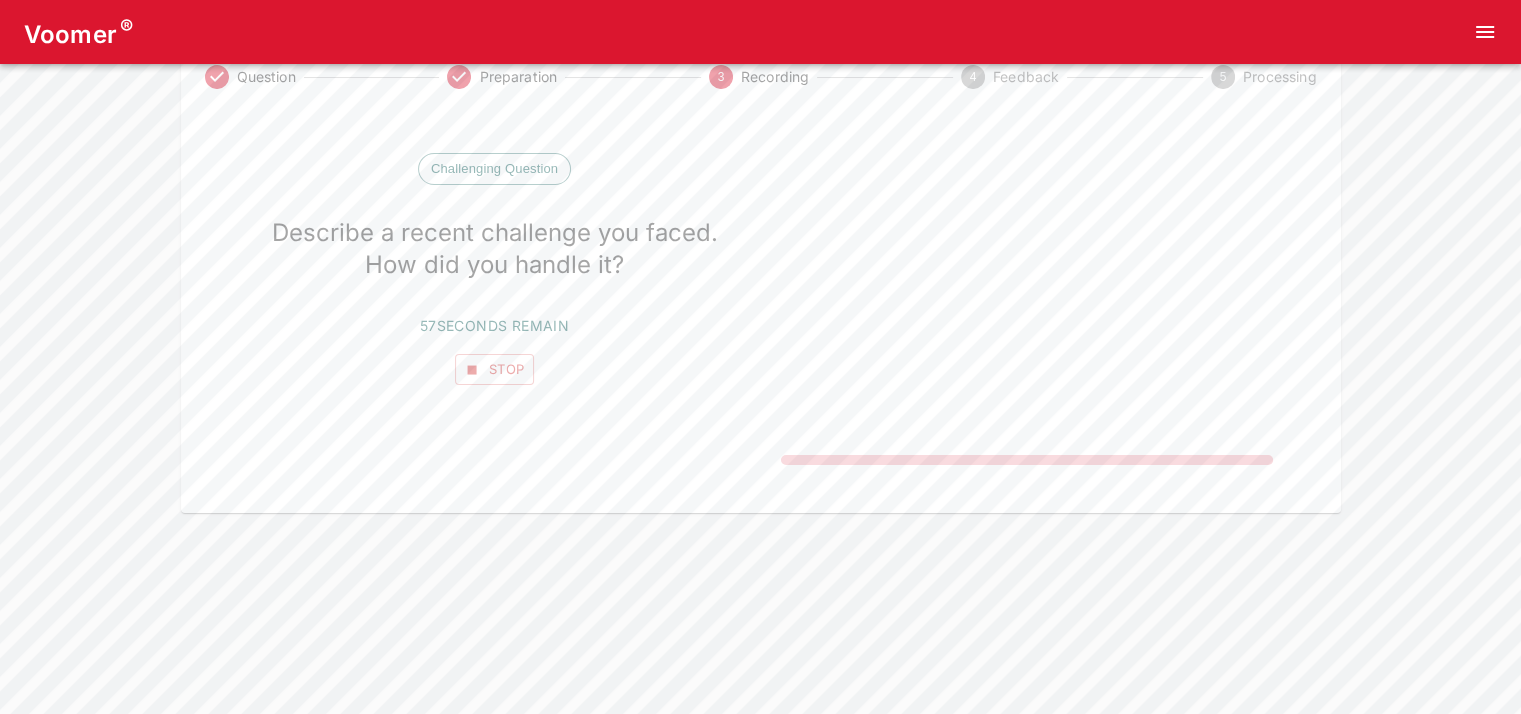 scroll, scrollTop: 0, scrollLeft: 0, axis: both 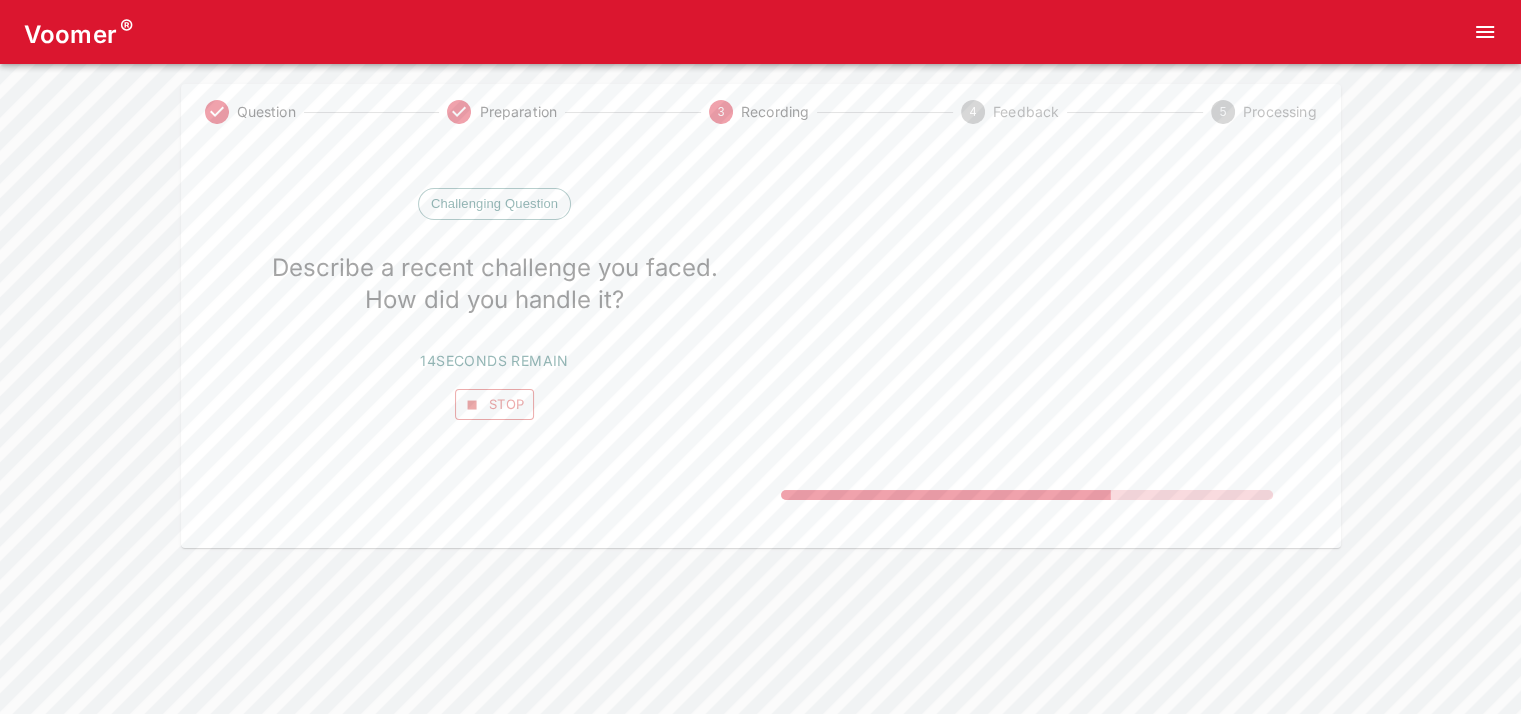 click on "Stop" at bounding box center (495, 404) 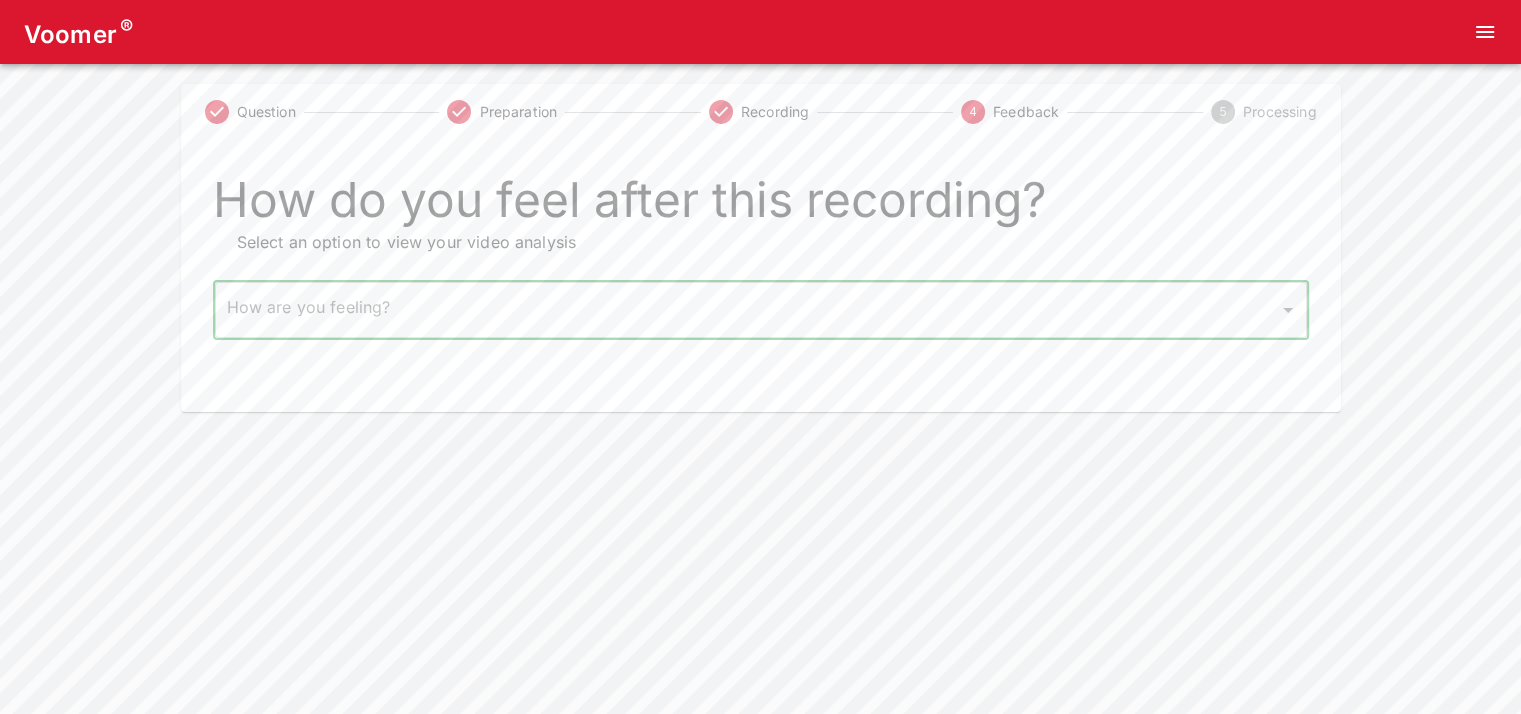 click on "Voomer ® Question Preparation Recording 4 Feedback 5 Processing How do you feel after this recording? Select an option to view your video analysis How are you feeling? ​ How are you feeling? Home Analysis Tokens: 0 Pricing Log Out" at bounding box center (760, 206) 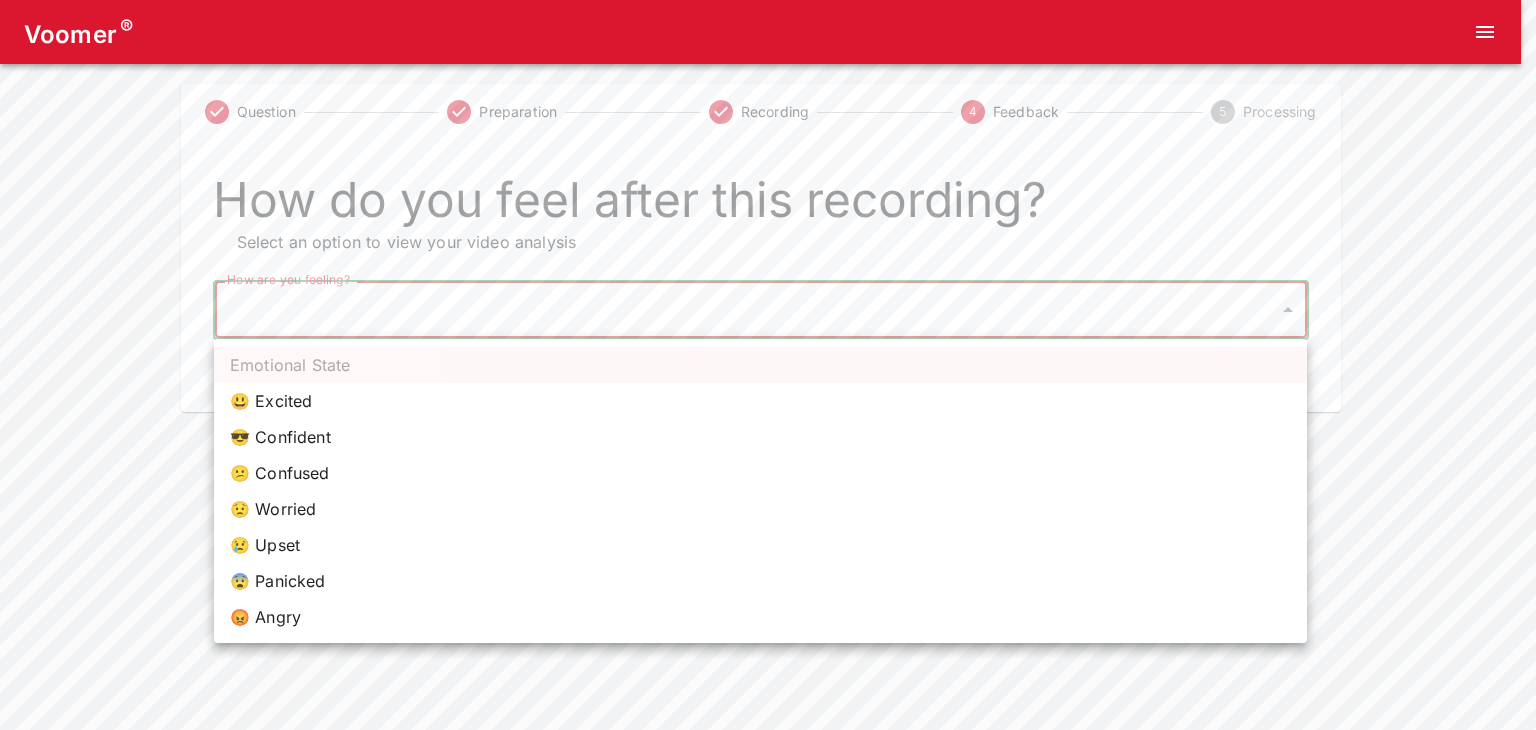click on "😎 Confident" at bounding box center (760, 437) 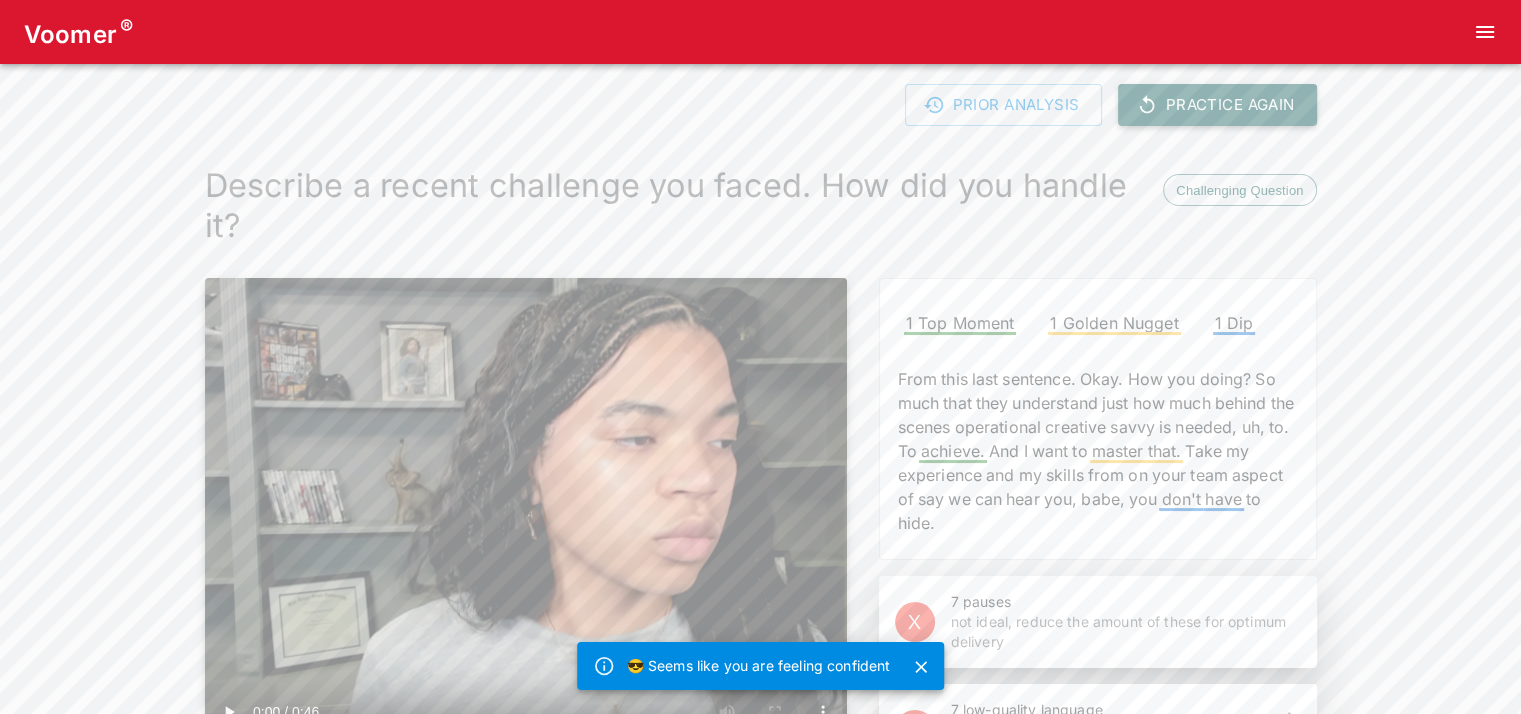 click on "Practice Again" at bounding box center (1217, 105) 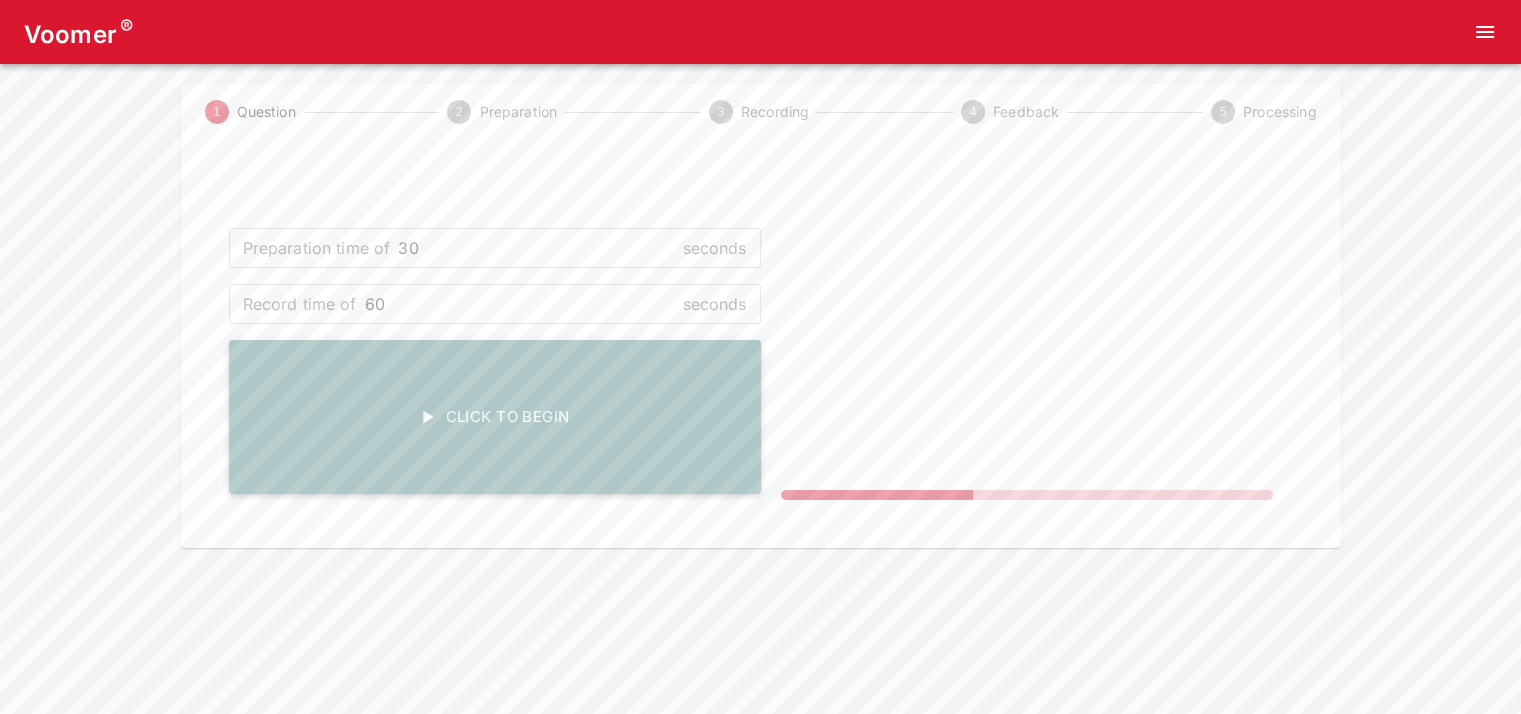 click on "Click To Begin" at bounding box center (495, 417) 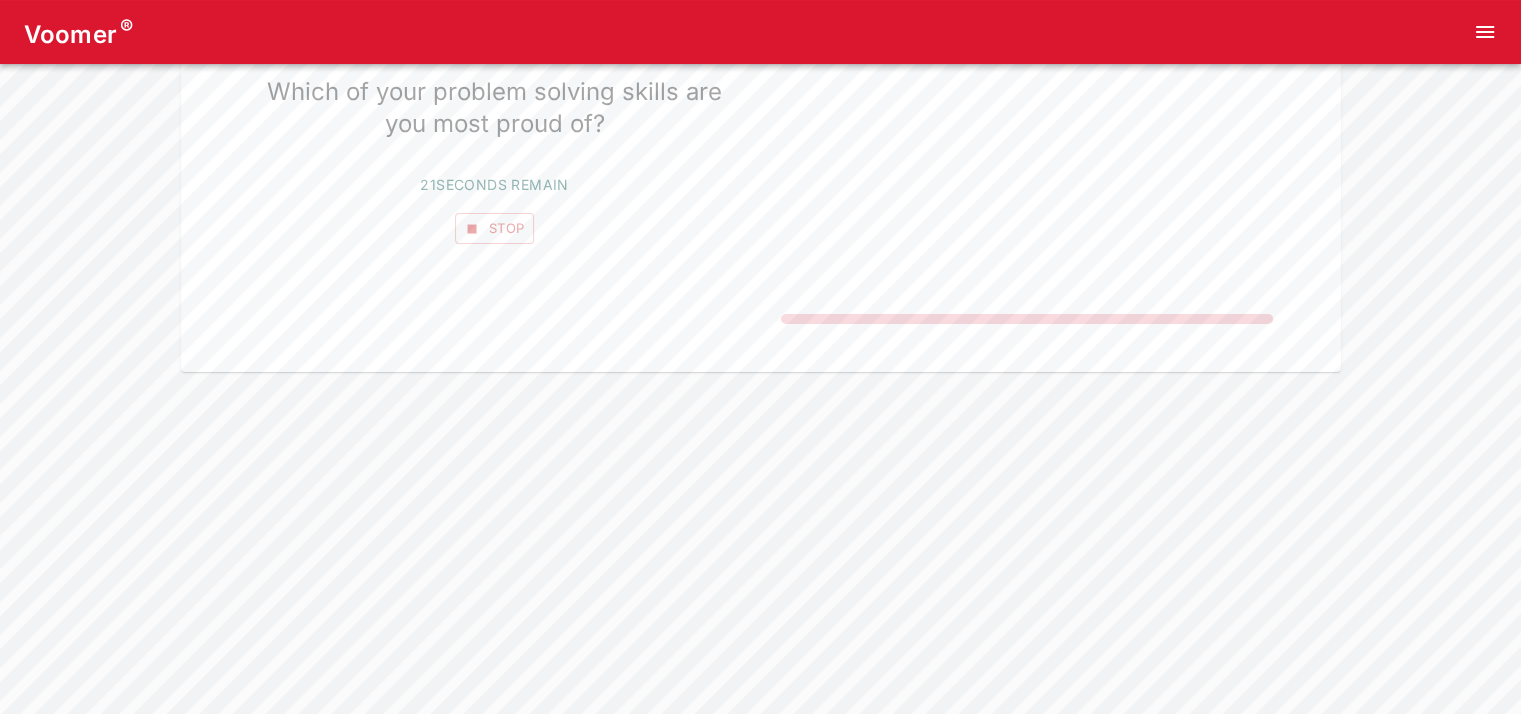 scroll, scrollTop: 130, scrollLeft: 0, axis: vertical 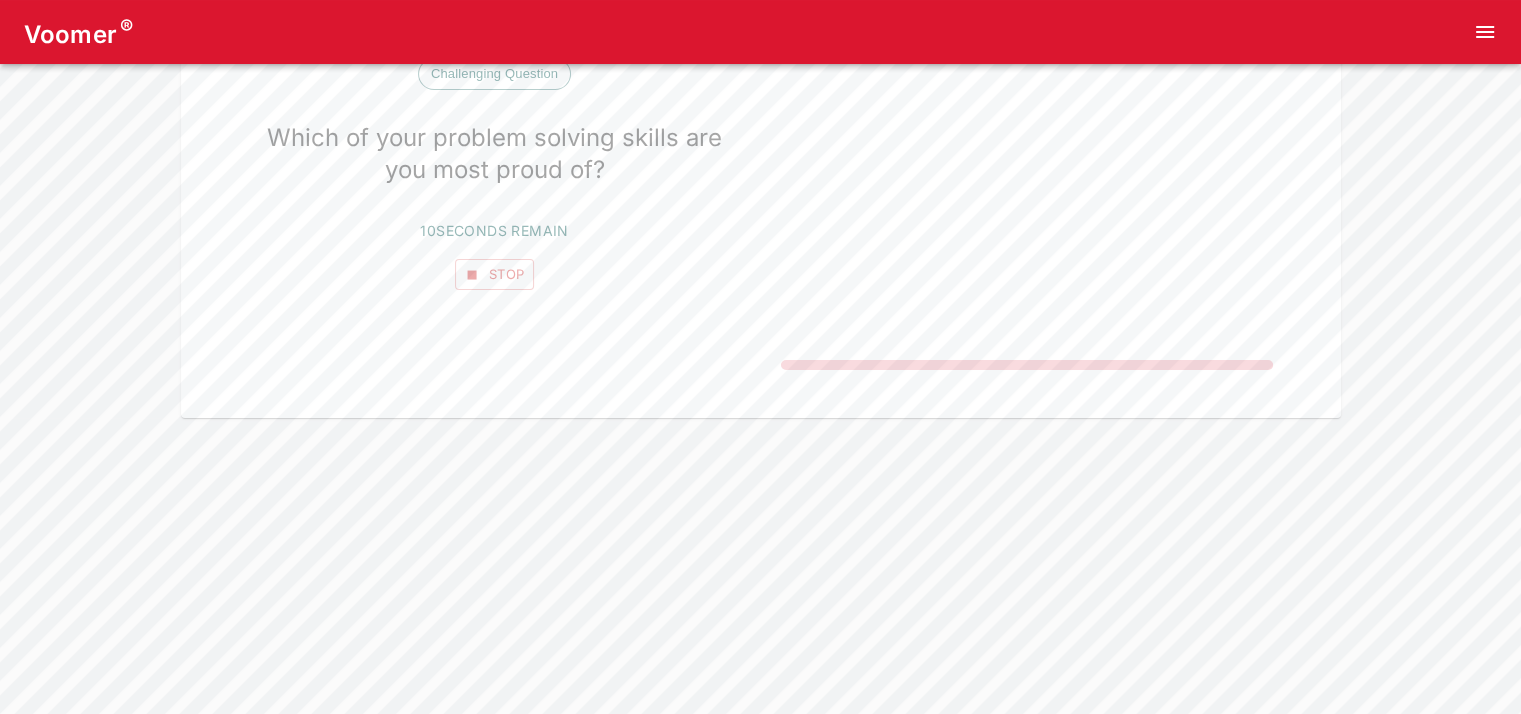 click on "Which of your problem solving skills are you most proud of?" at bounding box center (495, 154) 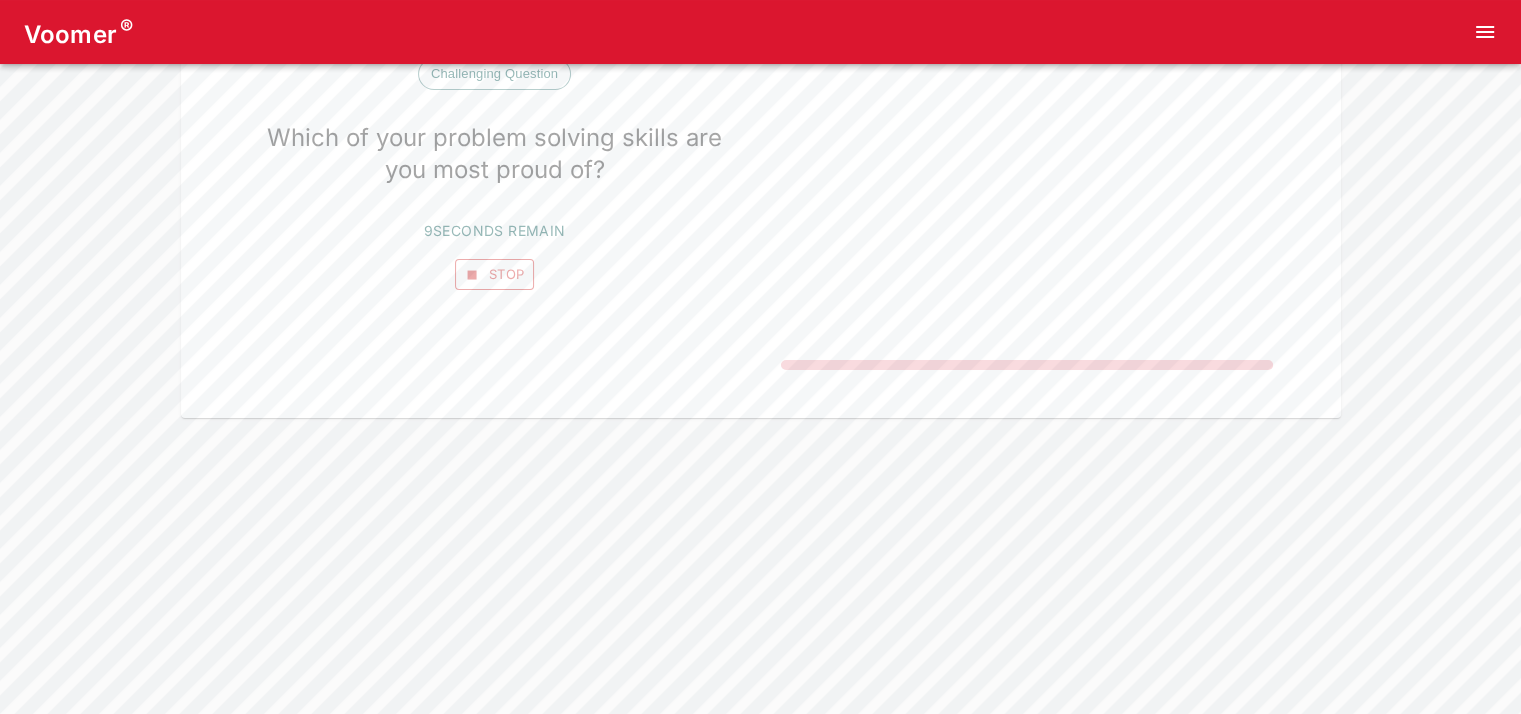 click on "Stop" at bounding box center (495, 274) 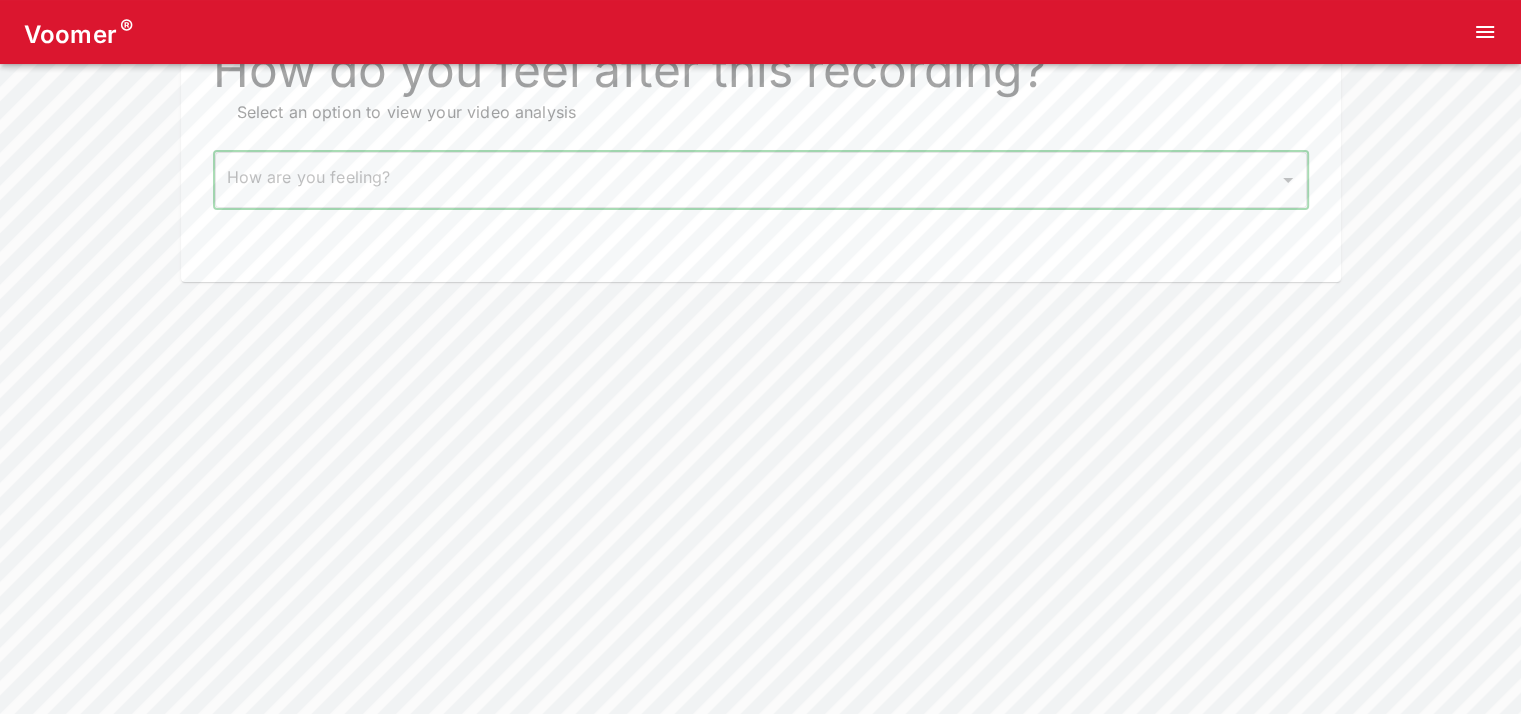click on "Voomer ® Question Preparation Recording 4 Feedback 5 Processing How do you feel after this recording? Select an option to view your video analysis How are you feeling? ​ How are you feeling? Home Analysis Tokens: 0 Pricing Log Out" at bounding box center [760, 76] 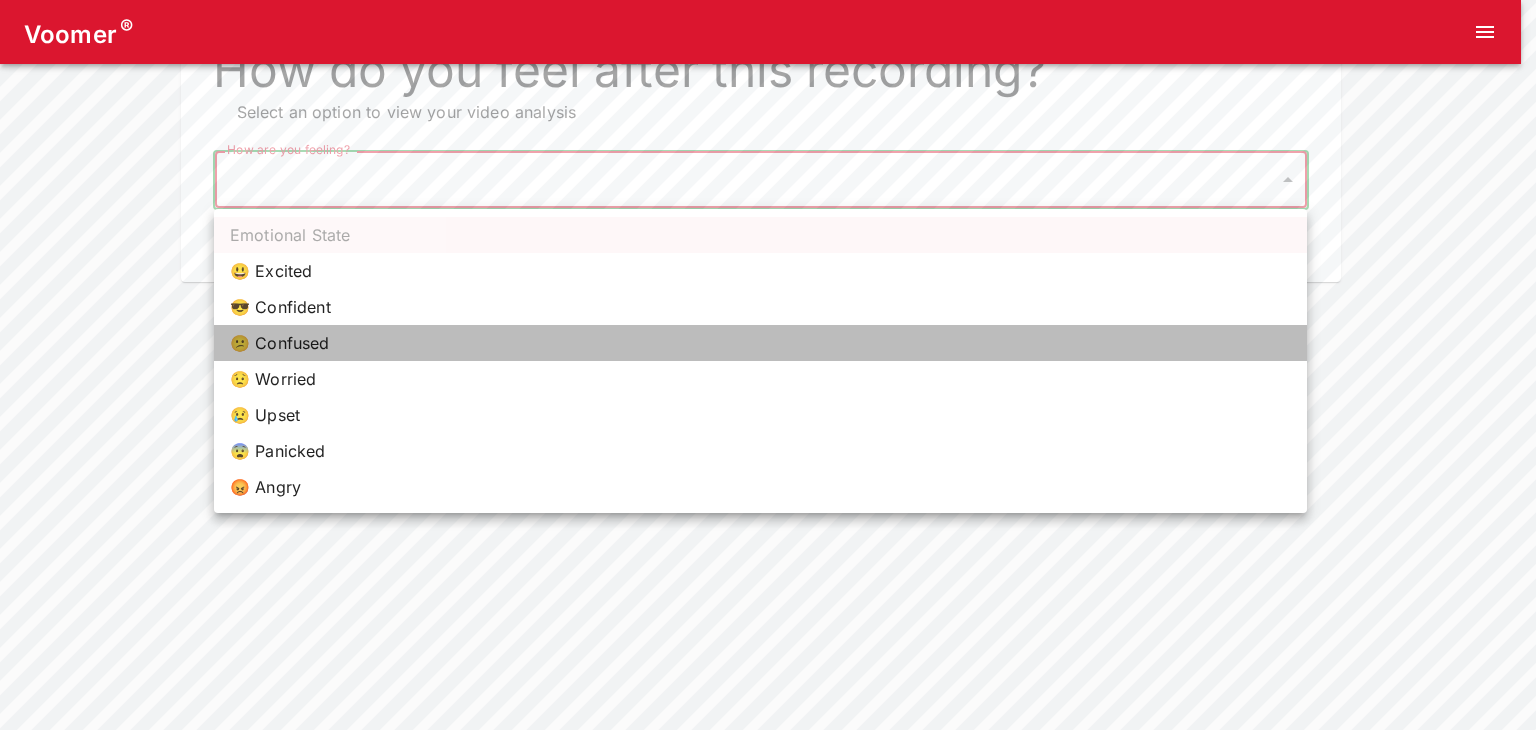 click on "😕 Confused" at bounding box center (760, 343) 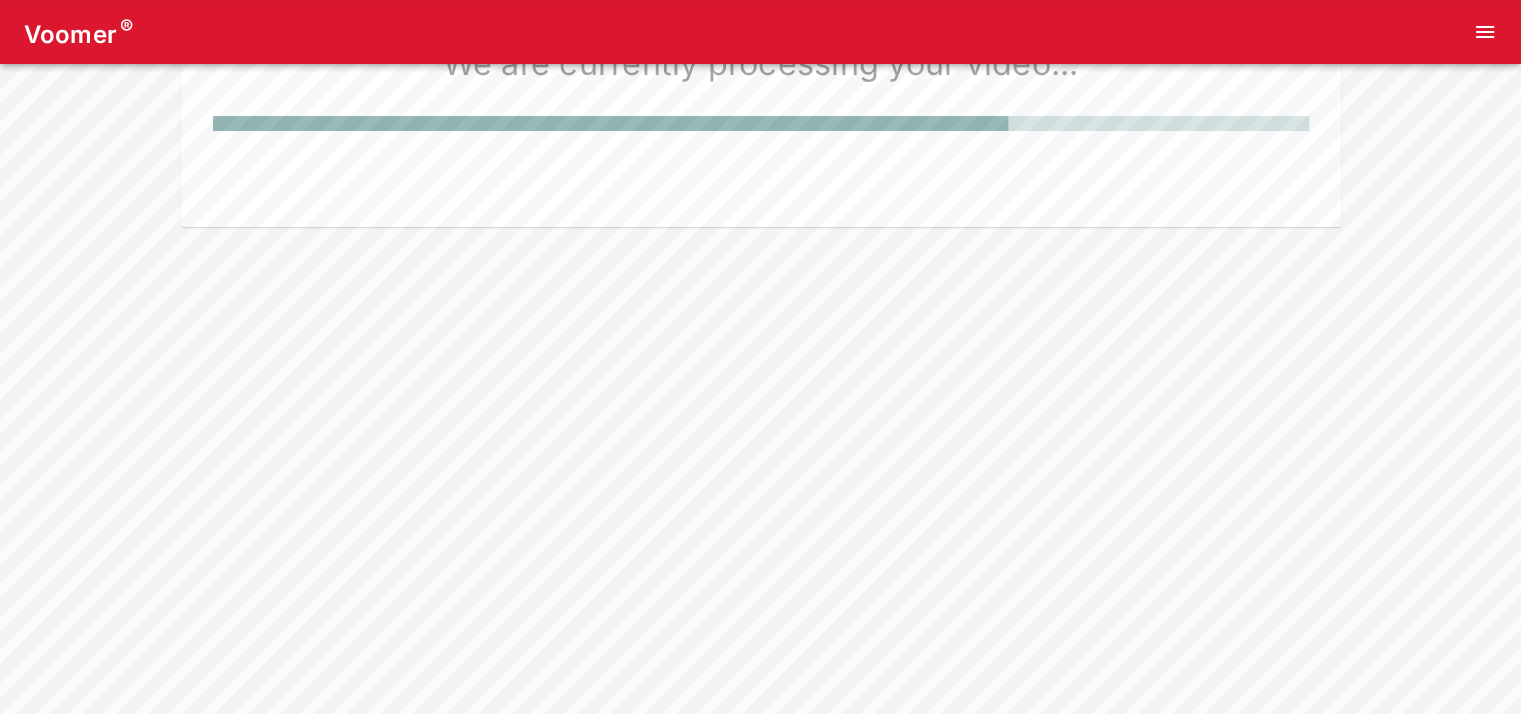 scroll, scrollTop: 0, scrollLeft: 0, axis: both 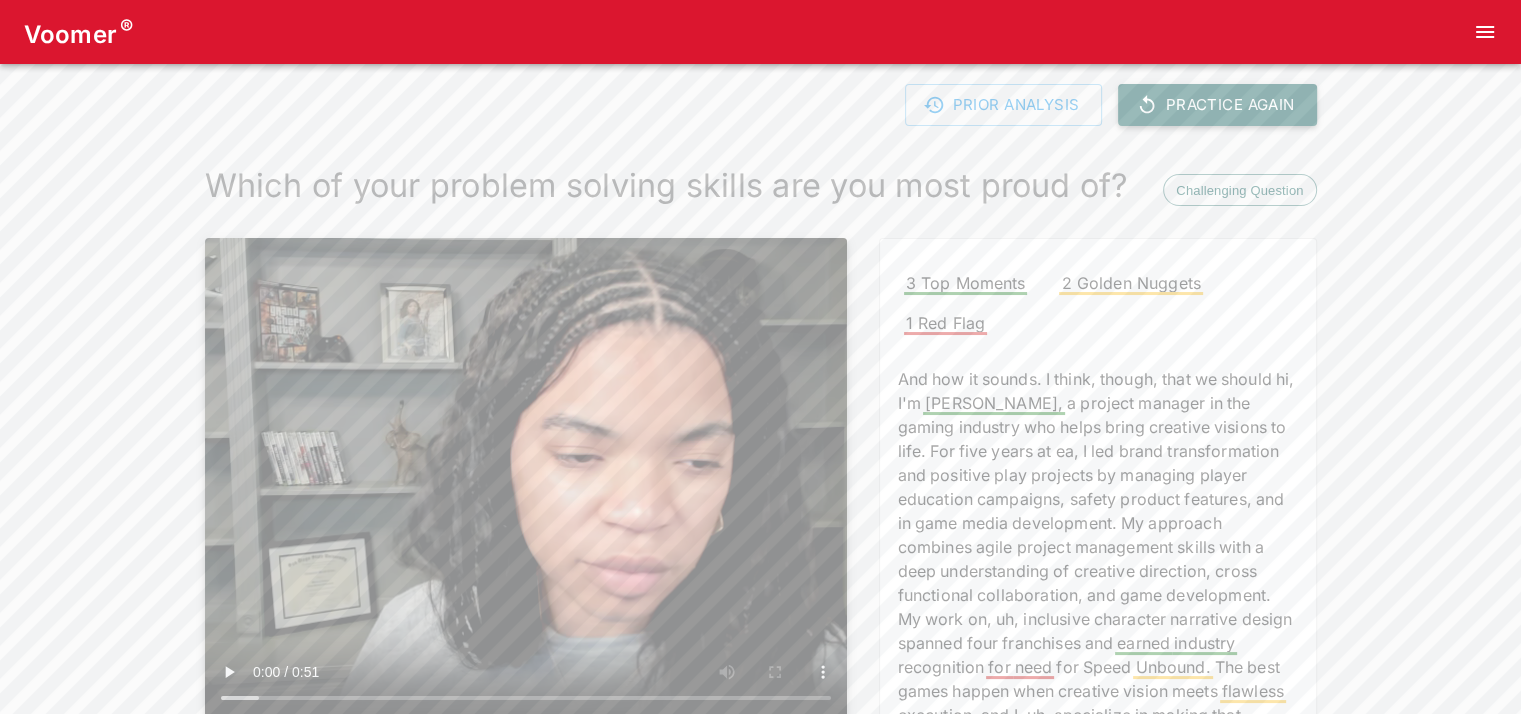 click 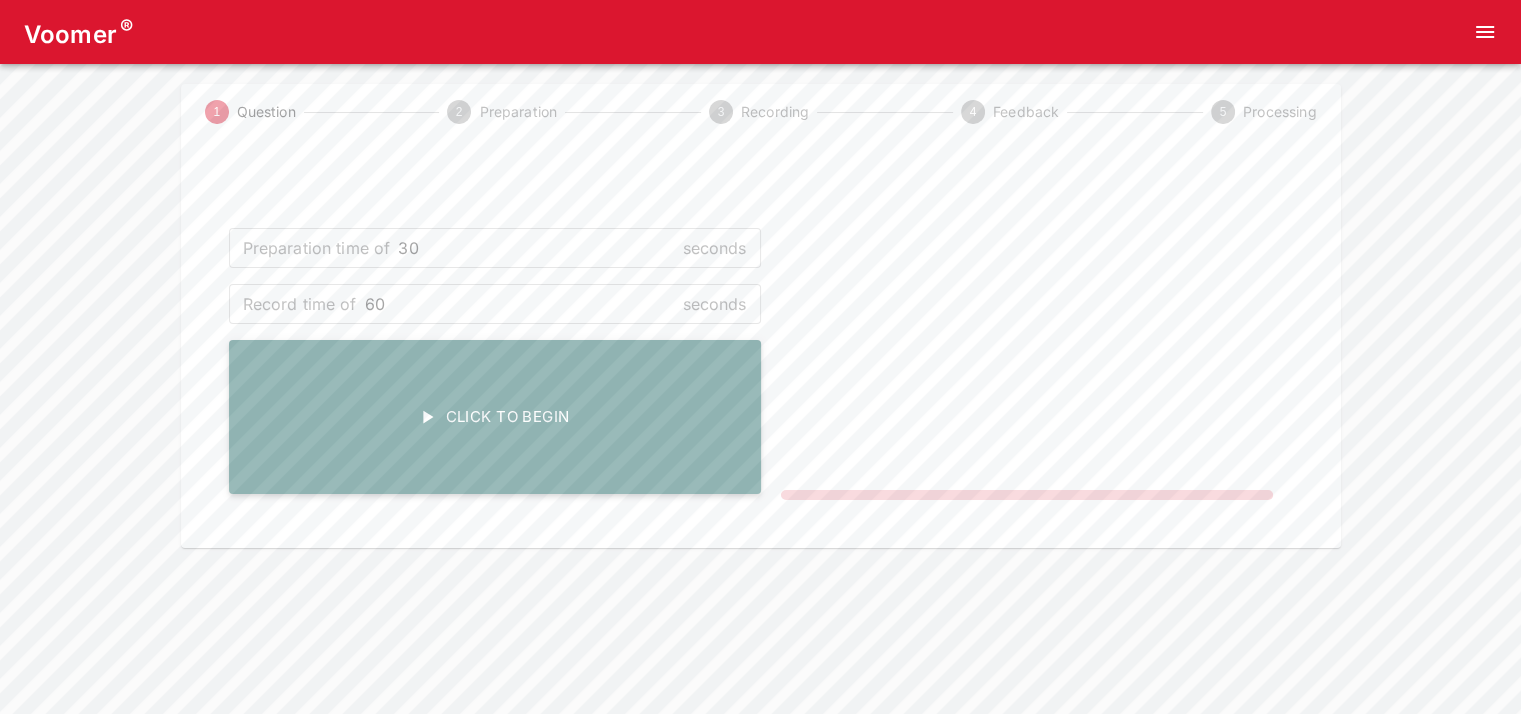 click on "Click To Begin" at bounding box center (495, 417) 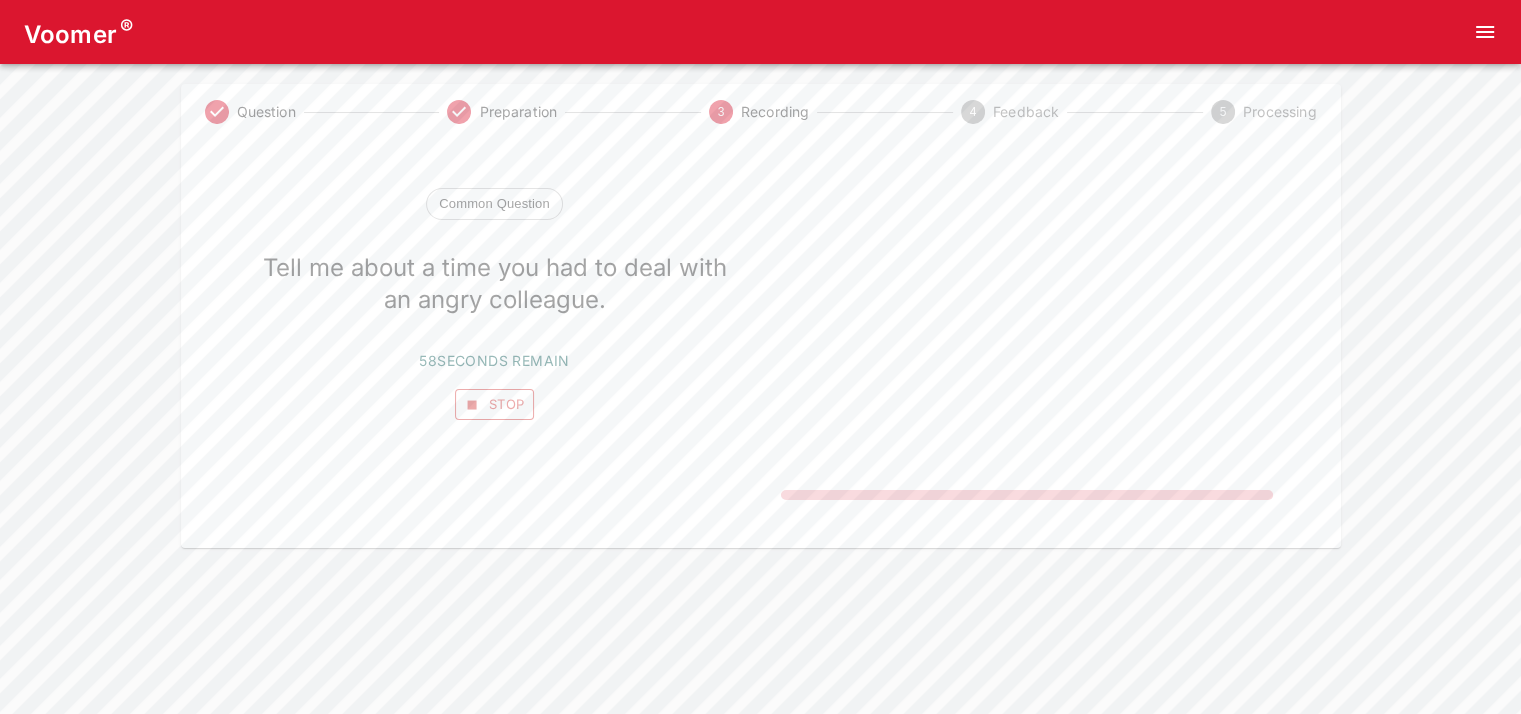 click on "Stop" at bounding box center (495, 404) 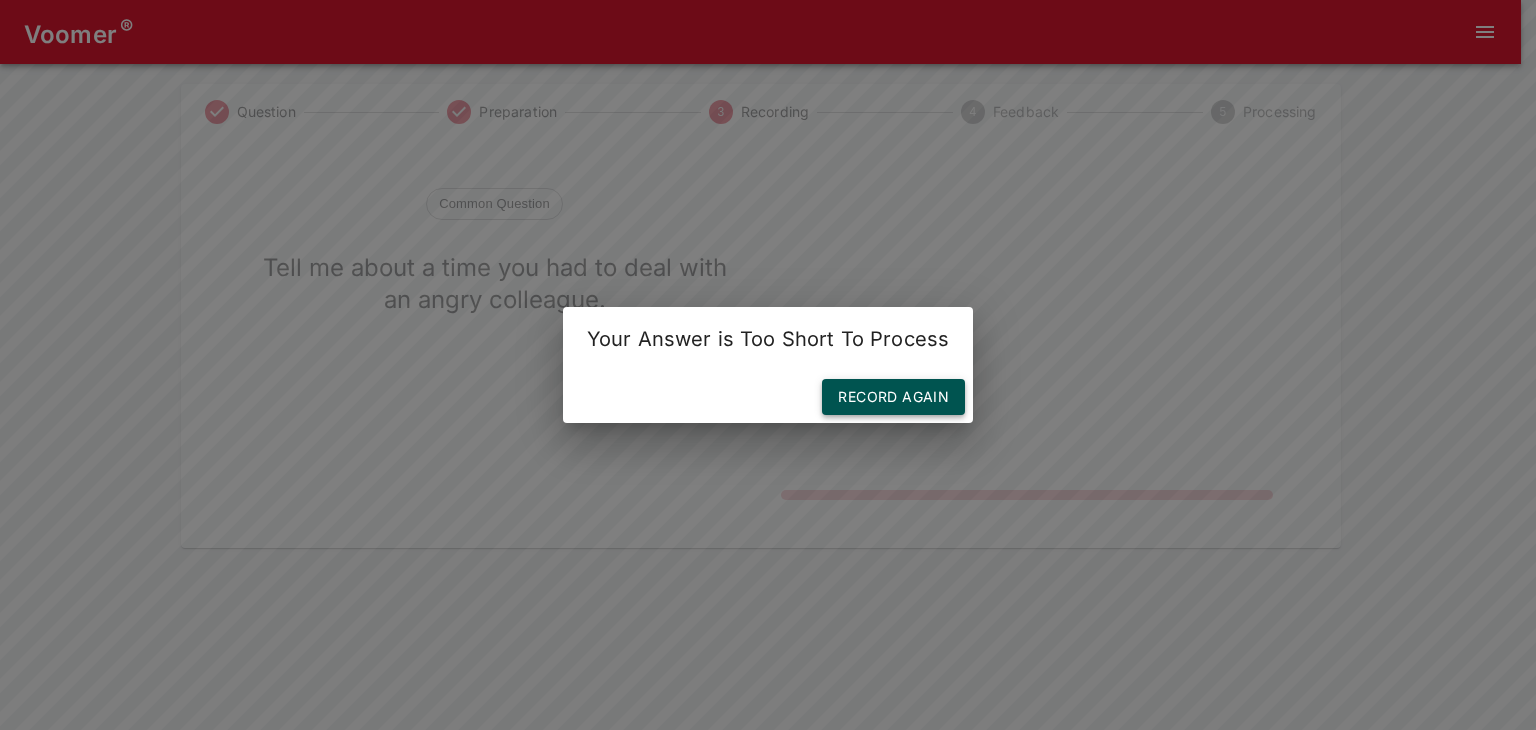 click on "Record Again" at bounding box center [893, 397] 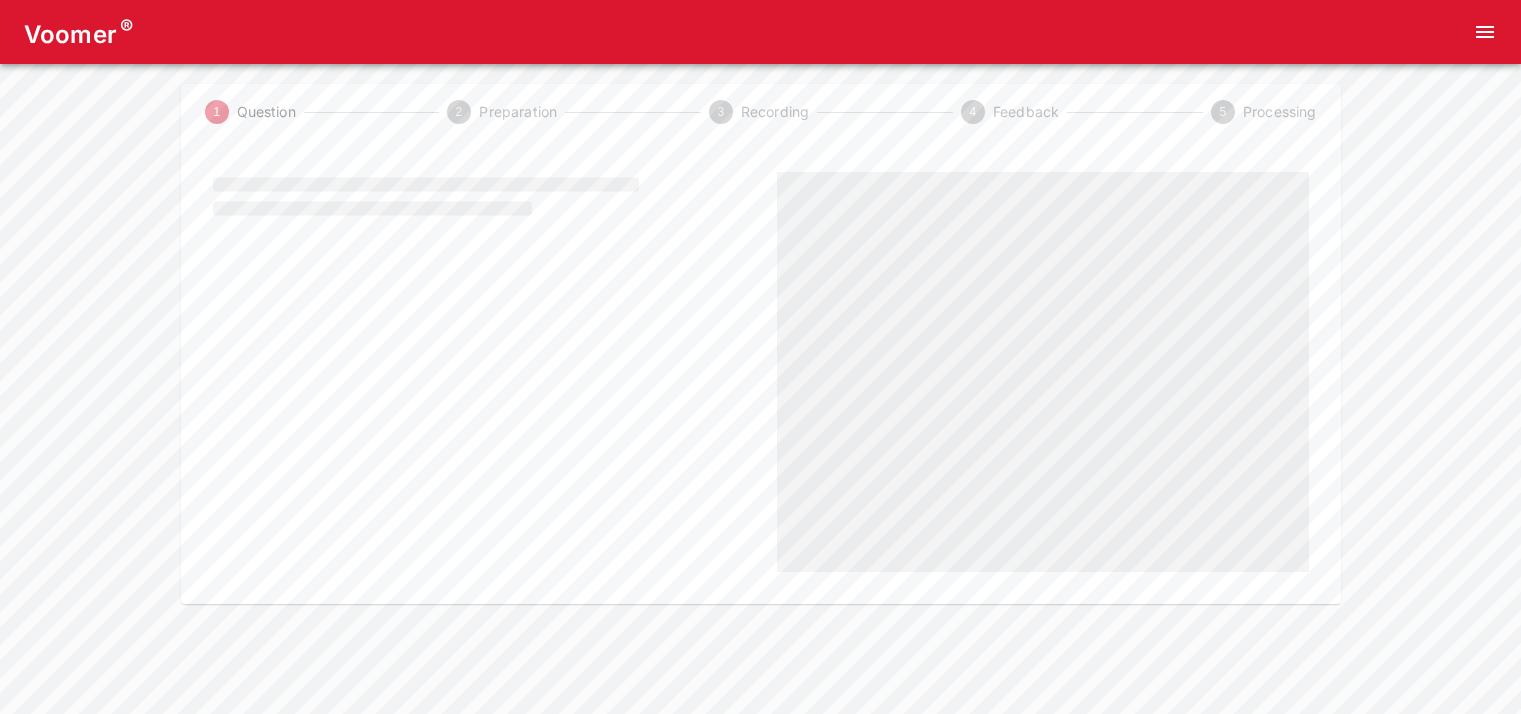 scroll, scrollTop: 0, scrollLeft: 0, axis: both 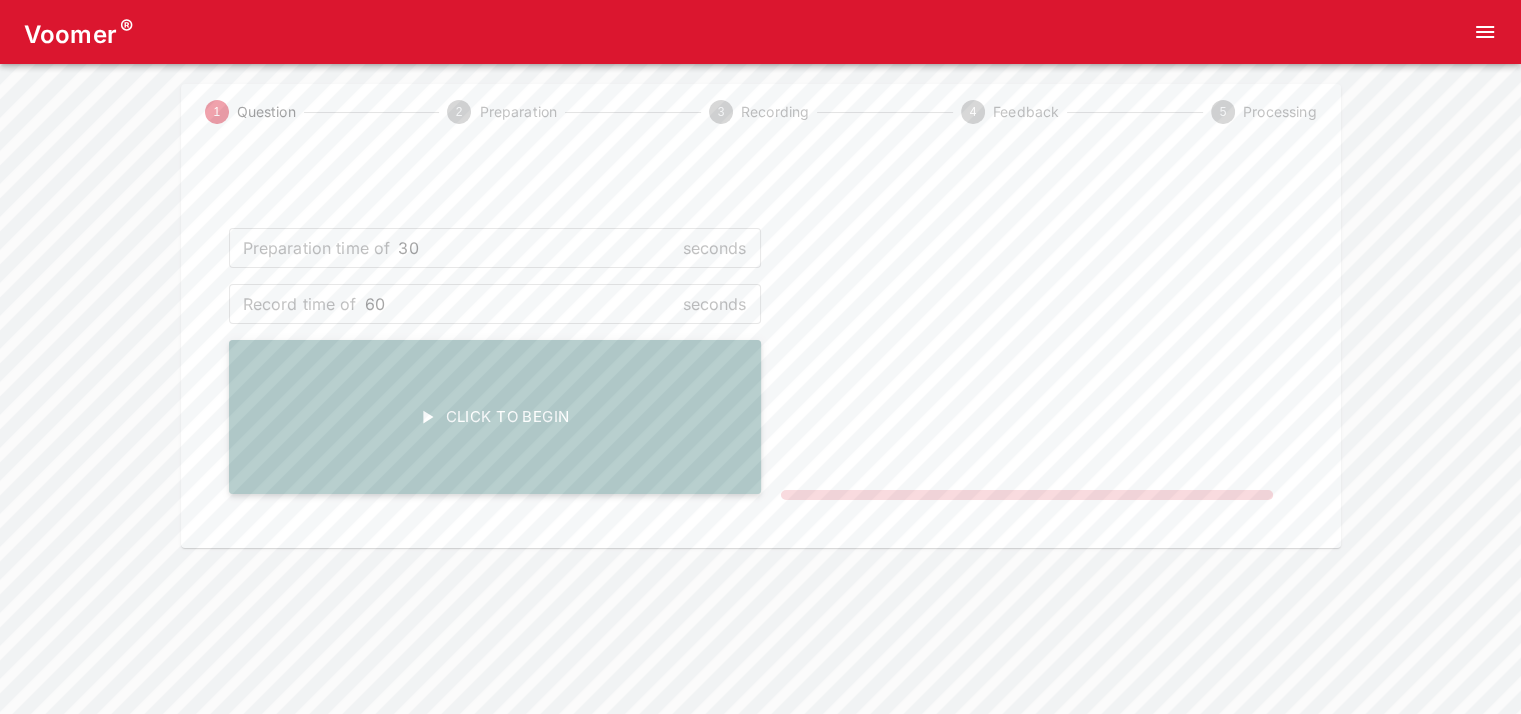 click on "Click To Begin" at bounding box center (495, 417) 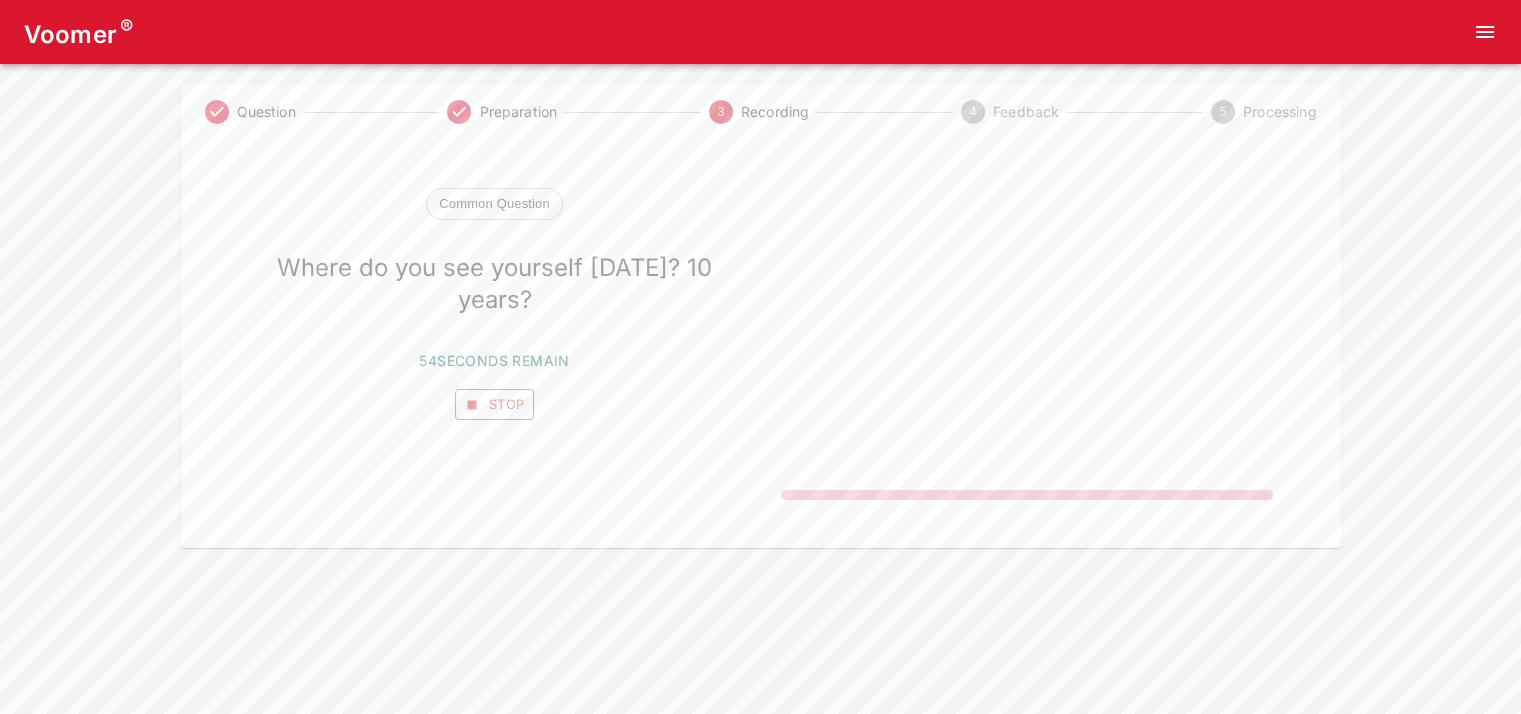 click on "Stop" at bounding box center (495, 404) 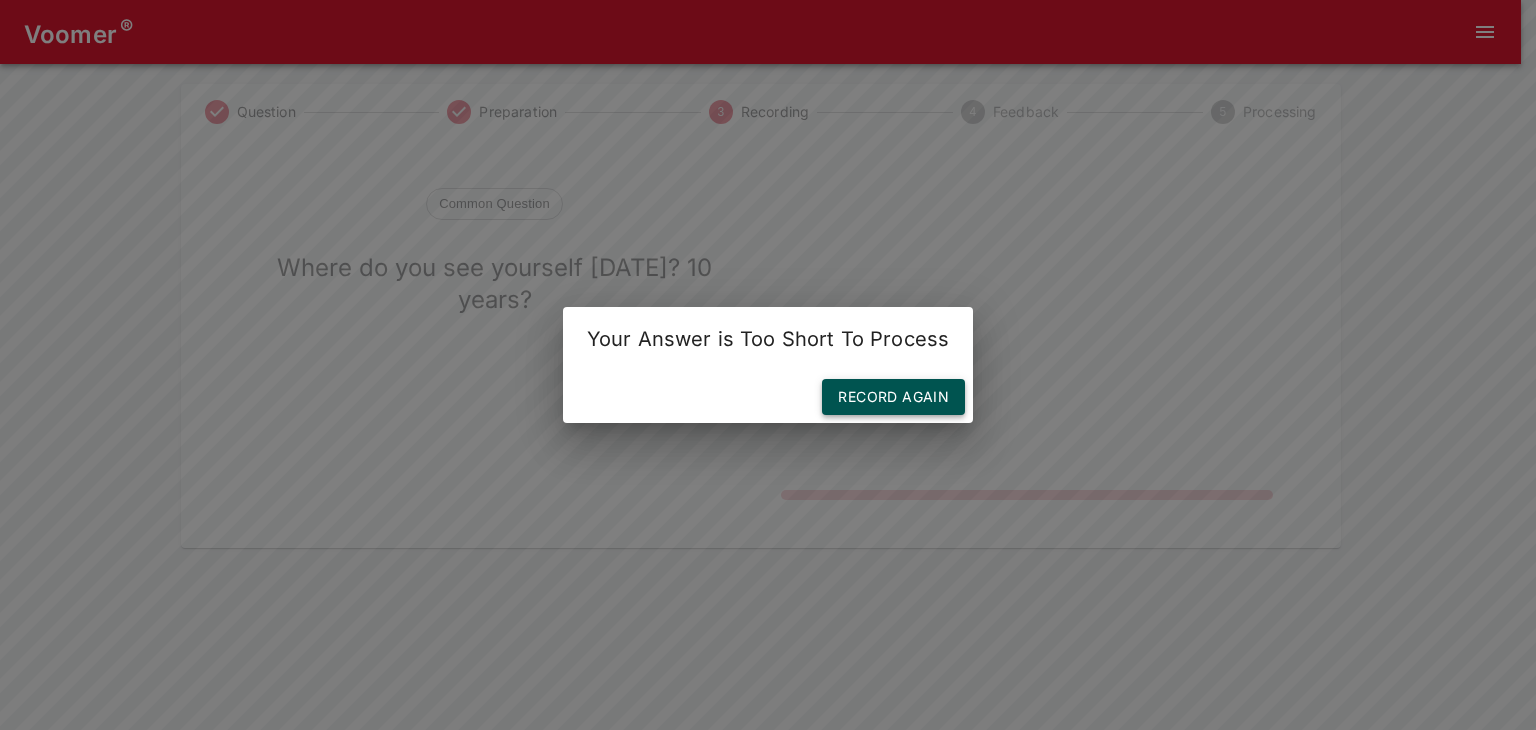click on "Record Again" at bounding box center [893, 397] 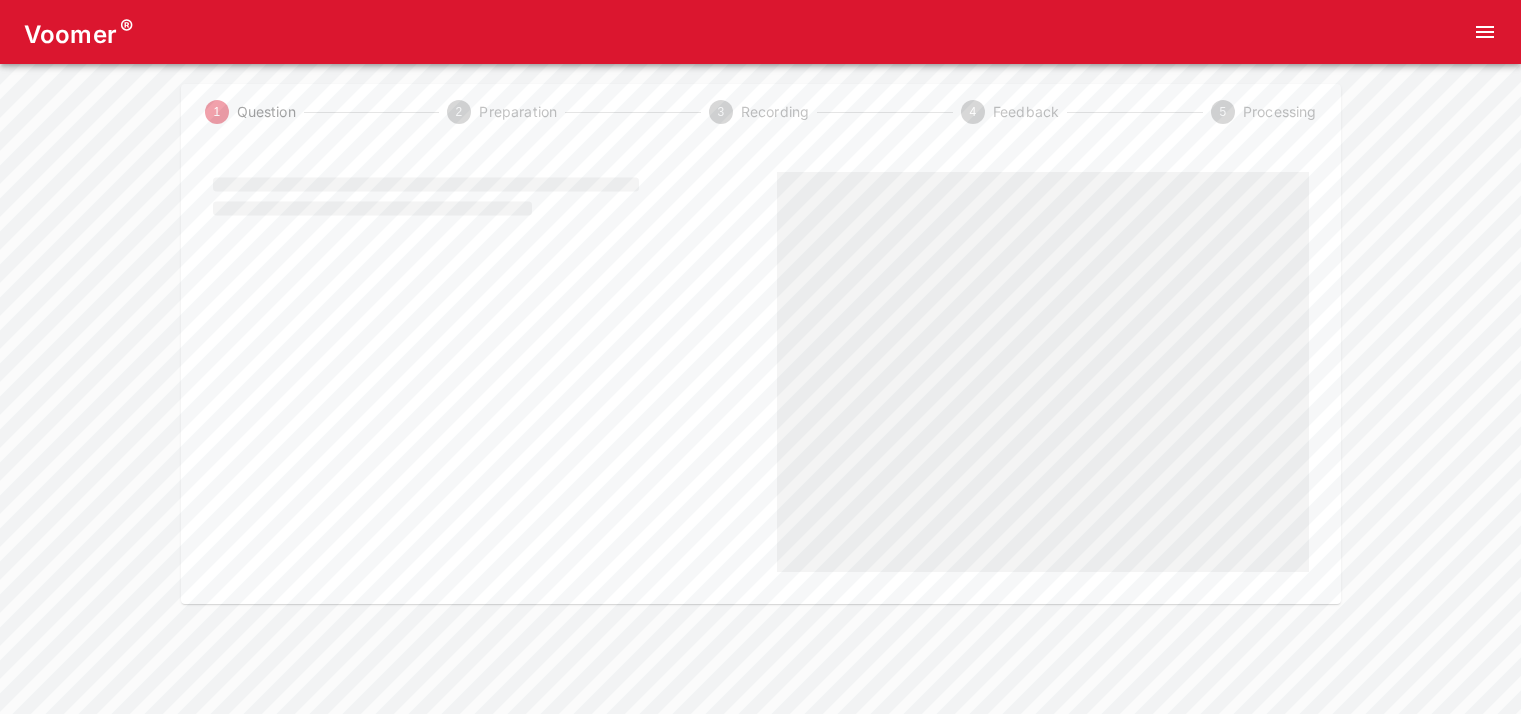 scroll, scrollTop: 0, scrollLeft: 0, axis: both 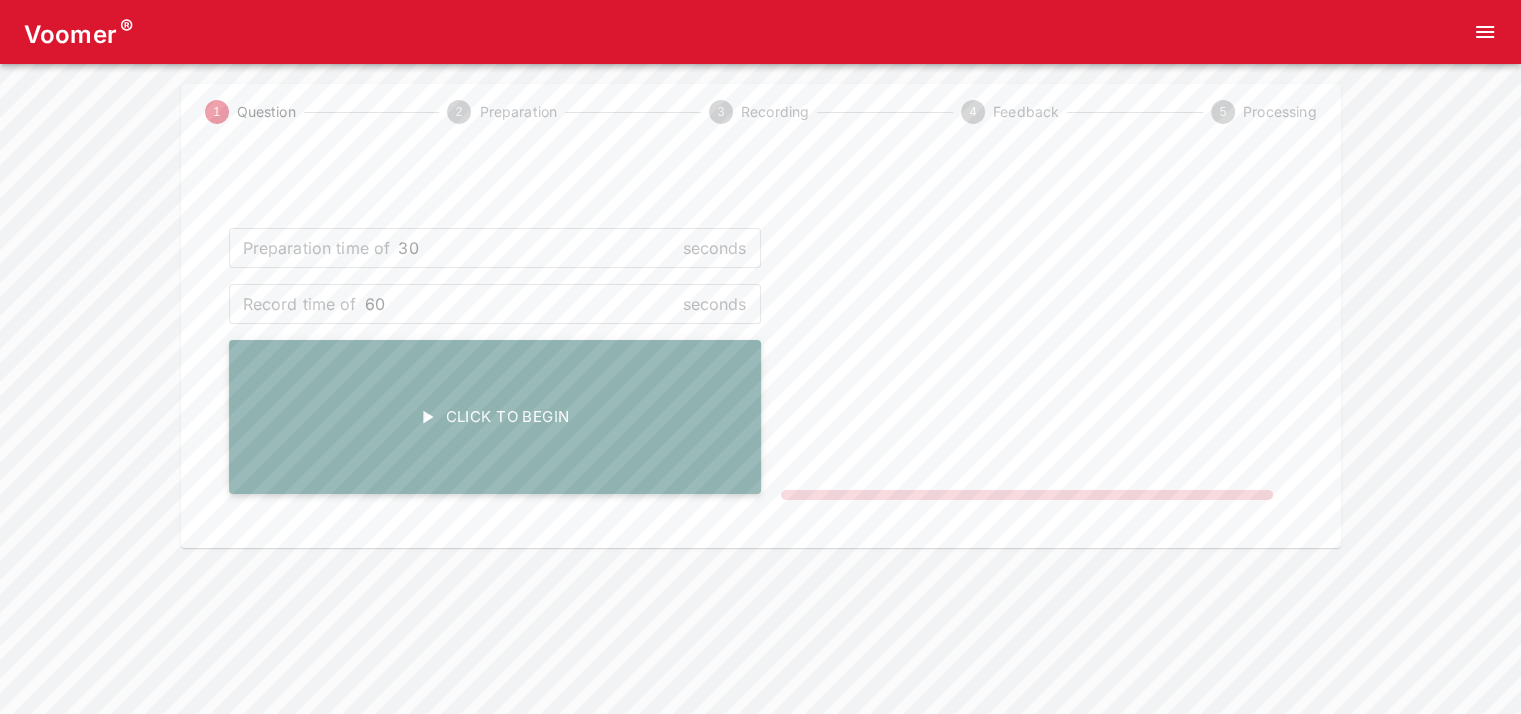 click on "Click To Begin" at bounding box center [495, 417] 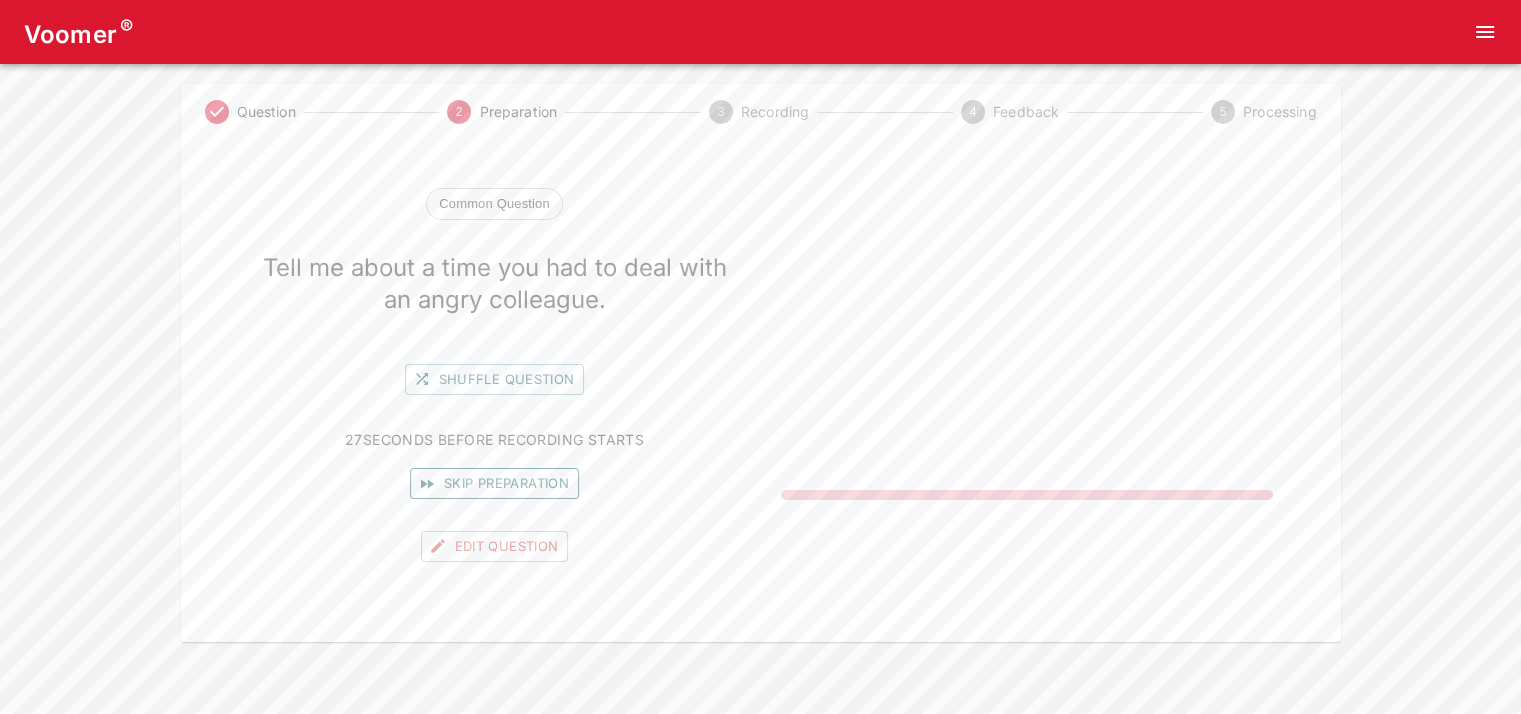 click on "Skip preparation" at bounding box center (494, 483) 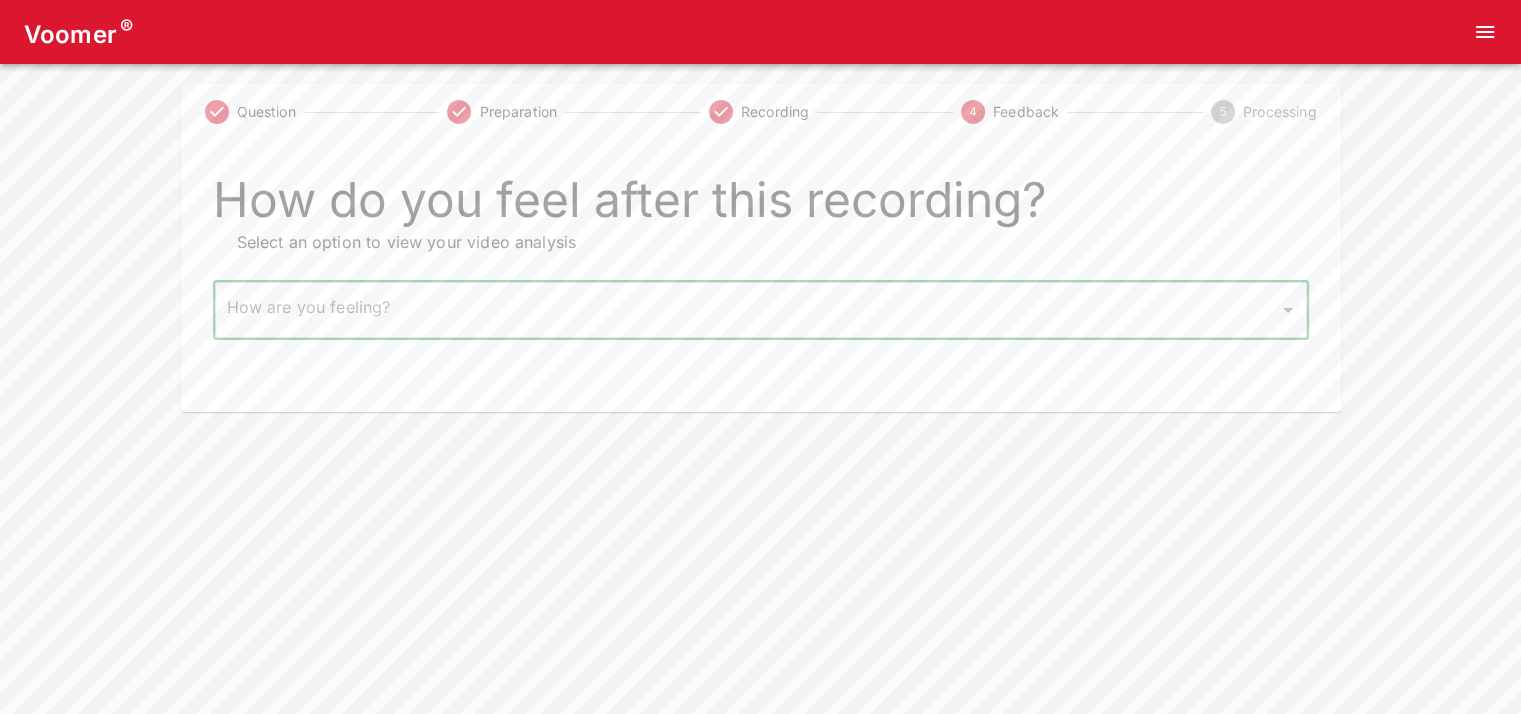click on "Voomer ® Question Preparation Recording 4 Feedback 5 Processing How do you feel after this recording? Select an option to view your video analysis How are you feeling? ​ How are you feeling? Home Analysis Tokens: 0 Pricing Log Out" at bounding box center [760, 206] 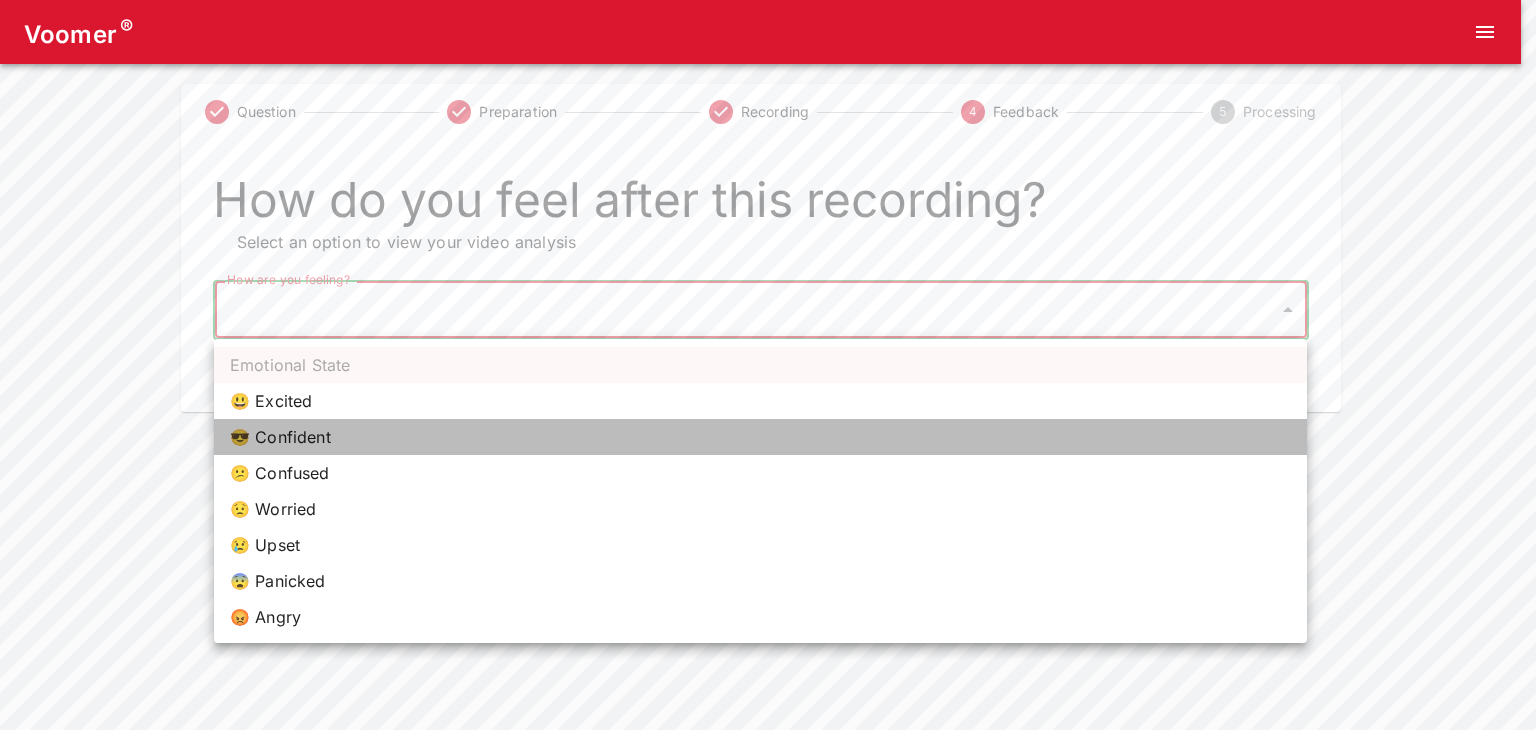 click on "😎 Confident" at bounding box center (760, 437) 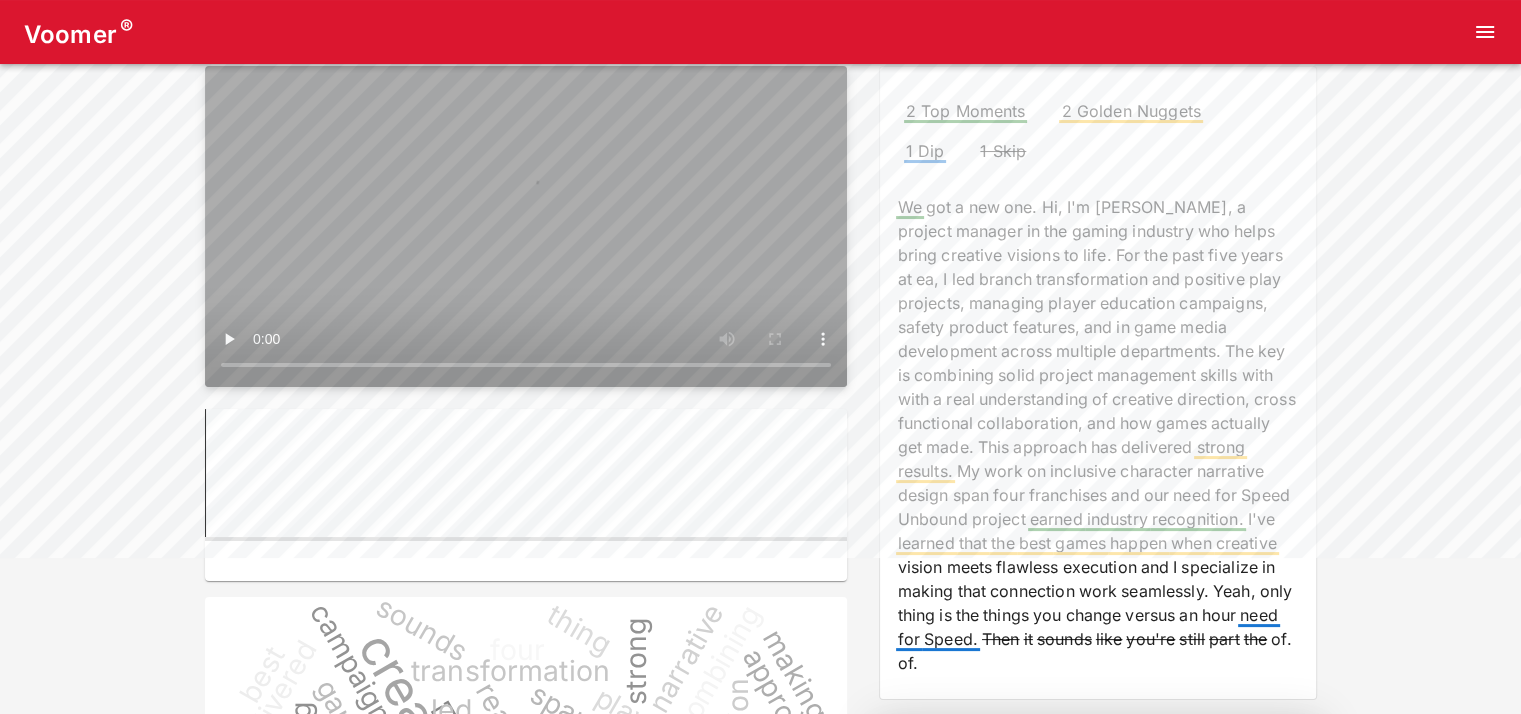 scroll, scrollTop: 0, scrollLeft: 0, axis: both 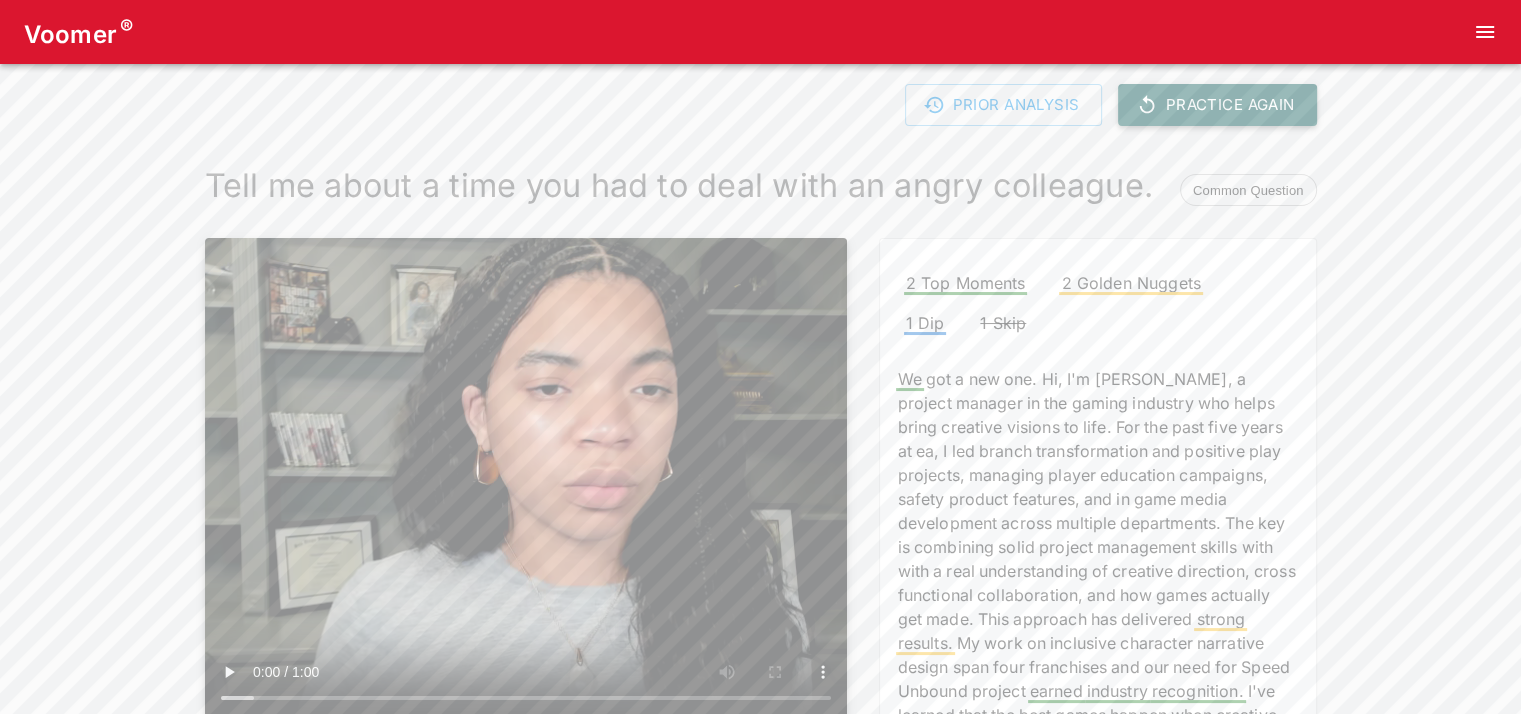 click on "Practice Again" at bounding box center [1217, 105] 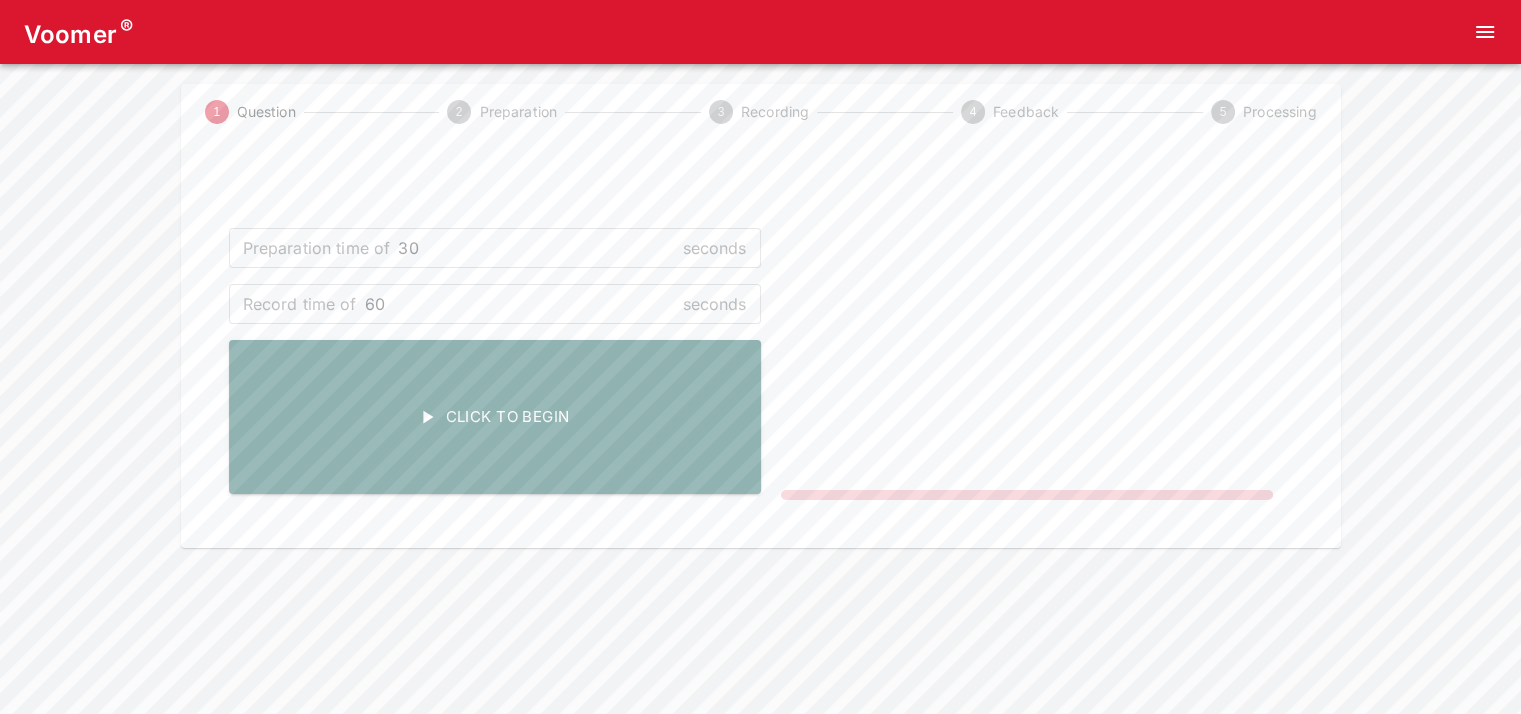 click on "Click To Begin" at bounding box center (495, 417) 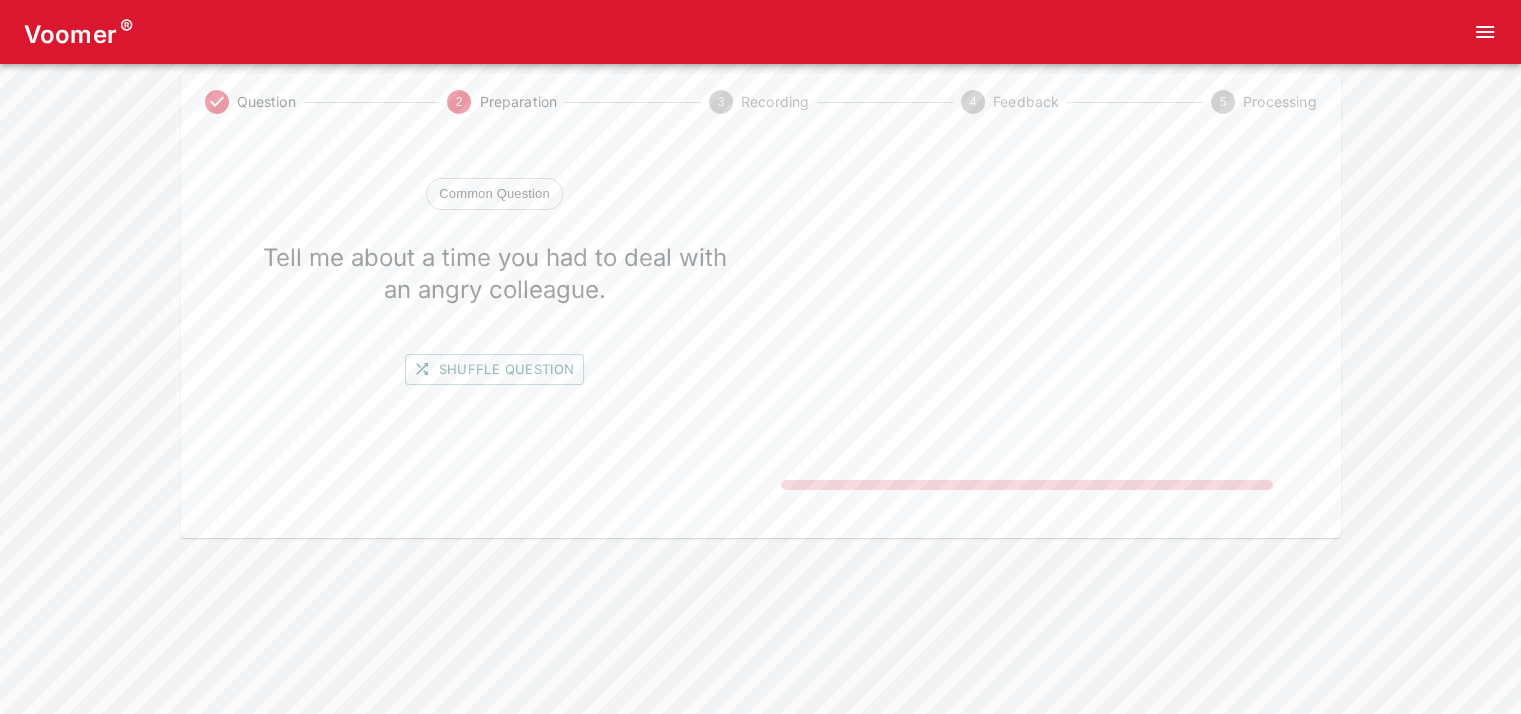 scroll, scrollTop: 16, scrollLeft: 0, axis: vertical 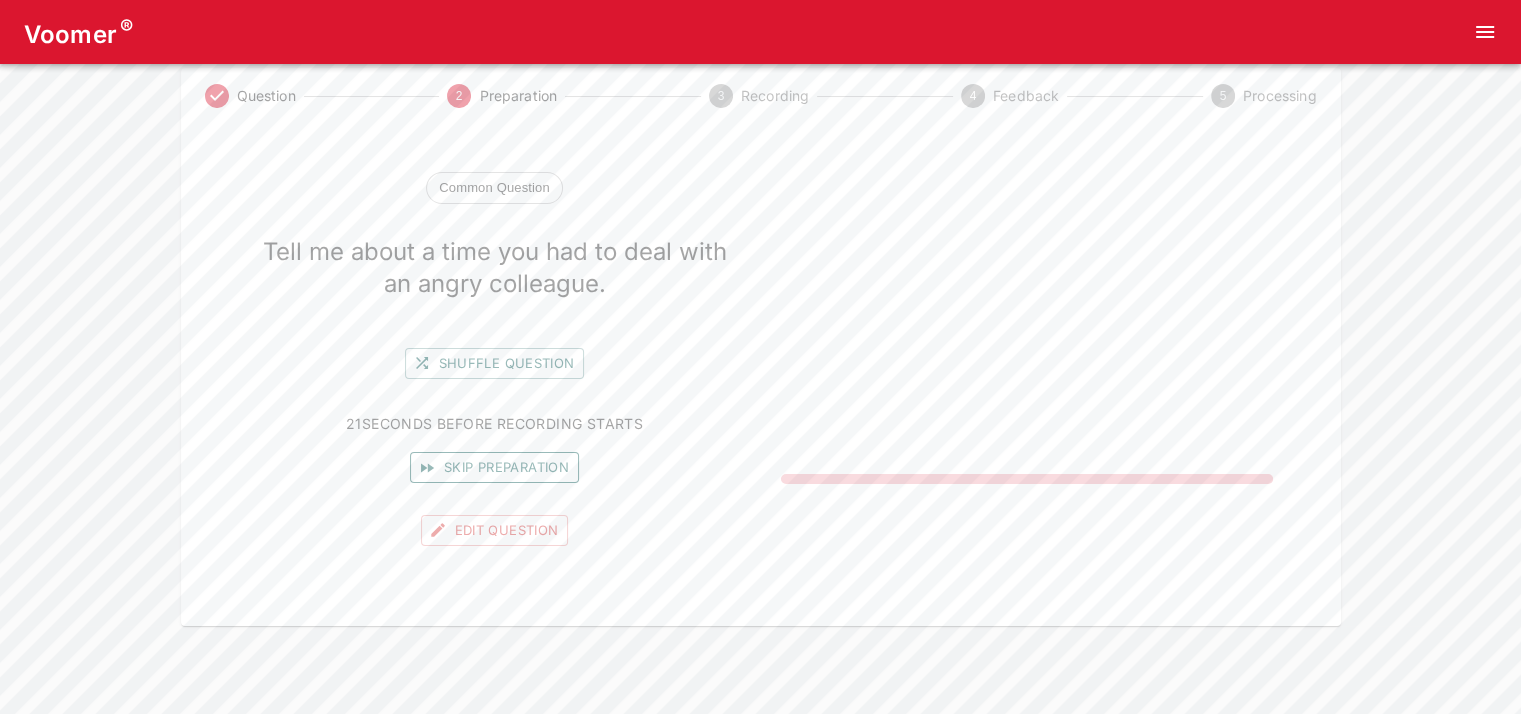 click on "Skip preparation" at bounding box center [494, 467] 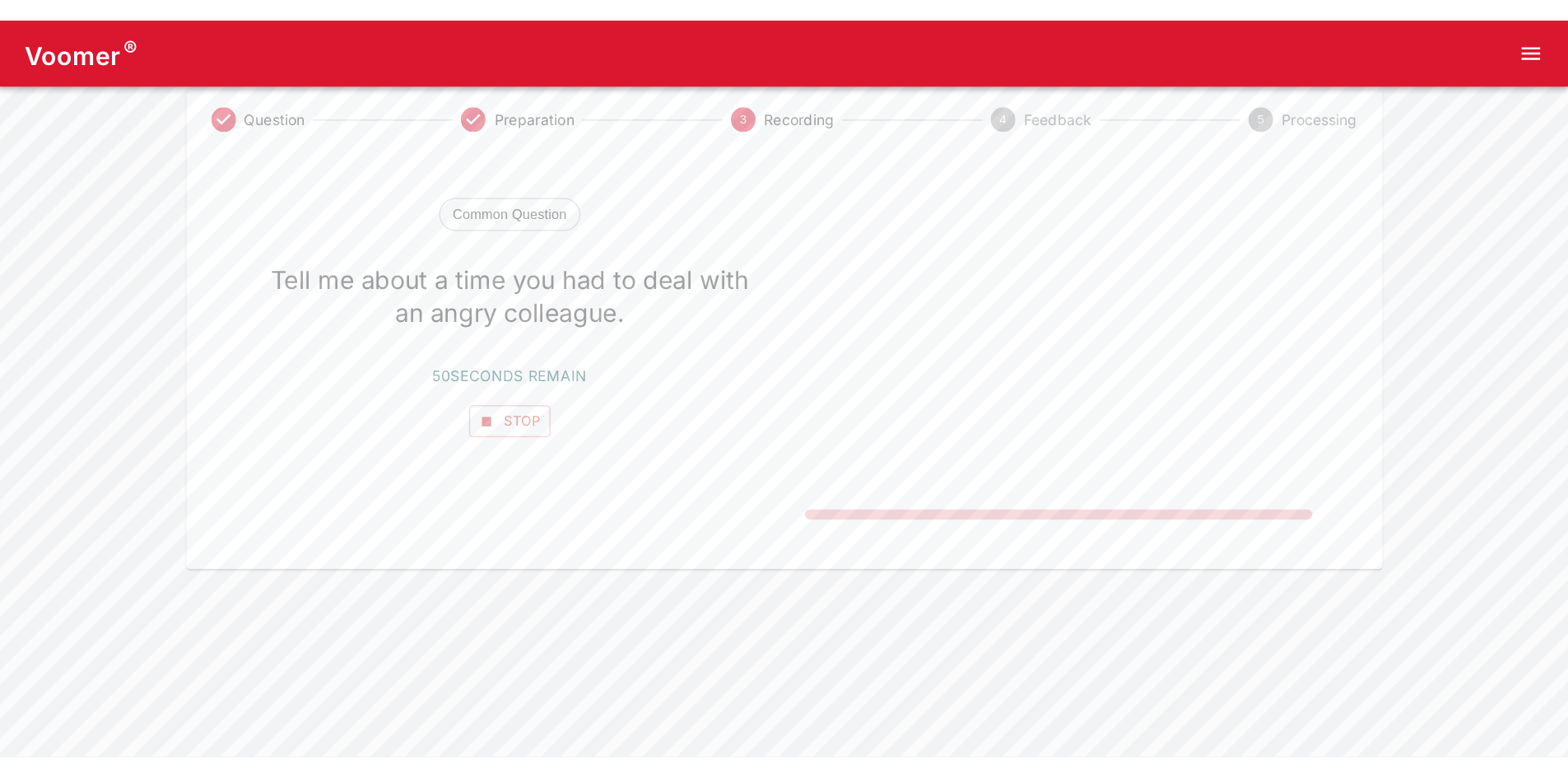 scroll, scrollTop: 0, scrollLeft: 0, axis: both 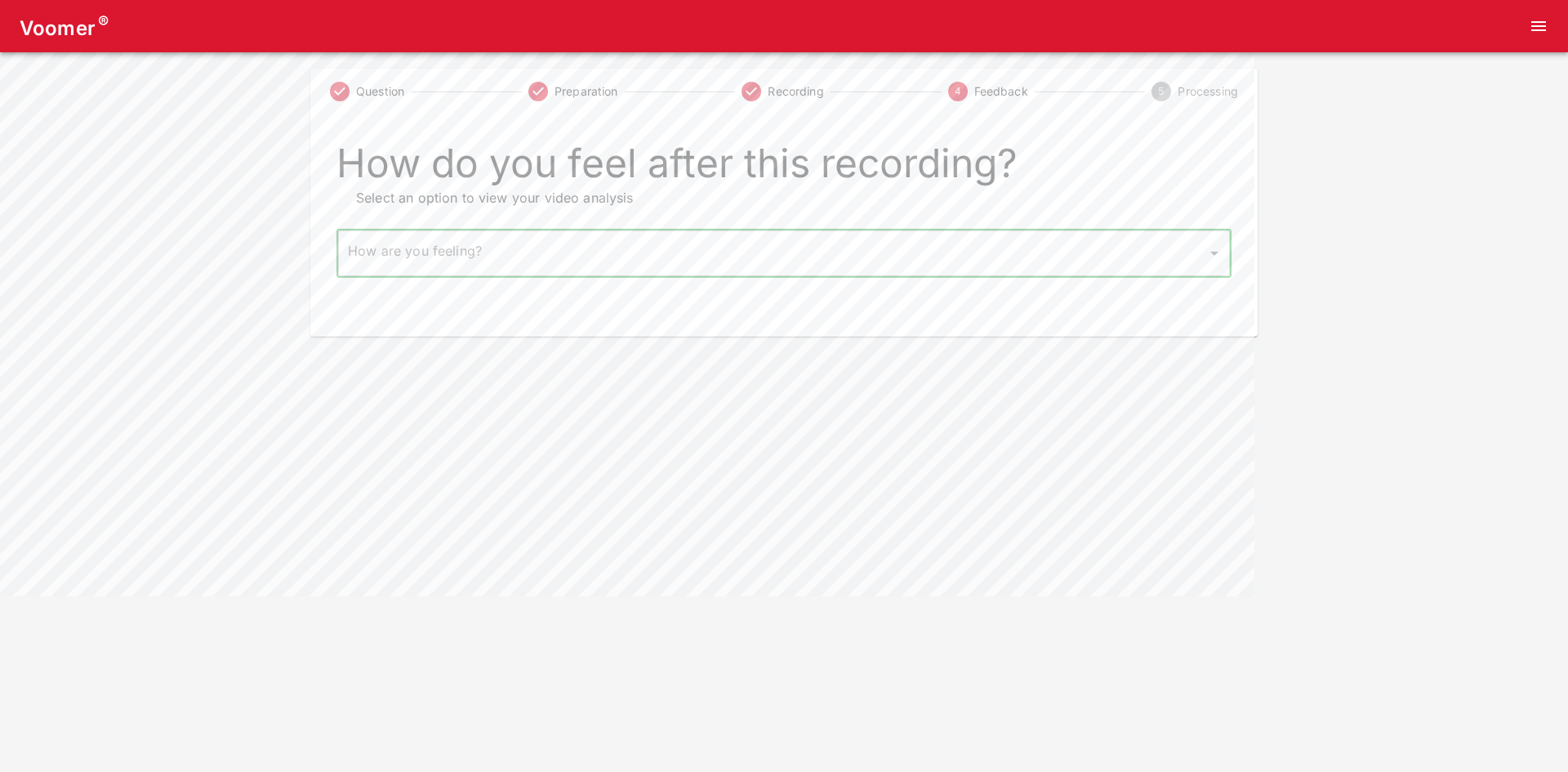 click on "How do you feel after this recording? Select an option to view your video analysis How are you feeling? ​ How are you feeling?" at bounding box center (784, 225) 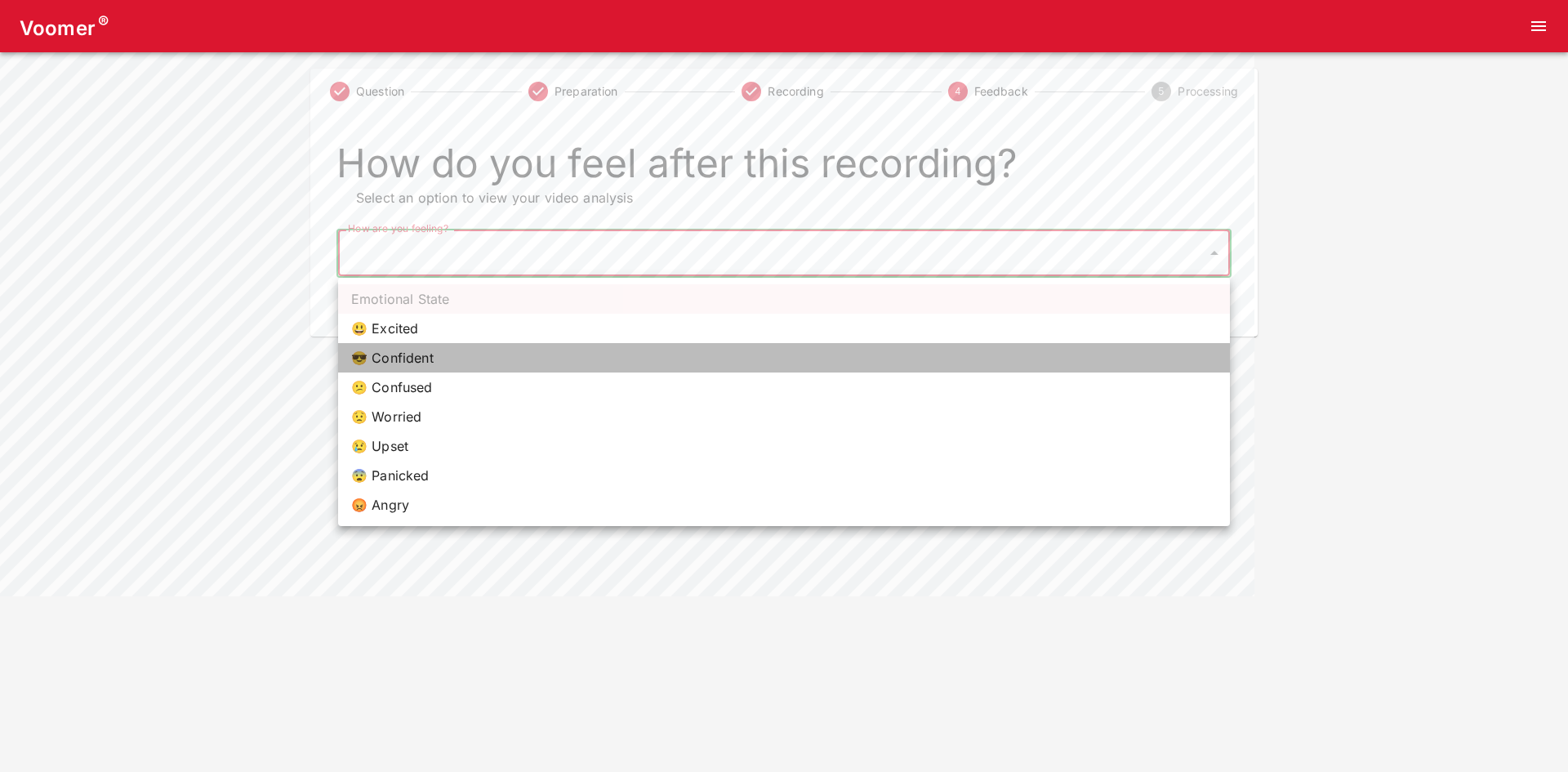 click on "😎 Confident" at bounding box center [784, 358] 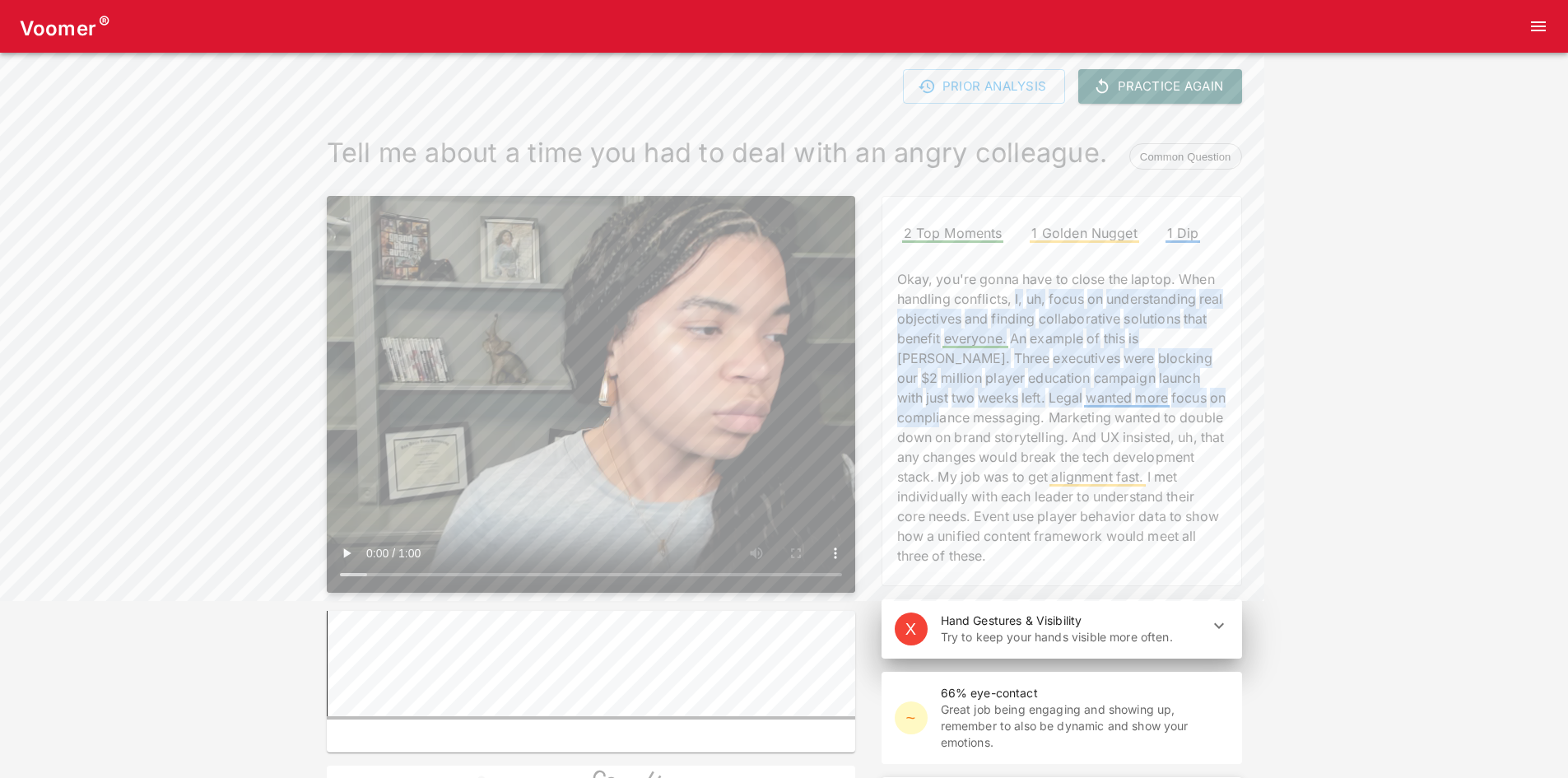 drag, startPoint x: 1017, startPoint y: 296, endPoint x: 1120, endPoint y: 408, distance: 152.1611 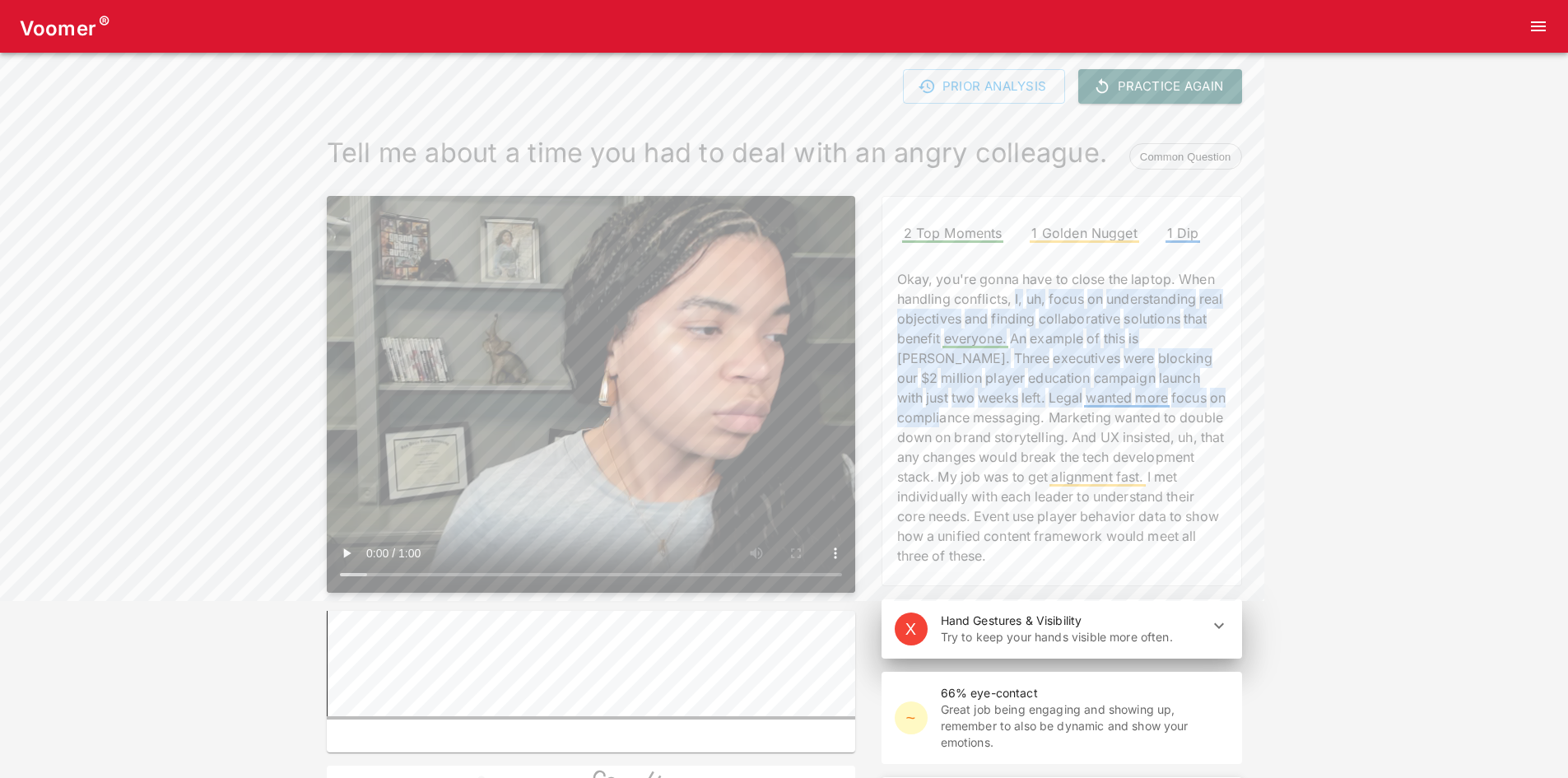 click on "Okay, you're gonna have to close the laptop. When handling conflicts, I, uh, focus on understanding real objectives and finding collaborative solutions that benefit everyone. An example of this is IDA. Three executives were blocking our $2 million player education campaign launch with just two weeks left. Legal wanted more focus on compliance messaging. Marketing wanted to double down on brand storytelling. And UX insisted, uh, that any changes would break the tech development stack. My job was to get alignment fast. I met individually with each leader to understand their core needs. Event use player behavior data to show how a unified content framework would meet all three of these." at bounding box center (1062, 417) 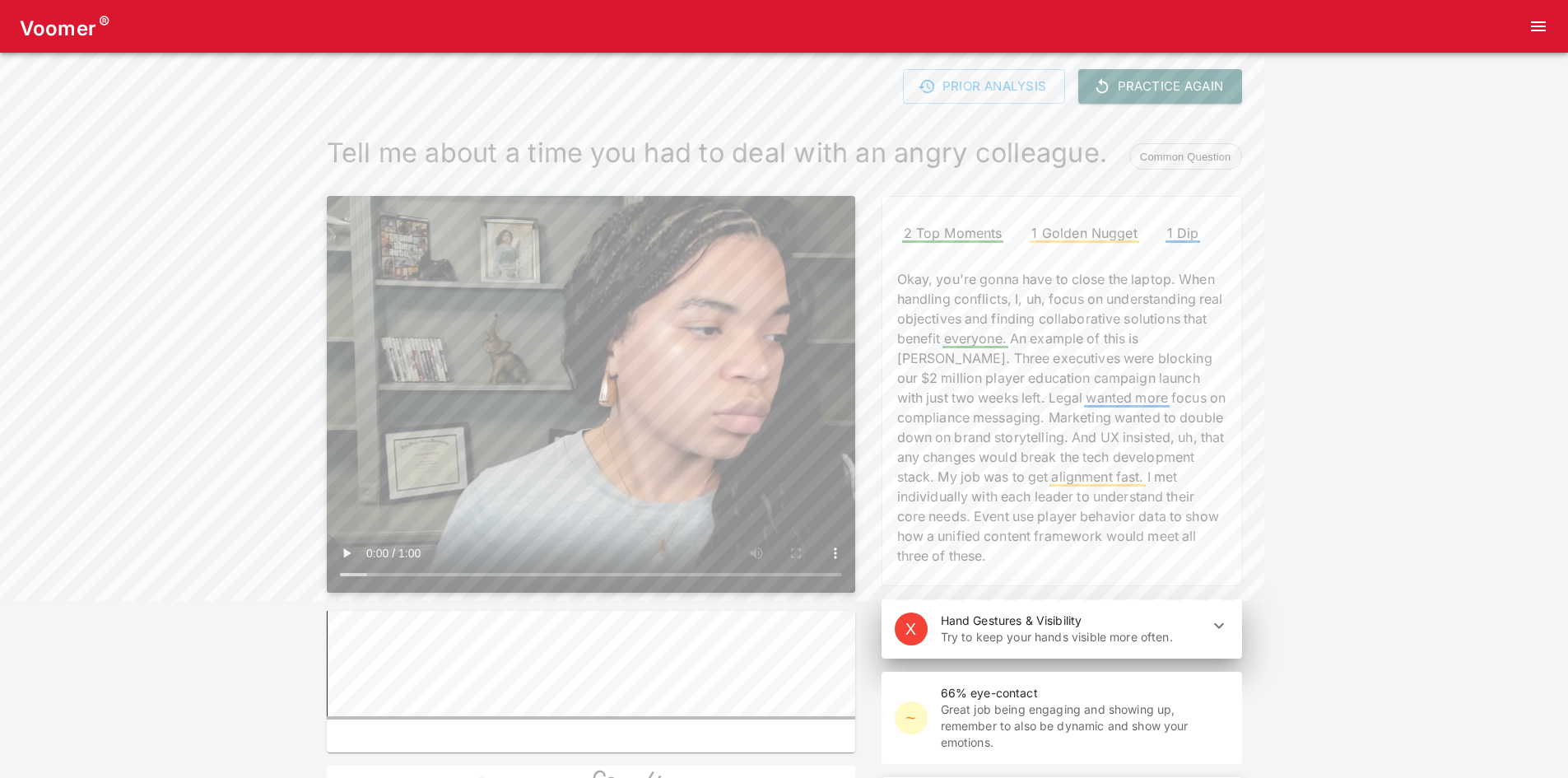 click on "double" at bounding box center (1201, 417) 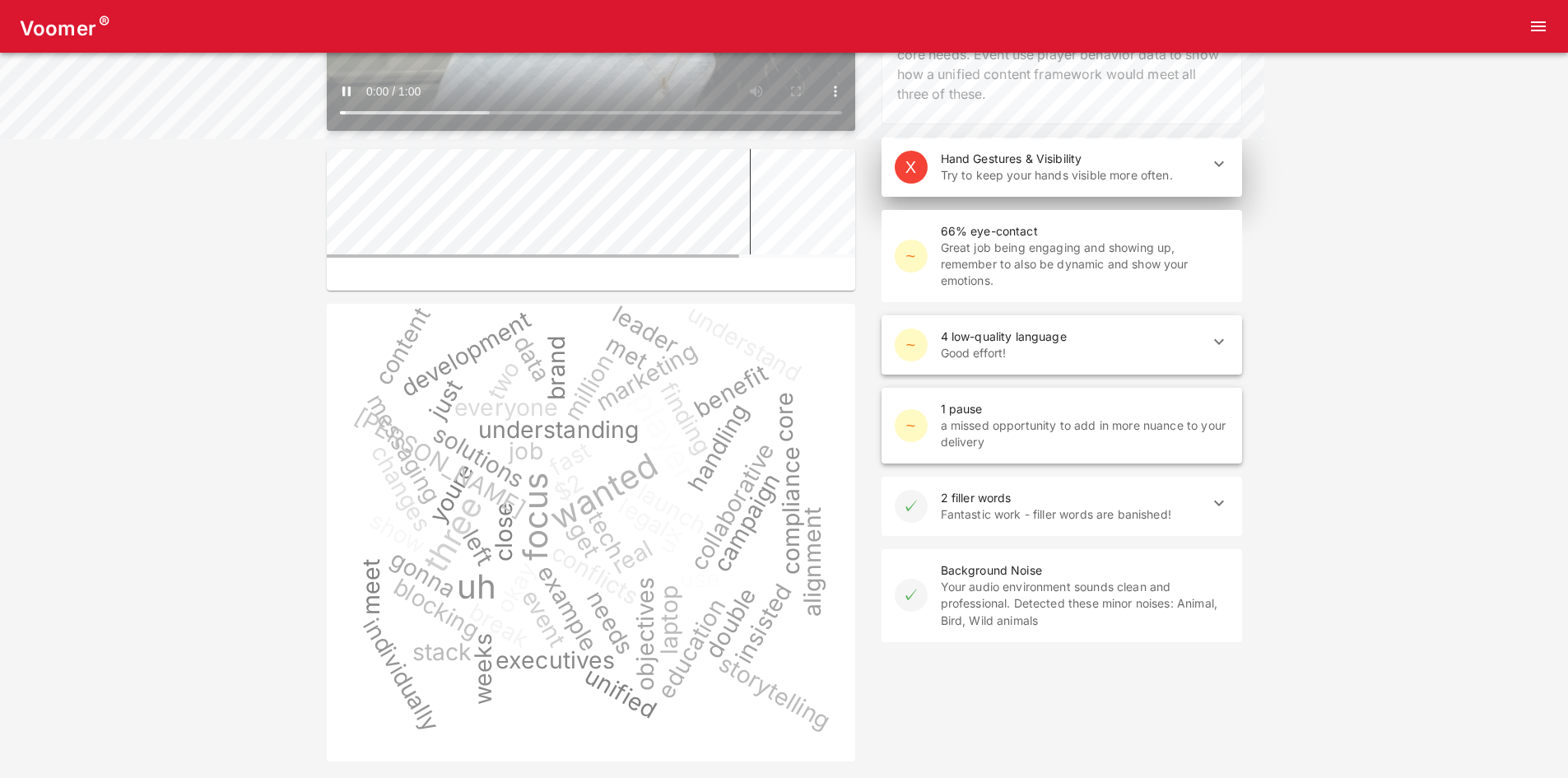 scroll, scrollTop: 465, scrollLeft: 0, axis: vertical 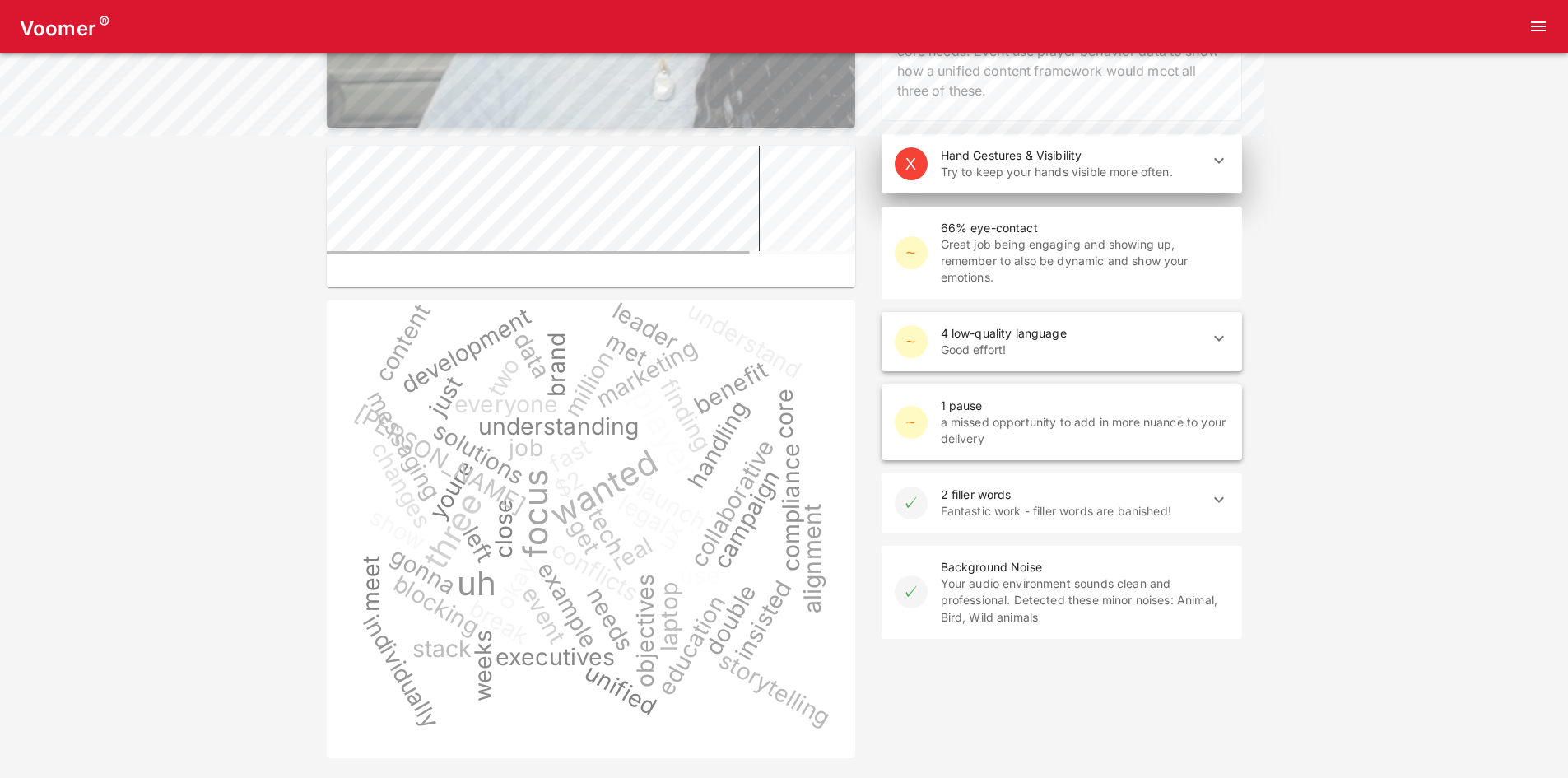 click on "~ 4 low-quality language Good effort!" at bounding box center [1062, 342] 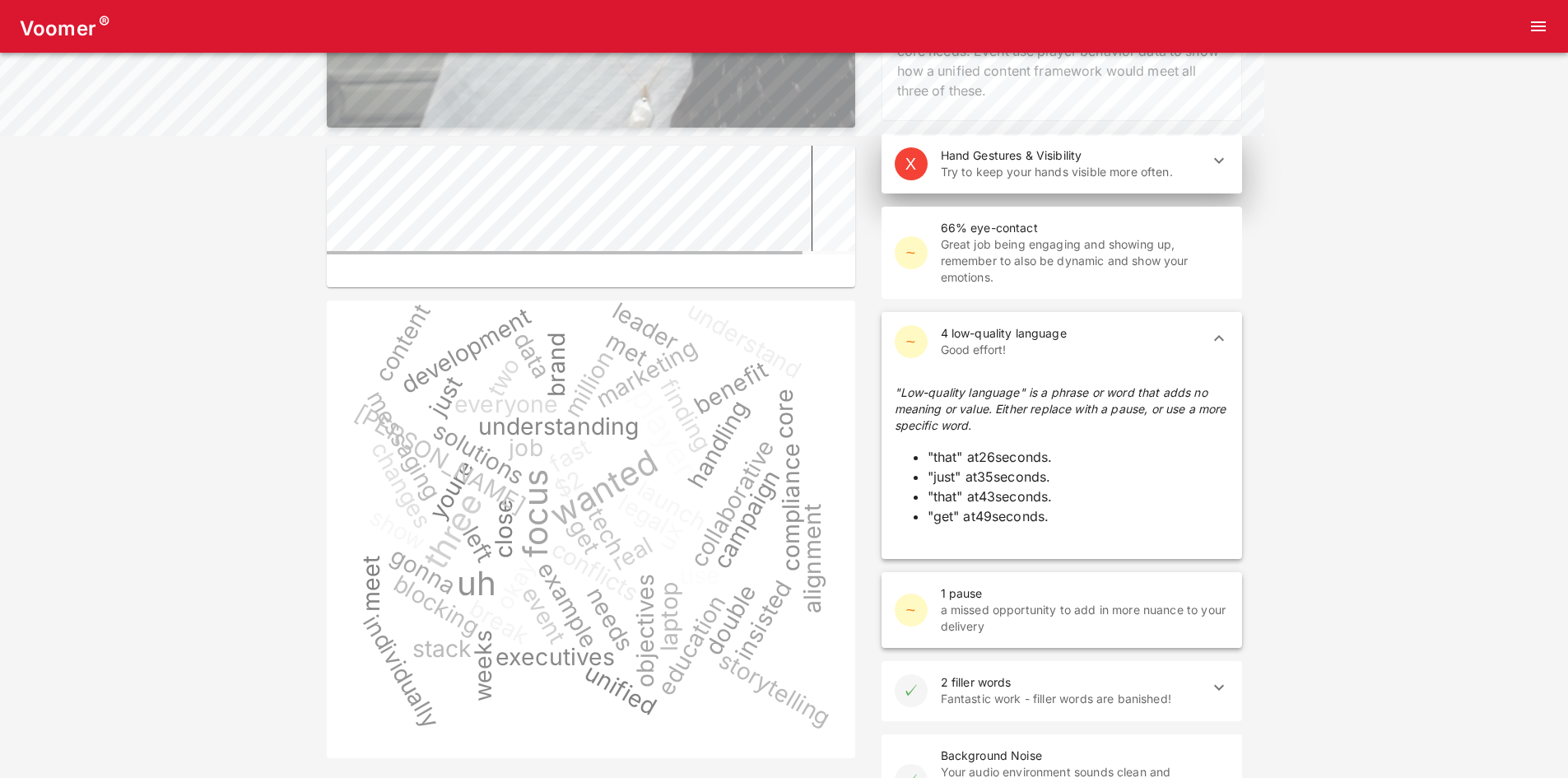 click on "Good effort!" at bounding box center (1072, 350) 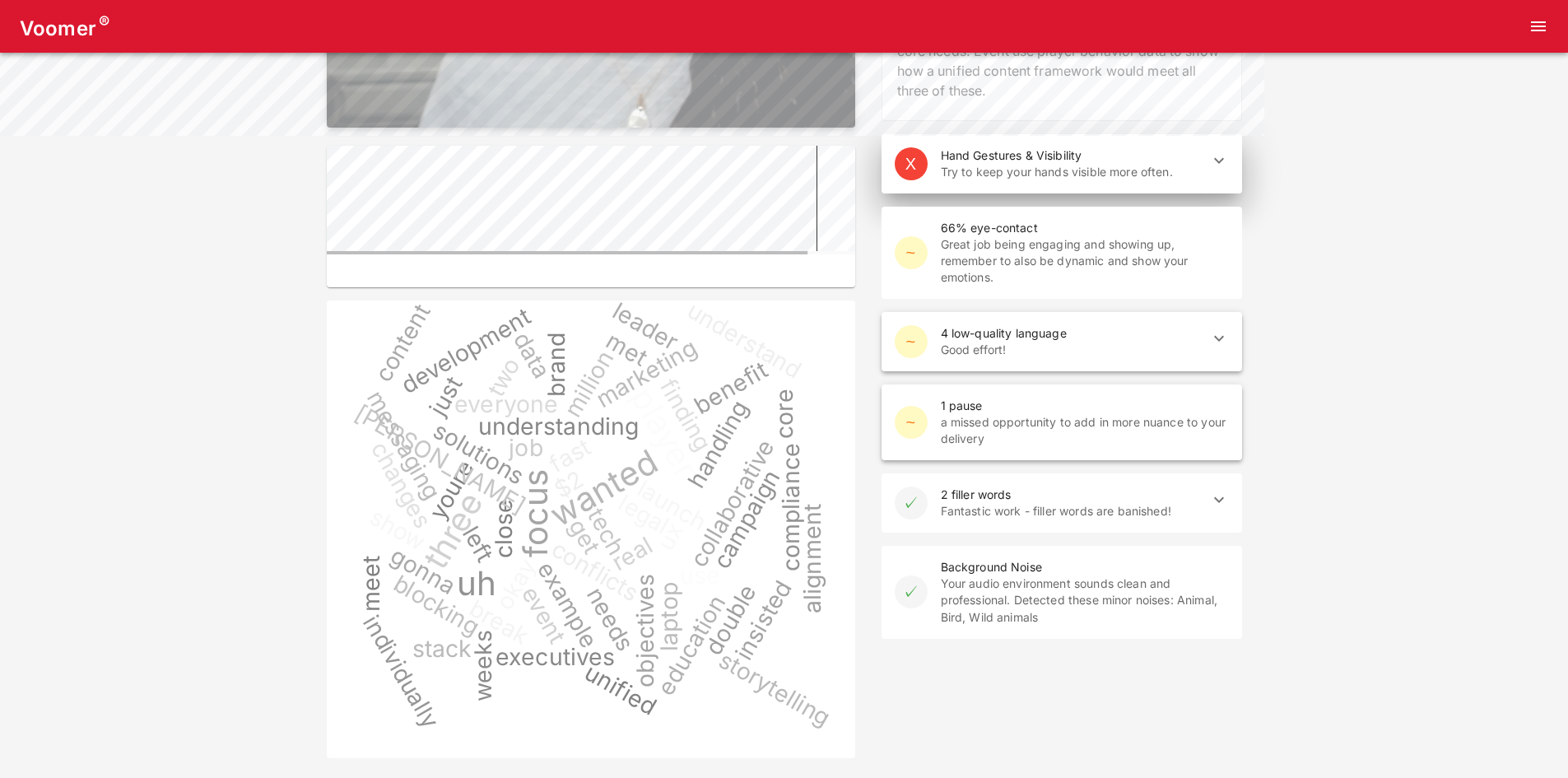 click on "a missed opportunity to add in more nuance to your delivery" at bounding box center [1085, 431] 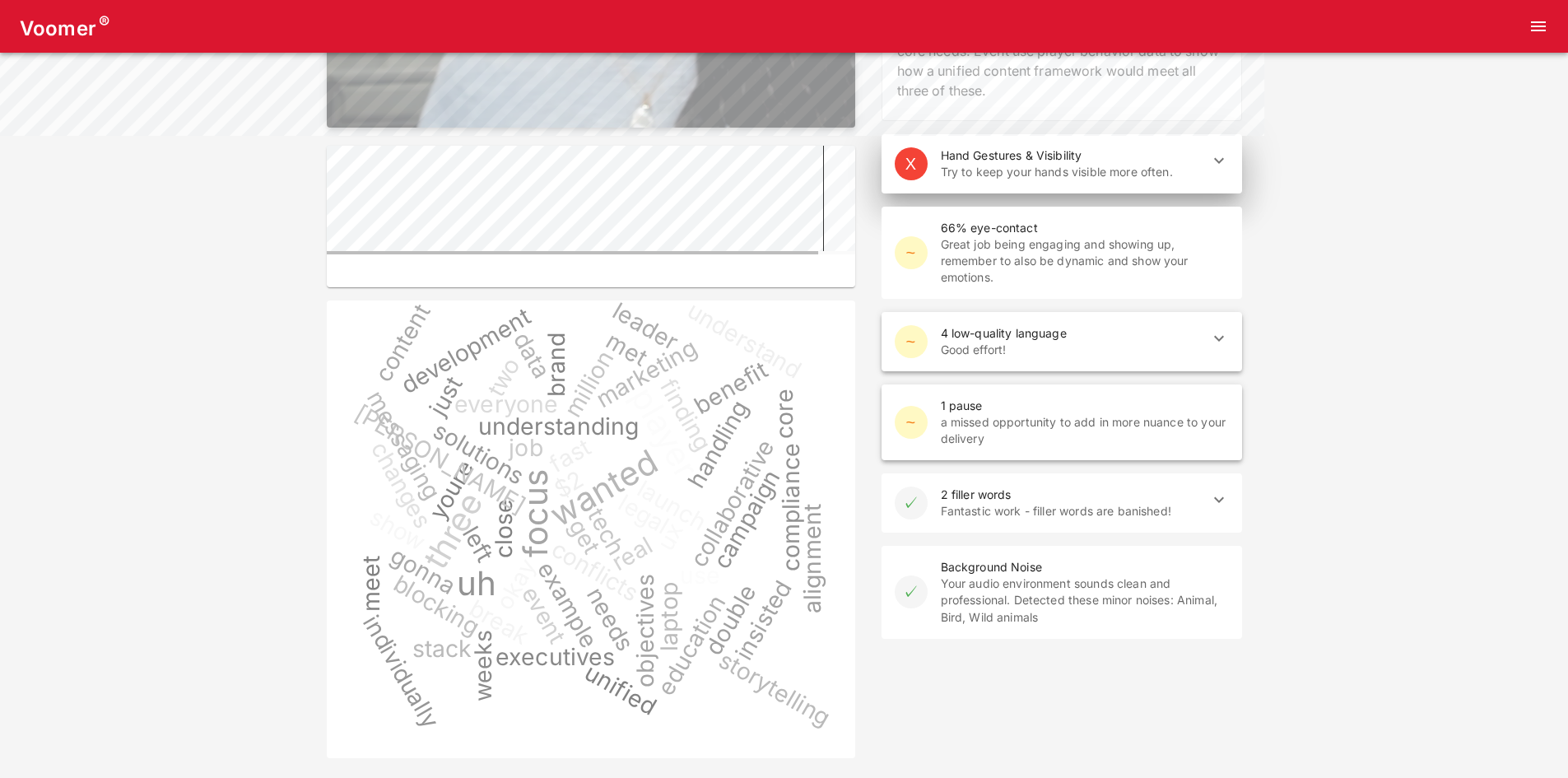 click on "a missed opportunity to add in more nuance to your delivery" at bounding box center [1085, 431] 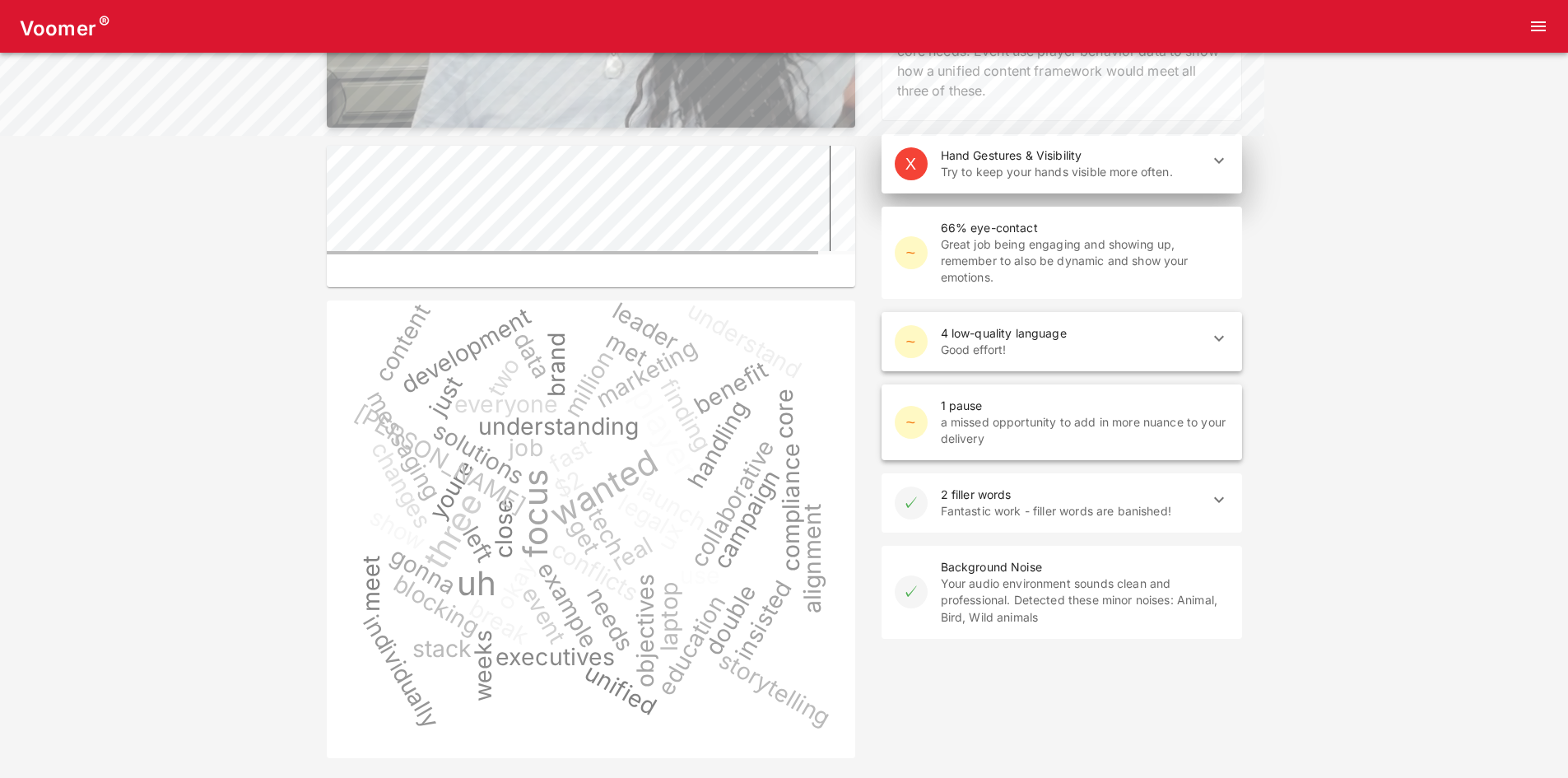 click on "✓ 2 filler words Fantastic work - filler words are banished!" at bounding box center (1062, 503) 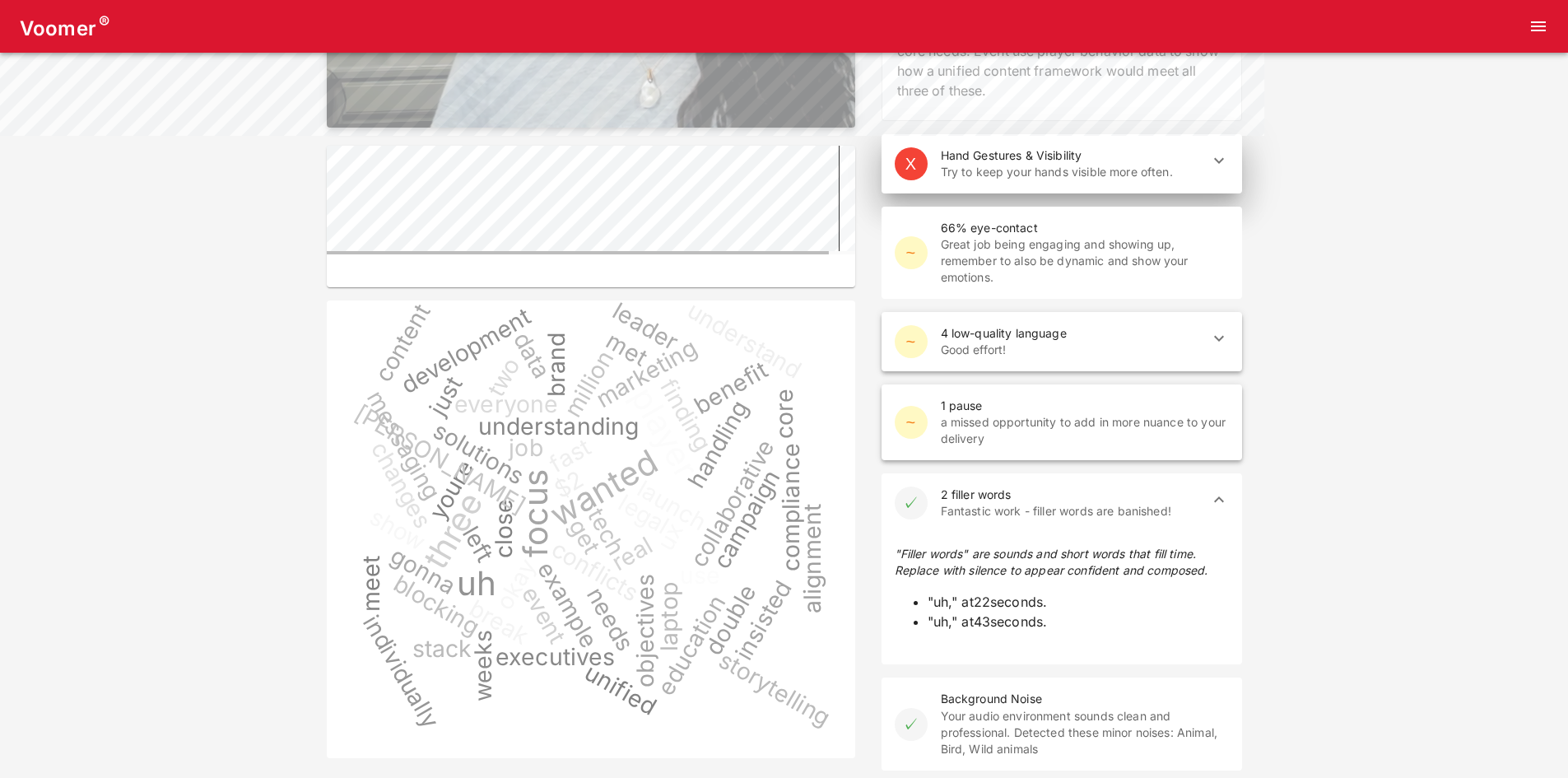 click on "2 filler words" at bounding box center [1072, 495] 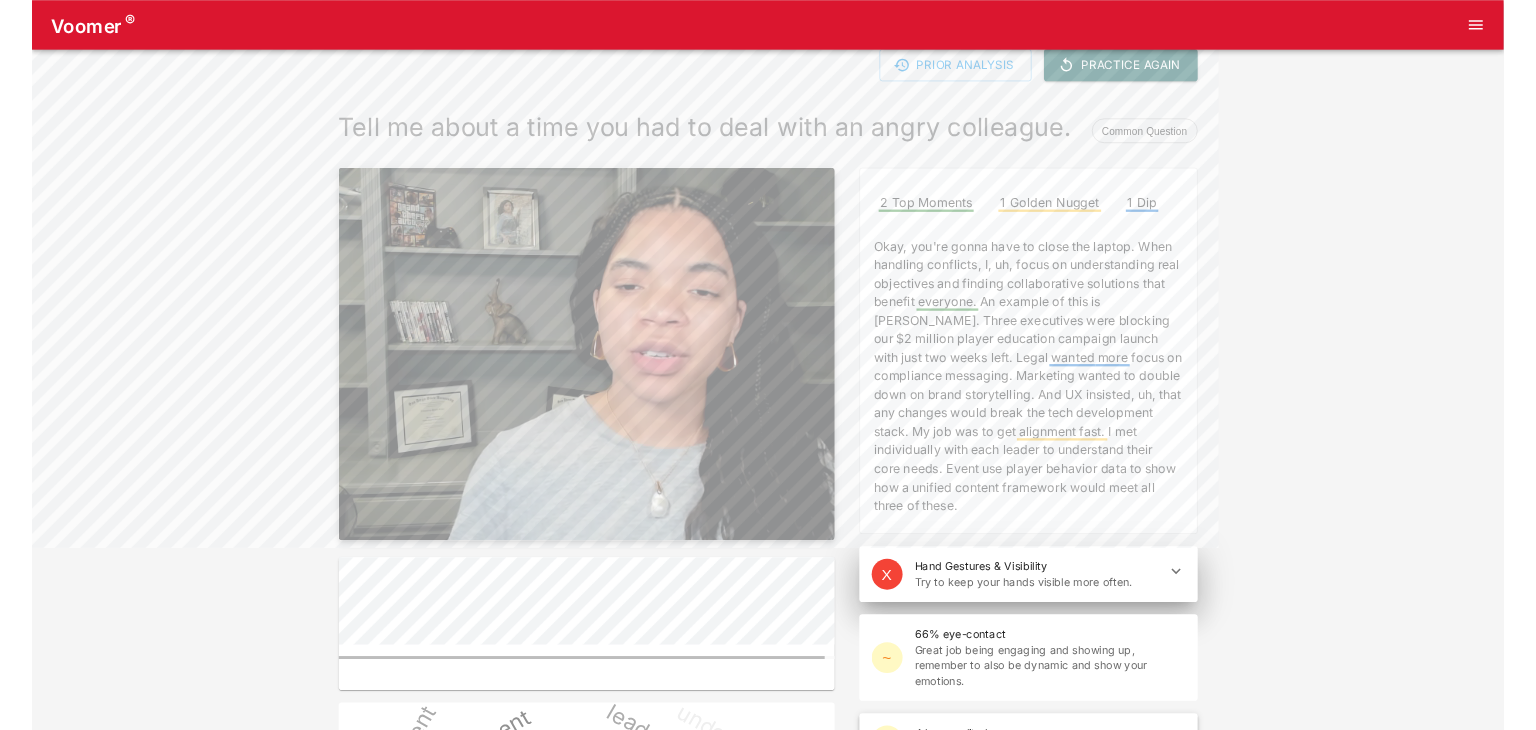 scroll, scrollTop: 0, scrollLeft: 0, axis: both 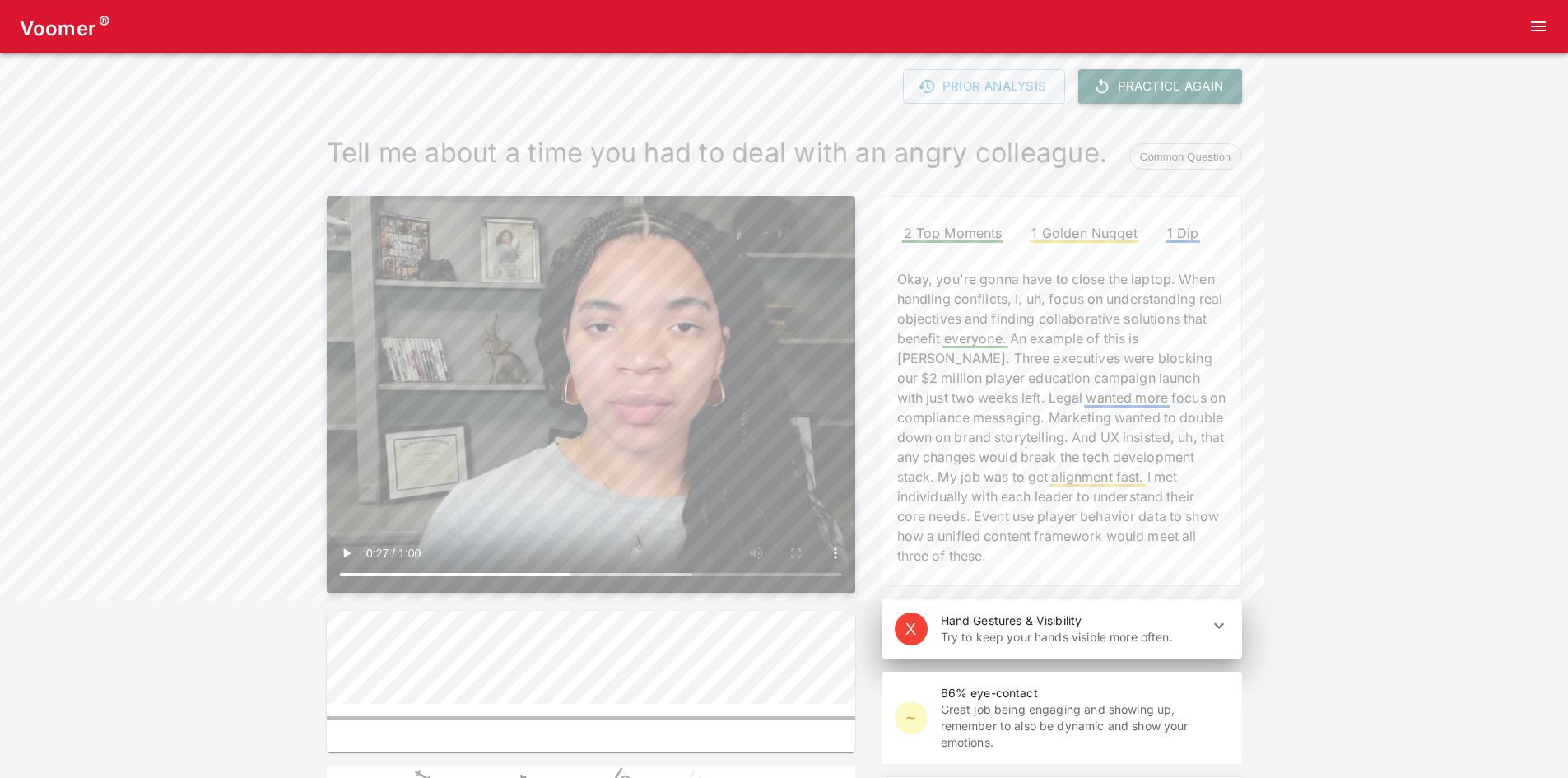 click on "Practice Again" at bounding box center (1160, 86) 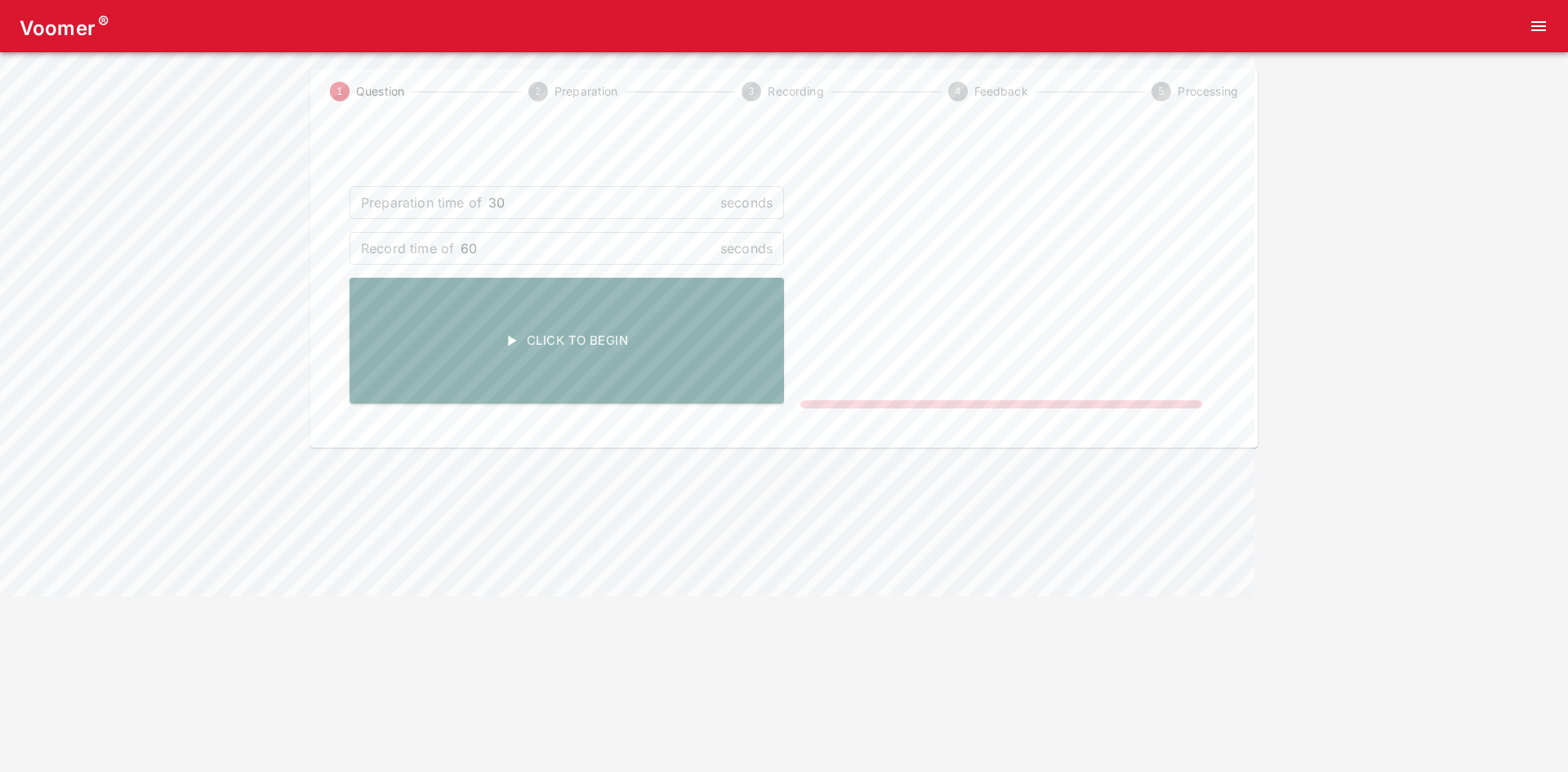 click on "Click To Begin" at bounding box center [567, 341] 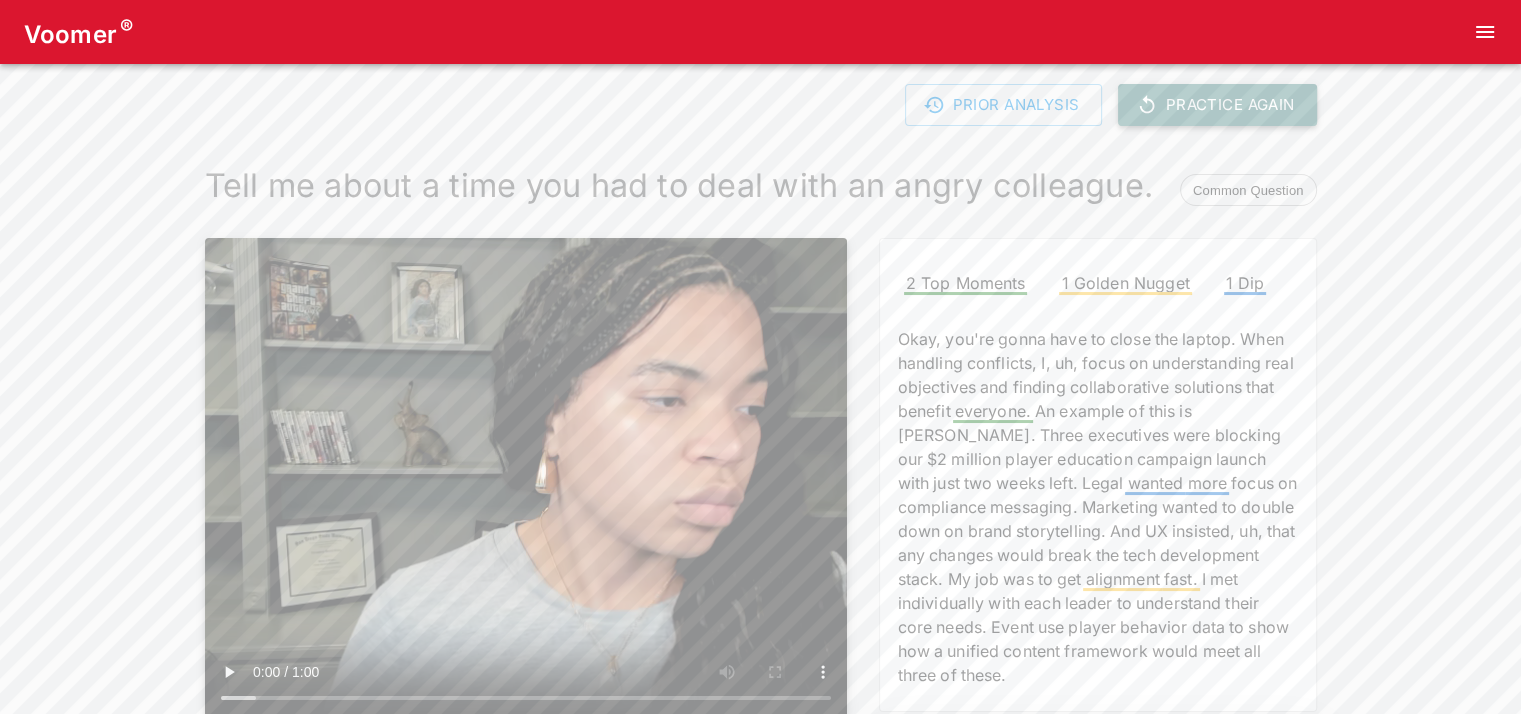 click 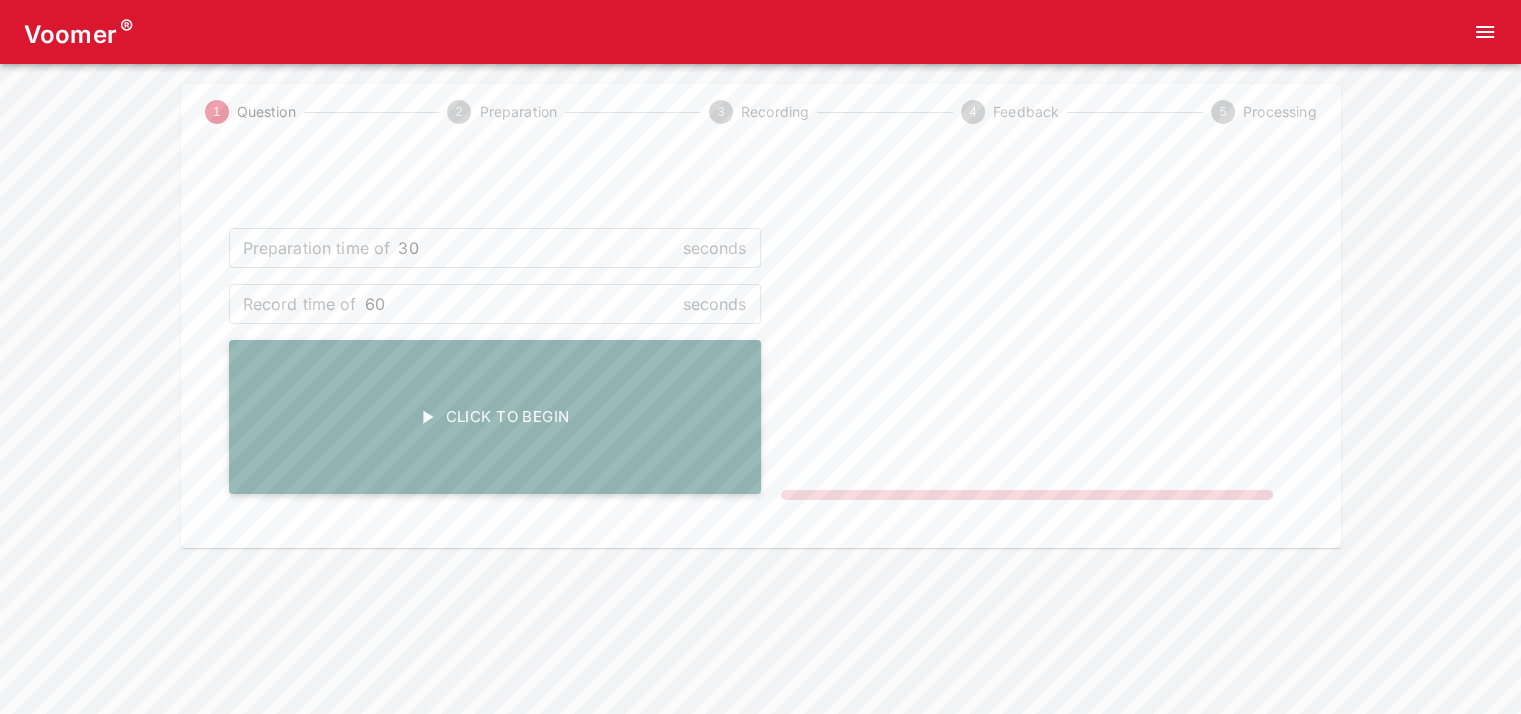 click on "Click To Begin" at bounding box center (495, 417) 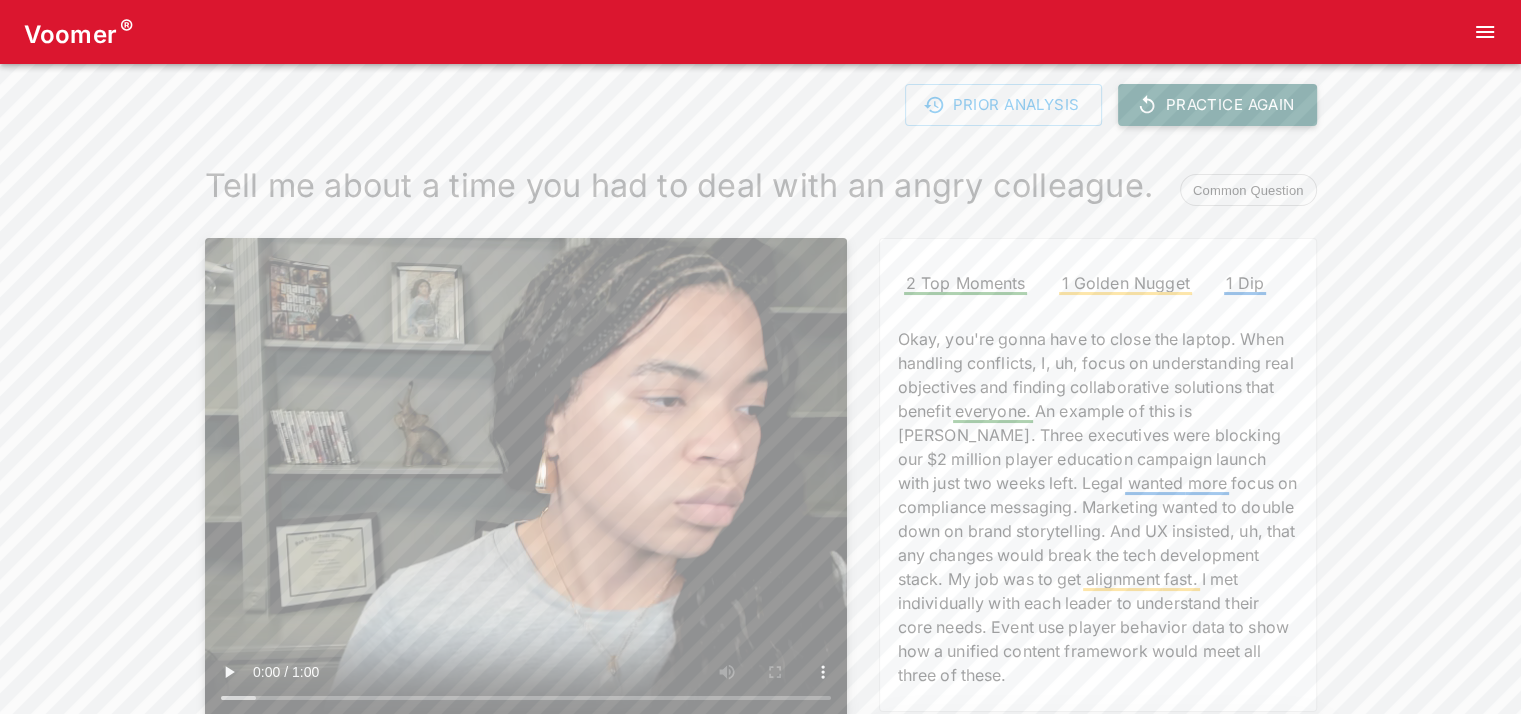 click 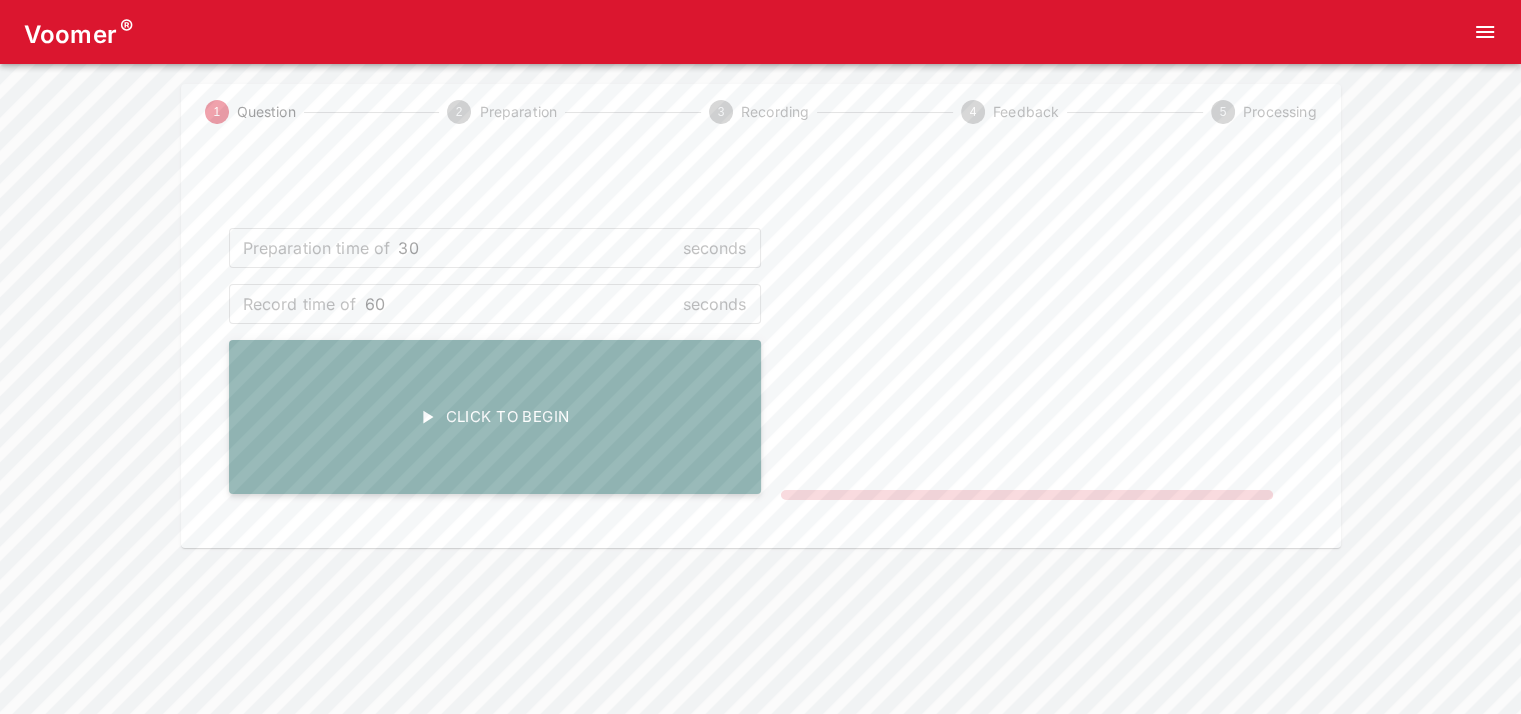 click on "Click To Begin" at bounding box center (495, 417) 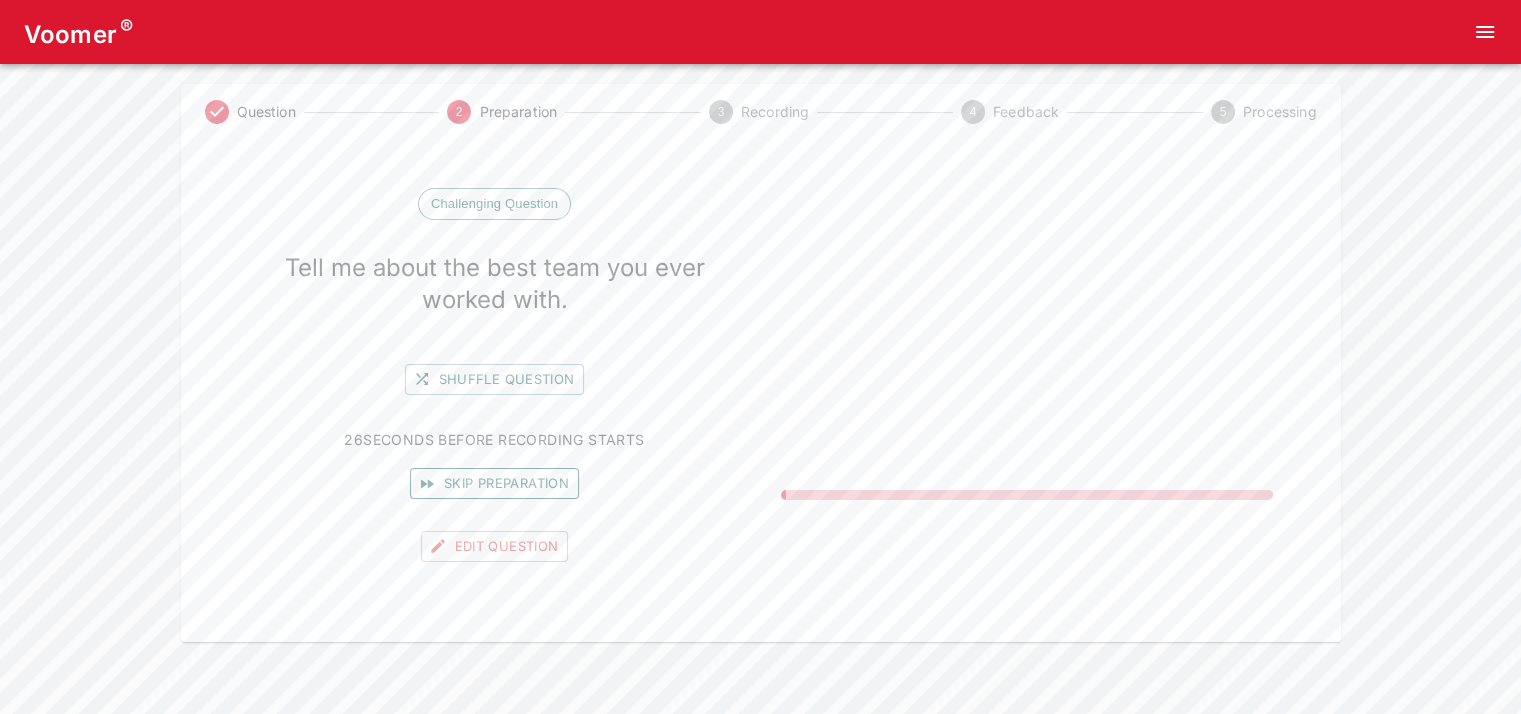 click on "Skip preparation" at bounding box center [494, 483] 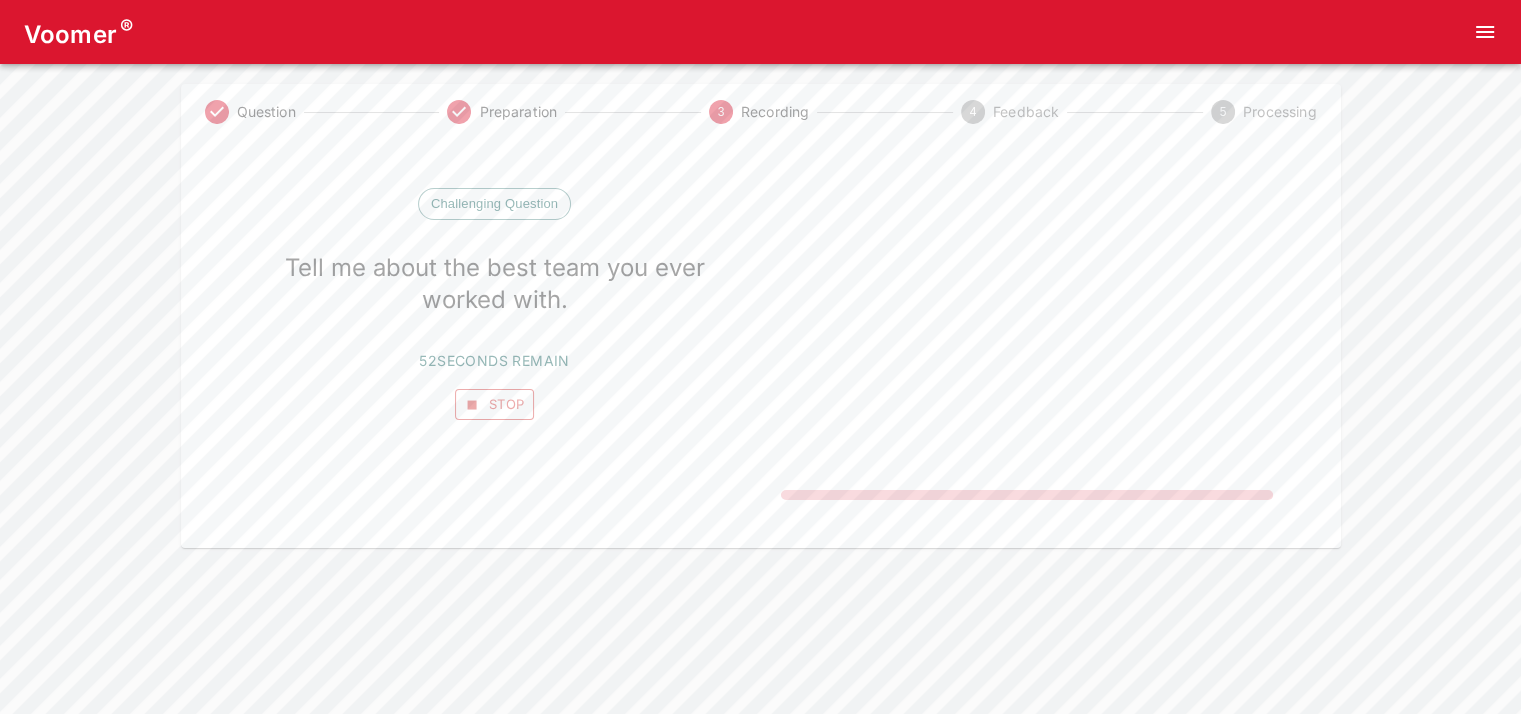 click on "Stop" at bounding box center (495, 404) 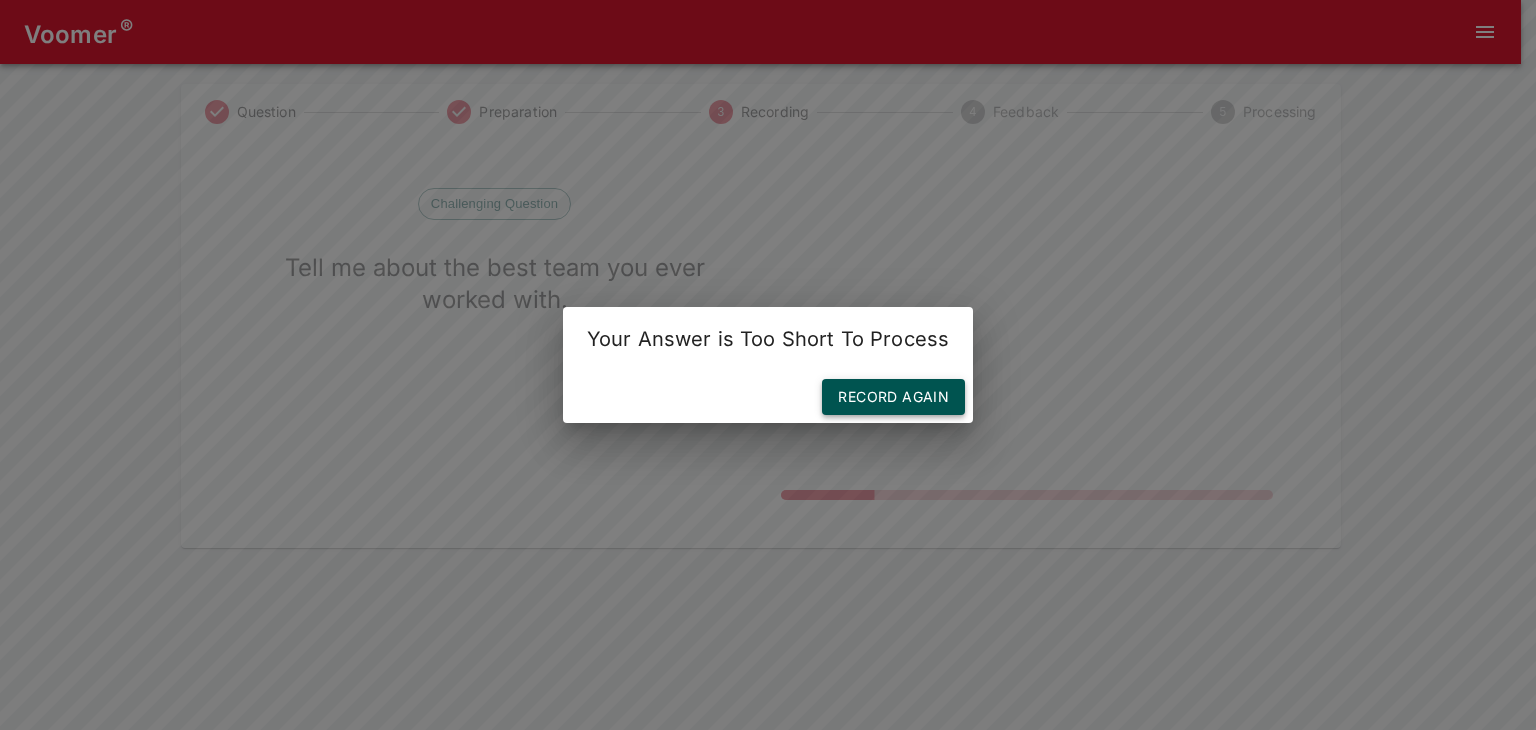 click on "Record Again" at bounding box center (893, 397) 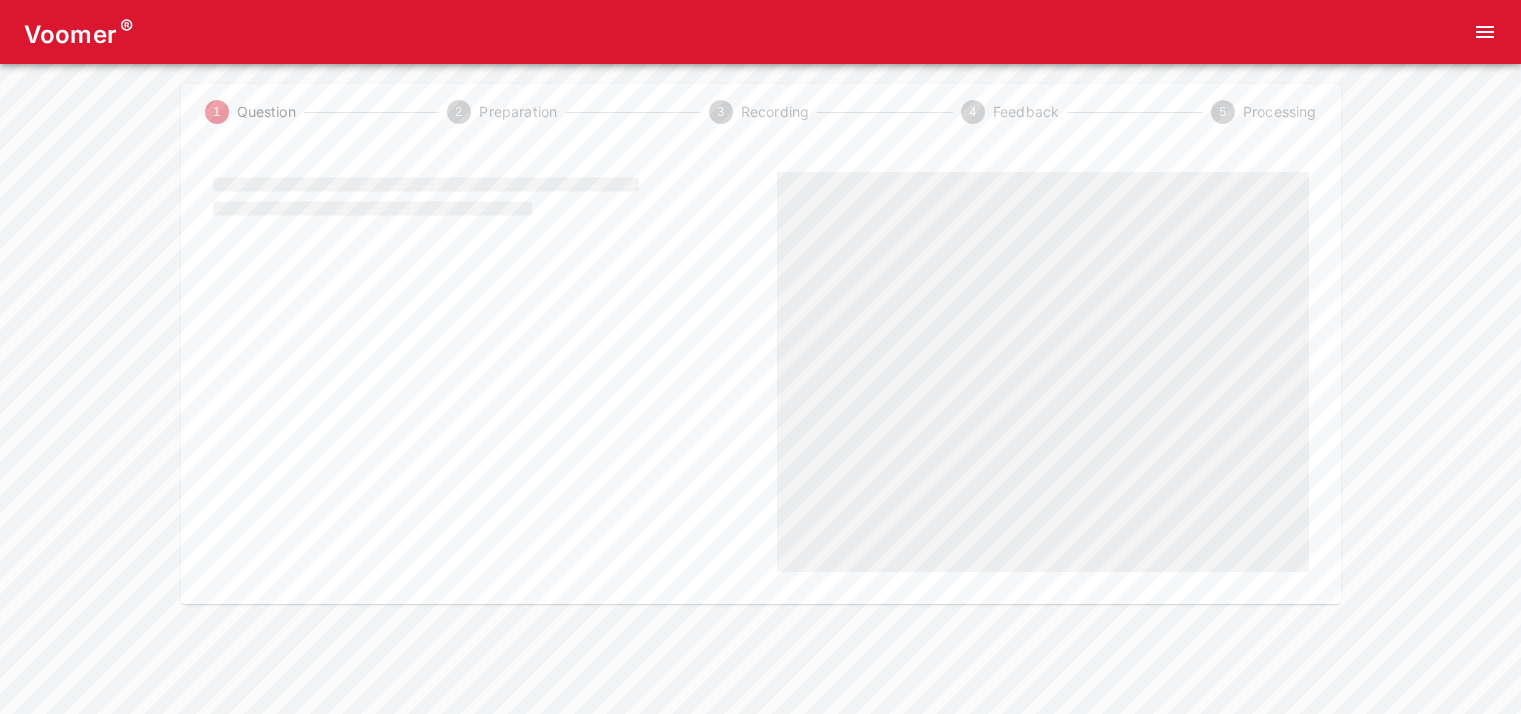 scroll, scrollTop: 0, scrollLeft: 0, axis: both 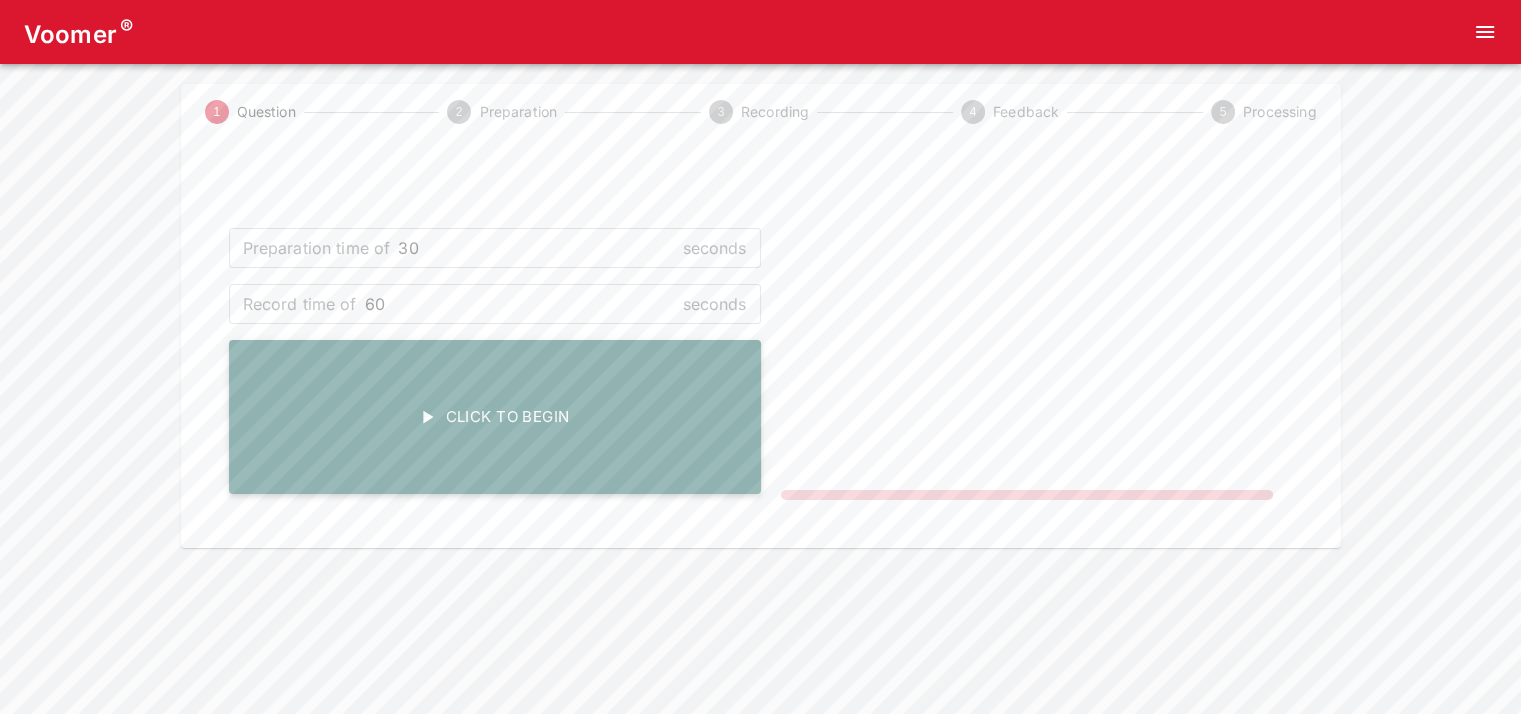 click on "Click To Begin" at bounding box center (495, 417) 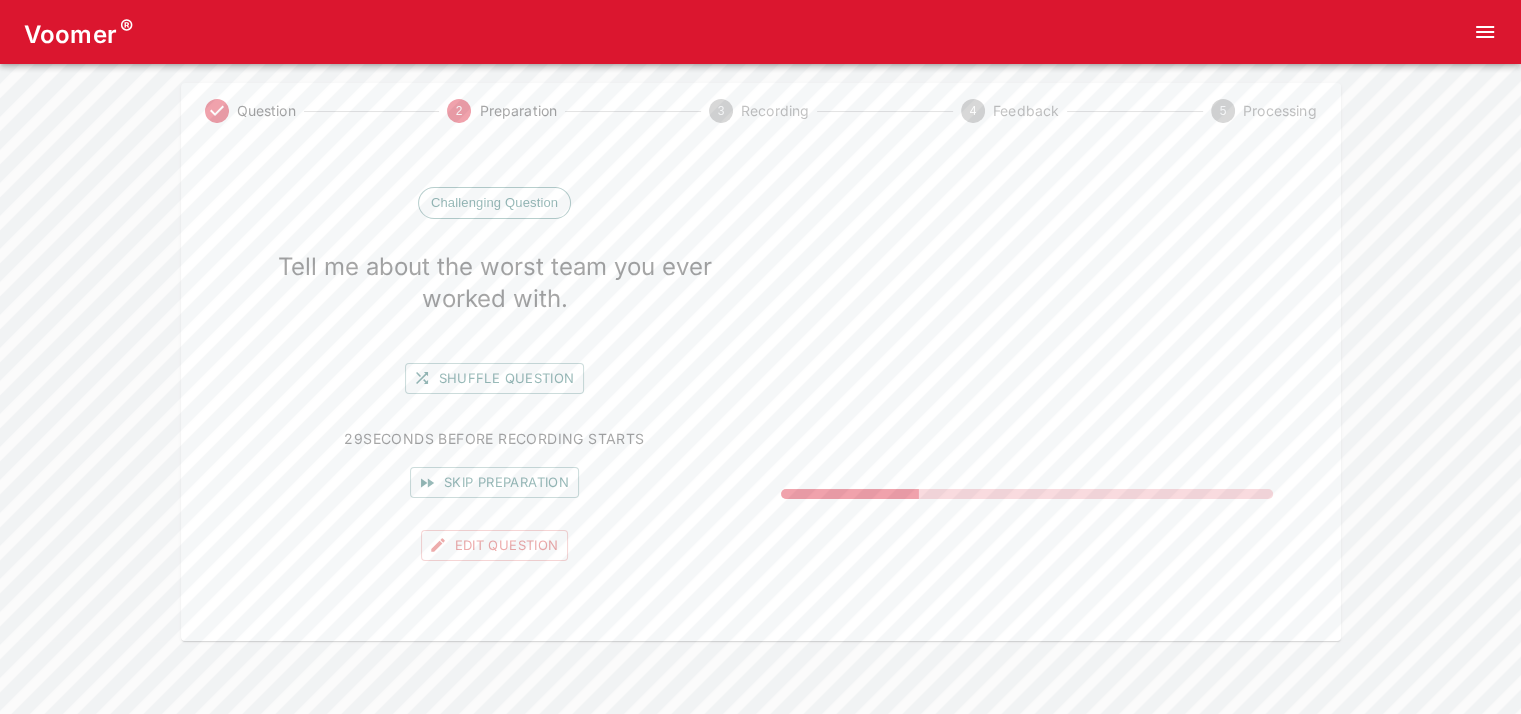 scroll, scrollTop: 16, scrollLeft: 0, axis: vertical 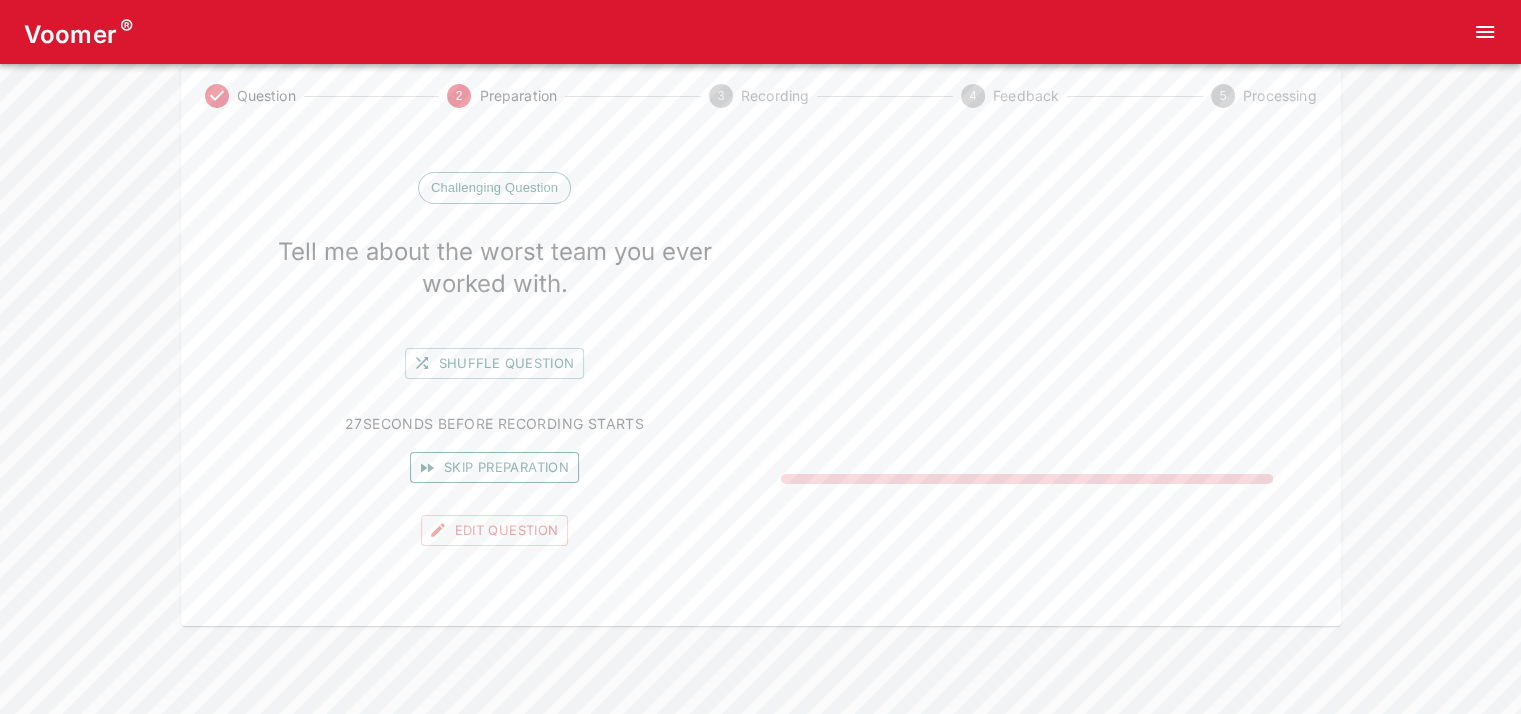 click on "Skip preparation" at bounding box center [494, 467] 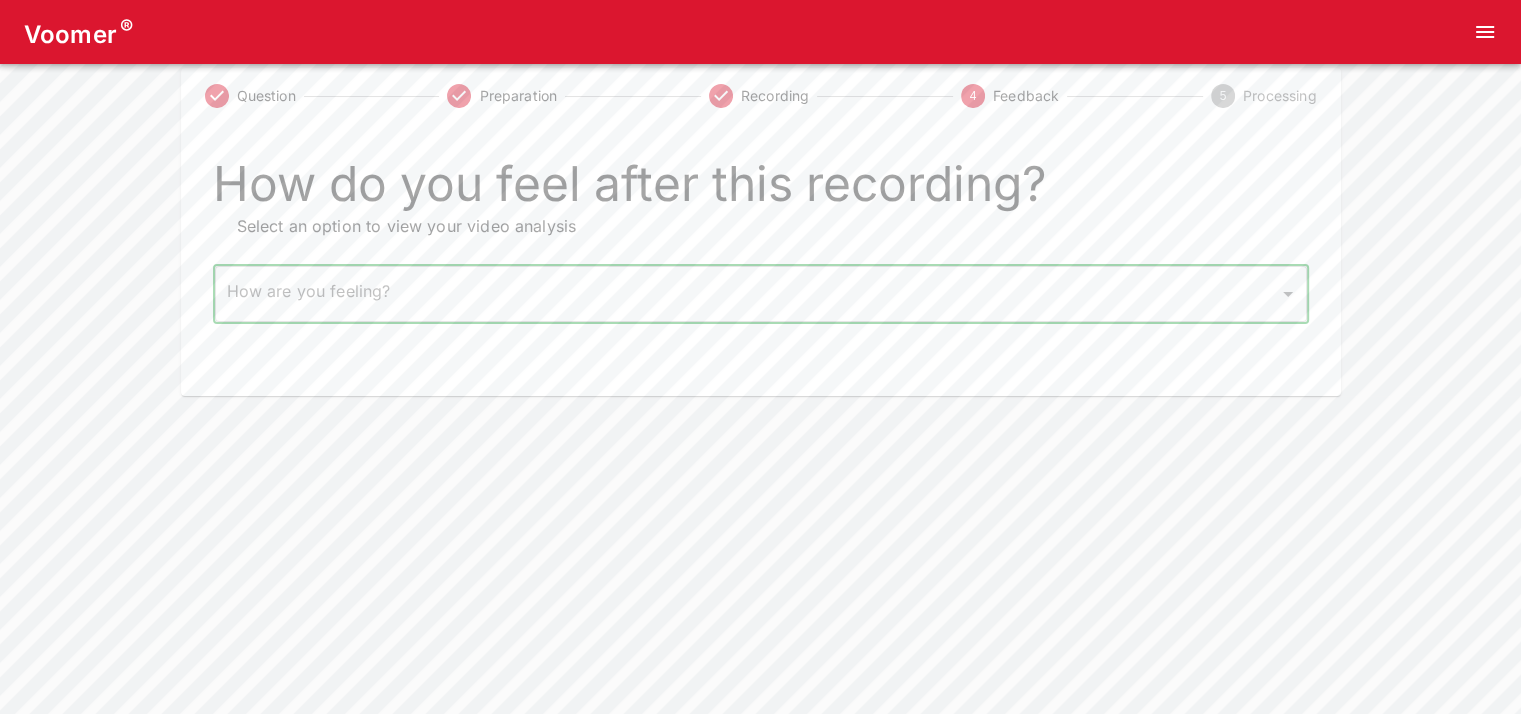click on "Voomer ® Question Preparation Recording 4 Feedback 5 Processing How do you feel after this recording? Select an option to view your video analysis How are you feeling? ​ How are you feeling? Home Analysis Tokens: 0 Pricing Log Out" at bounding box center (760, 190) 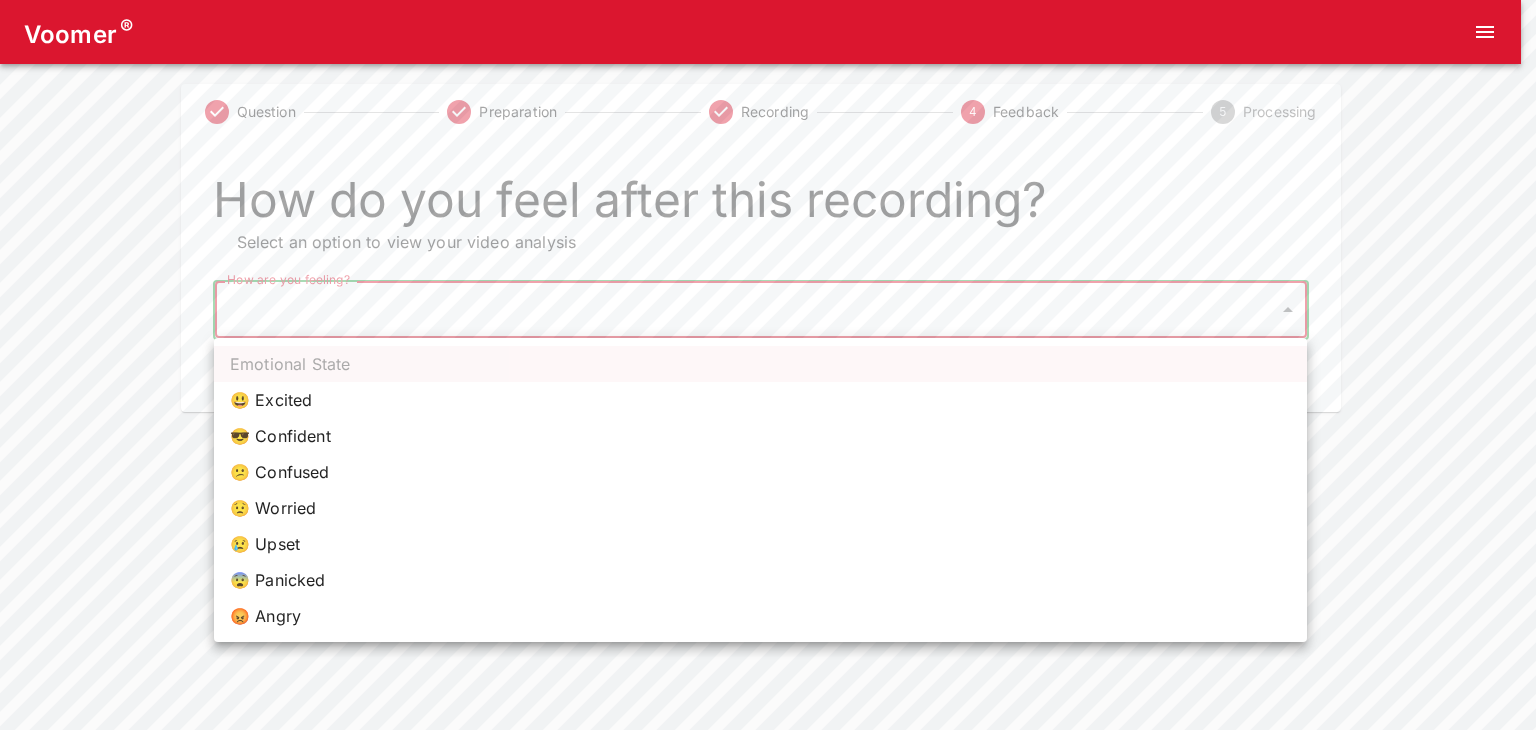 click on "😎 Confident" at bounding box center [760, 436] 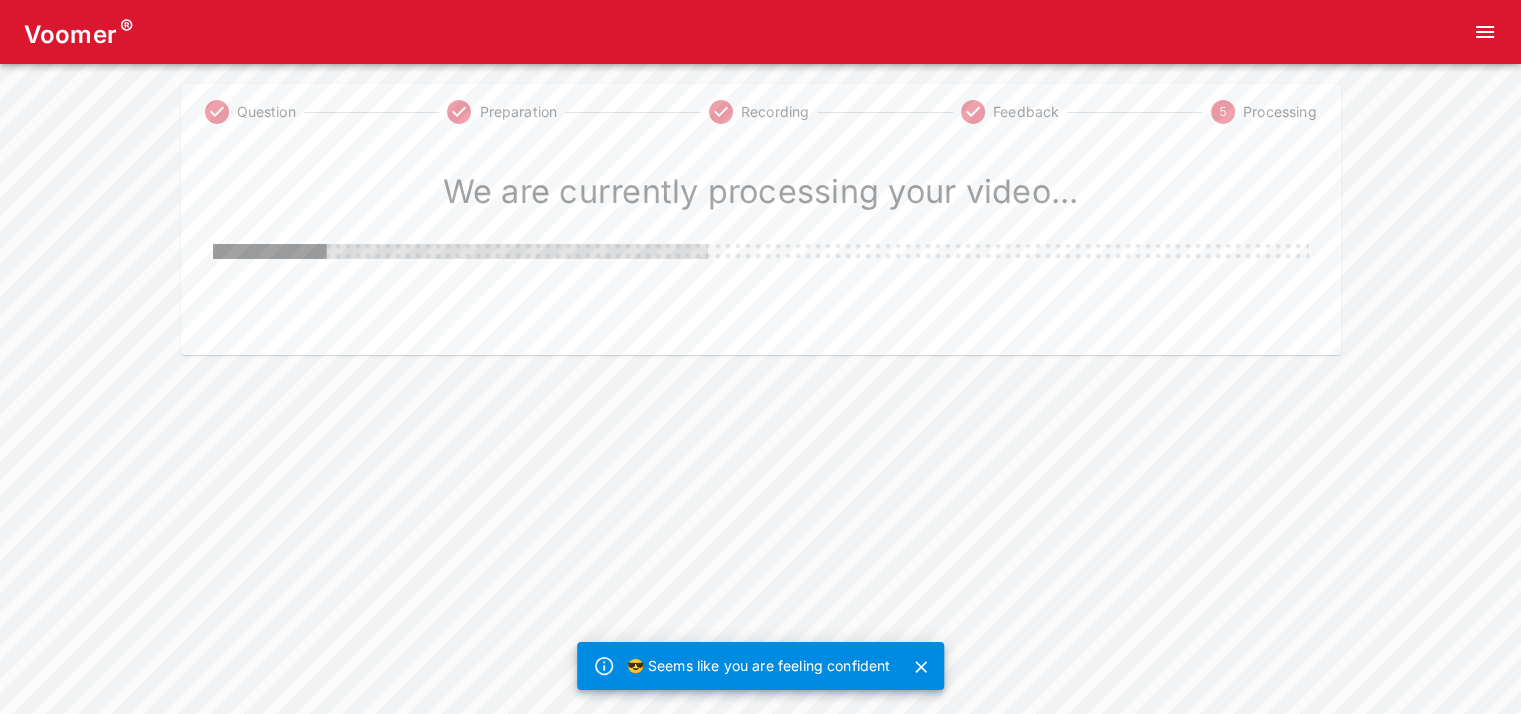 click 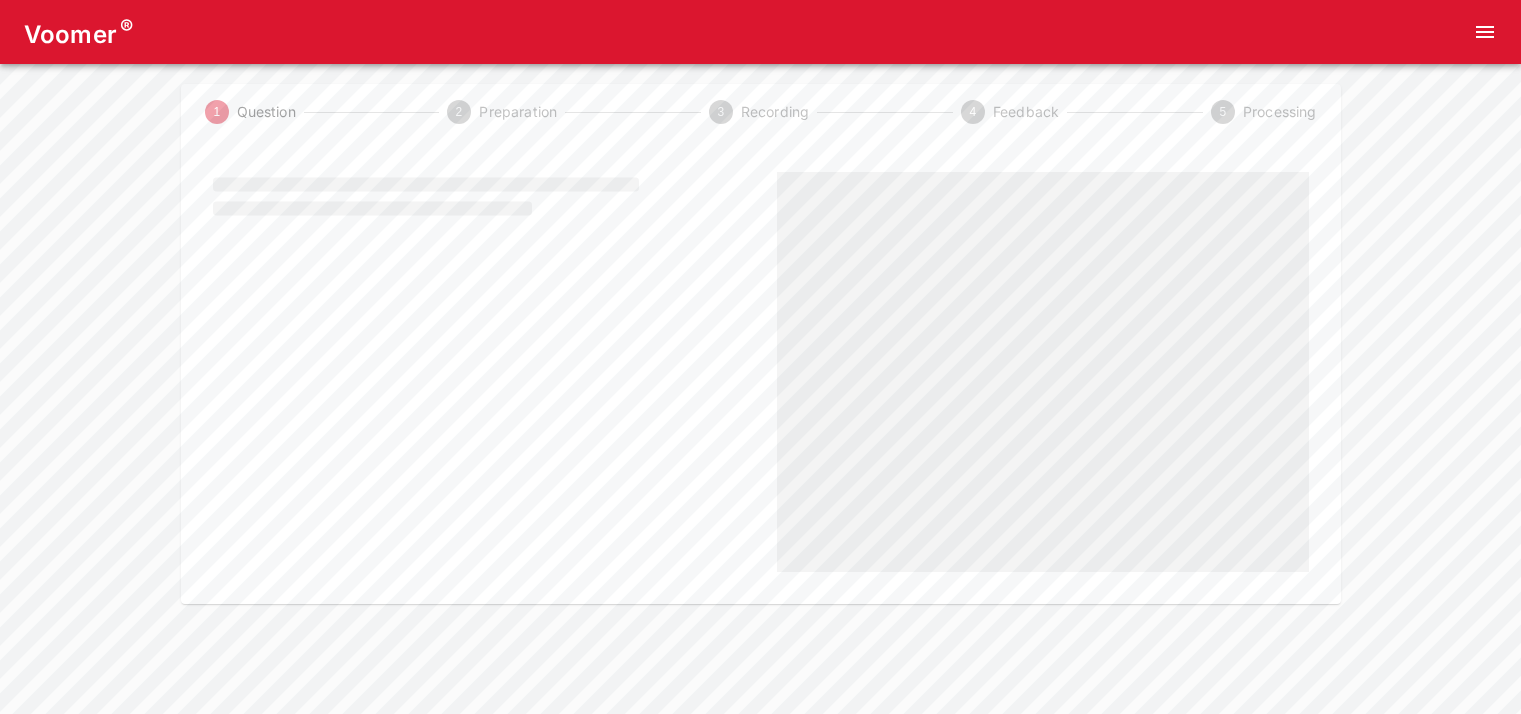 scroll, scrollTop: 0, scrollLeft: 0, axis: both 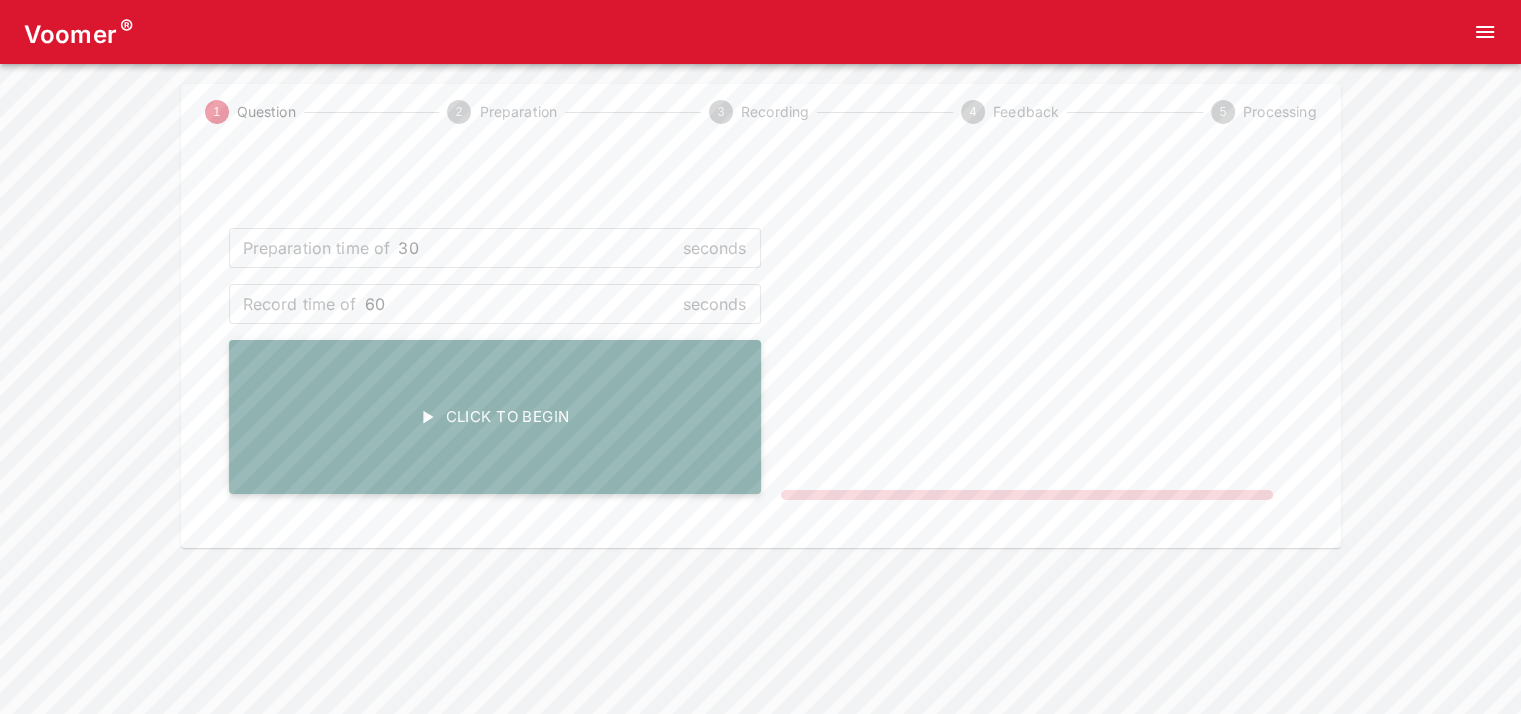 click on "Click To Begin" at bounding box center [495, 417] 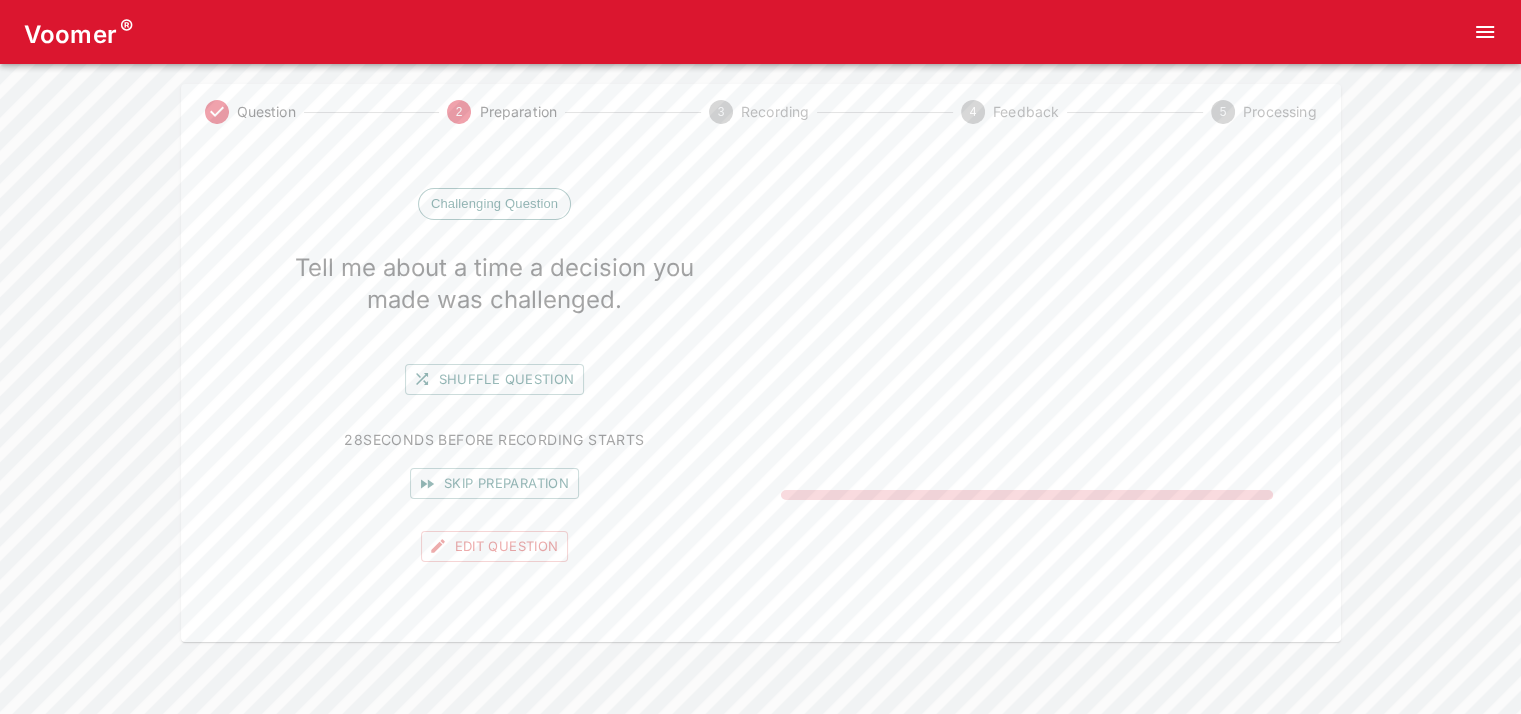 click on "Skip preparation" at bounding box center [494, 483] 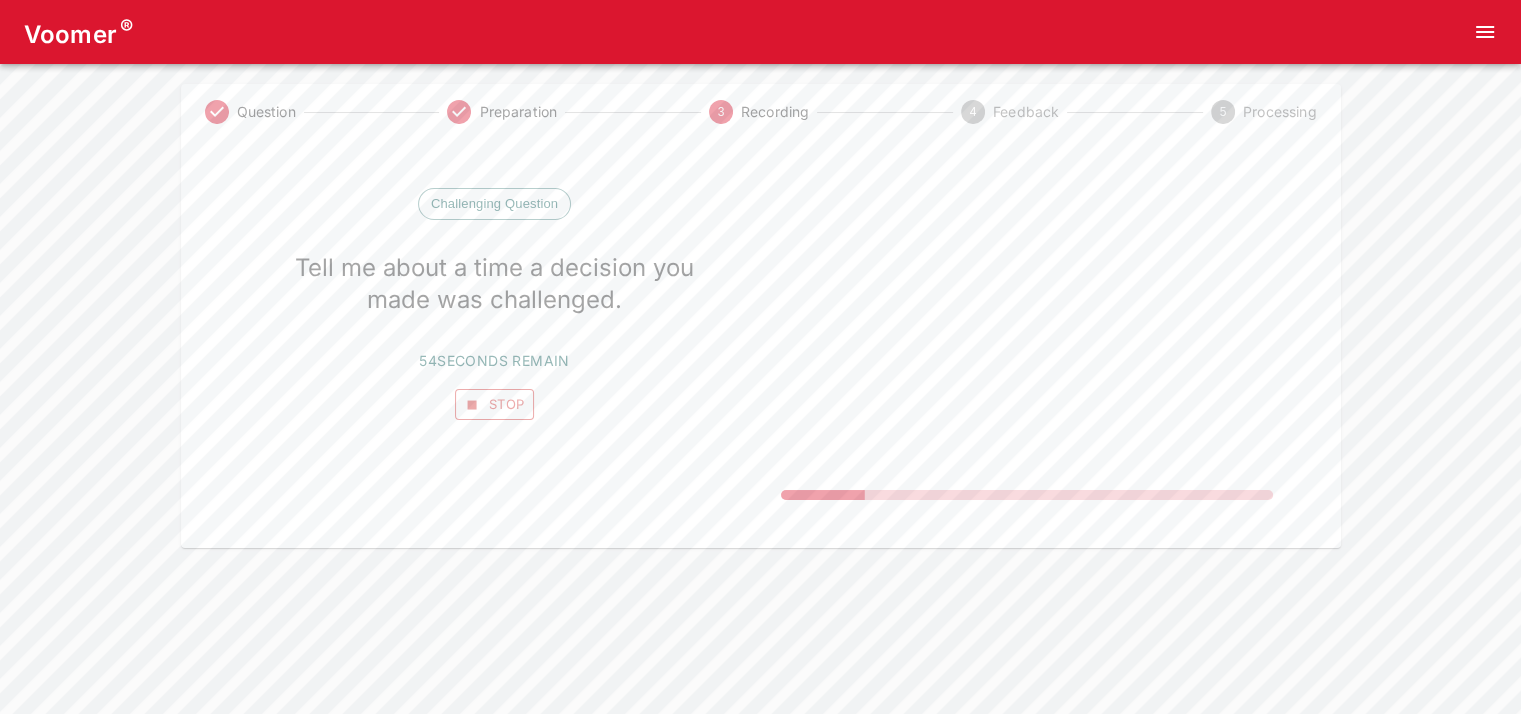 drag, startPoint x: 912, startPoint y: 501, endPoint x: 508, endPoint y: 406, distance: 415.0193 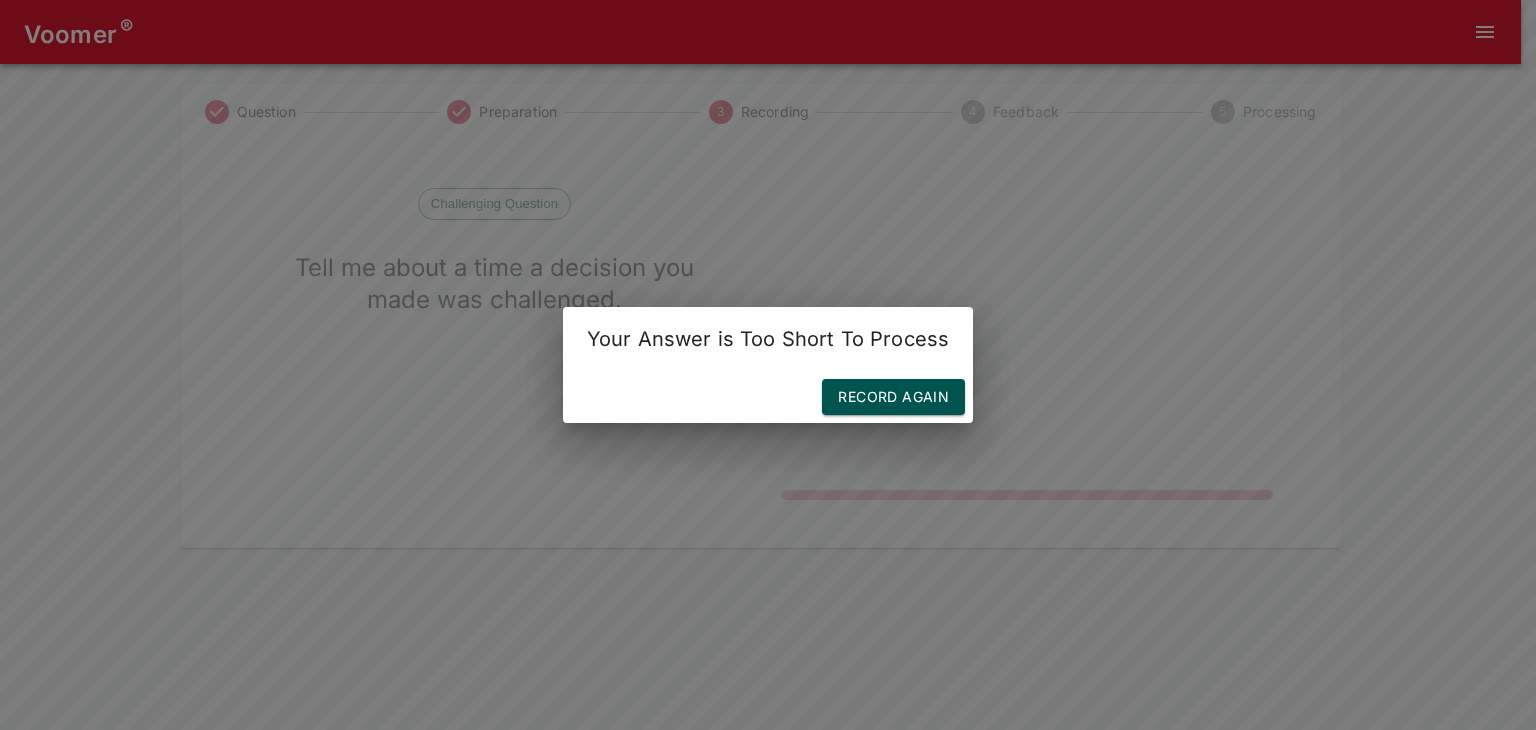 click on "Your Answer is Too Short To Process Record Again" at bounding box center (768, 365) 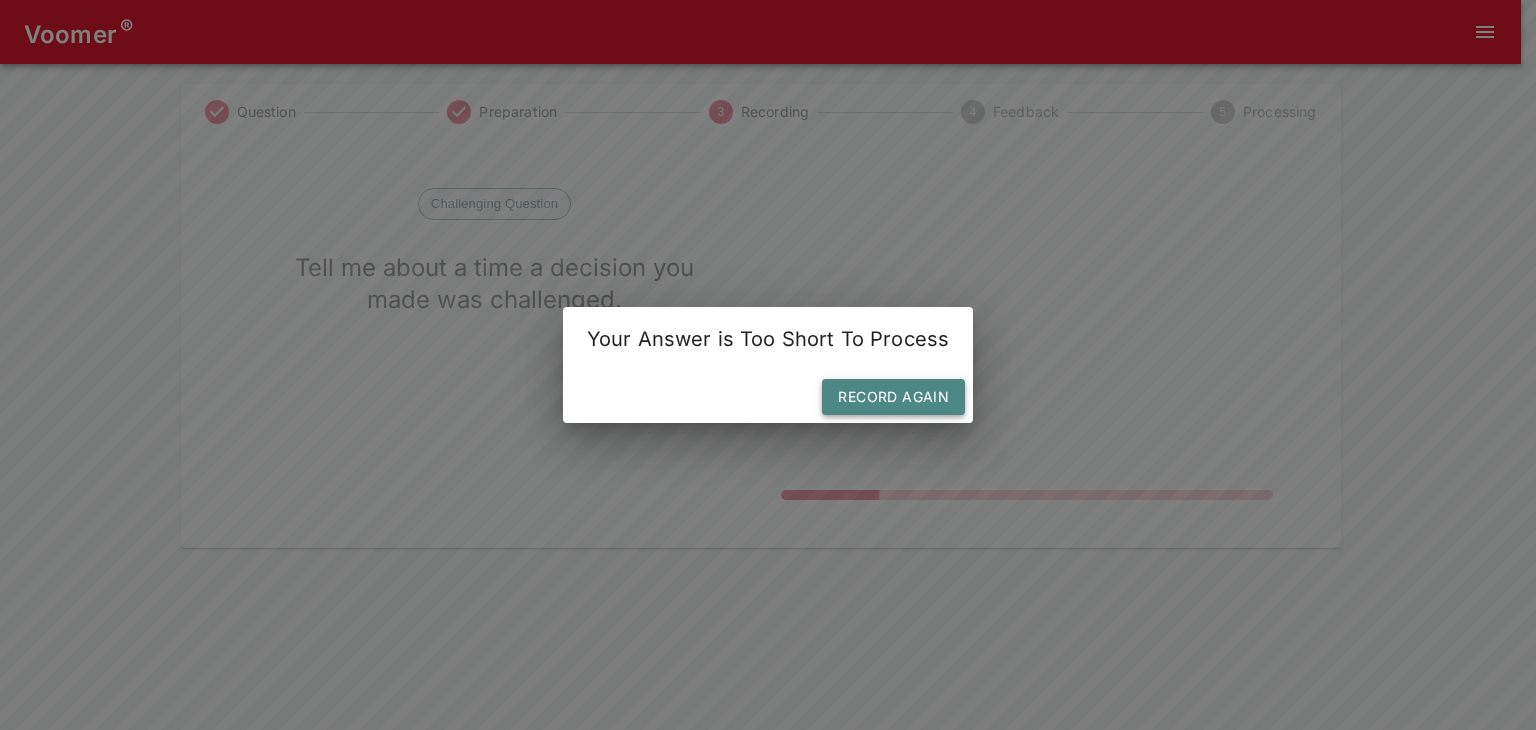 click on "Record Again" at bounding box center (893, 397) 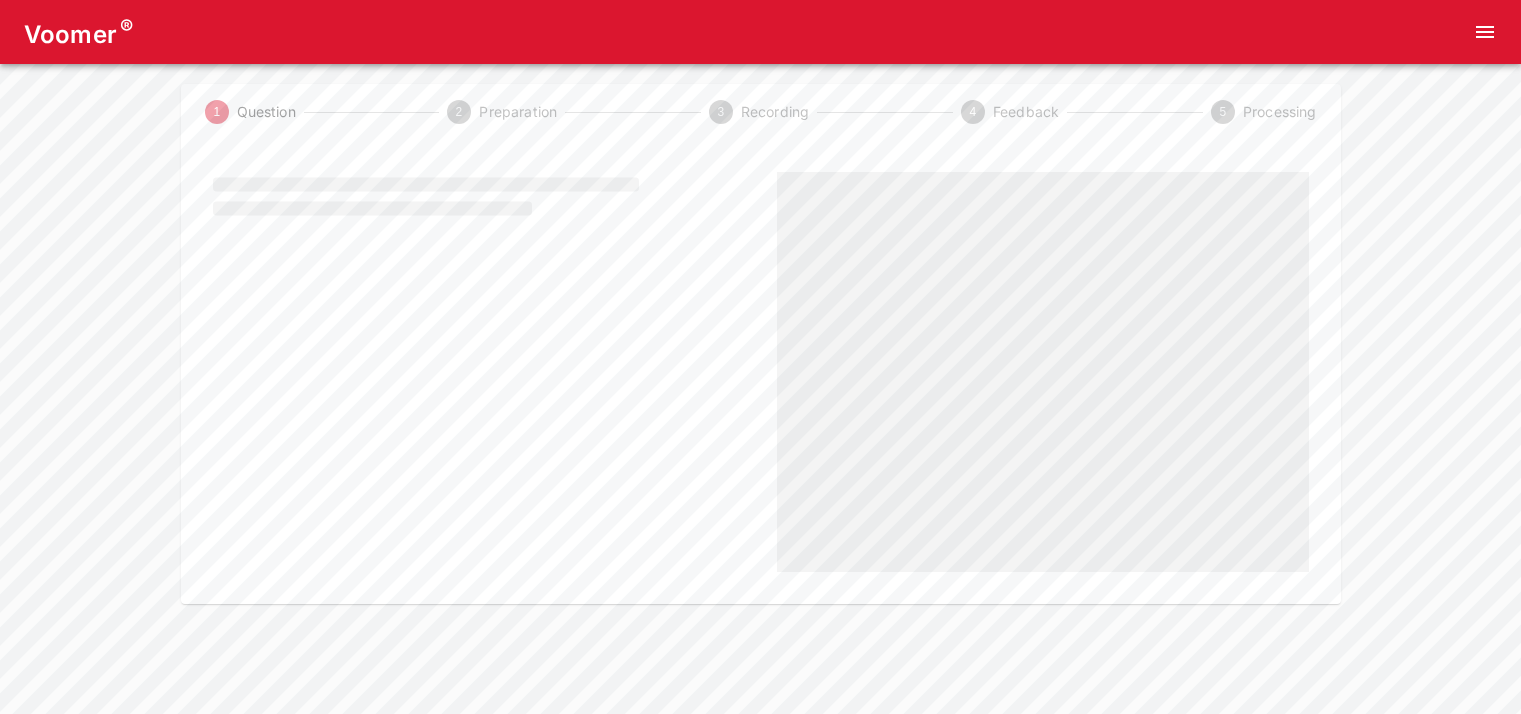 scroll, scrollTop: 0, scrollLeft: 0, axis: both 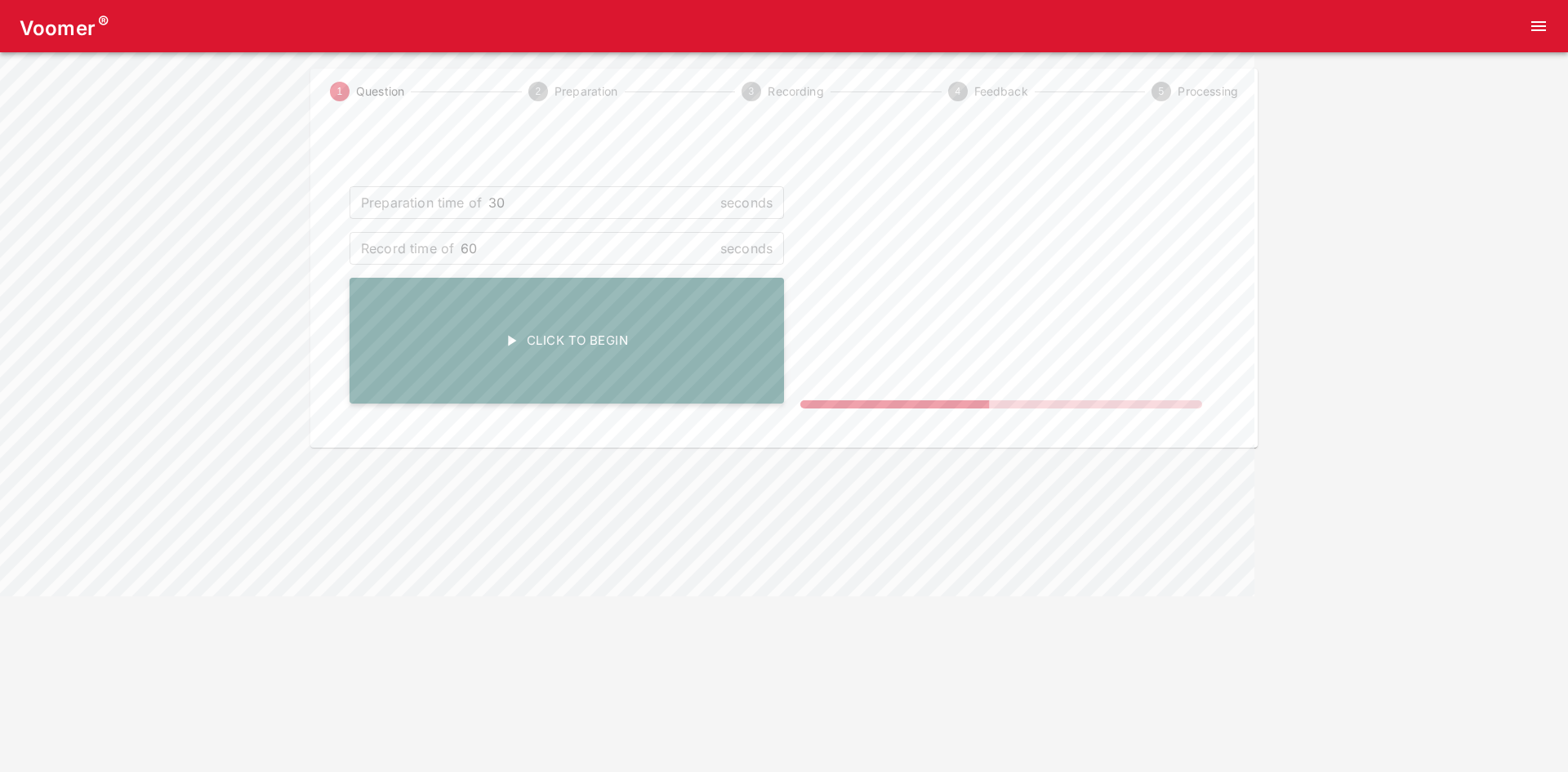 click on "Click To Begin" at bounding box center [567, 341] 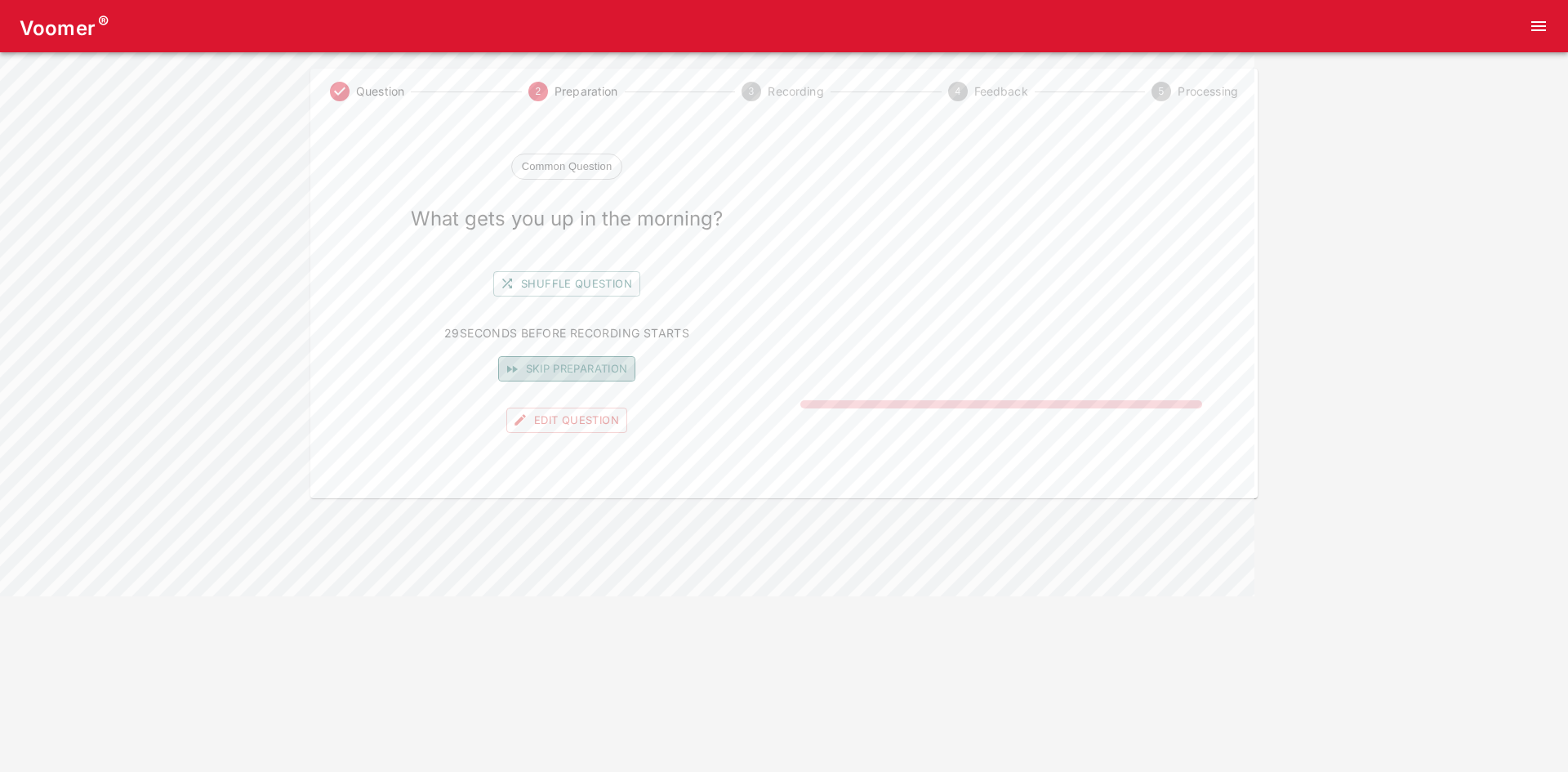 click on "Skip preparation" at bounding box center [567, 368] 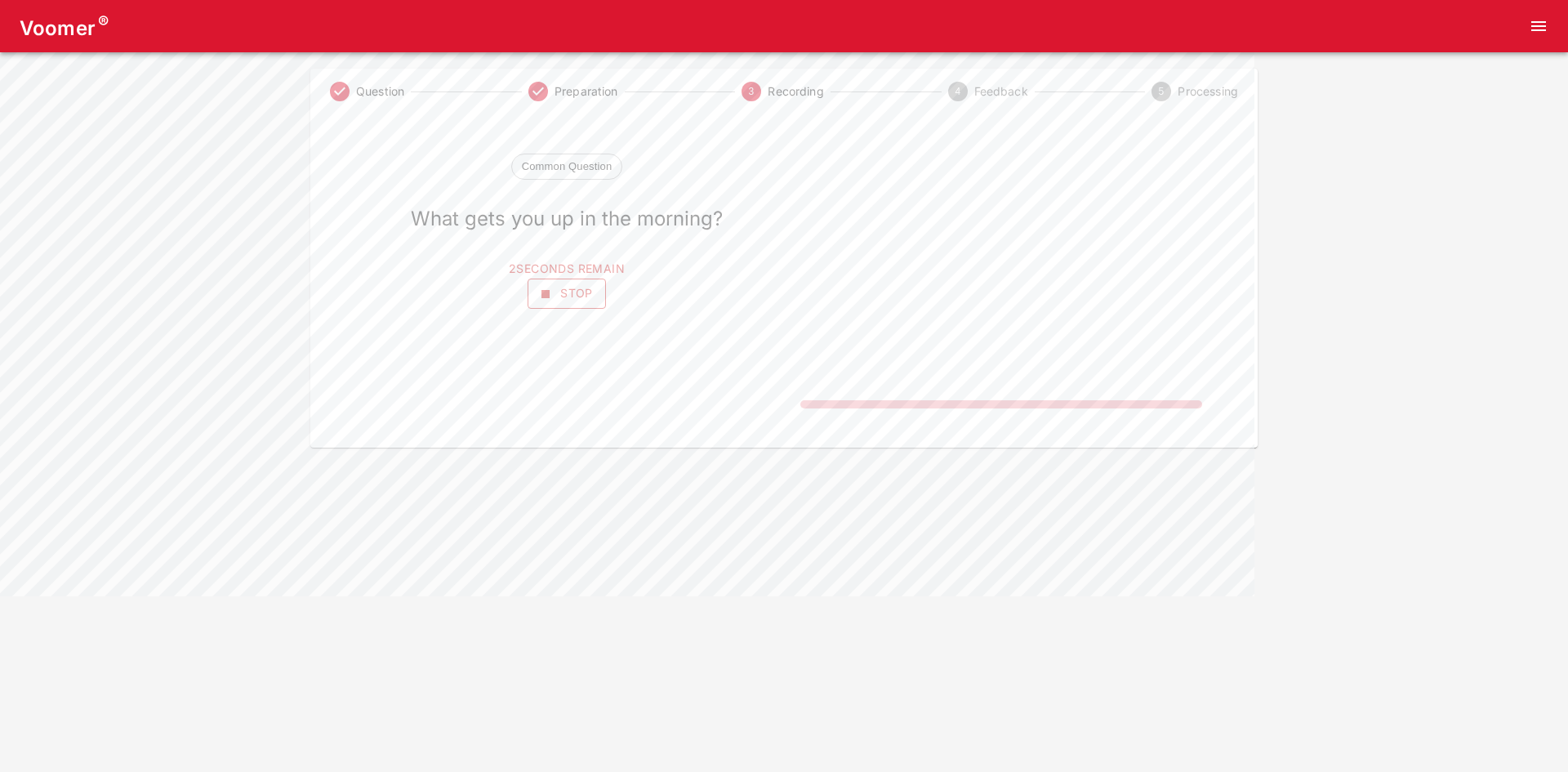 click on "Stop" at bounding box center [567, 293] 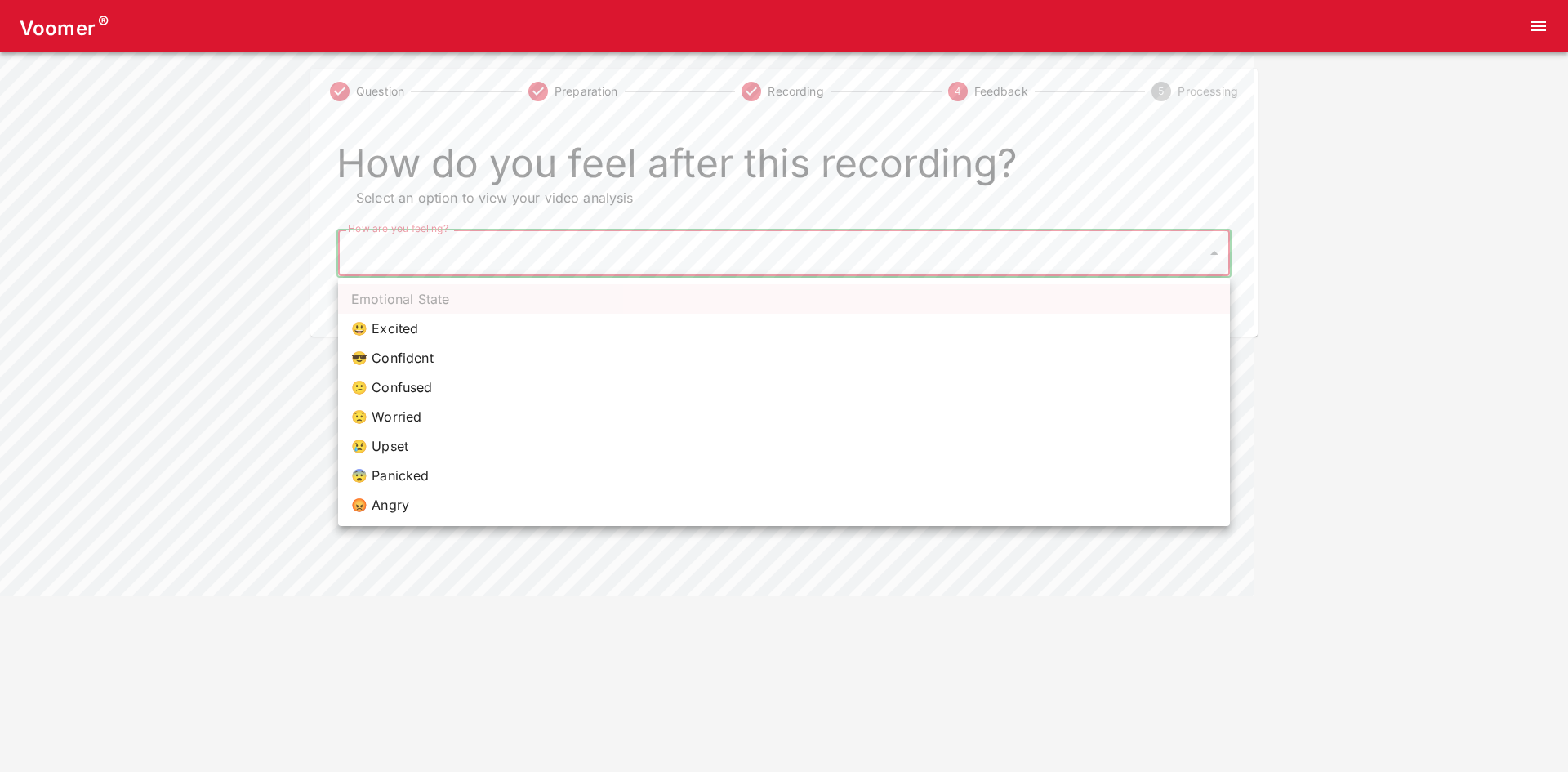 click on "Voomer ® Question Preparation Recording 4 Feedback 5 Processing How do you feel after this recording? Select an option to view your video analysis How are you feeling? ​ How are you feeling? Home Analysis Tokens: 0 Pricing Log Out Emotional State  😃 Excited  😎 Confident  😕 Confused 😟 Worried  😢 Upset  😨 Panicked  😡 Angry" at bounding box center [784, 168] 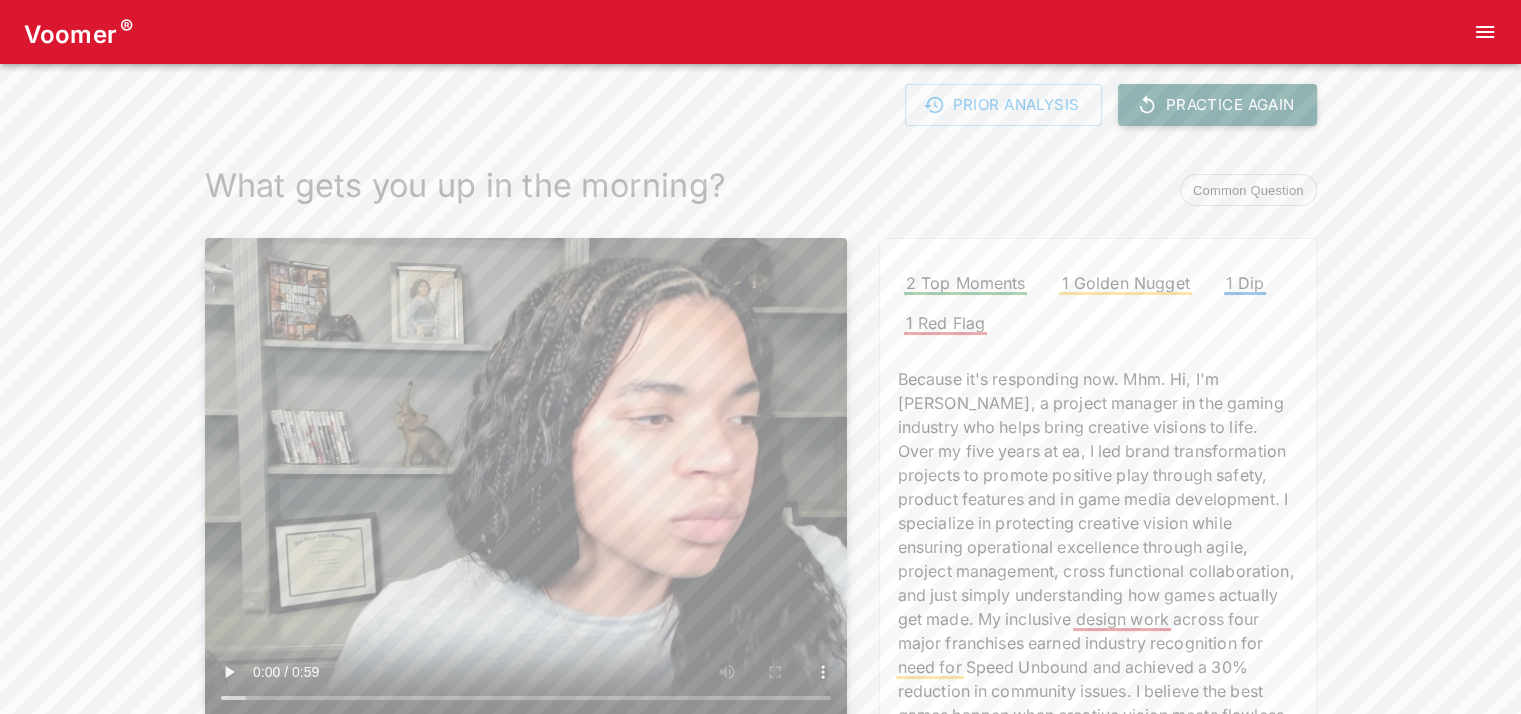 click on "Practice Again" at bounding box center (1217, 105) 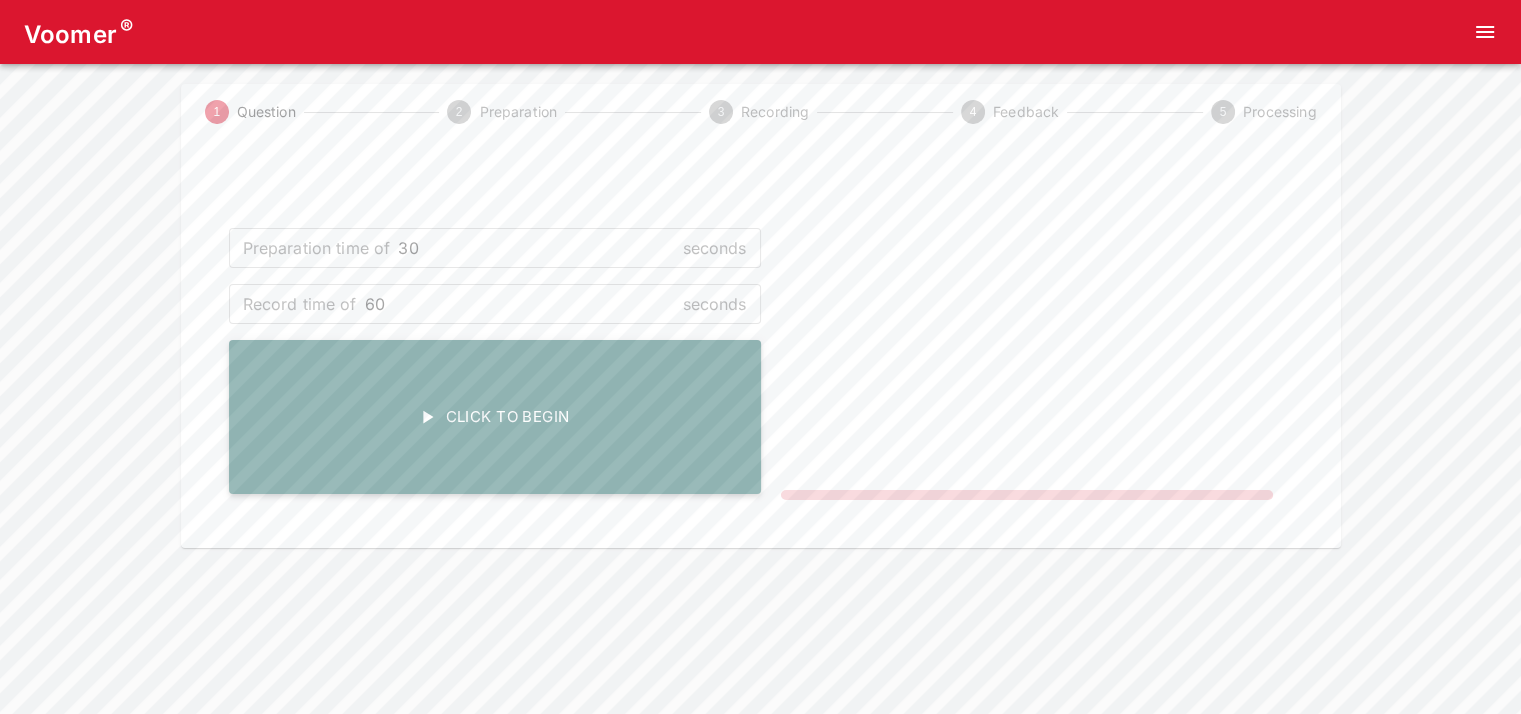 click on "Click To Begin" at bounding box center [495, 417] 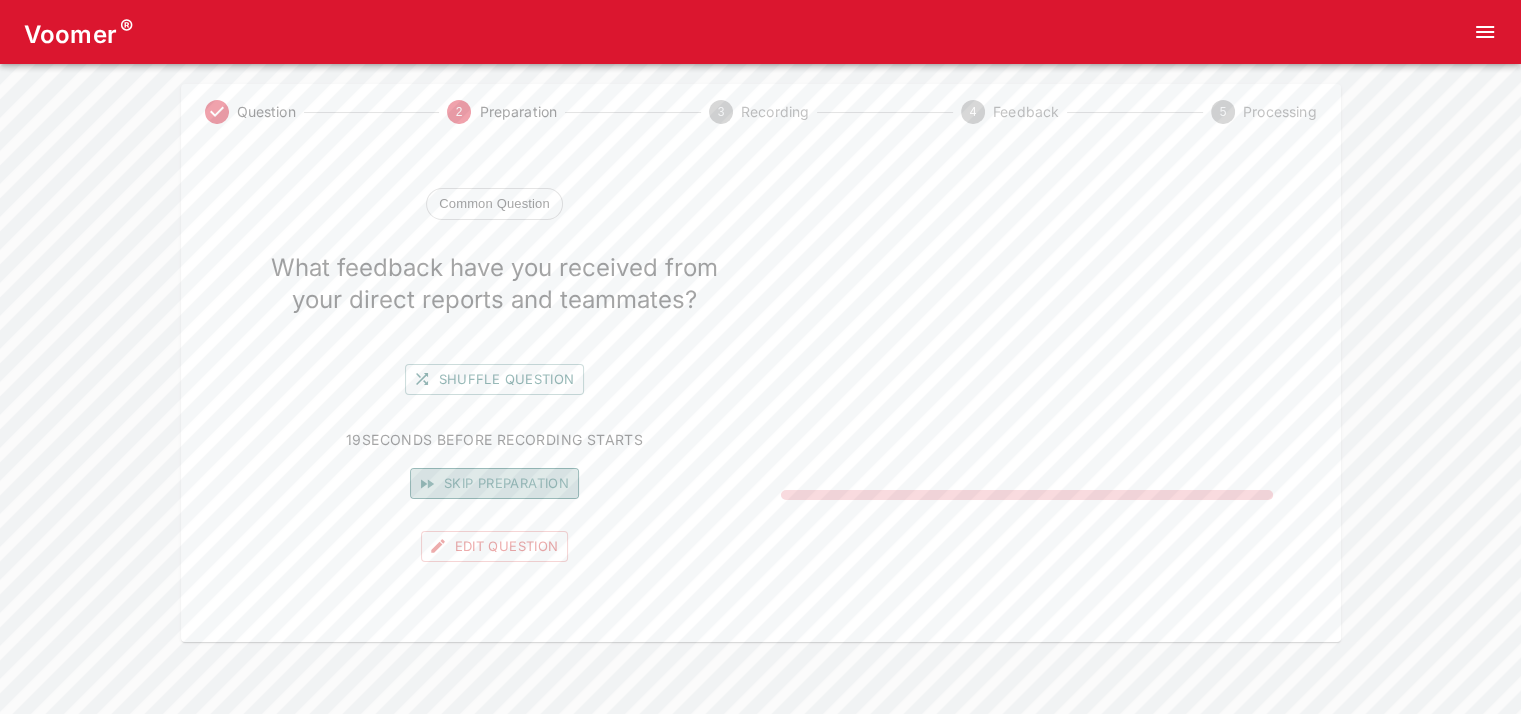 click on "Skip preparation" at bounding box center (494, 483) 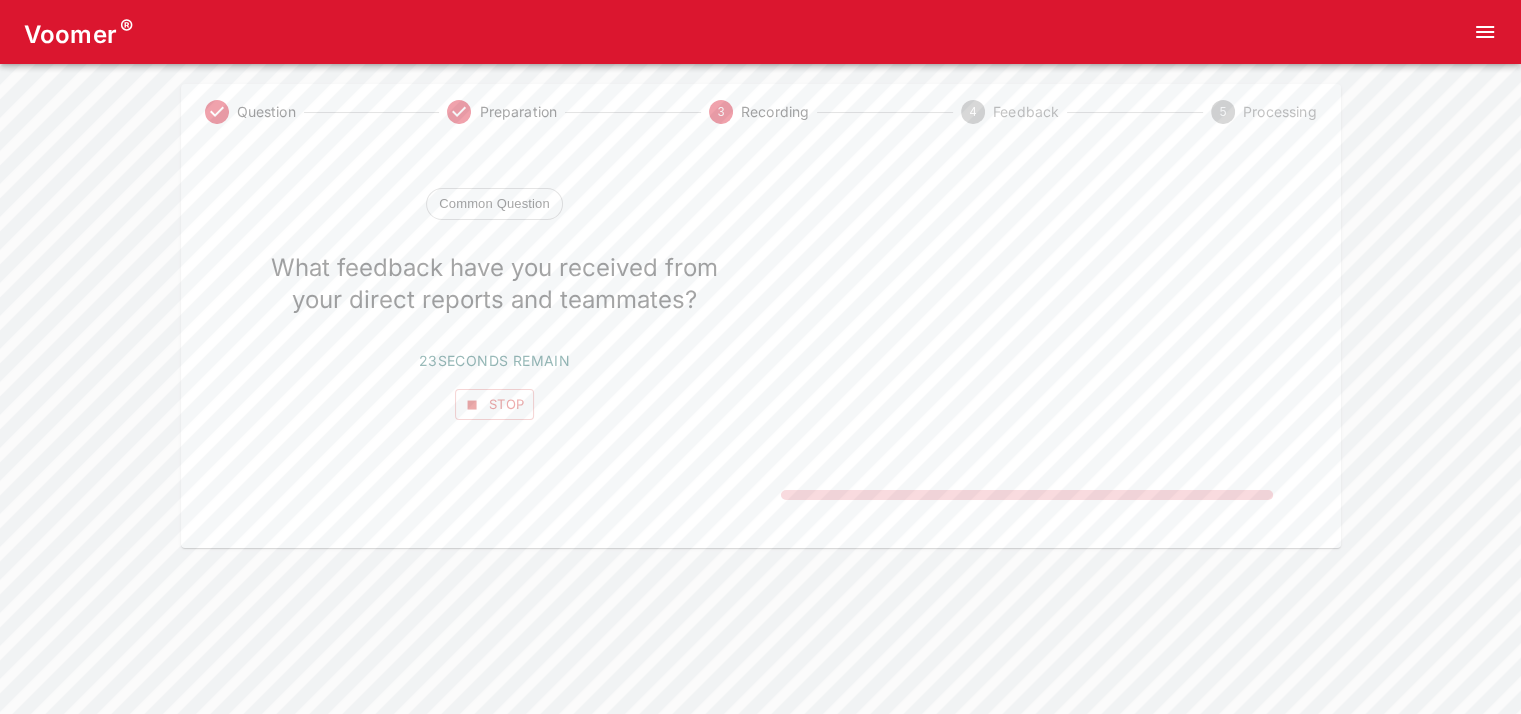 click on "Stop" at bounding box center (495, 404) 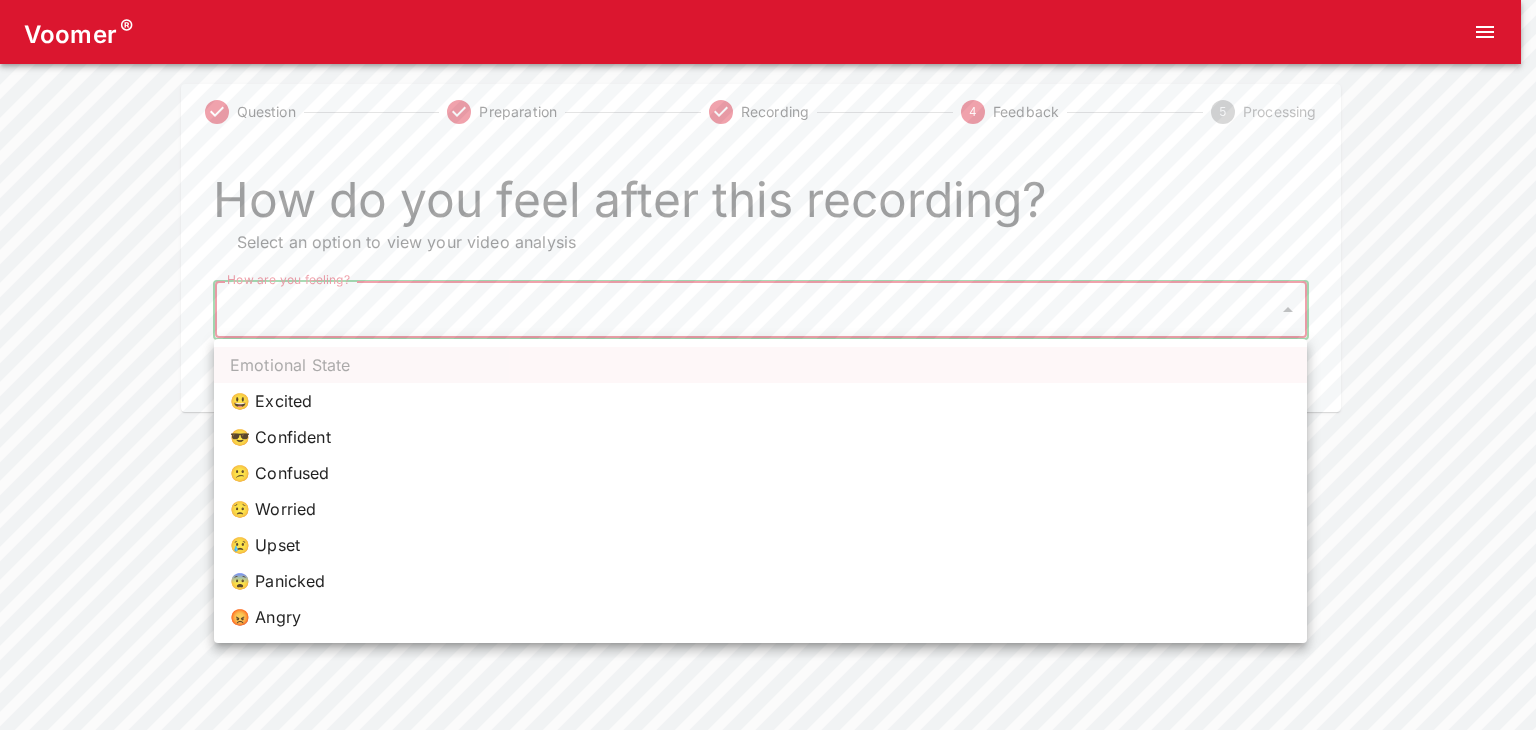 click on "Voomer ® Question Preparation Recording 4 Feedback 5 Processing How do you feel after this recording? Select an option to view your video analysis How are you feeling? ​ How are you feeling? Home Analysis Tokens: 0 Pricing Log Out Emotional State  😃 Excited  😎 Confident  😕 Confused 😟 Worried  😢 Upset  😨 Panicked  😡 Angry" at bounding box center [768, 206] 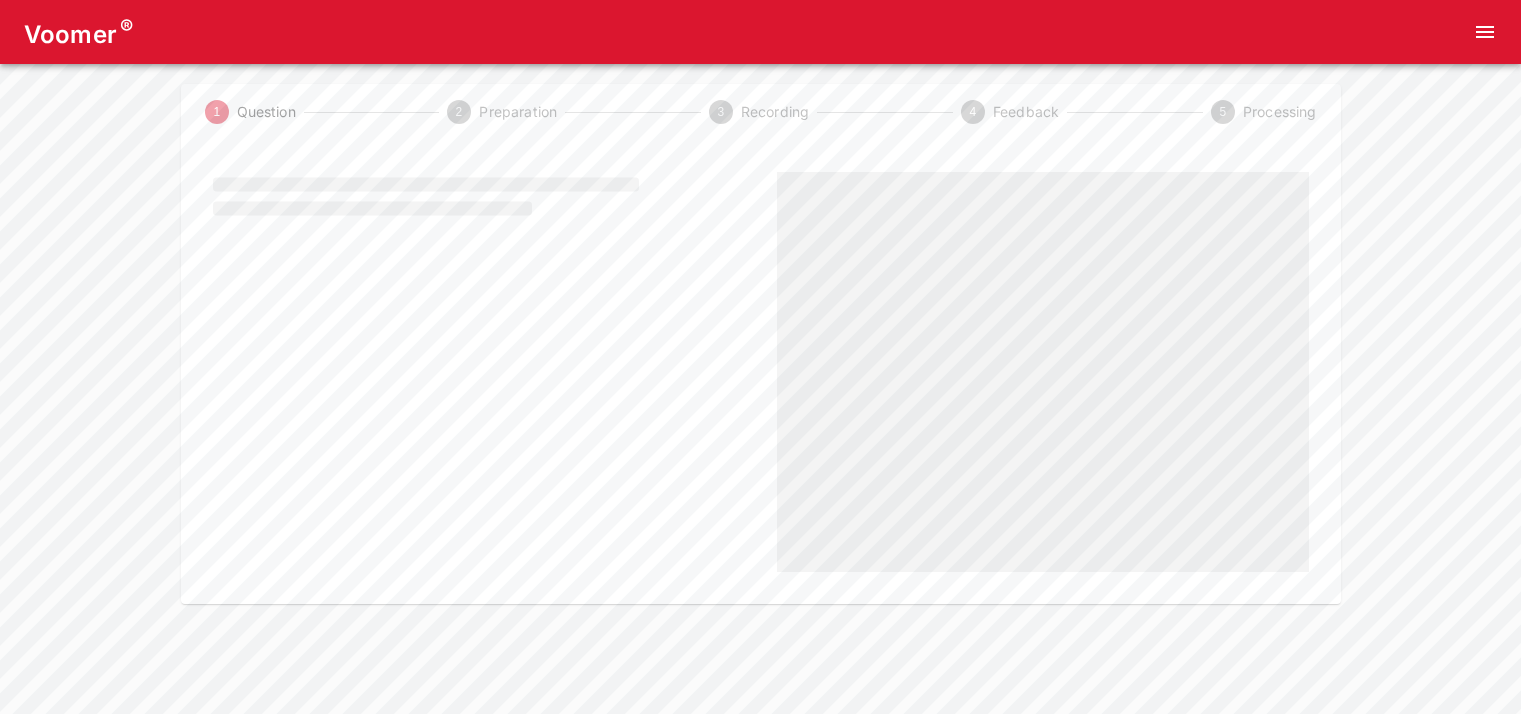 scroll, scrollTop: 0, scrollLeft: 0, axis: both 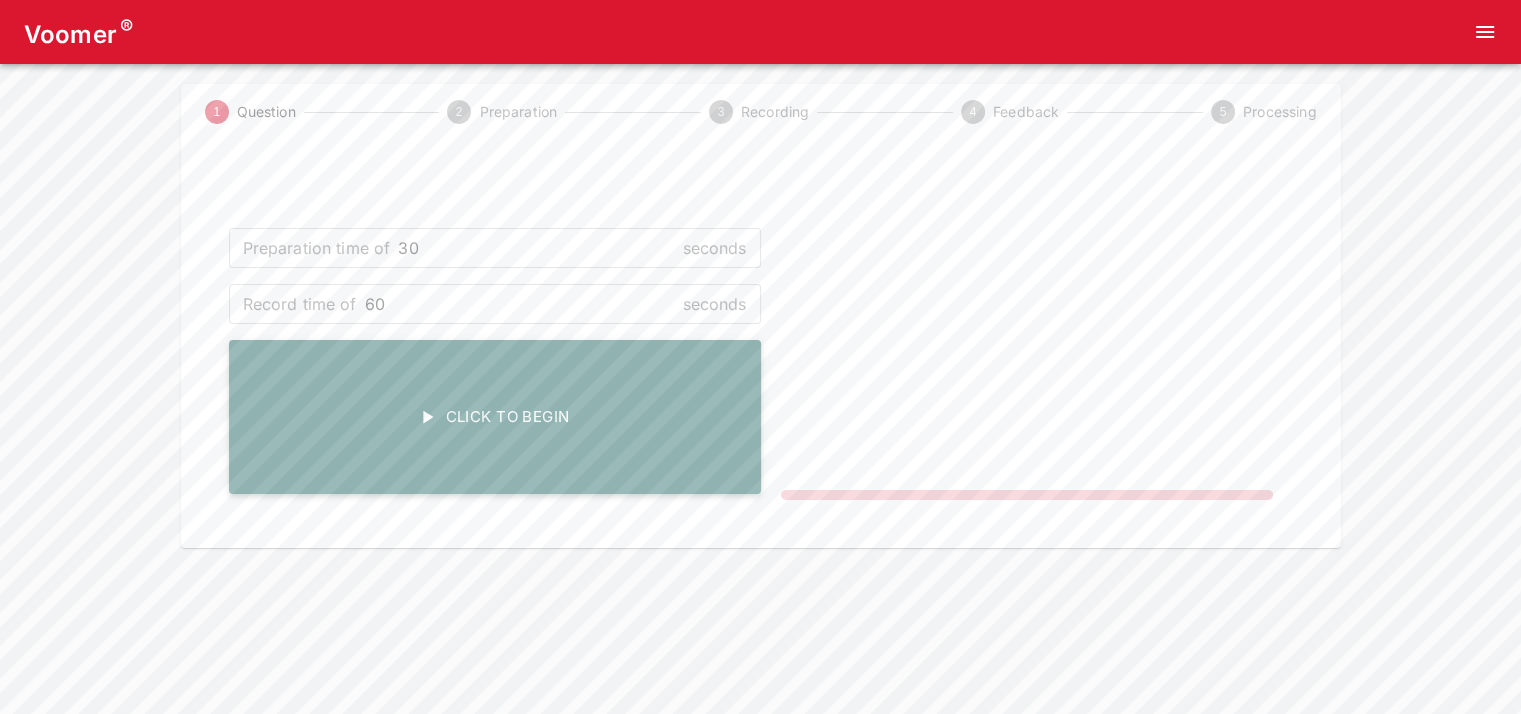 click on "Click To Begin" at bounding box center (495, 417) 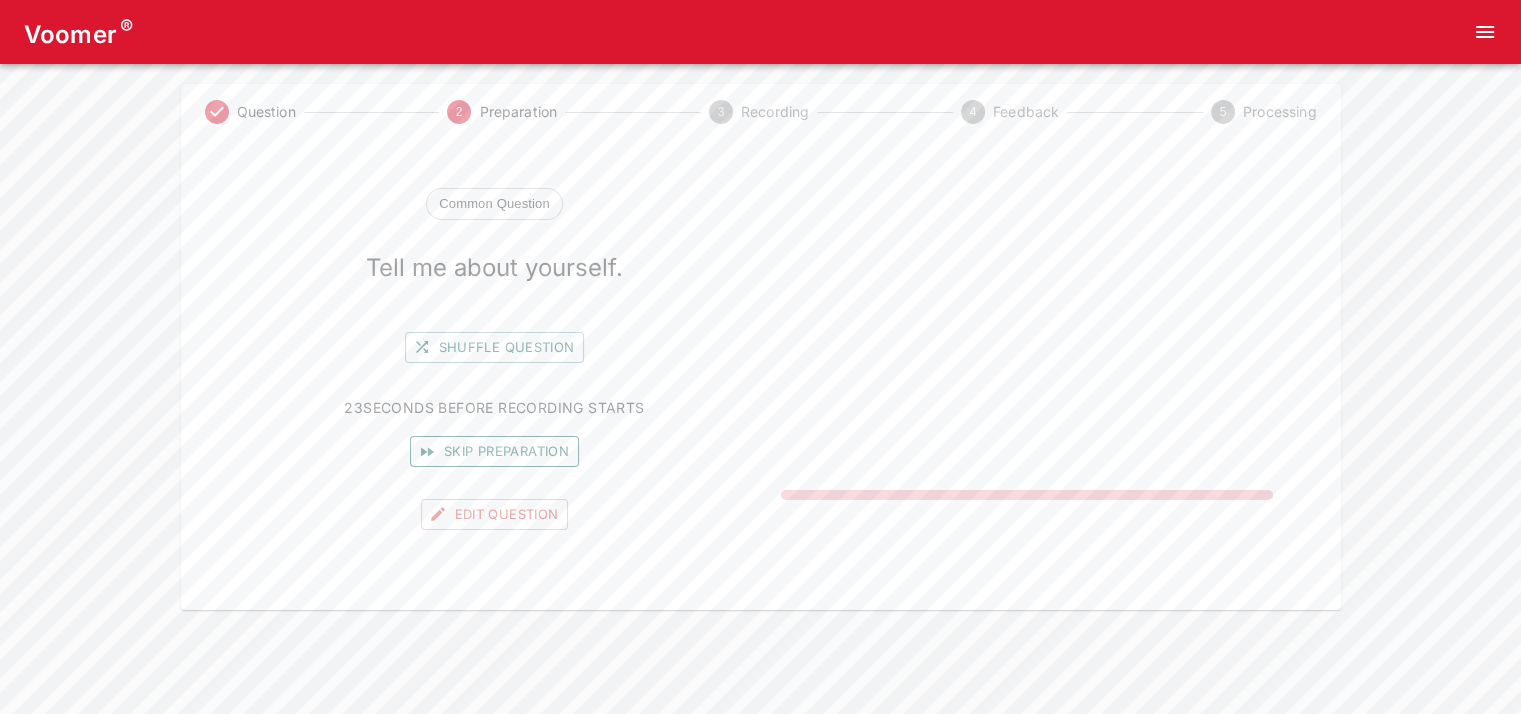 click on "Skip preparation" at bounding box center (494, 451) 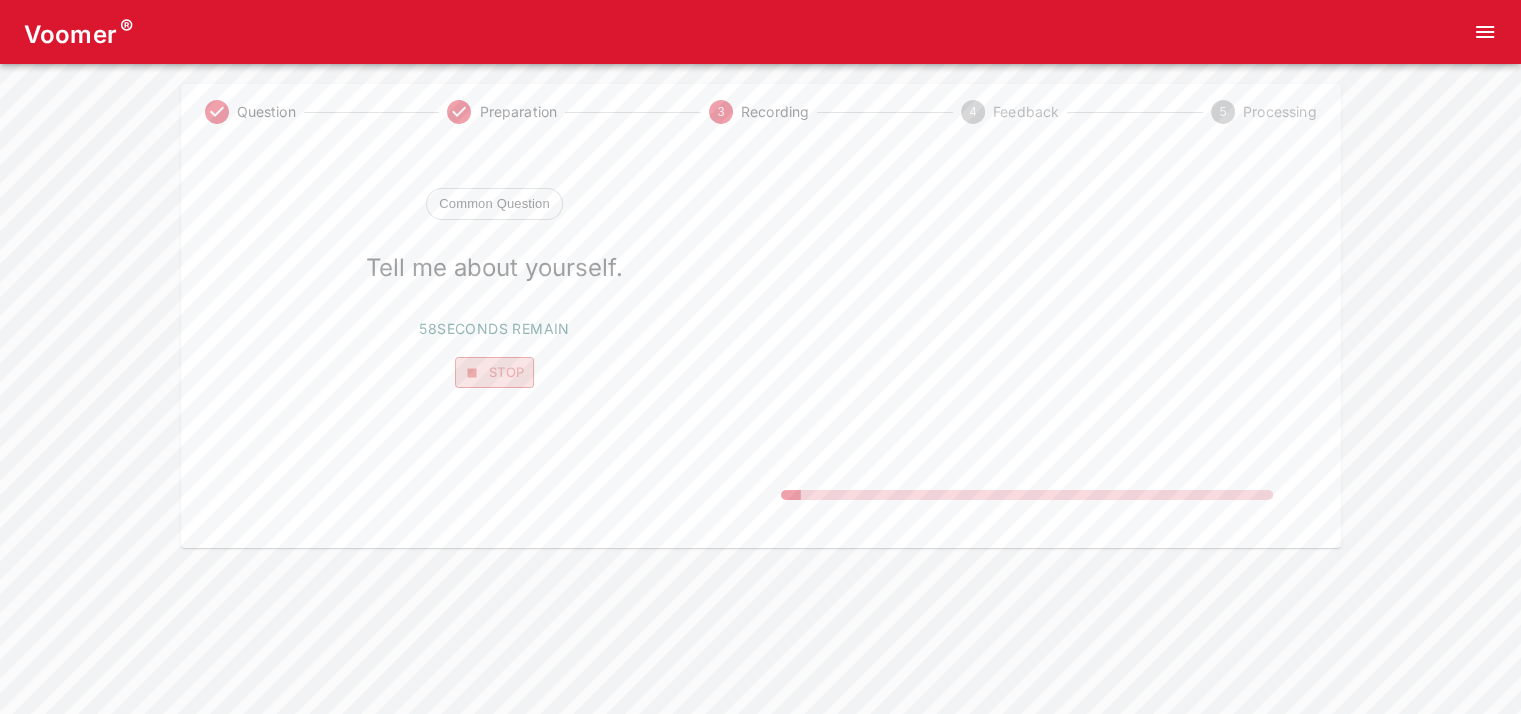 click on "Stop" at bounding box center (495, 372) 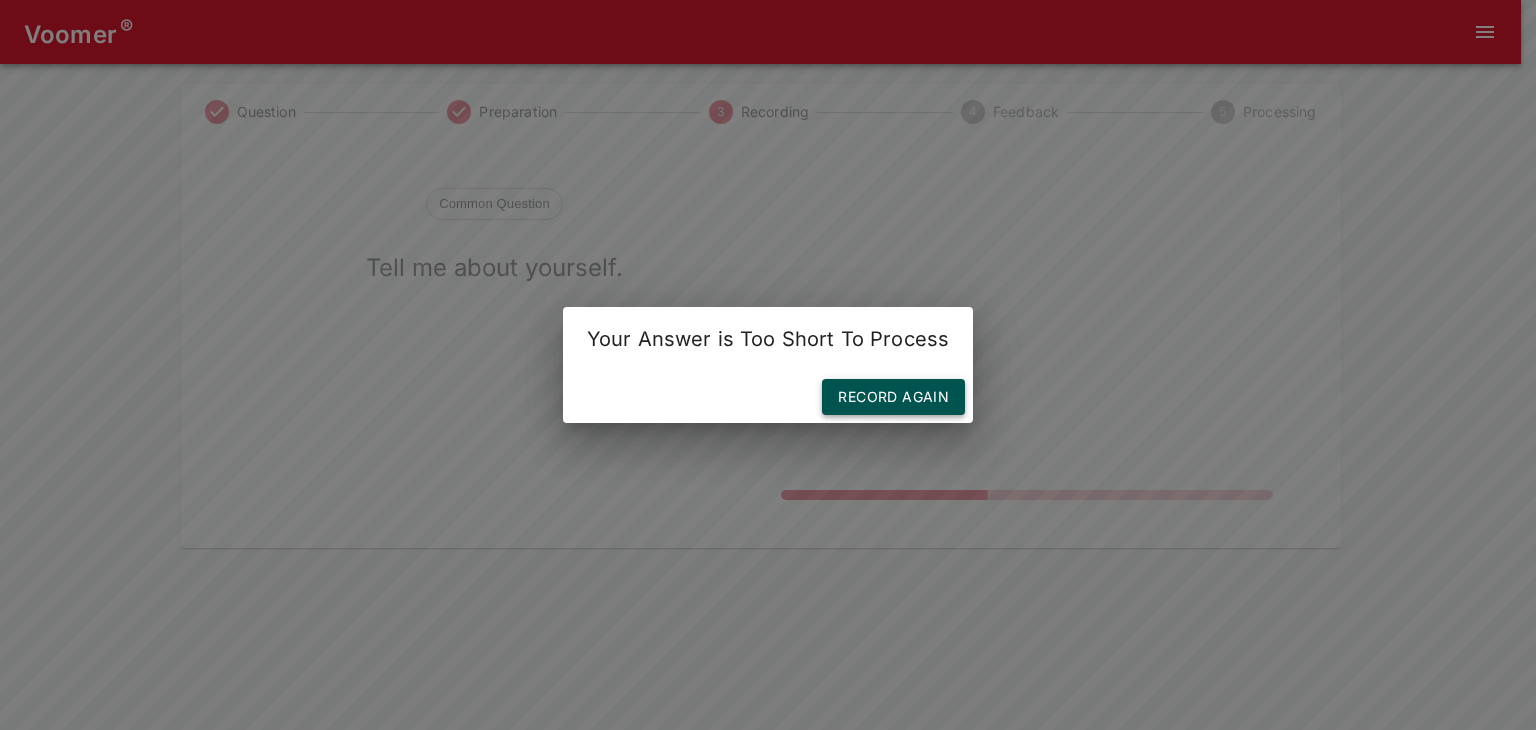 click on "Record Again" at bounding box center [893, 397] 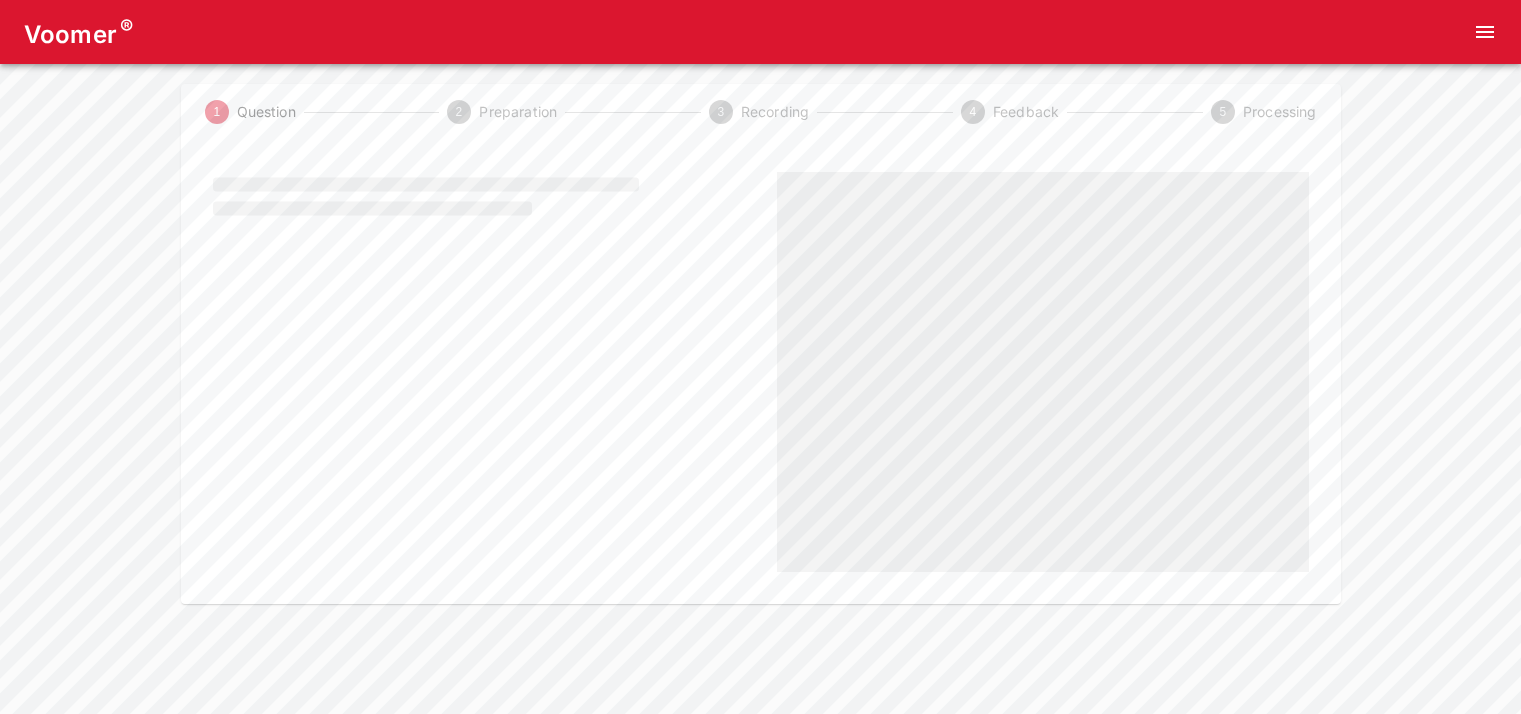 scroll, scrollTop: 0, scrollLeft: 0, axis: both 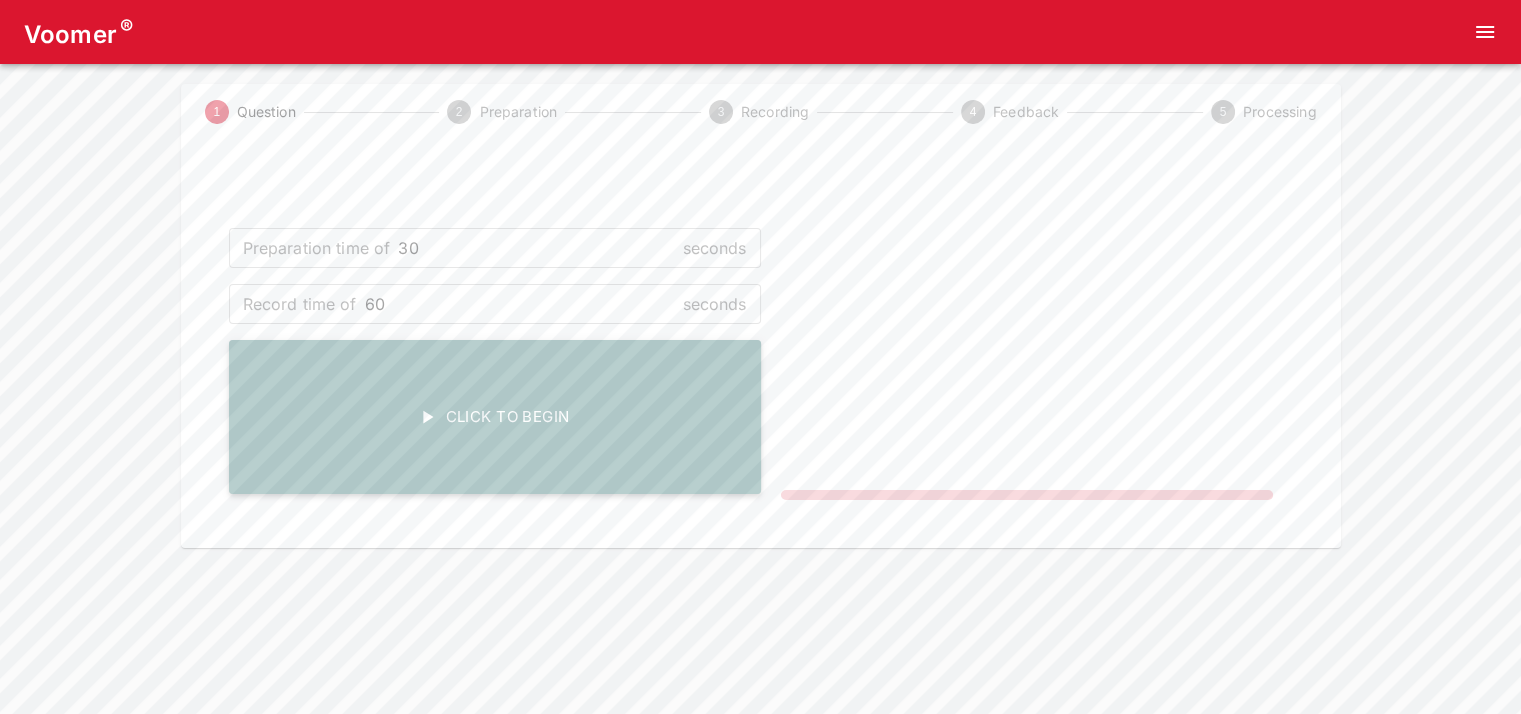 click on "Click To Begin" at bounding box center [495, 417] 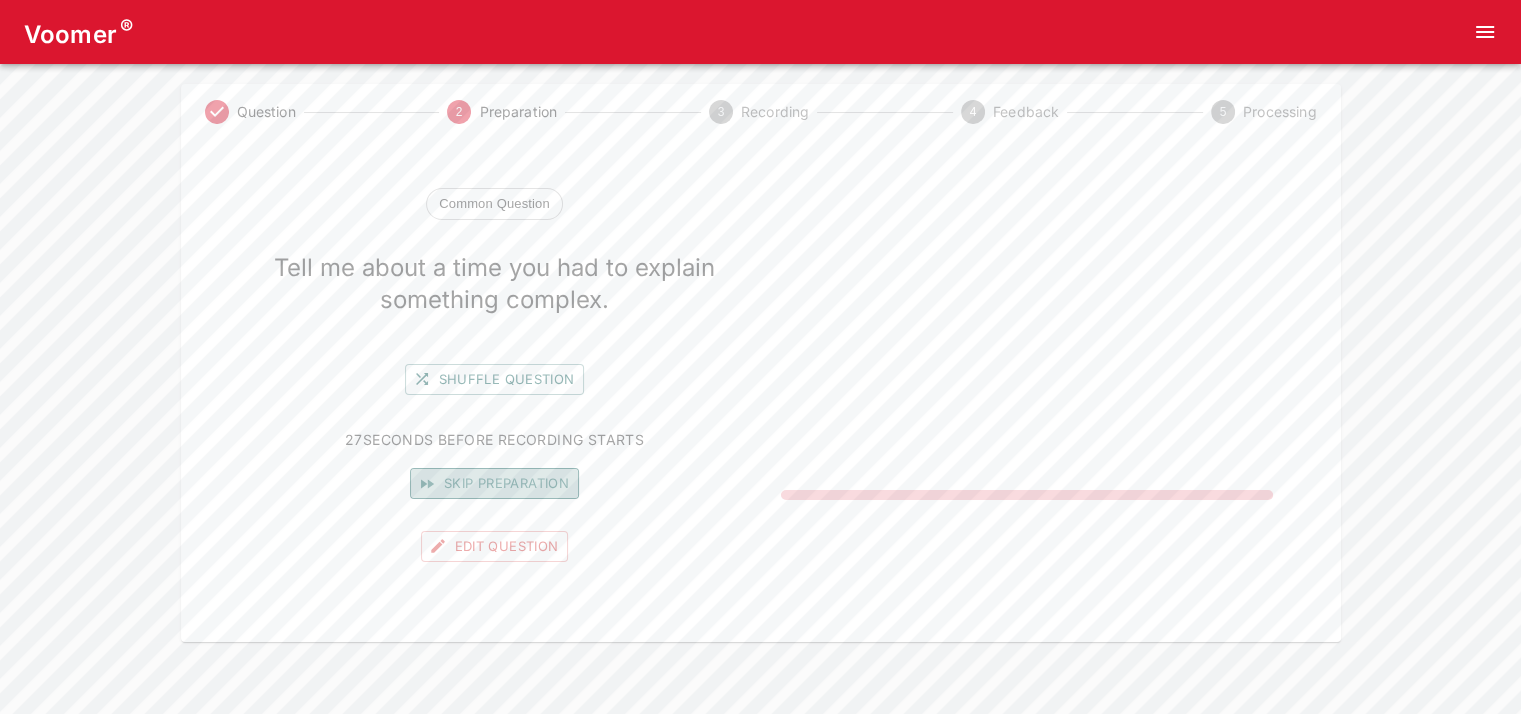 click on "Skip preparation" at bounding box center (494, 483) 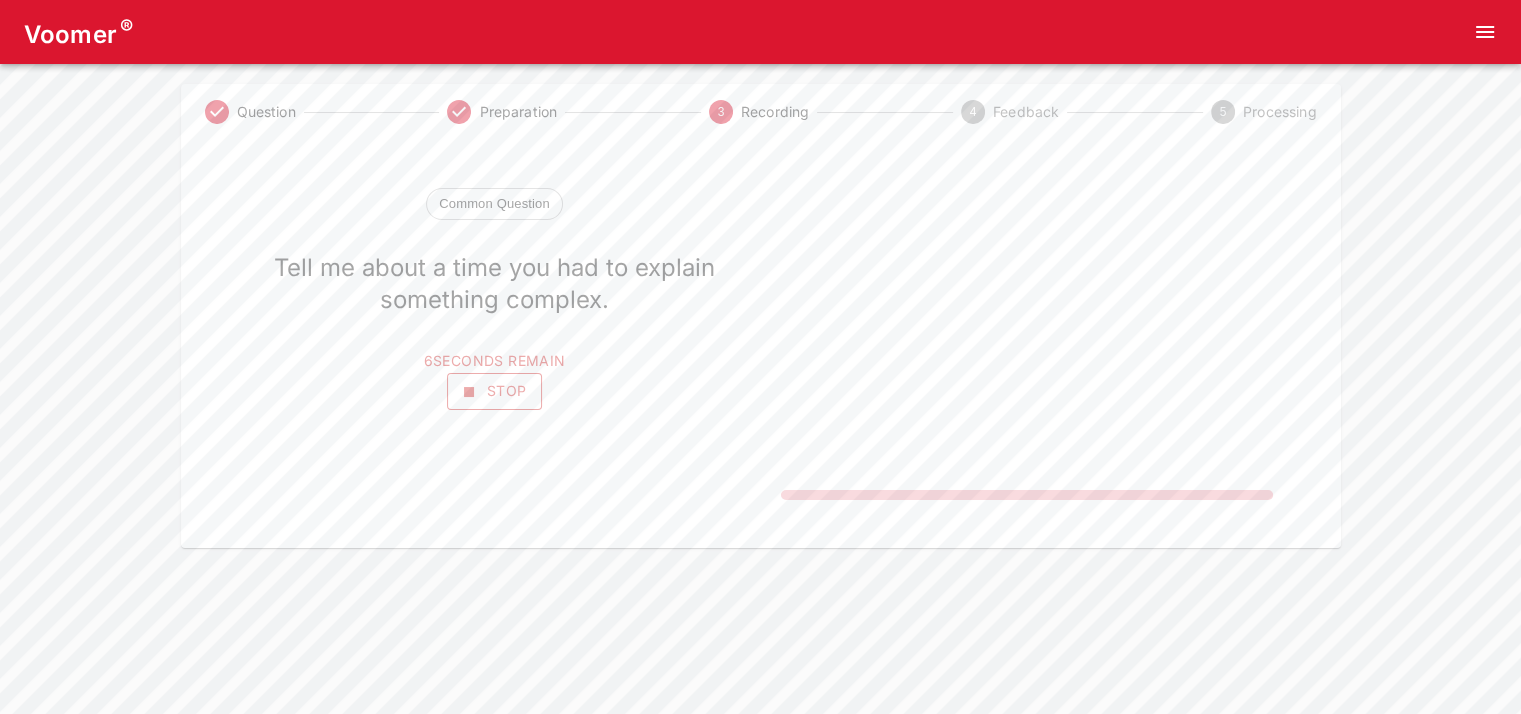 click on "Stop" at bounding box center (495, 391) 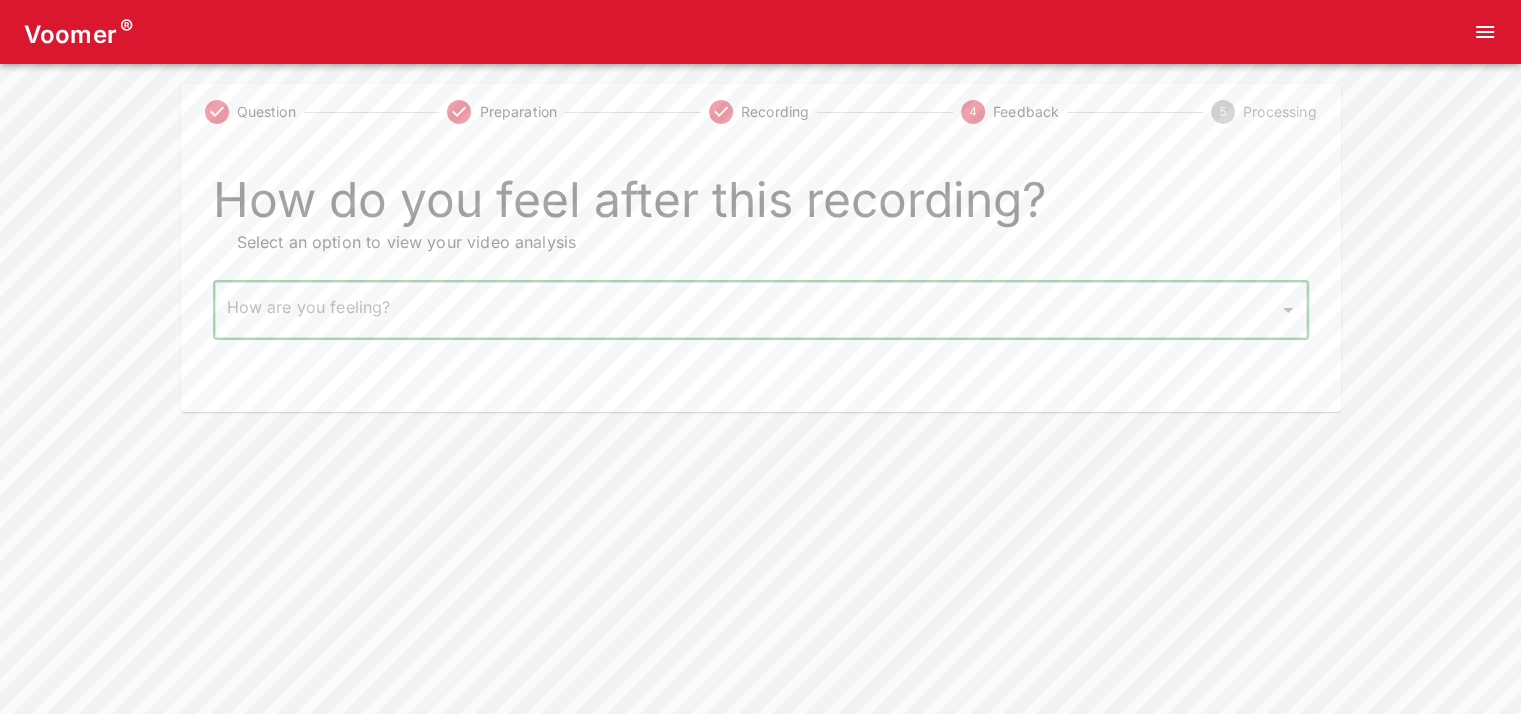 click on "Voomer ® Question Preparation Recording 4 Feedback 5 Processing How do you feel after this recording? Select an option to view your video analysis How are you feeling? ​ How are you feeling? Home Analysis Tokens: 0 Pricing Log Out" at bounding box center [760, 206] 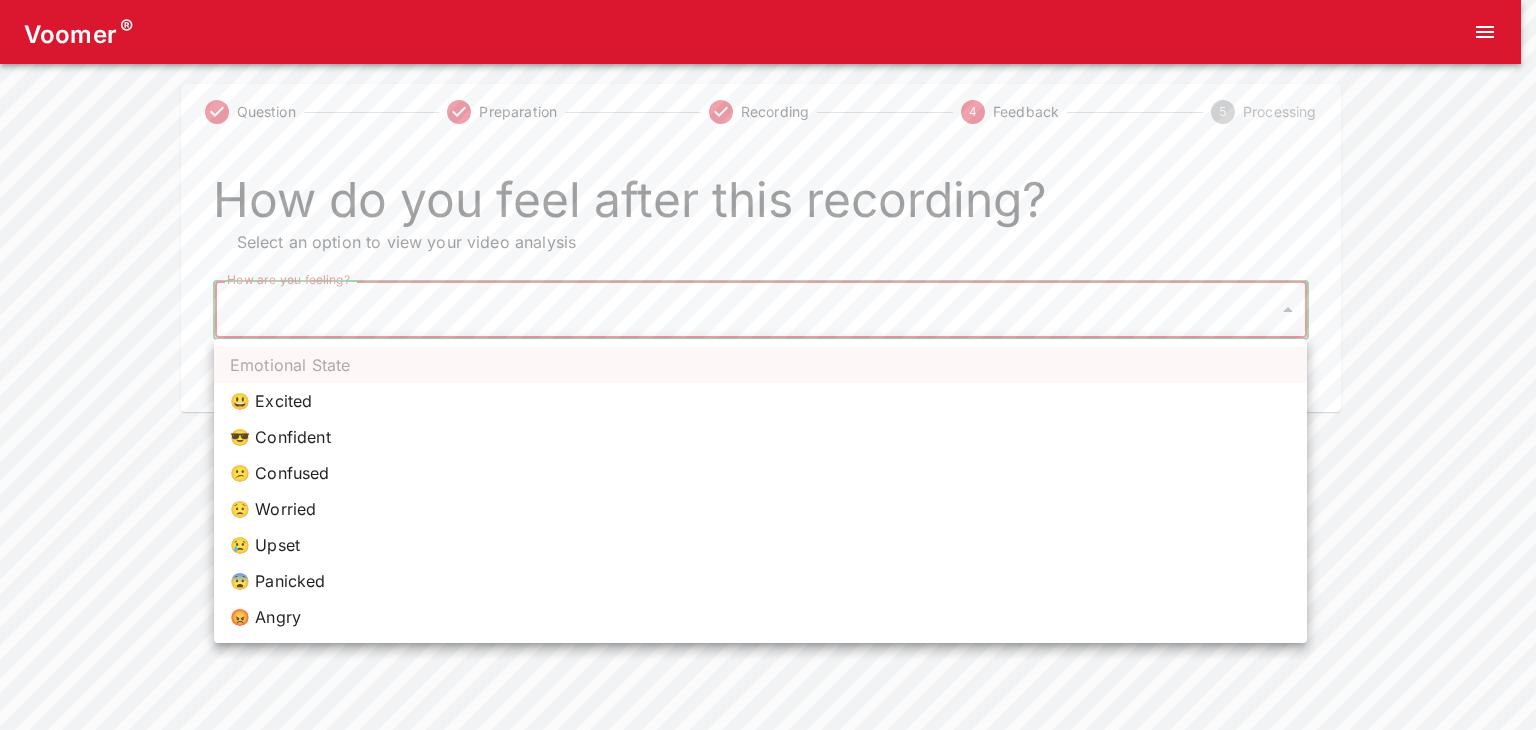 click on "😎 Confident" at bounding box center (760, 437) 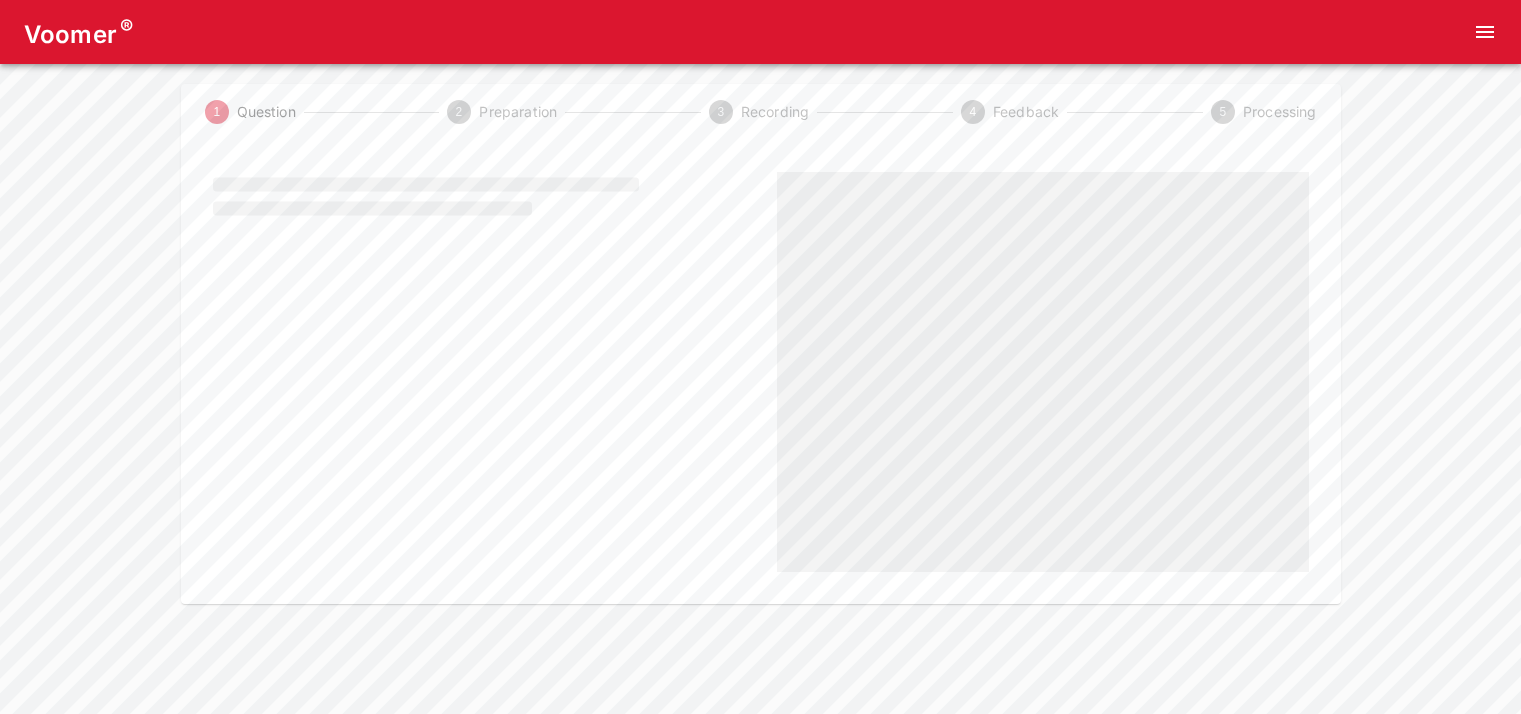 scroll, scrollTop: 0, scrollLeft: 0, axis: both 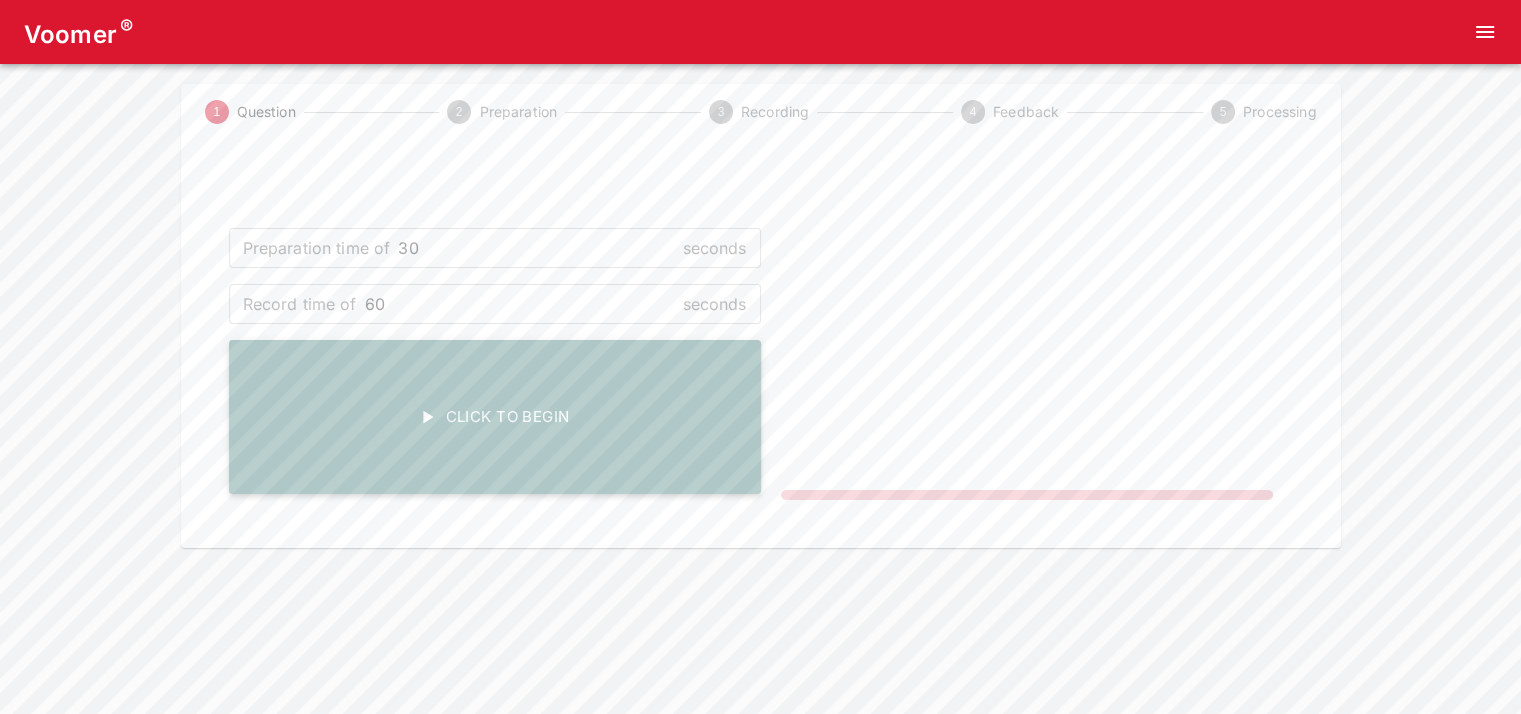 click on "Click To Begin" at bounding box center (495, 417) 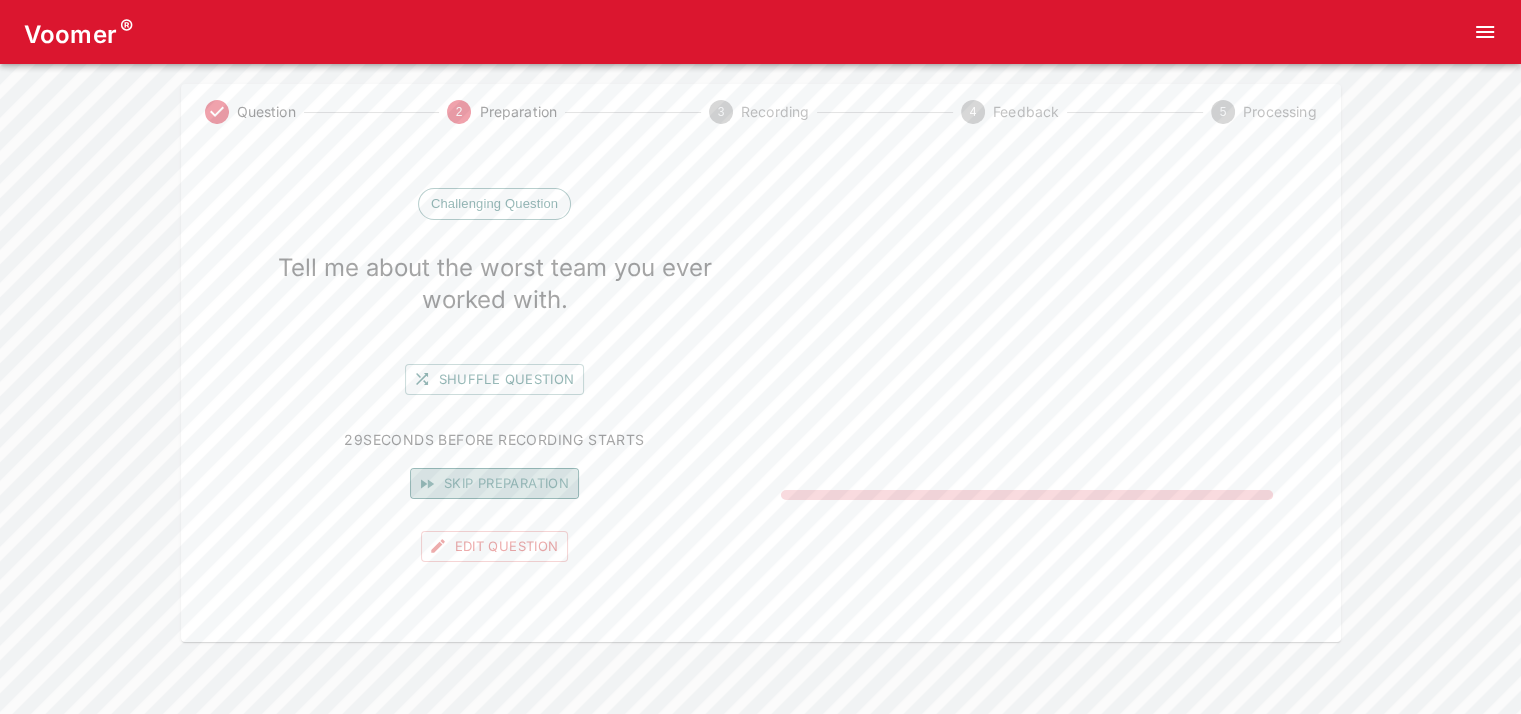 click on "Skip preparation" at bounding box center (494, 483) 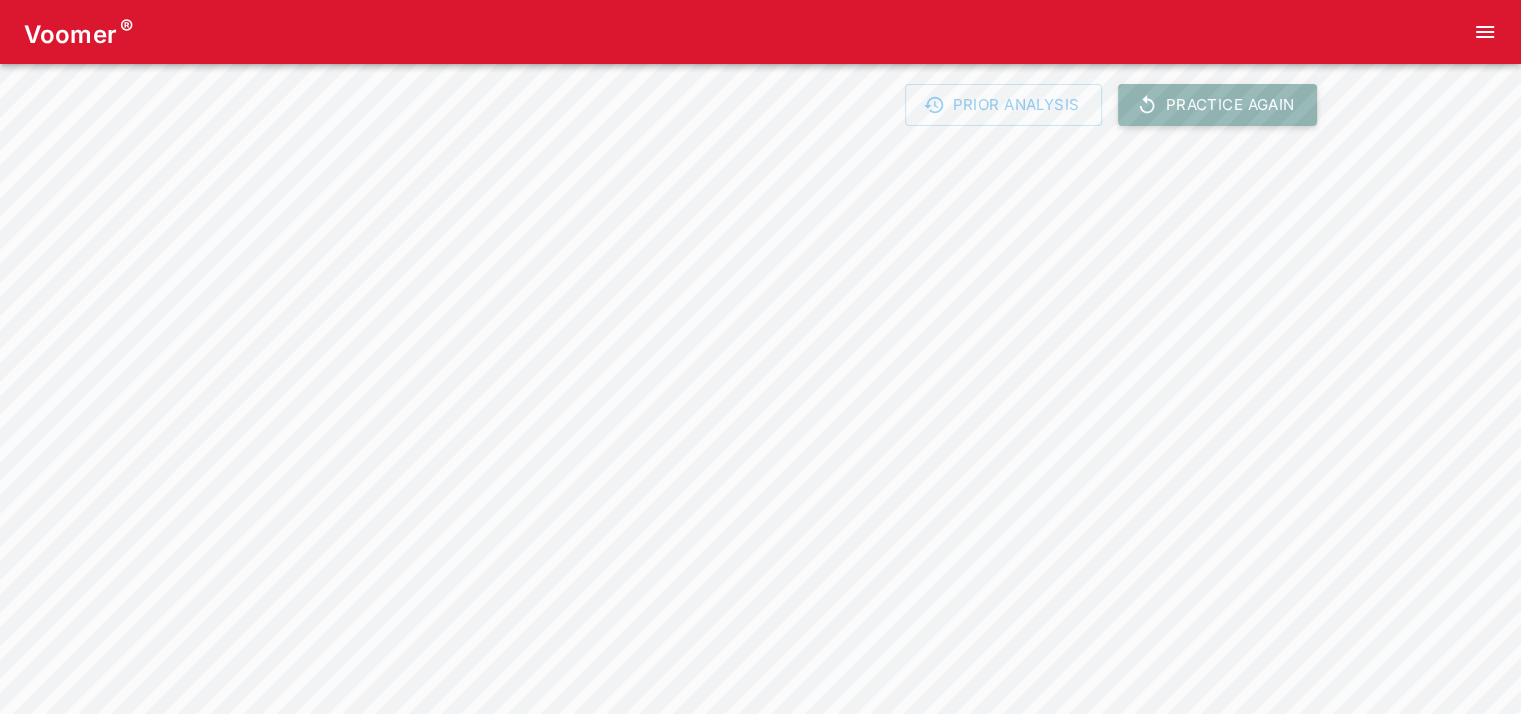 click on "Practice Again" at bounding box center [1217, 105] 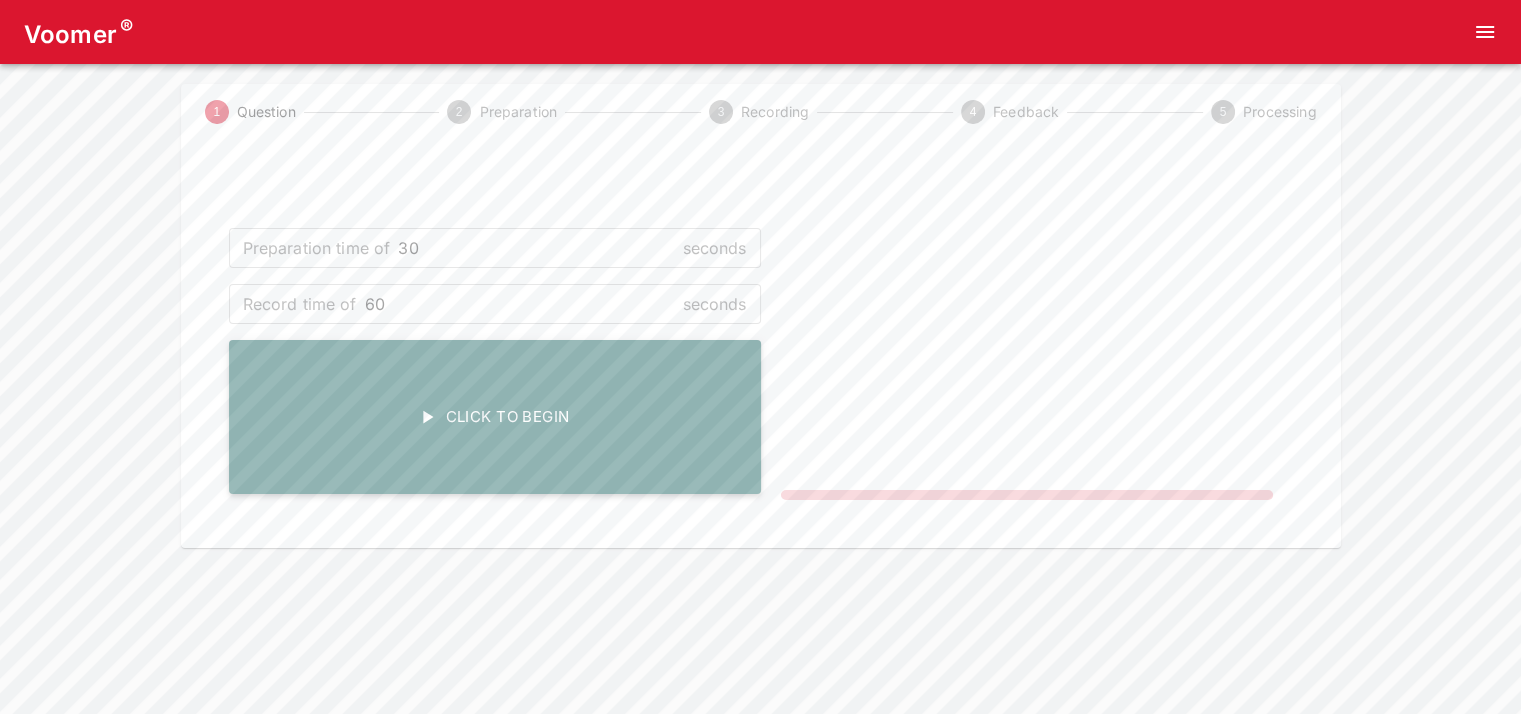 click on "Click To Begin" at bounding box center [495, 417] 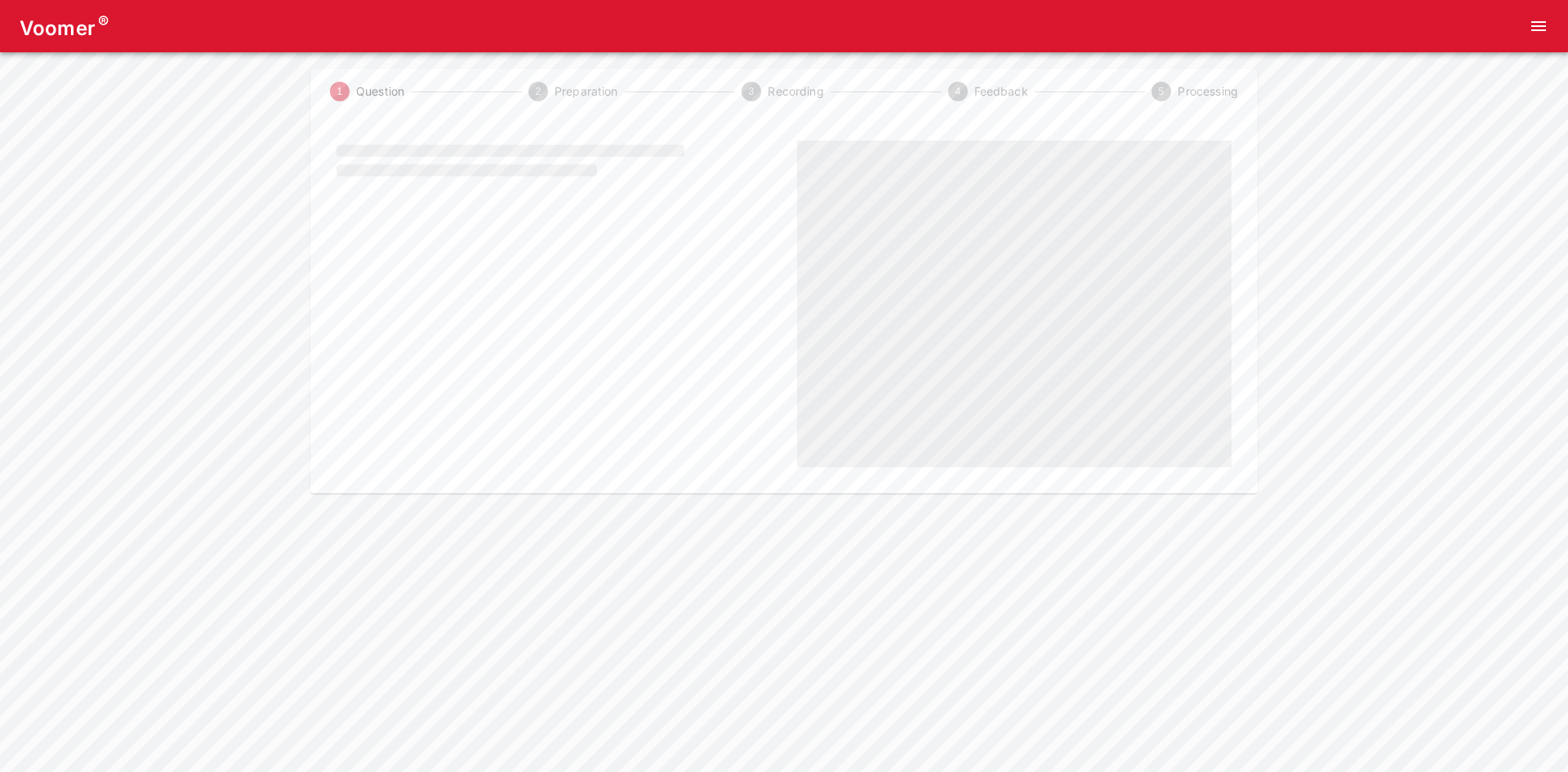 scroll, scrollTop: 0, scrollLeft: 0, axis: both 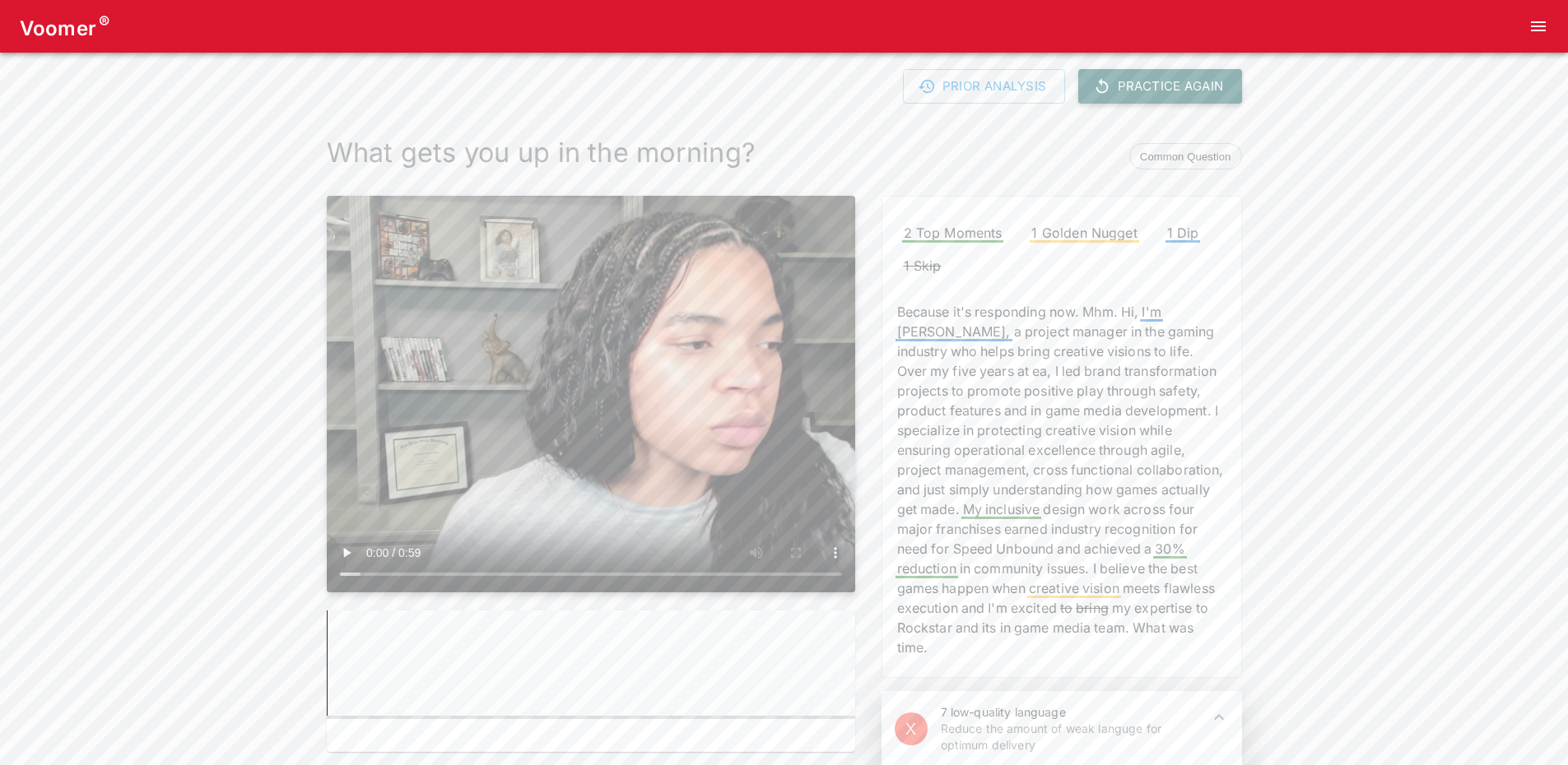 click on "Practice Again" at bounding box center [1160, 86] 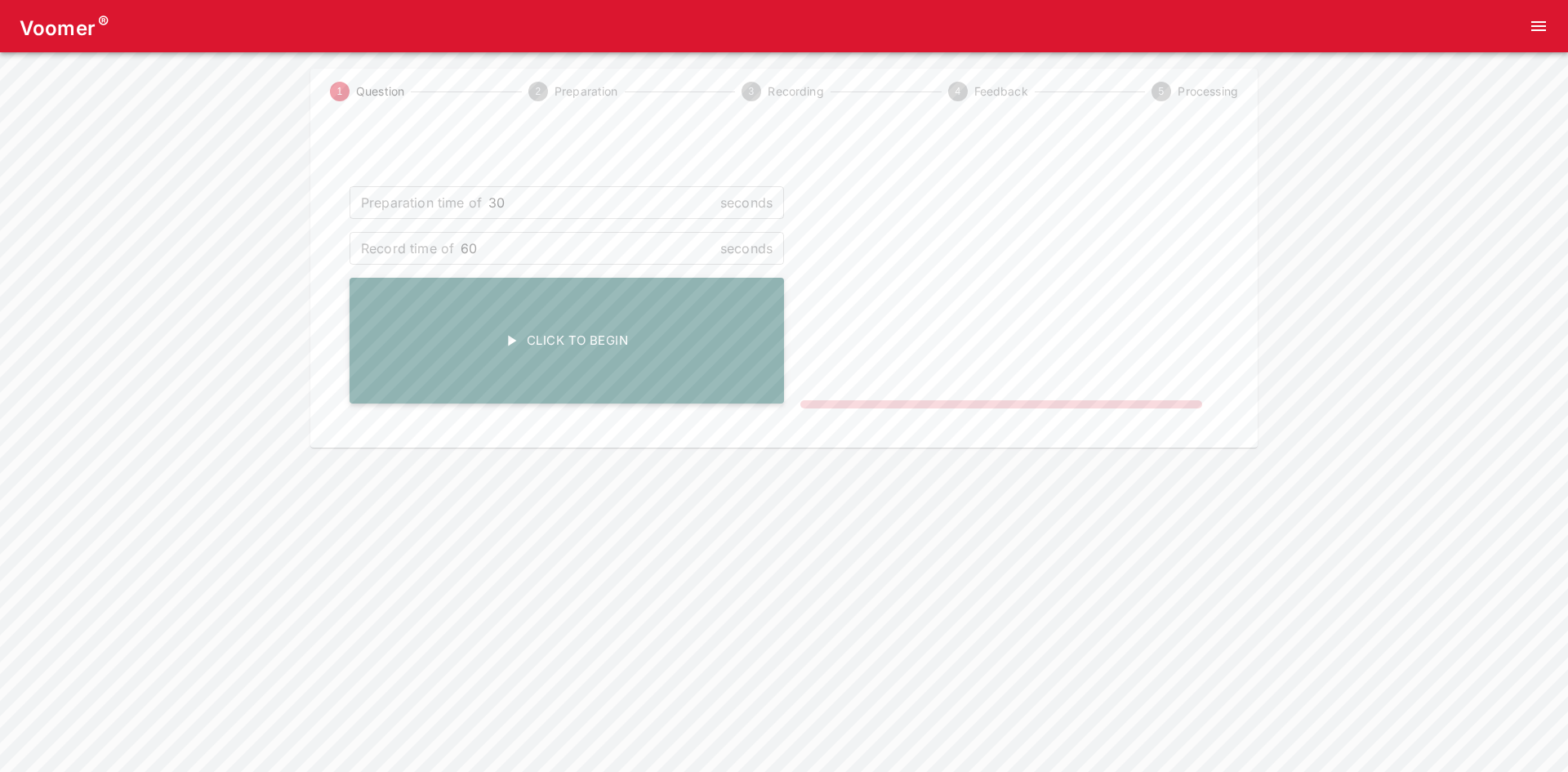 click on "Click To Begin" at bounding box center [567, 341] 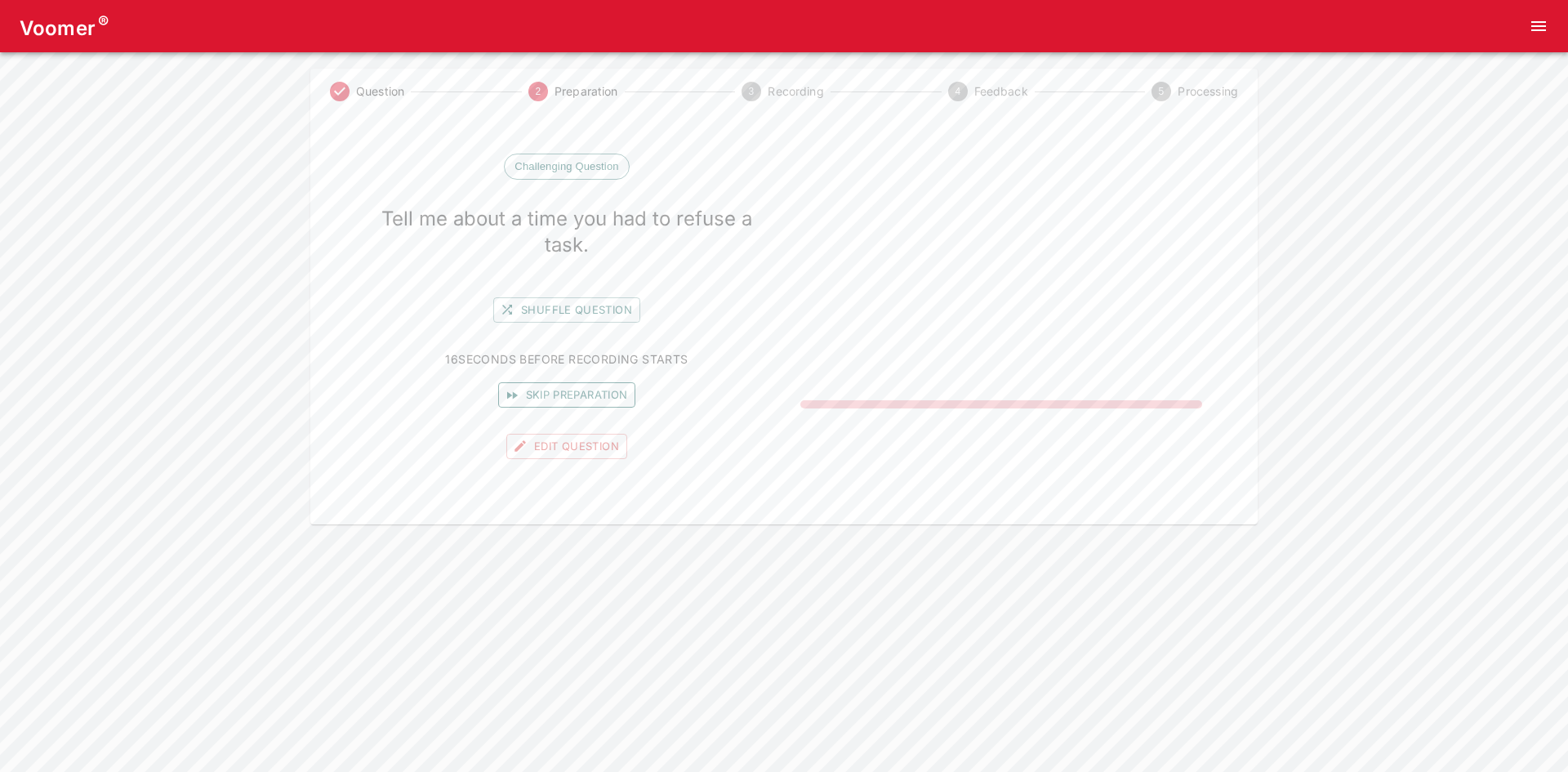 click on "Skip preparation" at bounding box center (567, 395) 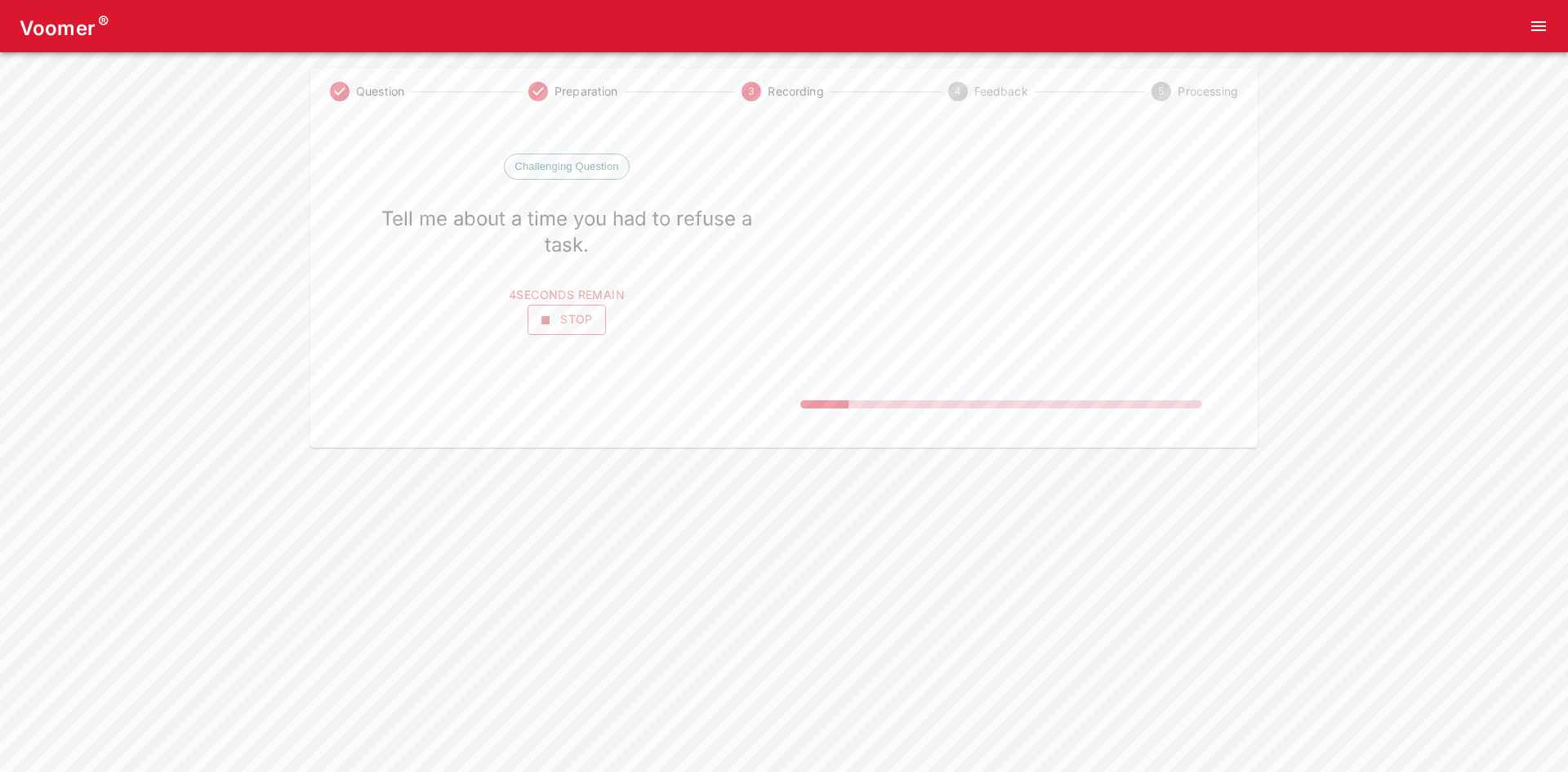 click on "Stop" at bounding box center [567, 319] 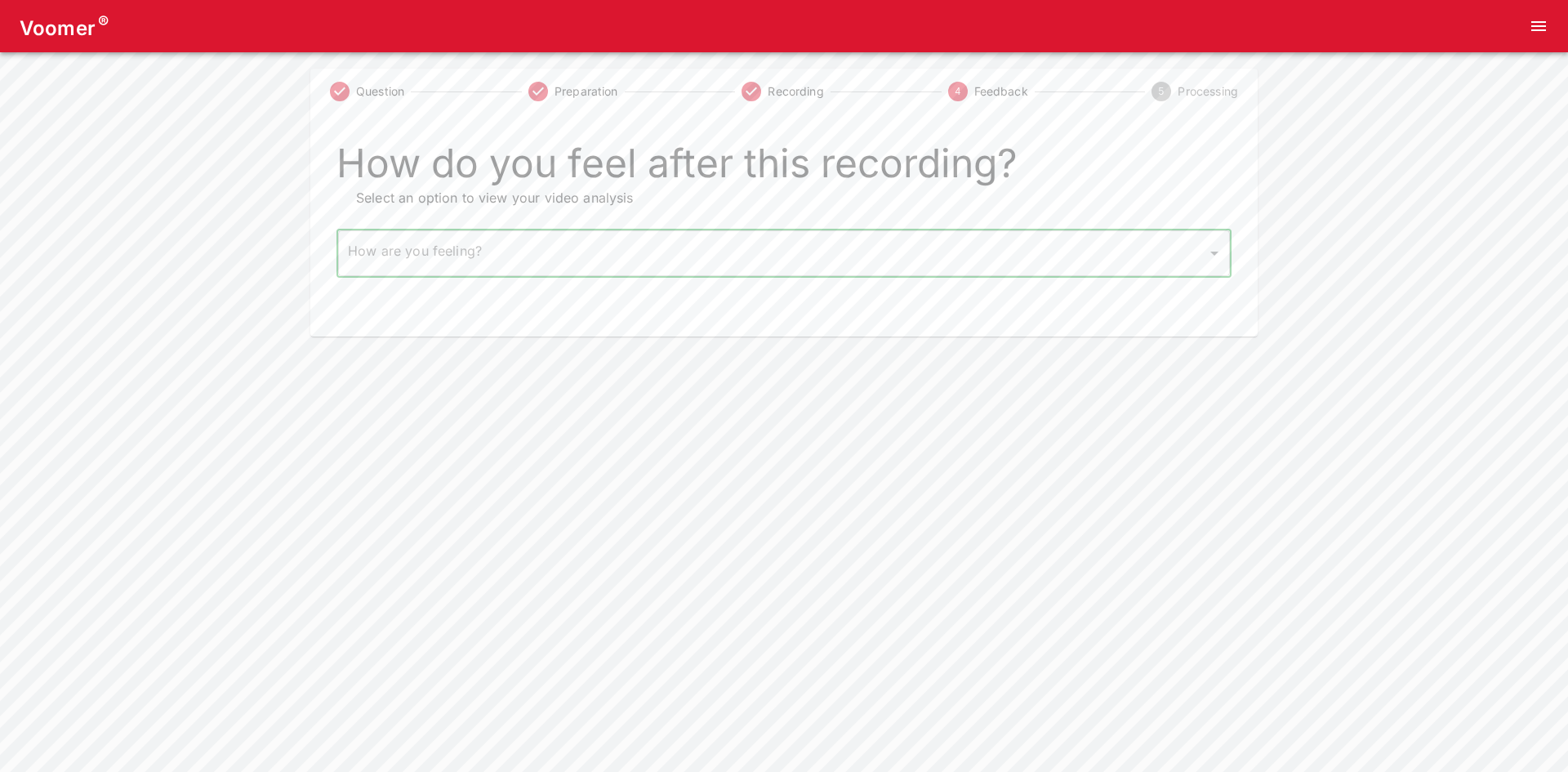 click on "Voomer ® Question Preparation Recording 4 Feedback 5 Processing How do you feel after this recording? Select an option to view your video analysis How are you feeling? ​ How are you feeling? Home Analysis Tokens: 0 Pricing Log Out" at bounding box center [784, 168] 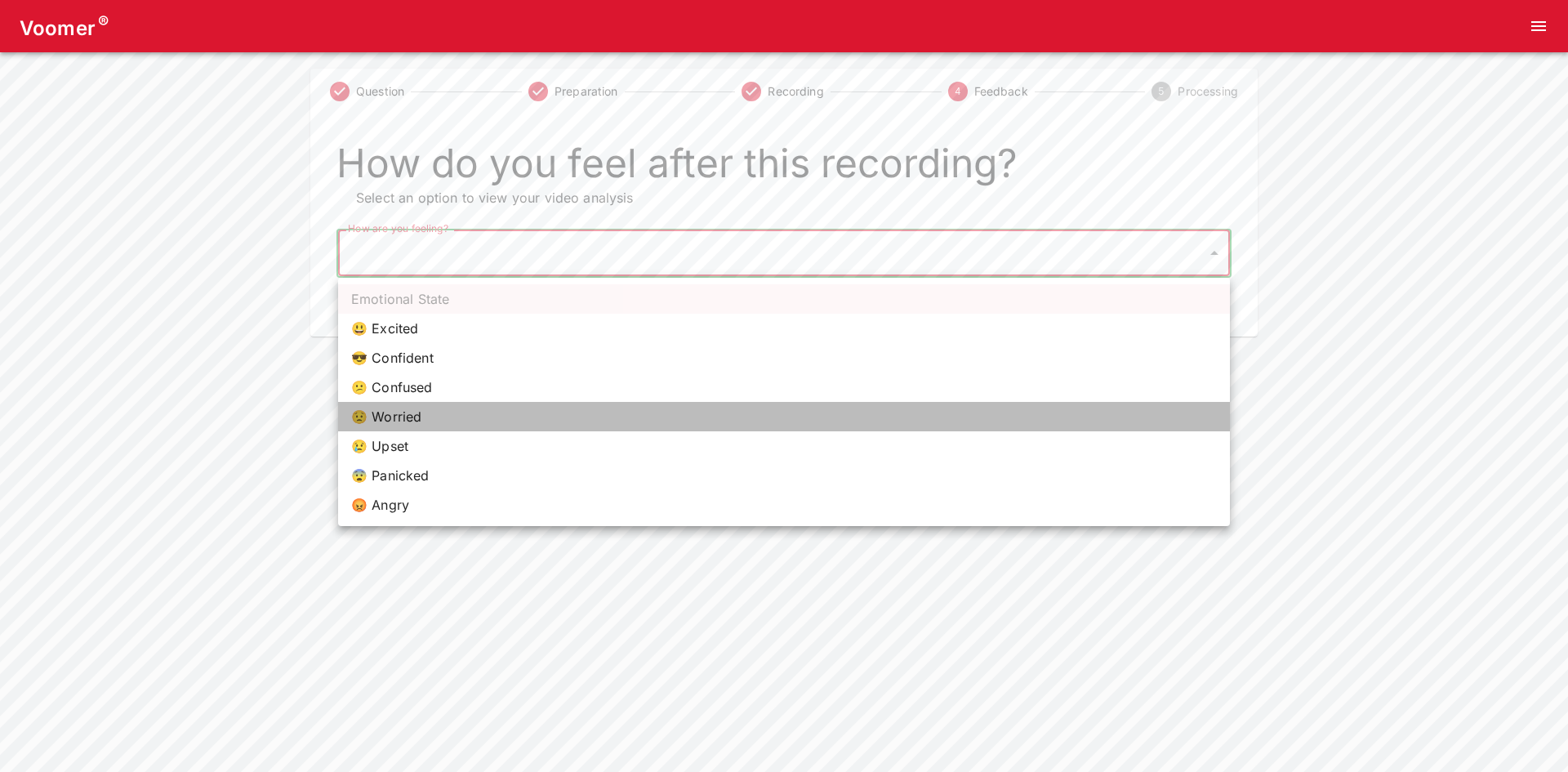 click on "😟 Worried" at bounding box center (784, 417) 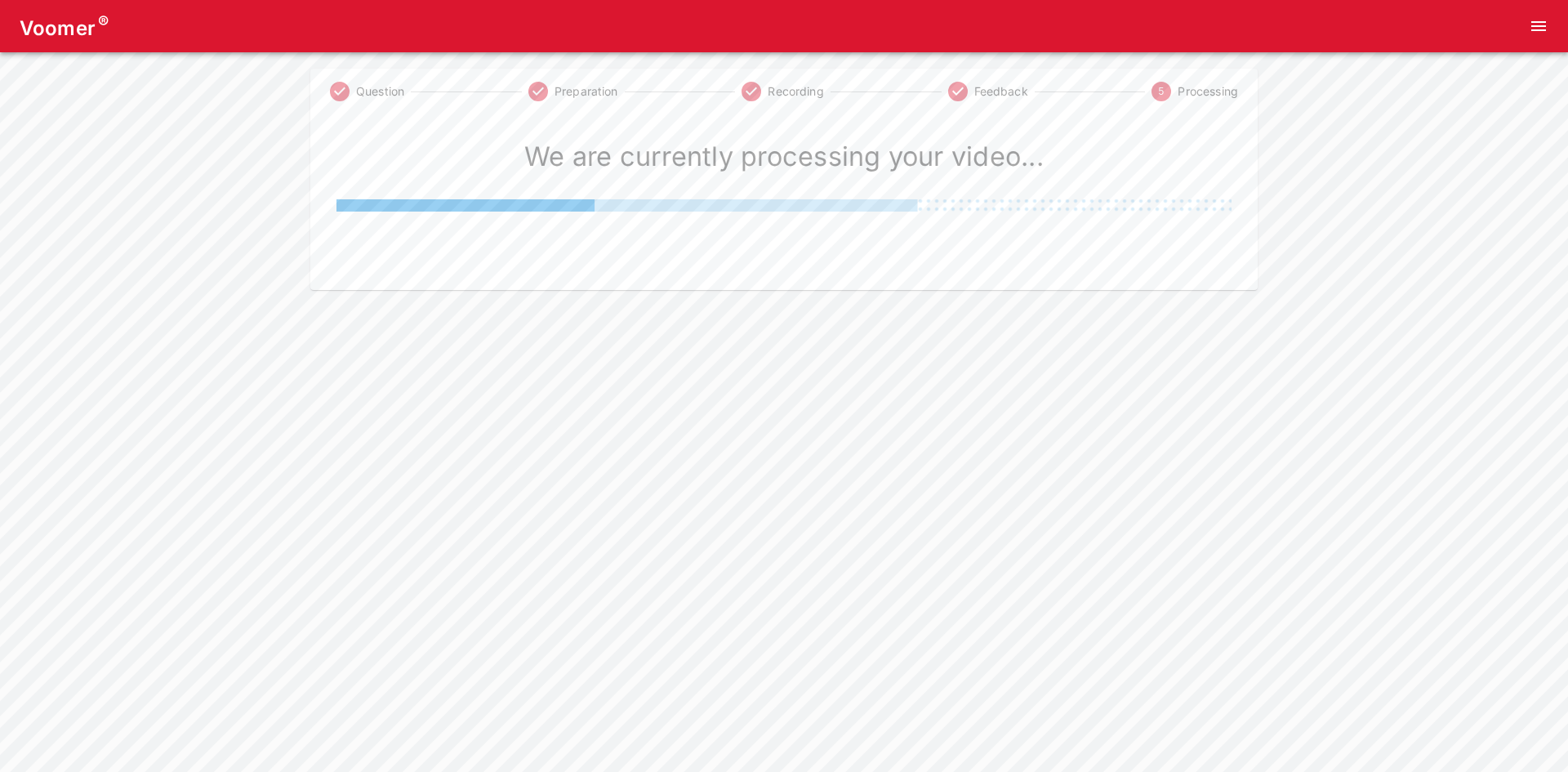 drag, startPoint x: 929, startPoint y: 234, endPoint x: 643, endPoint y: 230, distance: 286.028 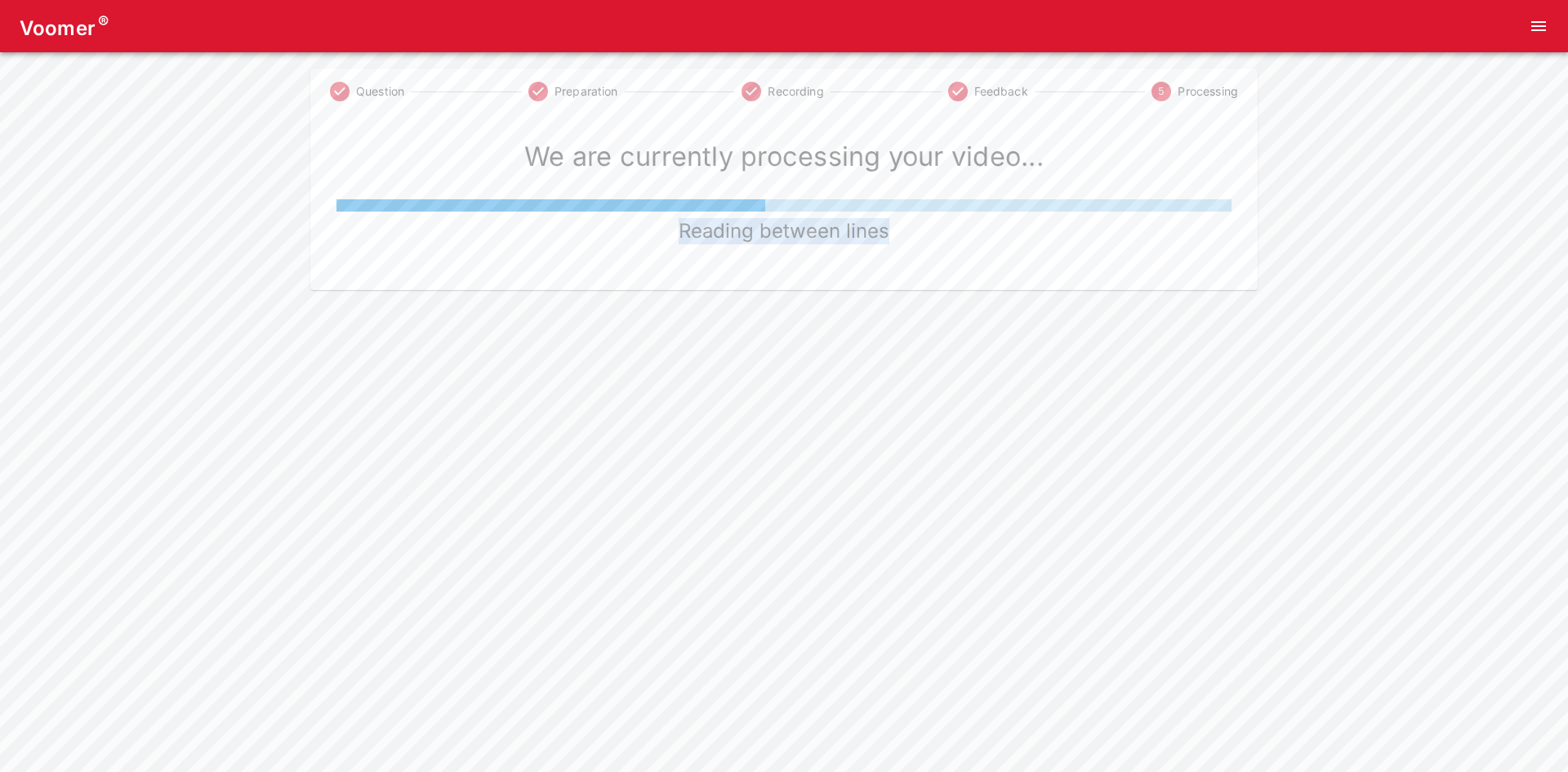 click on "We are currently processing your video... Reading between lines" at bounding box center (784, 202) 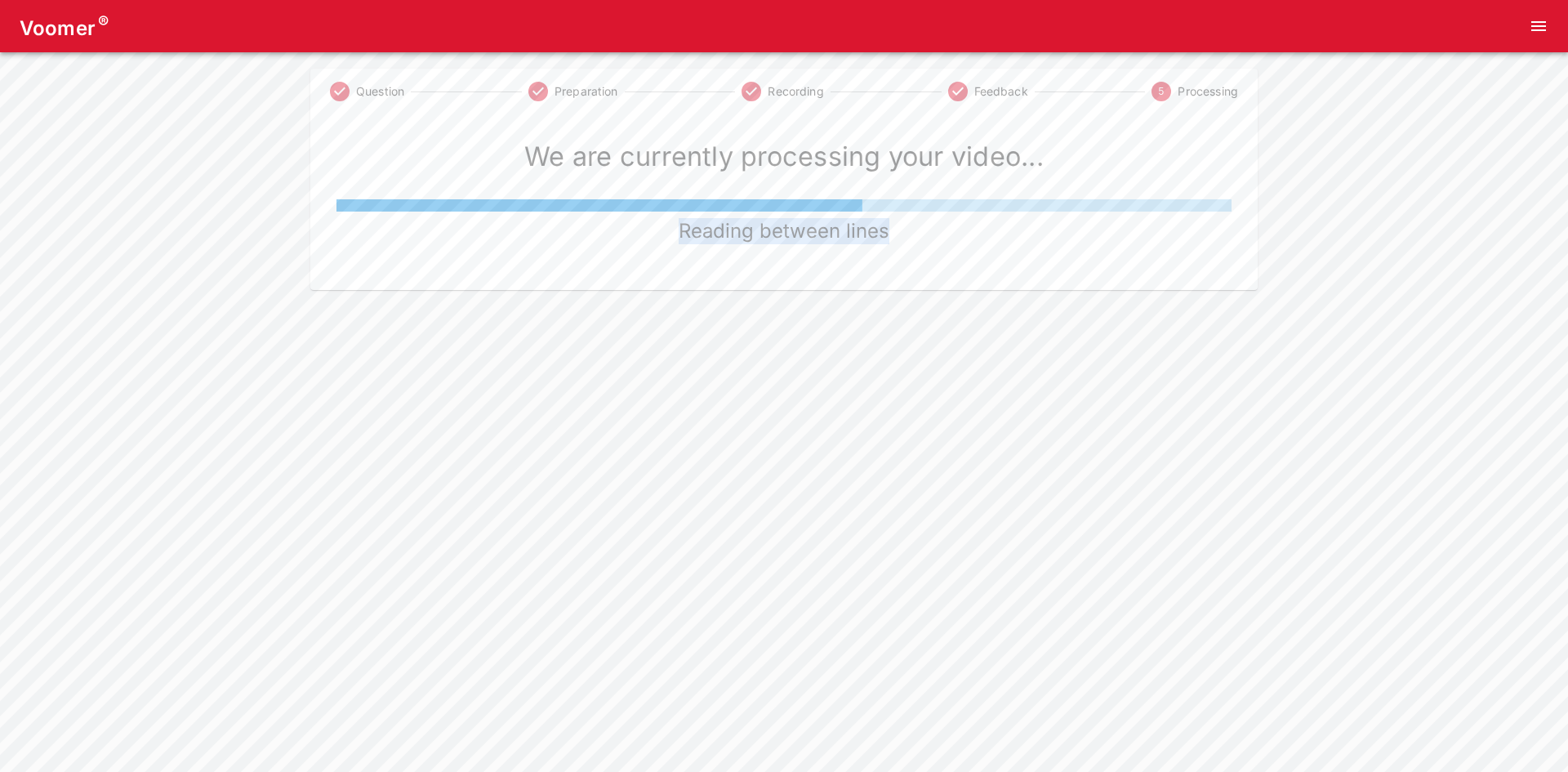click on "Voomer ® Question Preparation Recording Feedback 5 Processing We are currently processing your video... Reading between lines Home Analysis Tokens: 0 Pricing Log Out" at bounding box center [784, 145] 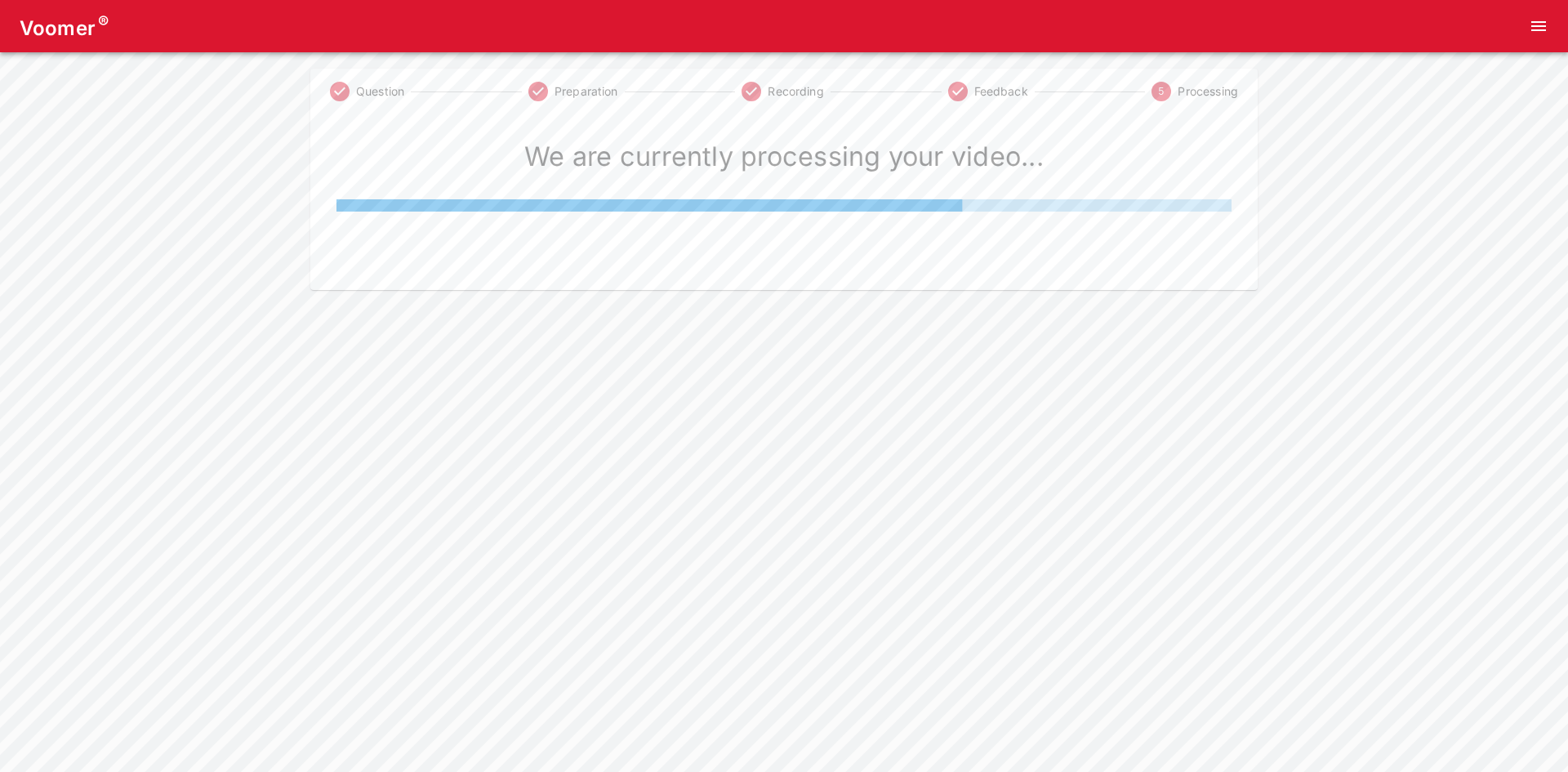 click on "We are currently processing your video... Listening for subtext" at bounding box center [784, 192] 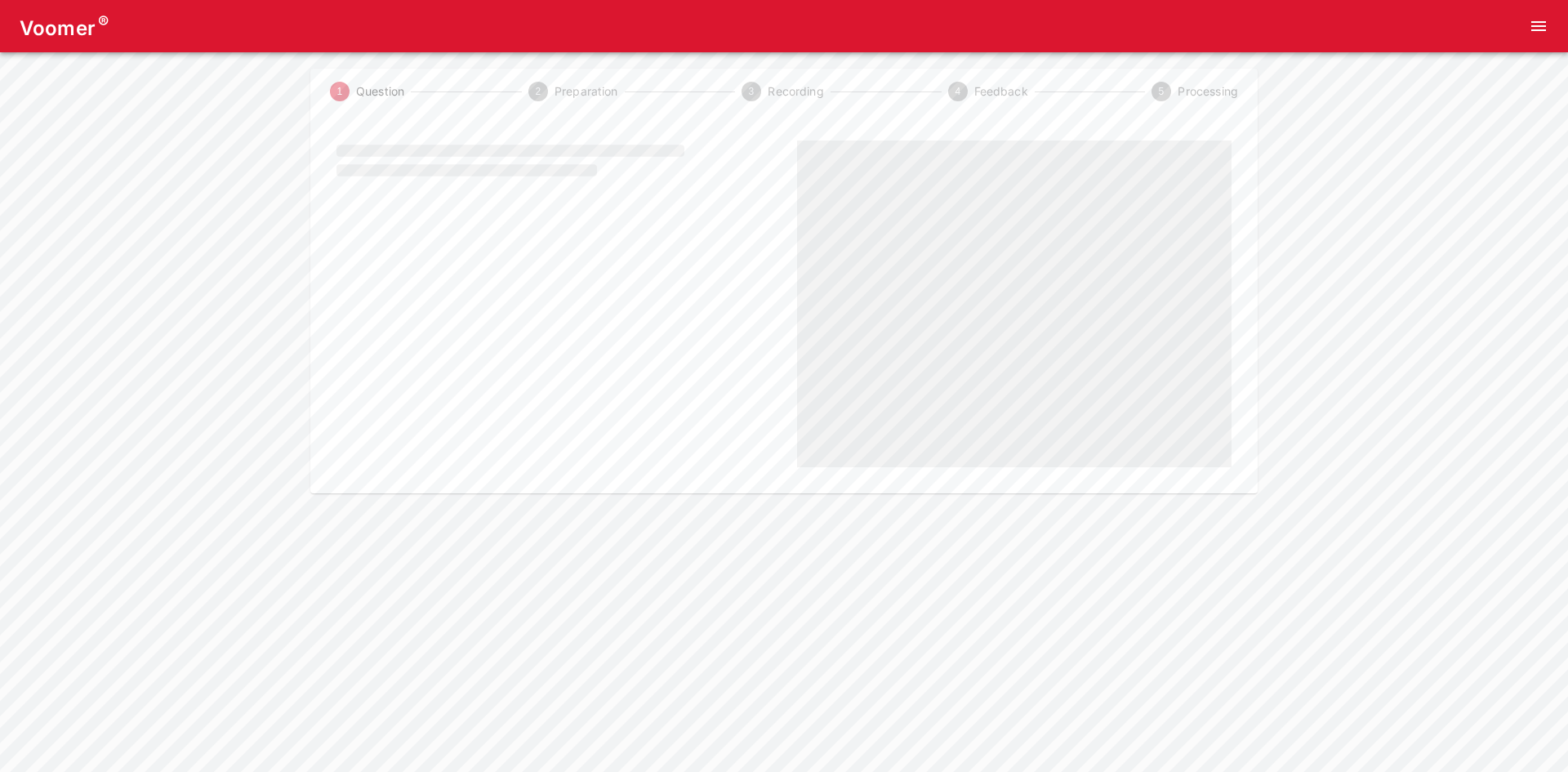scroll, scrollTop: 0, scrollLeft: 0, axis: both 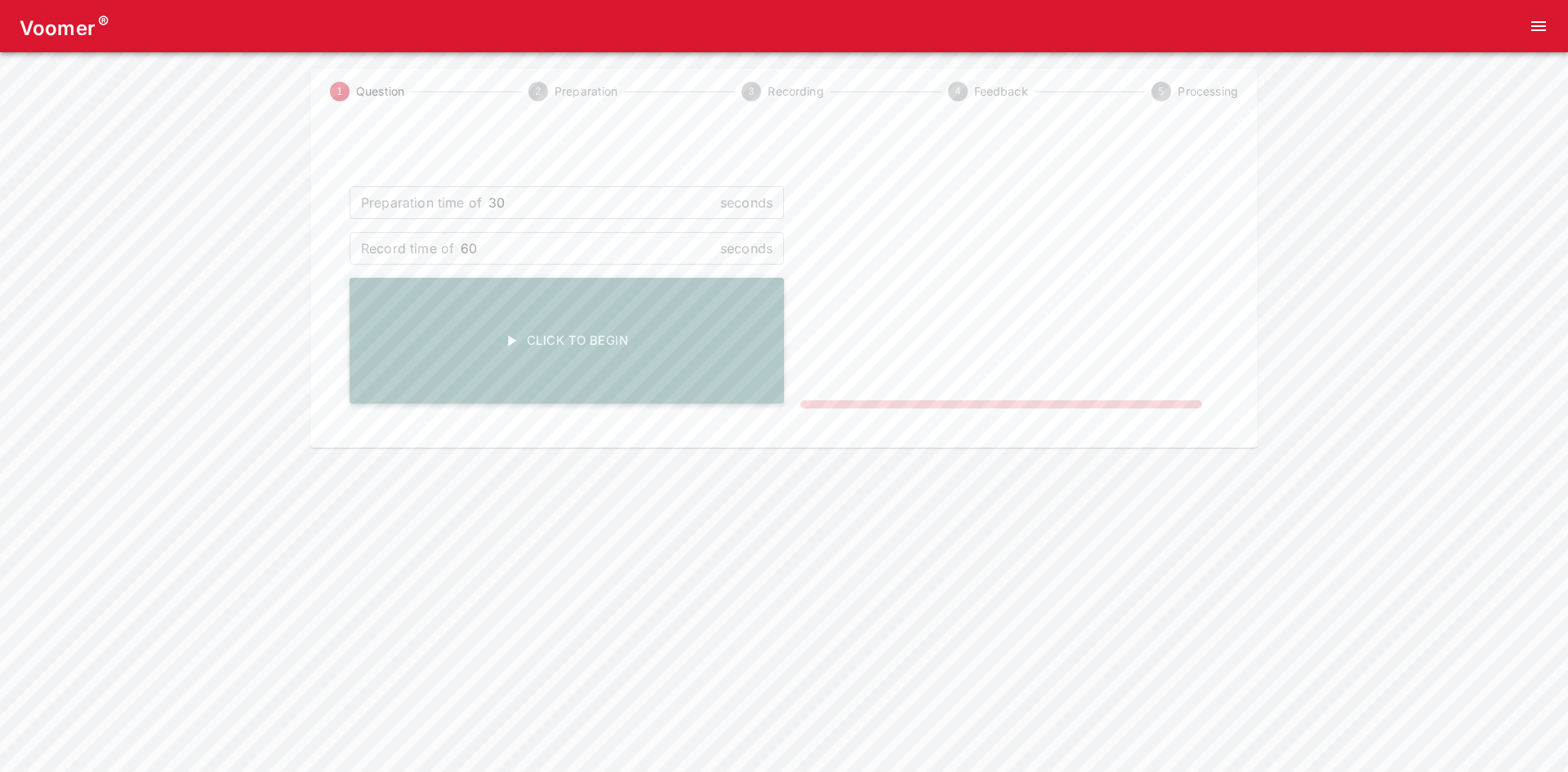 click on "Click To Begin" at bounding box center [567, 341] 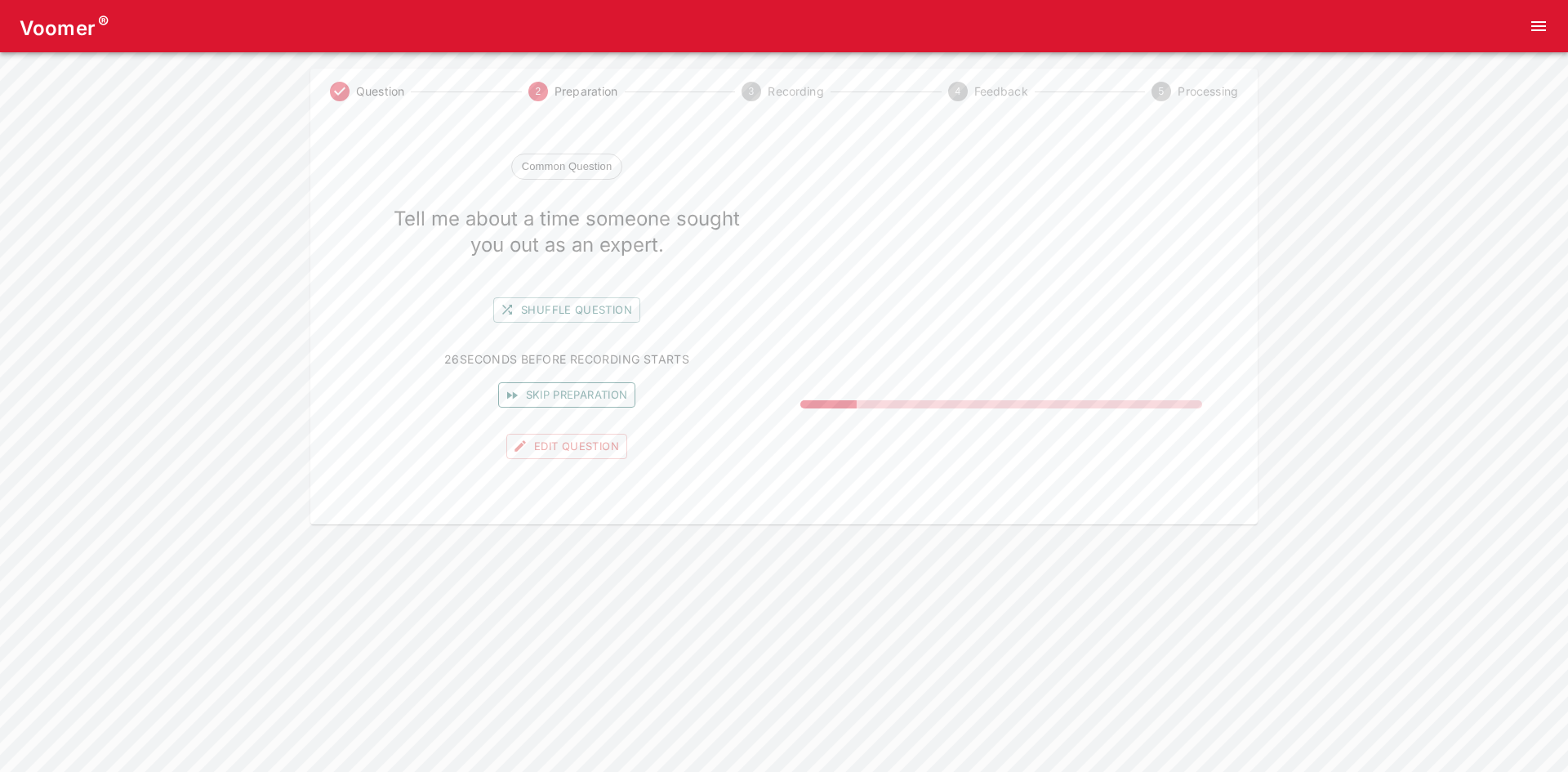 click on "Skip preparation" at bounding box center [567, 395] 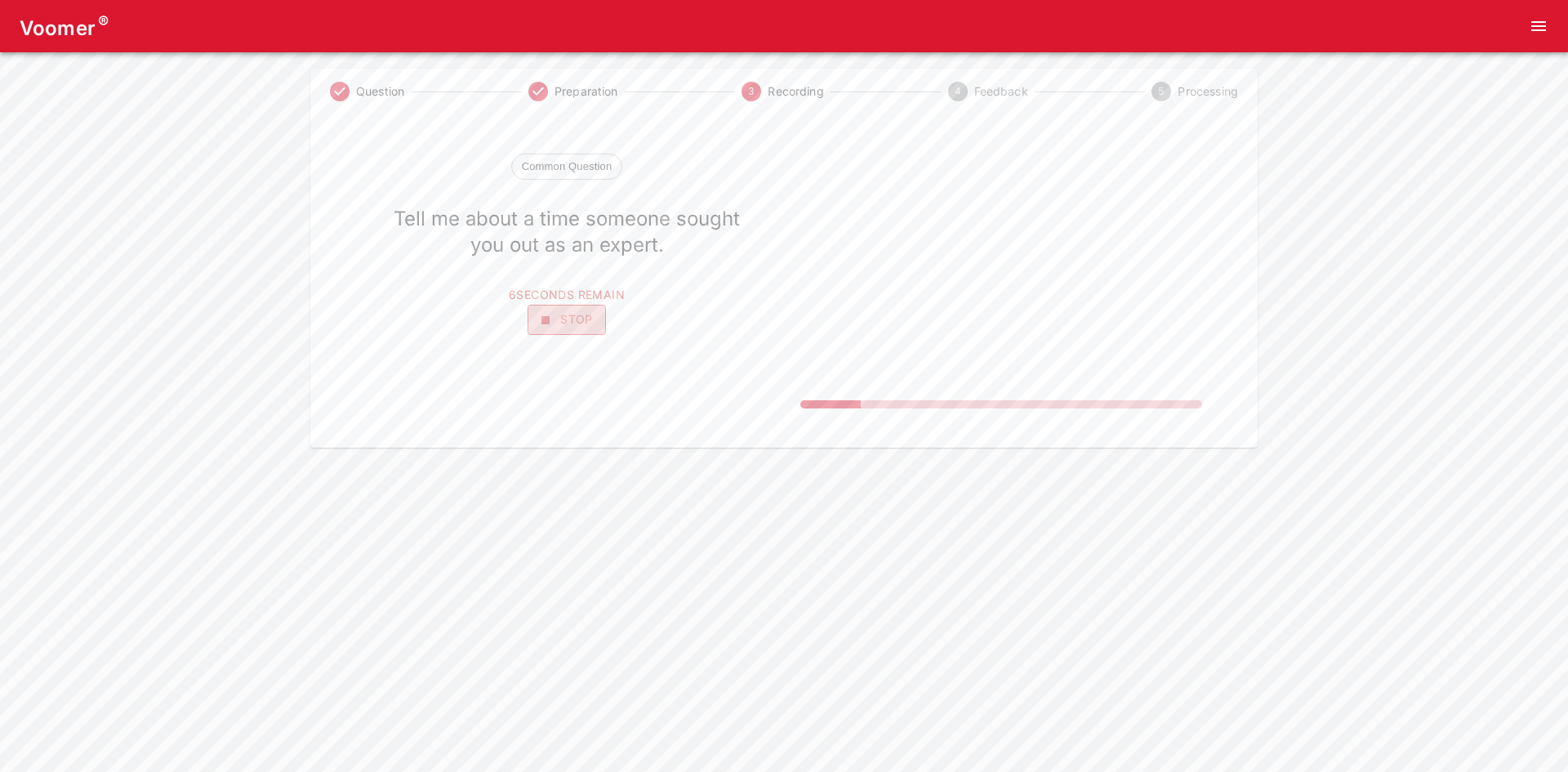 click on "Stop" at bounding box center (567, 319) 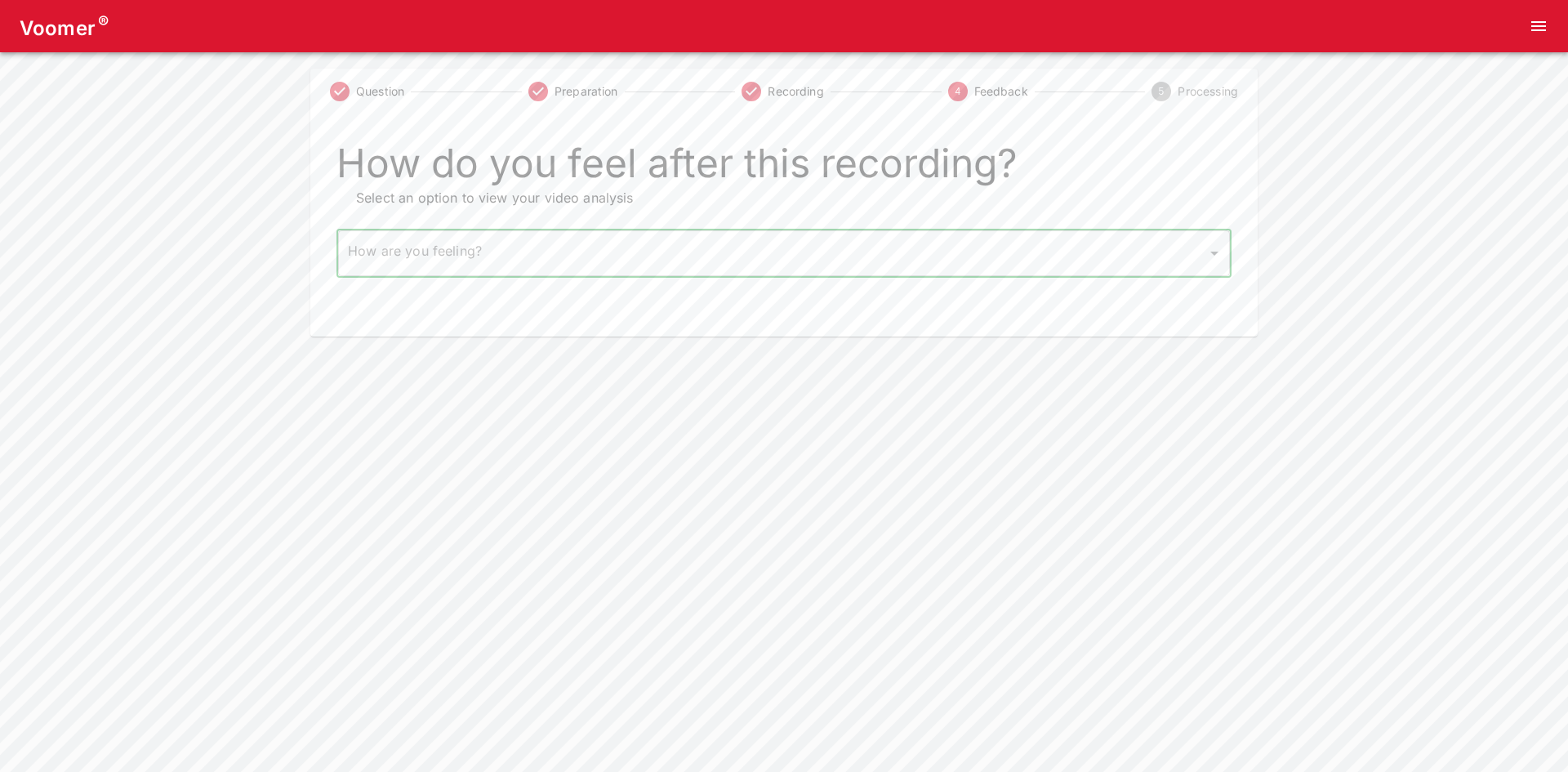 click on "​ How are you feeling?" at bounding box center [784, 253] 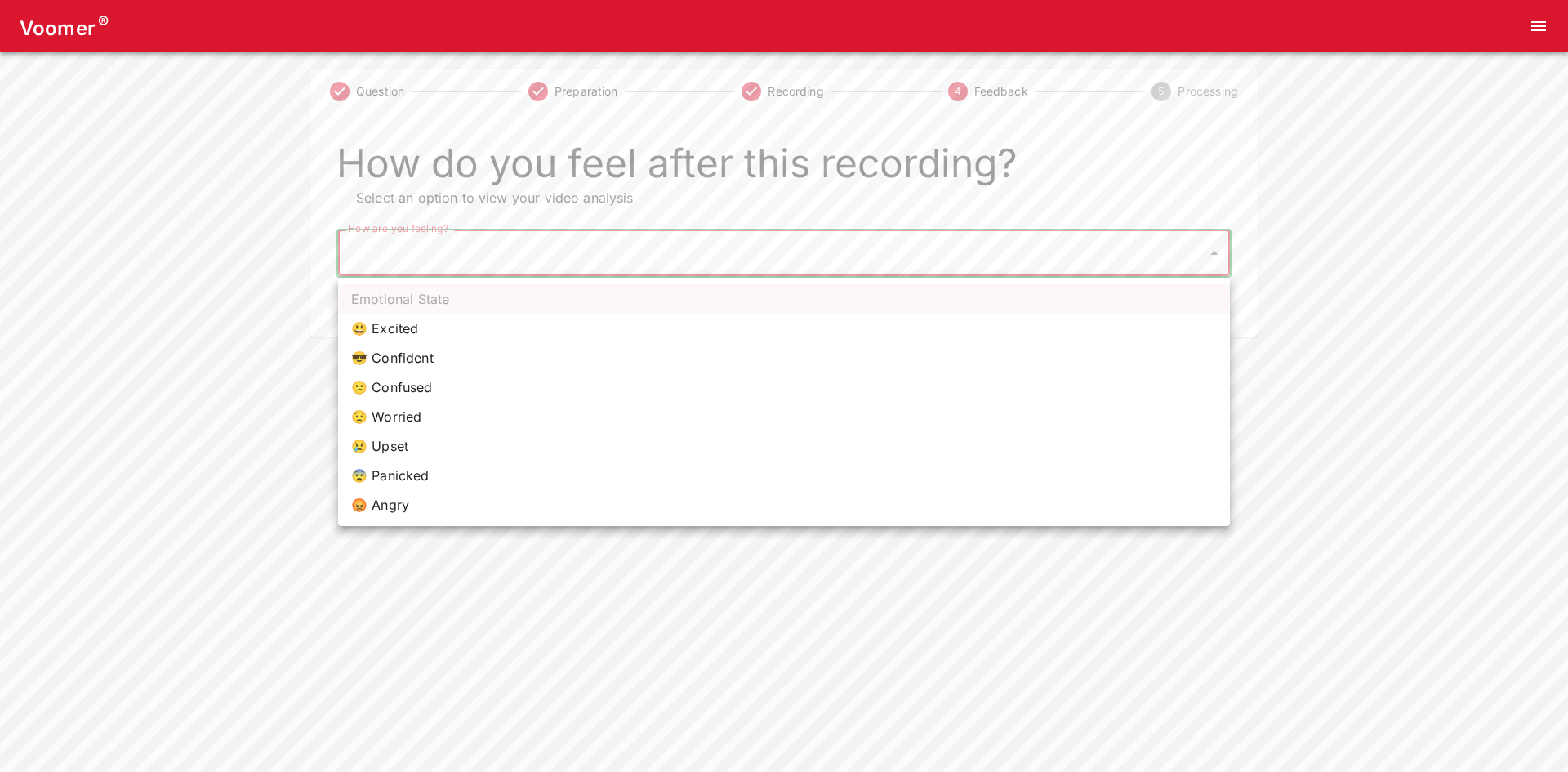 click on "Voomer ® Question Preparation Recording 4 Feedback 5 Processing How do you feel after this recording? Select an option to view your video analysis How are you feeling? ​ How are you feeling? Home Analysis Tokens: 0 Pricing Log Out Emotional State  😃 Excited  😎 Confident  😕 Confused 😟 Worried  😢 Upset  😨 Panicked  😡 Angry" at bounding box center (784, 168) 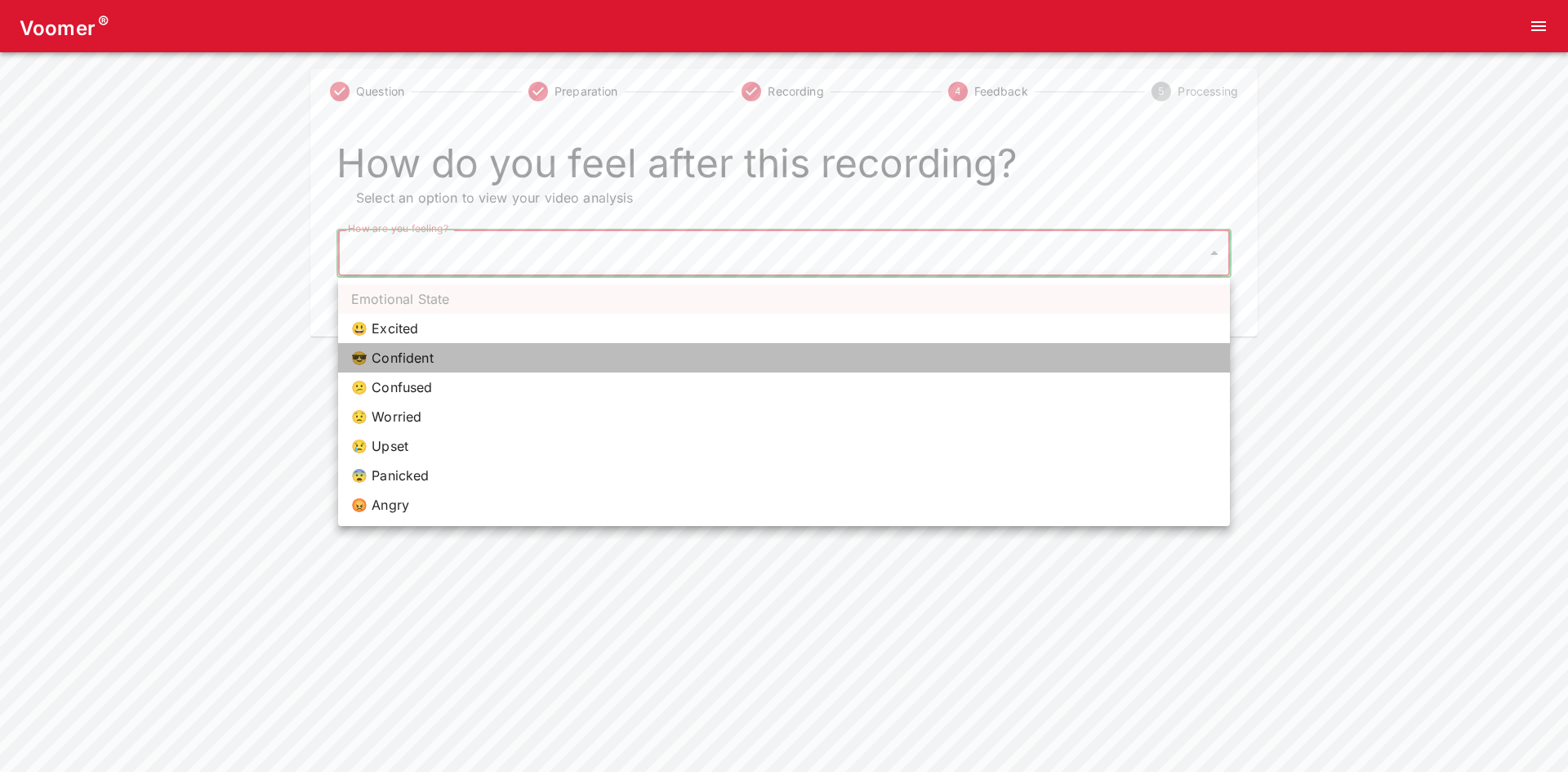 click on "😎 Confident" at bounding box center (784, 358) 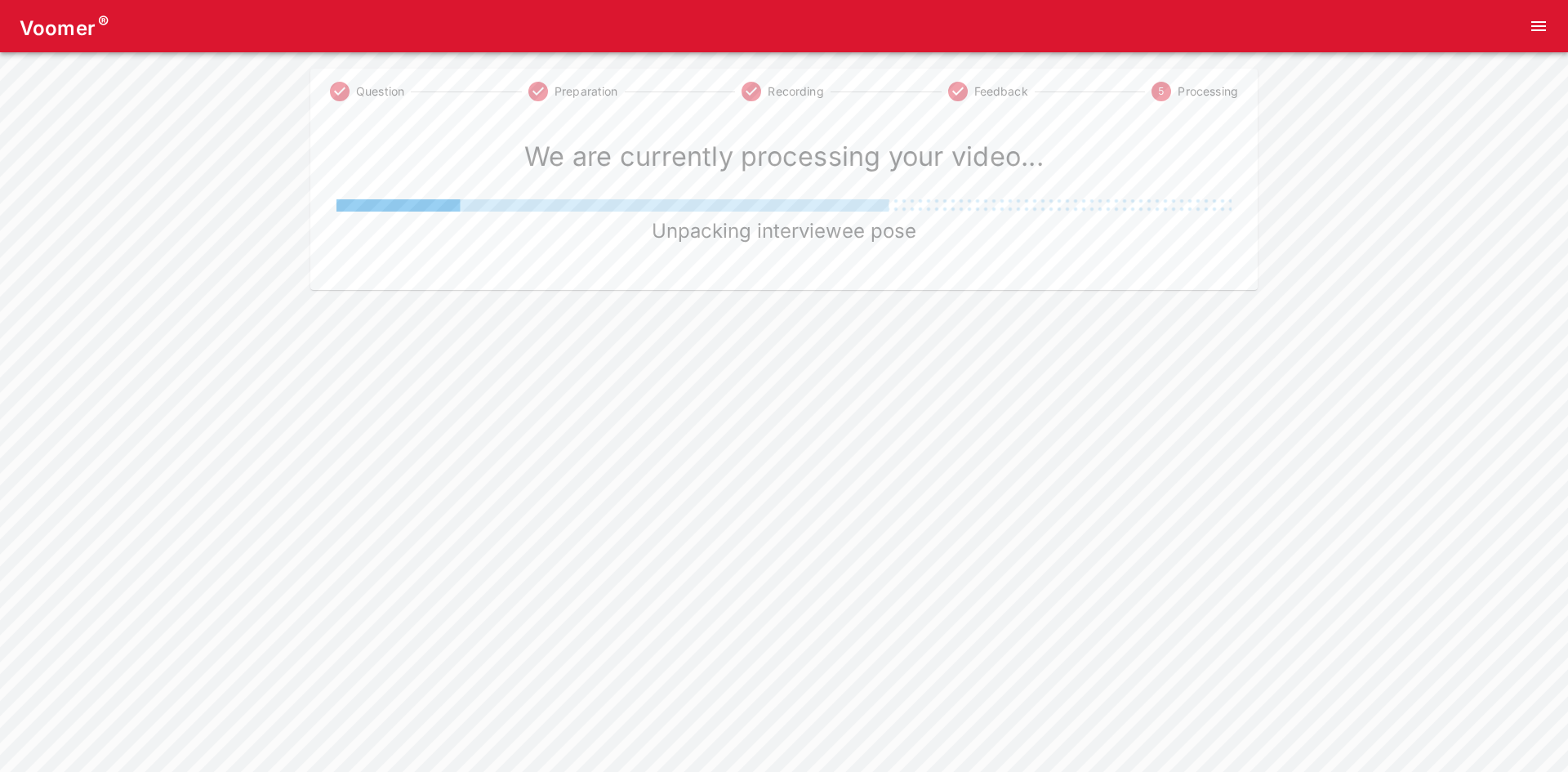 drag, startPoint x: 724, startPoint y: 203, endPoint x: 532, endPoint y: 196, distance: 192.12756 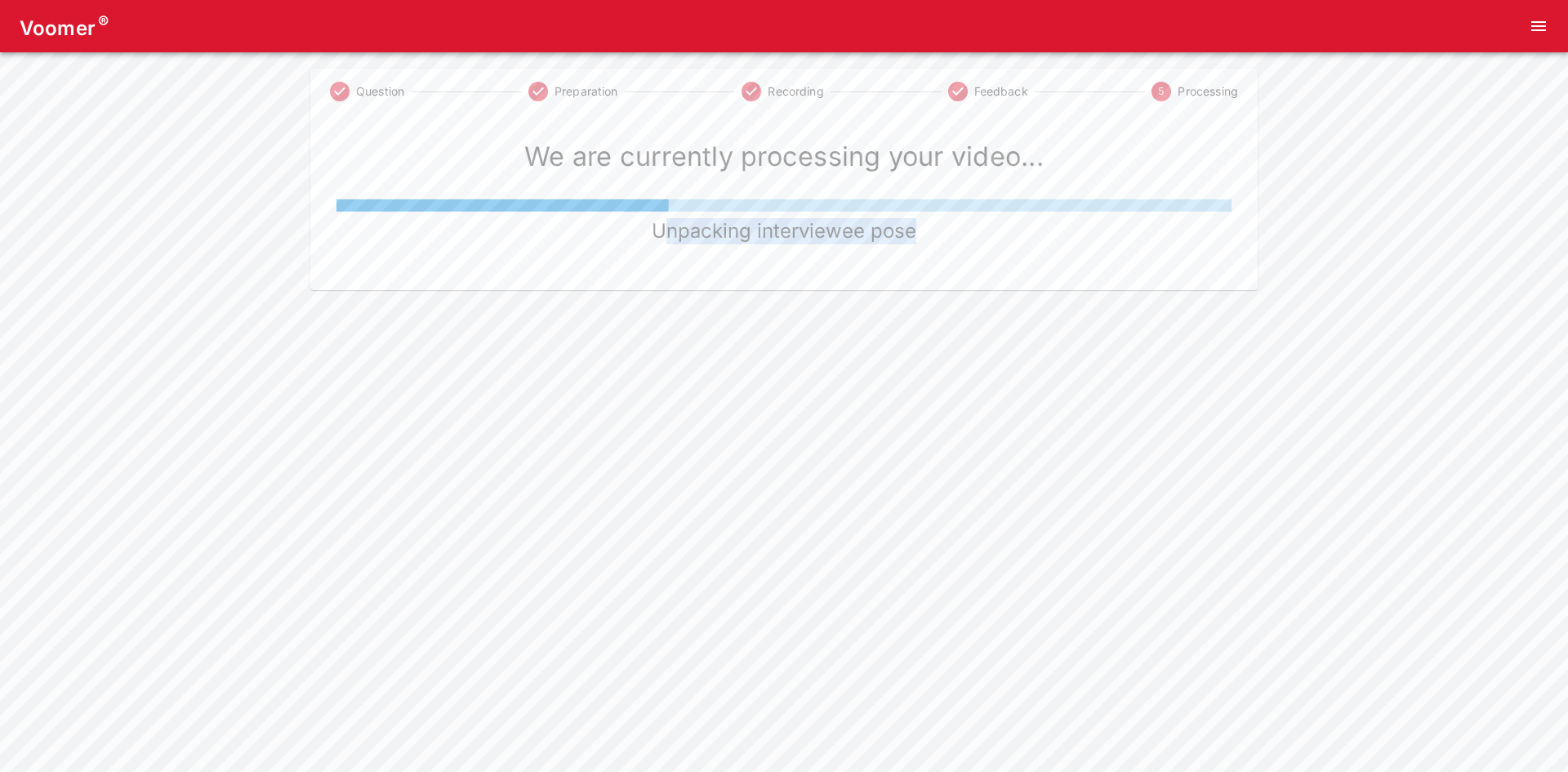 drag, startPoint x: 669, startPoint y: 239, endPoint x: 933, endPoint y: 238, distance: 264.00189 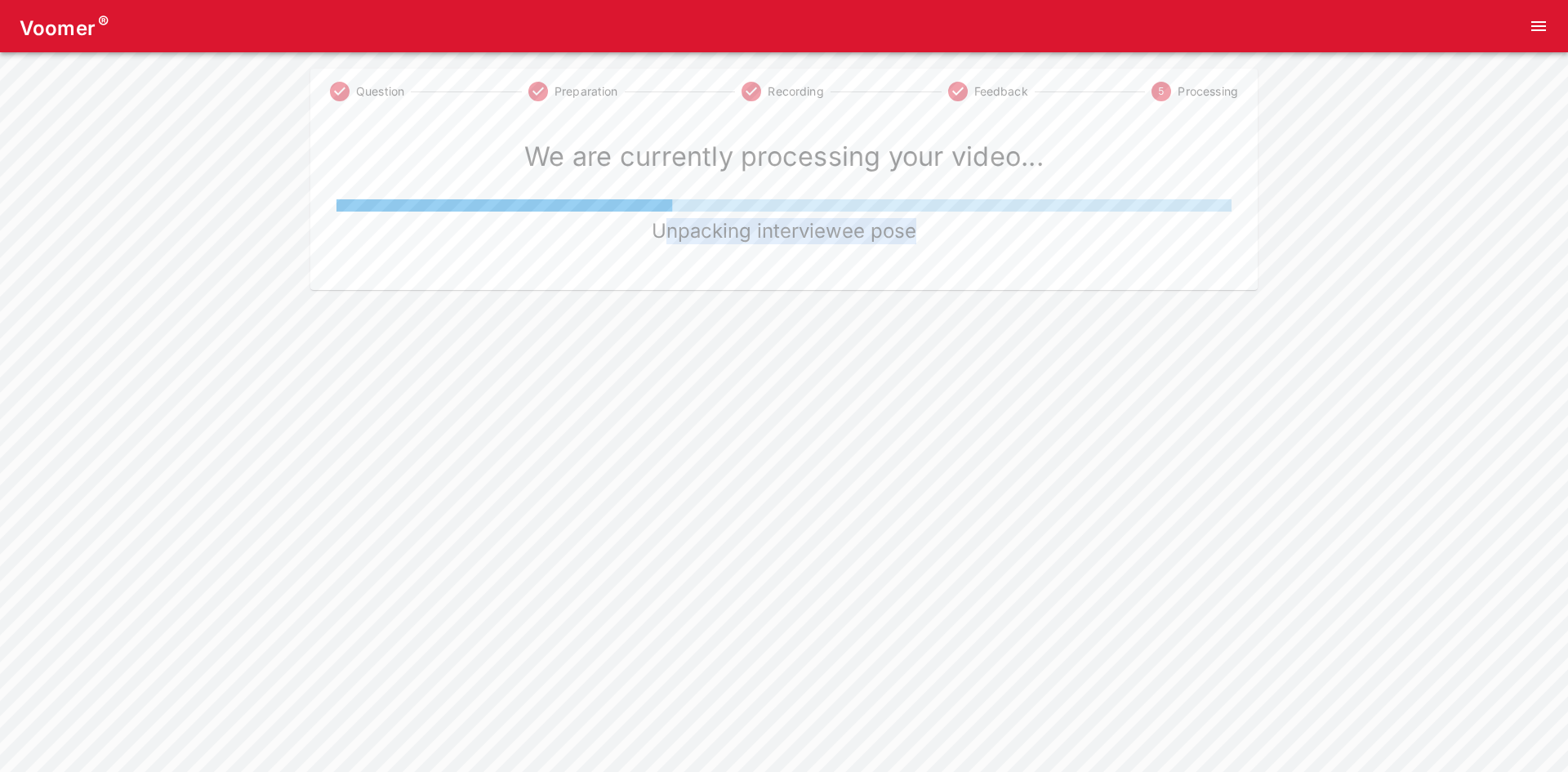 click on "We are currently processing your video... Unpacking interviewee pose" at bounding box center (784, 202) 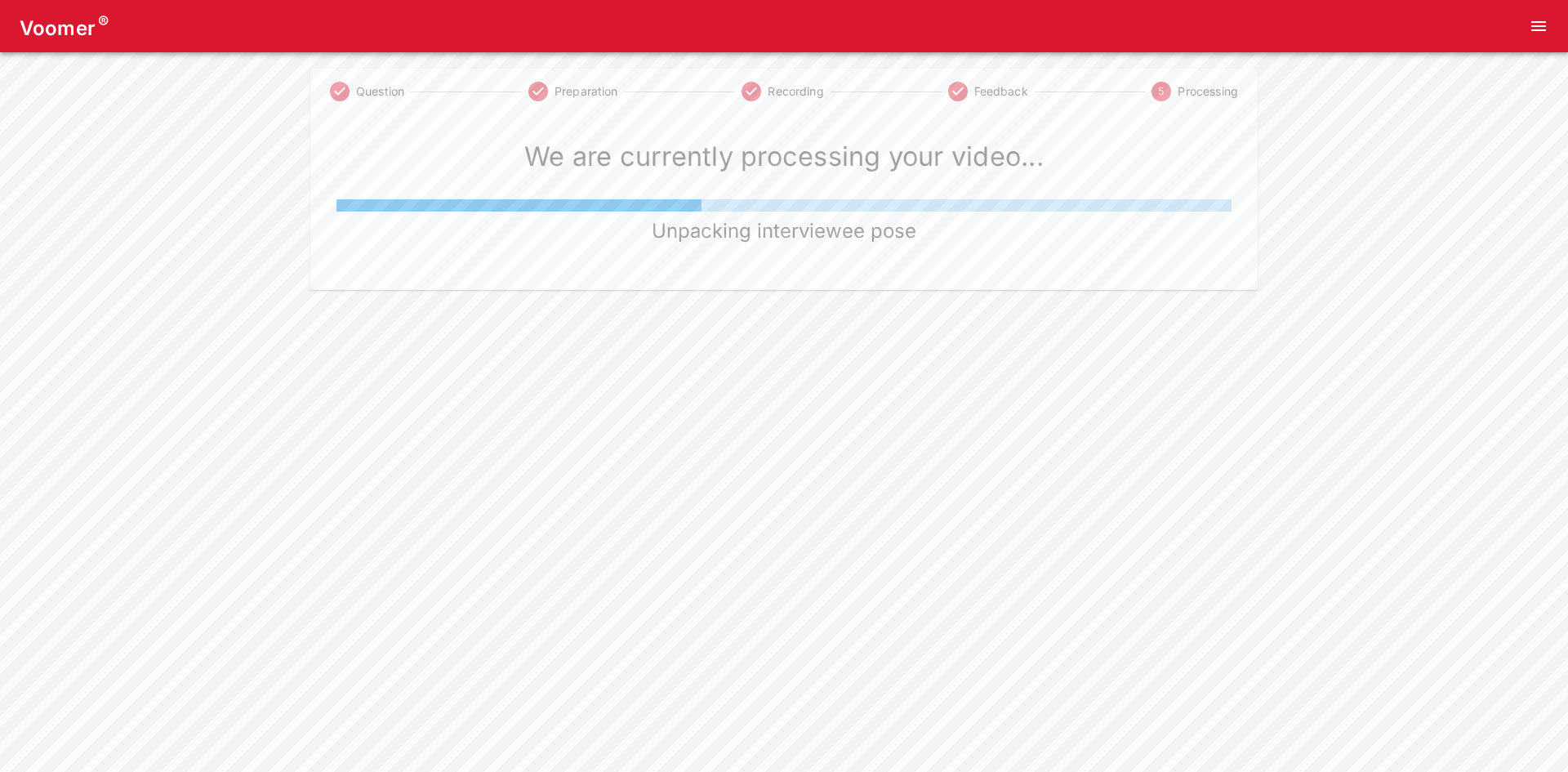 click on "Voomer ® Question Preparation Recording Feedback 5 Processing We are currently processing your video... Unpacking interviewee pose Home Analysis Tokens: 0 Pricing Log Out" at bounding box center [784, 145] 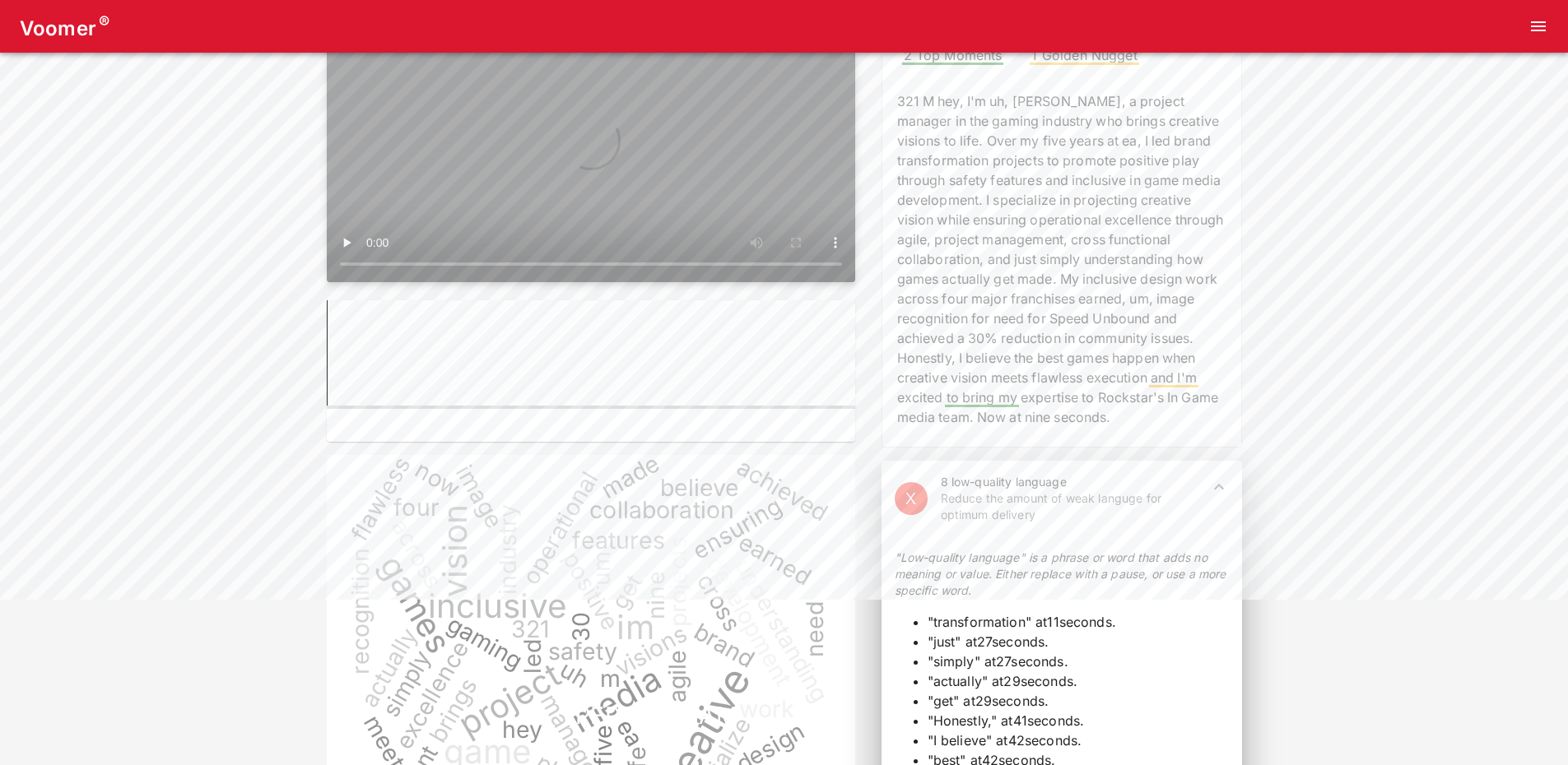 scroll, scrollTop: 329, scrollLeft: 0, axis: vertical 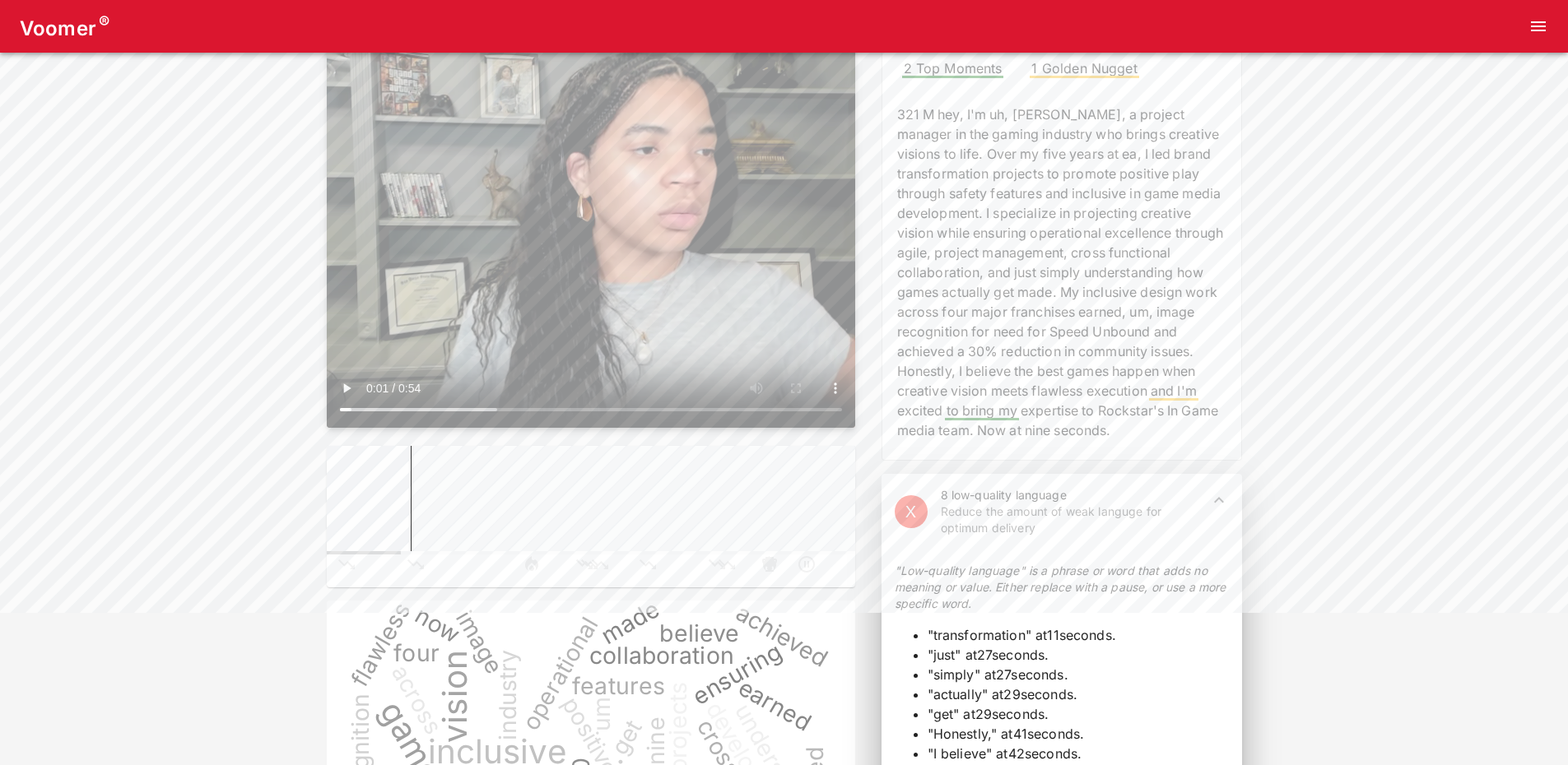 type 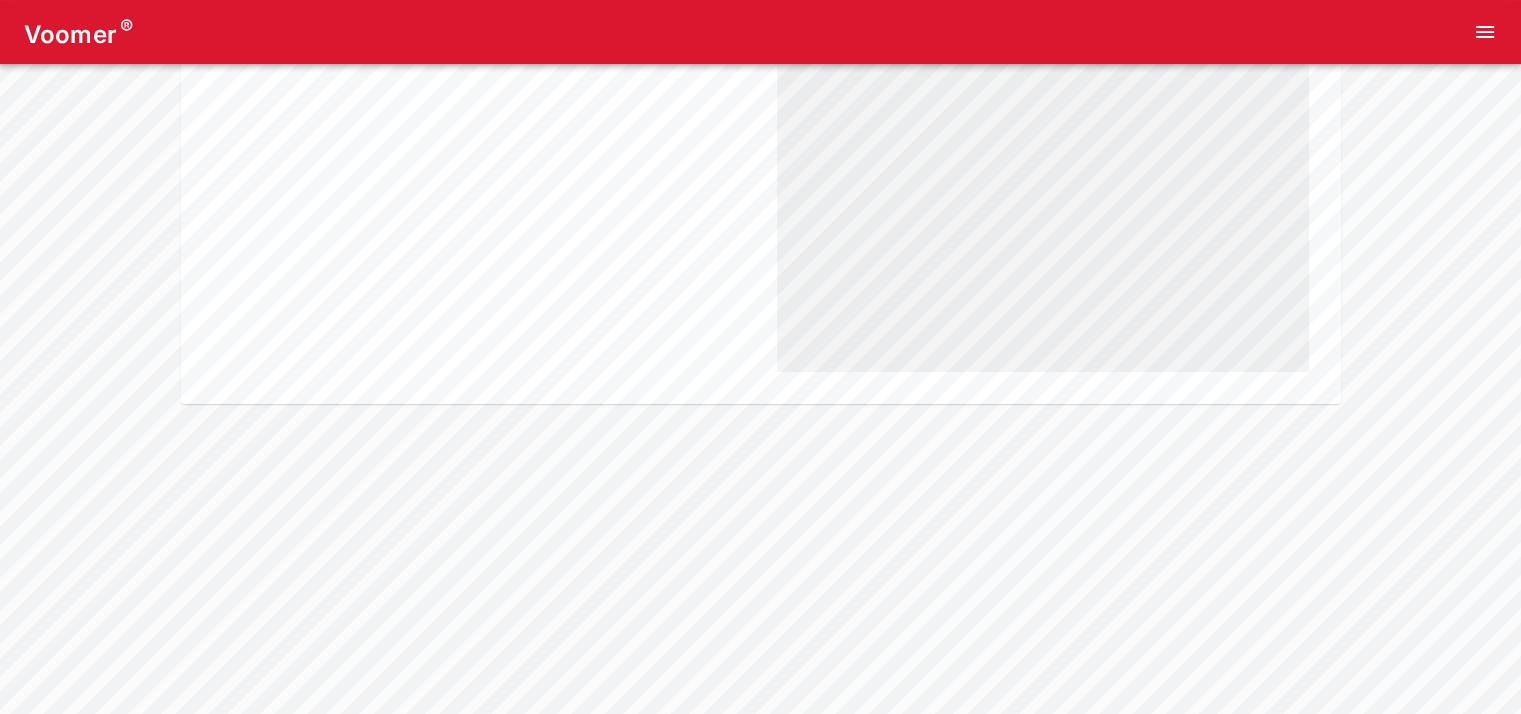 scroll, scrollTop: 0, scrollLeft: 0, axis: both 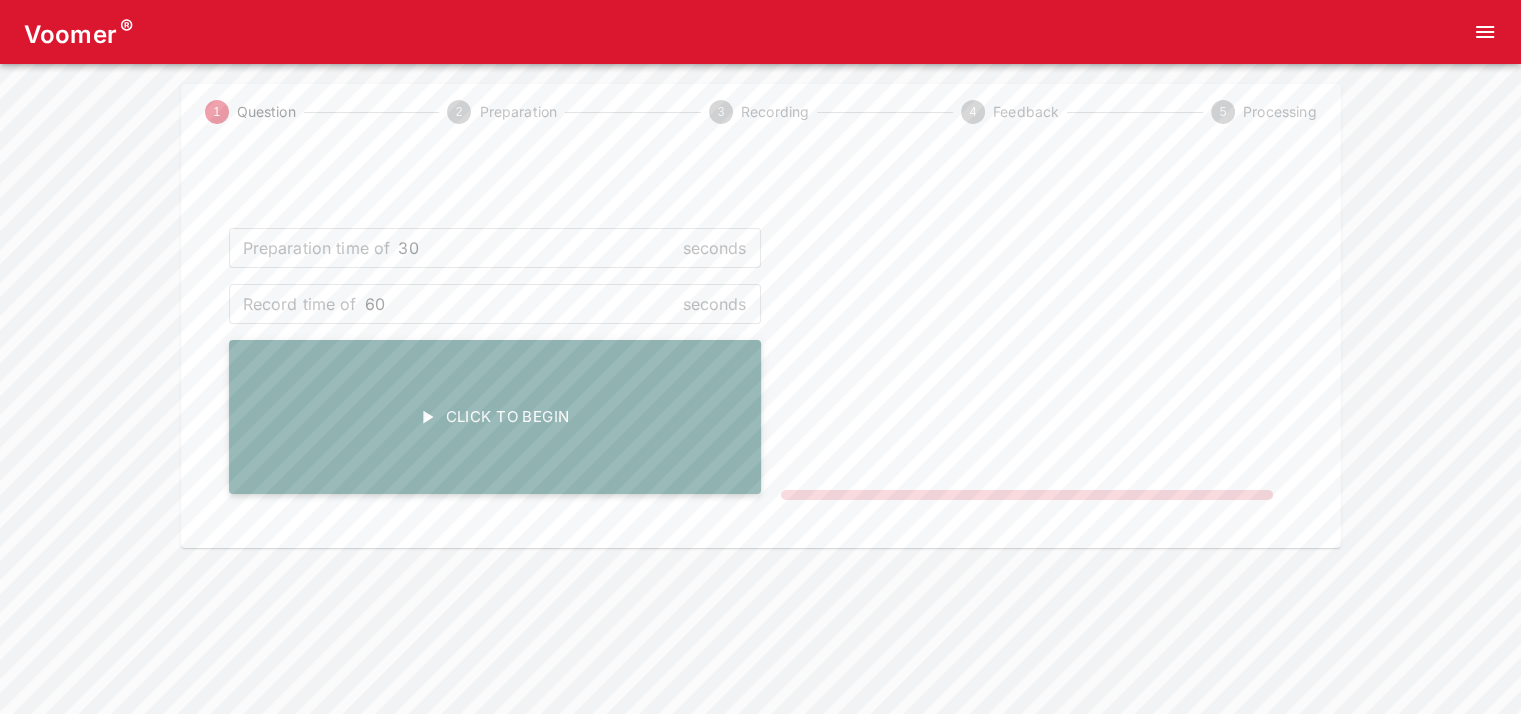 click on "Click To Begin" at bounding box center [495, 417] 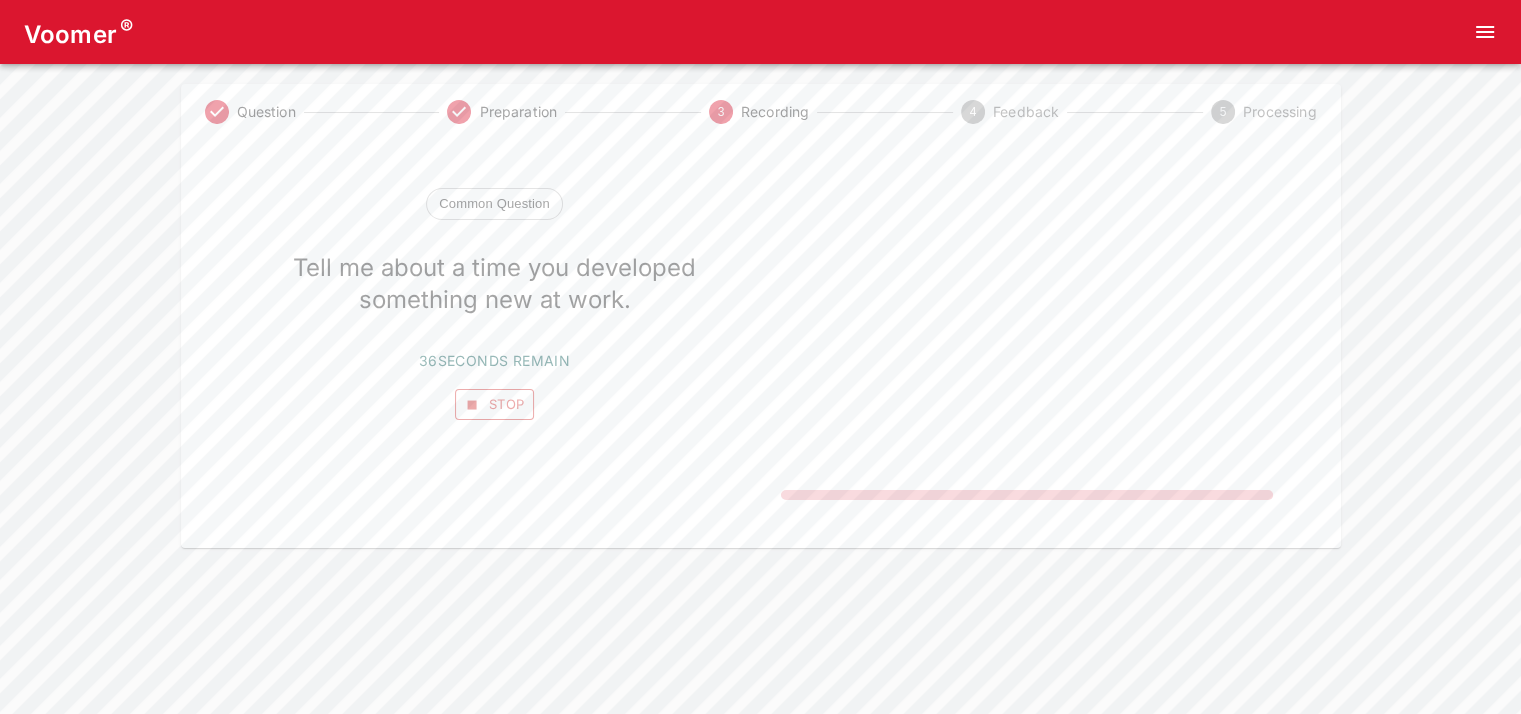 click on "Stop" at bounding box center [495, 404] 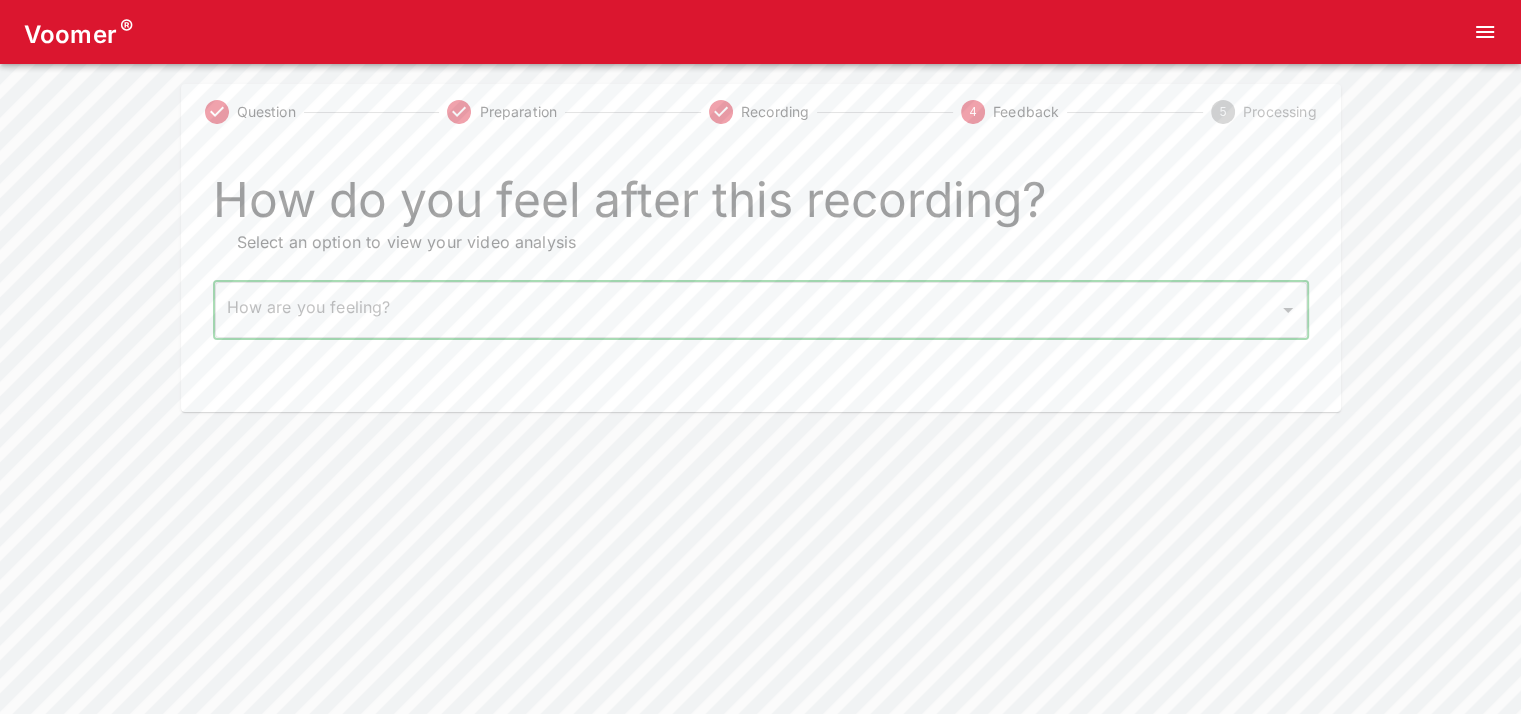 click on "How do you feel after this recording? Select an option to view your video analysis How are you feeling? ​ How are you feeling?" at bounding box center [749, 244] 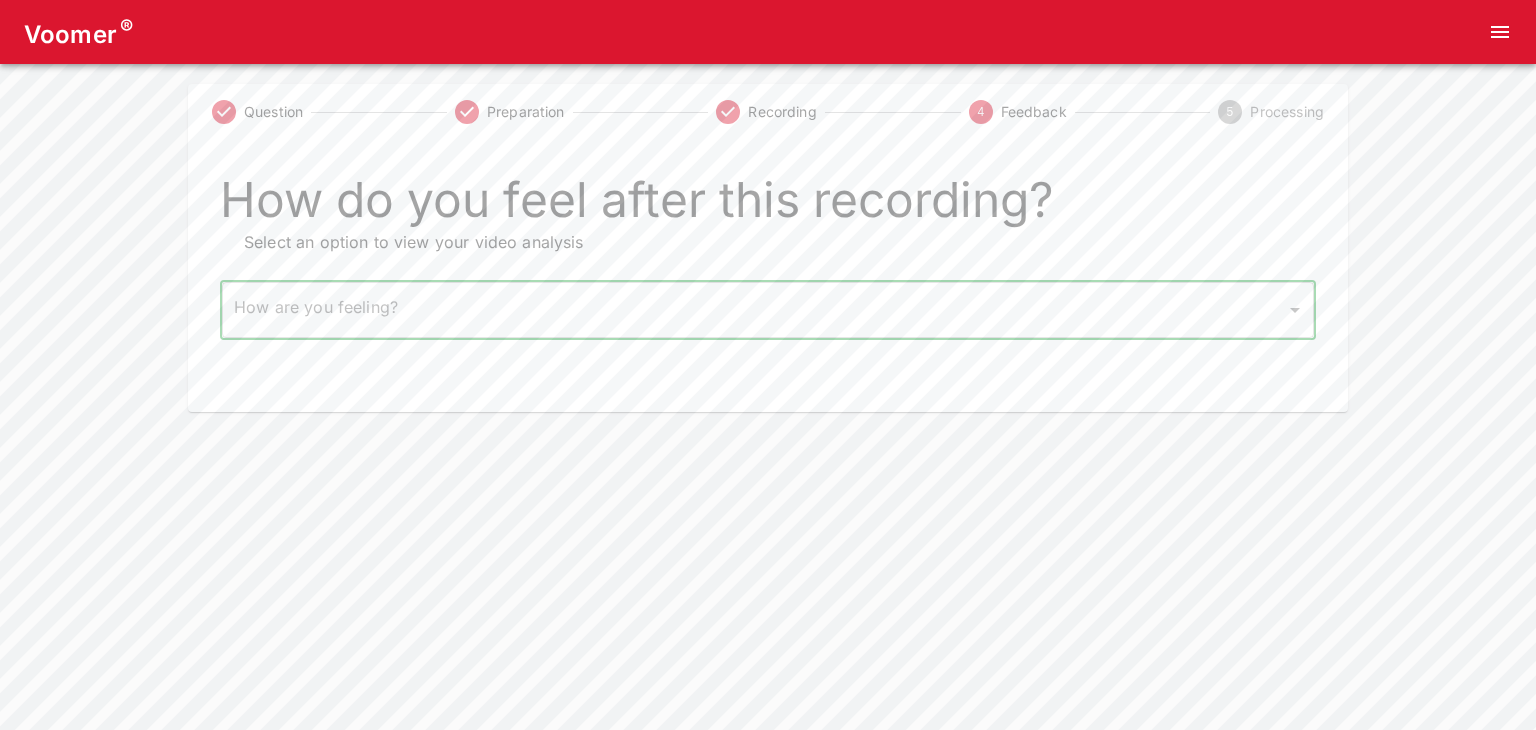 click on "Voomer ® Question Preparation Recording 4 Feedback 5 Processing How do you feel after this recording? Select an option to view your video analysis How are you feeling? ​ How are you feeling? Home Analysis Tokens: 0 Pricing Log Out" at bounding box center (768, 206) 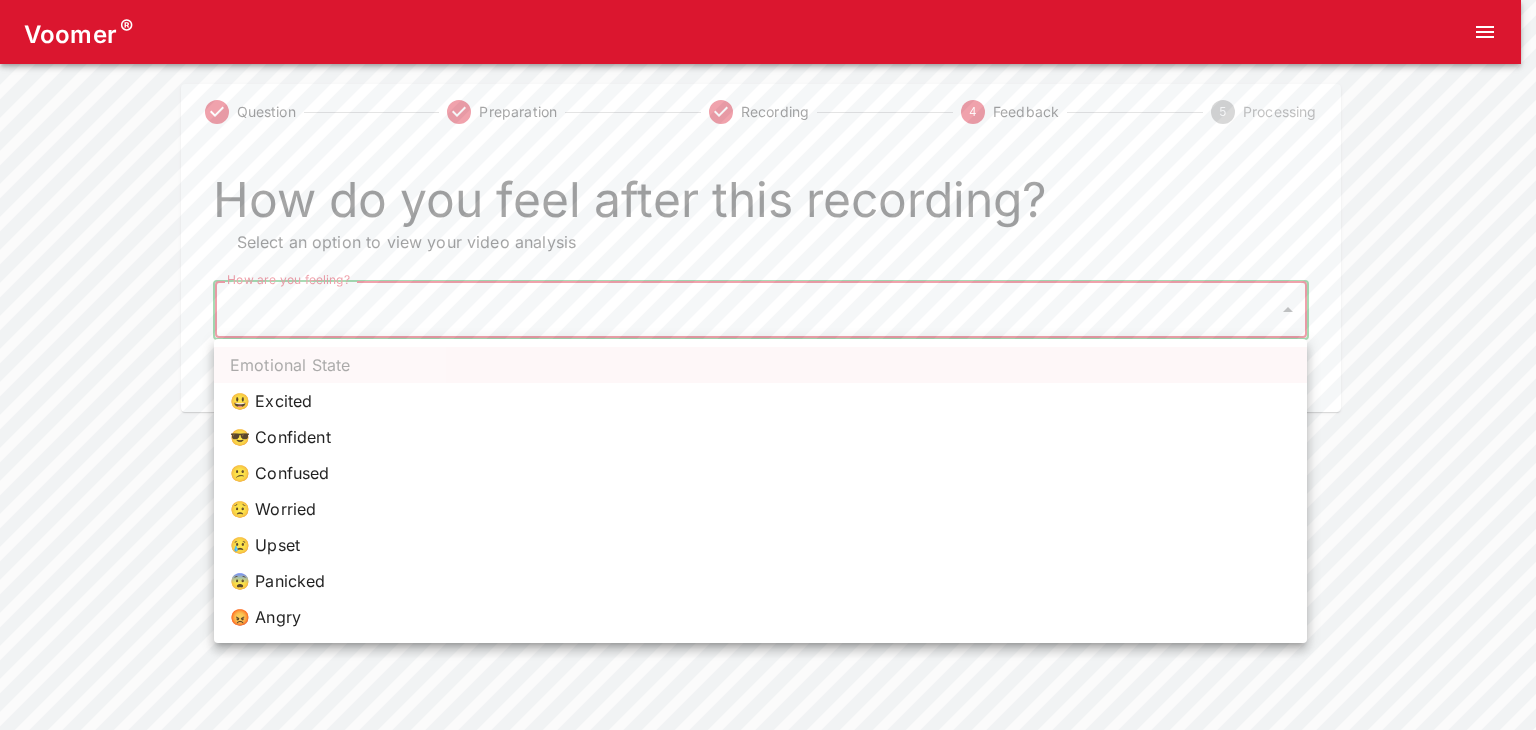 click on "😎 Confident" at bounding box center (760, 437) 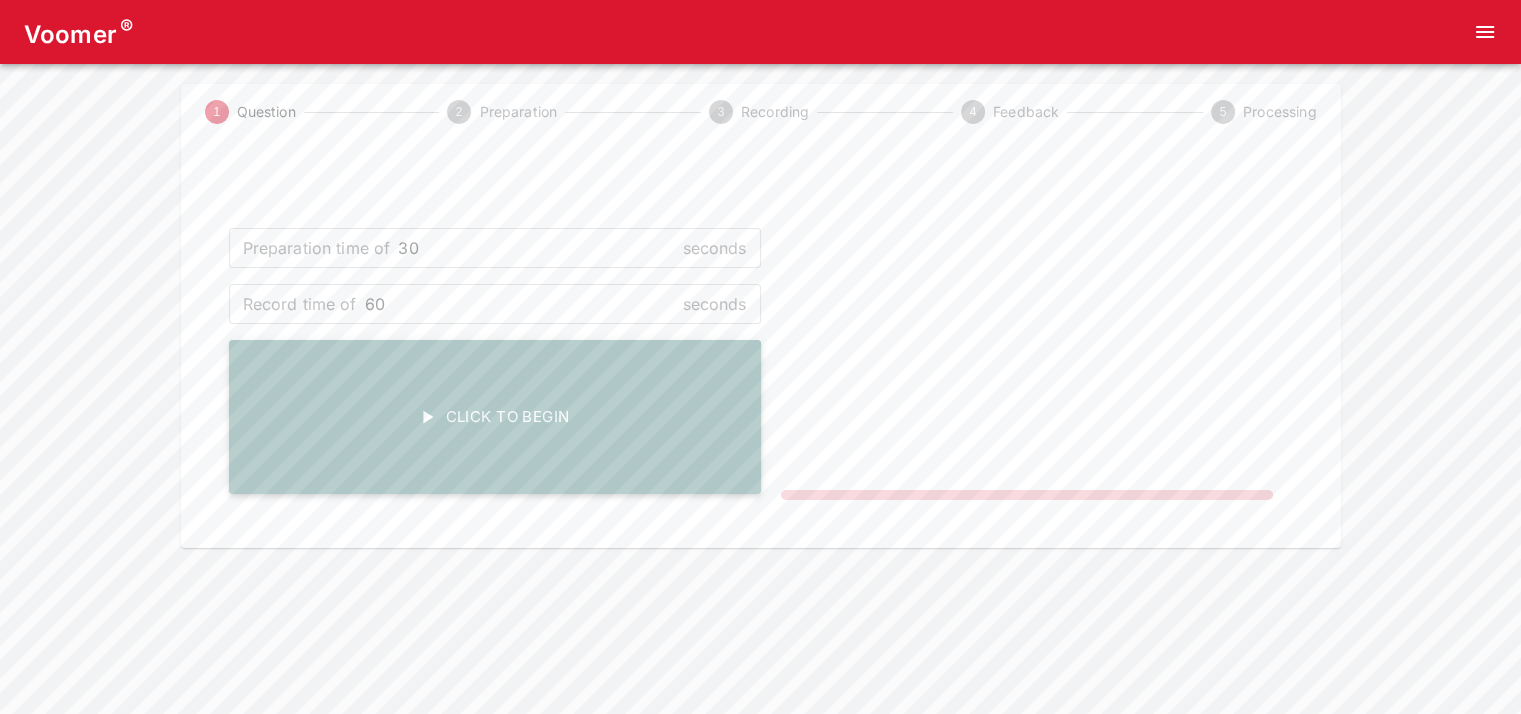 click on "Click To Begin" at bounding box center (495, 417) 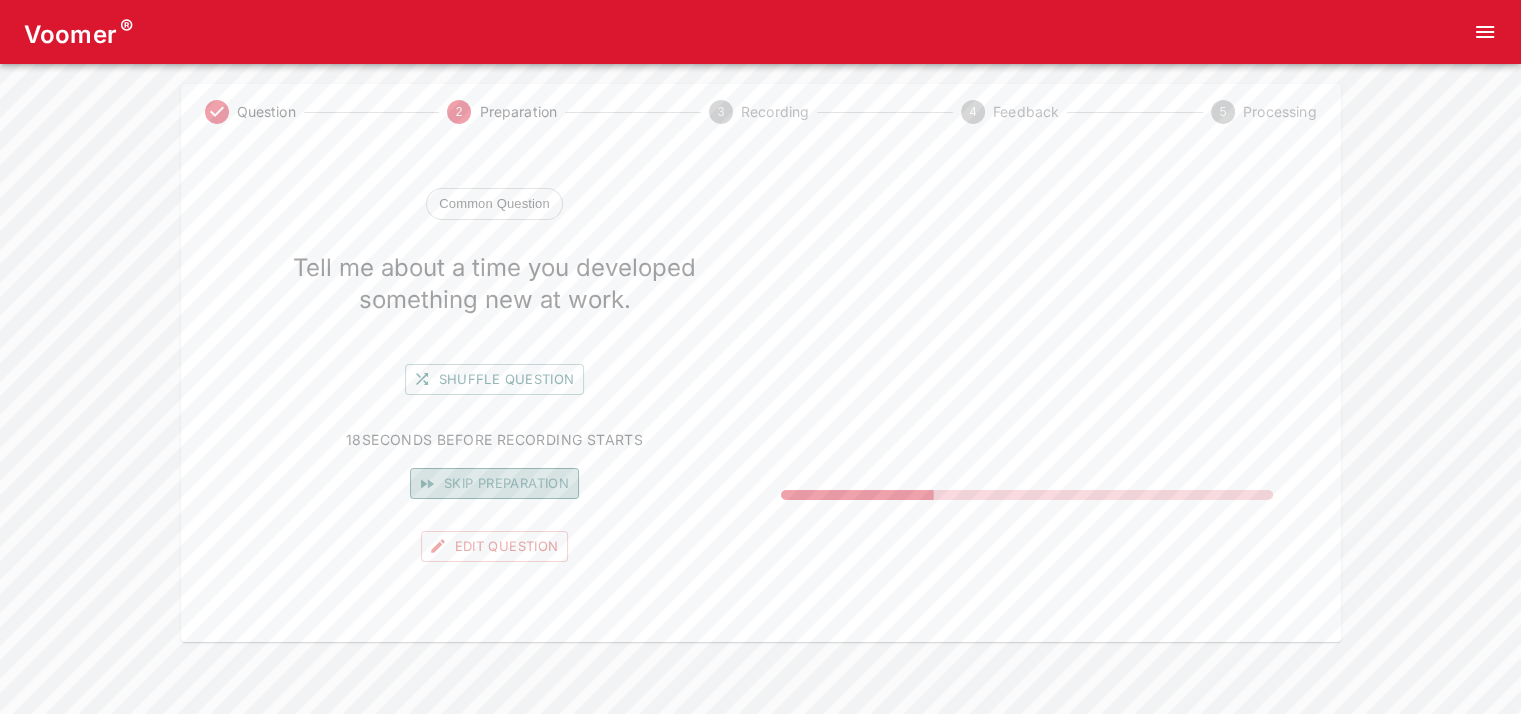 click on "Skip preparation" at bounding box center (494, 483) 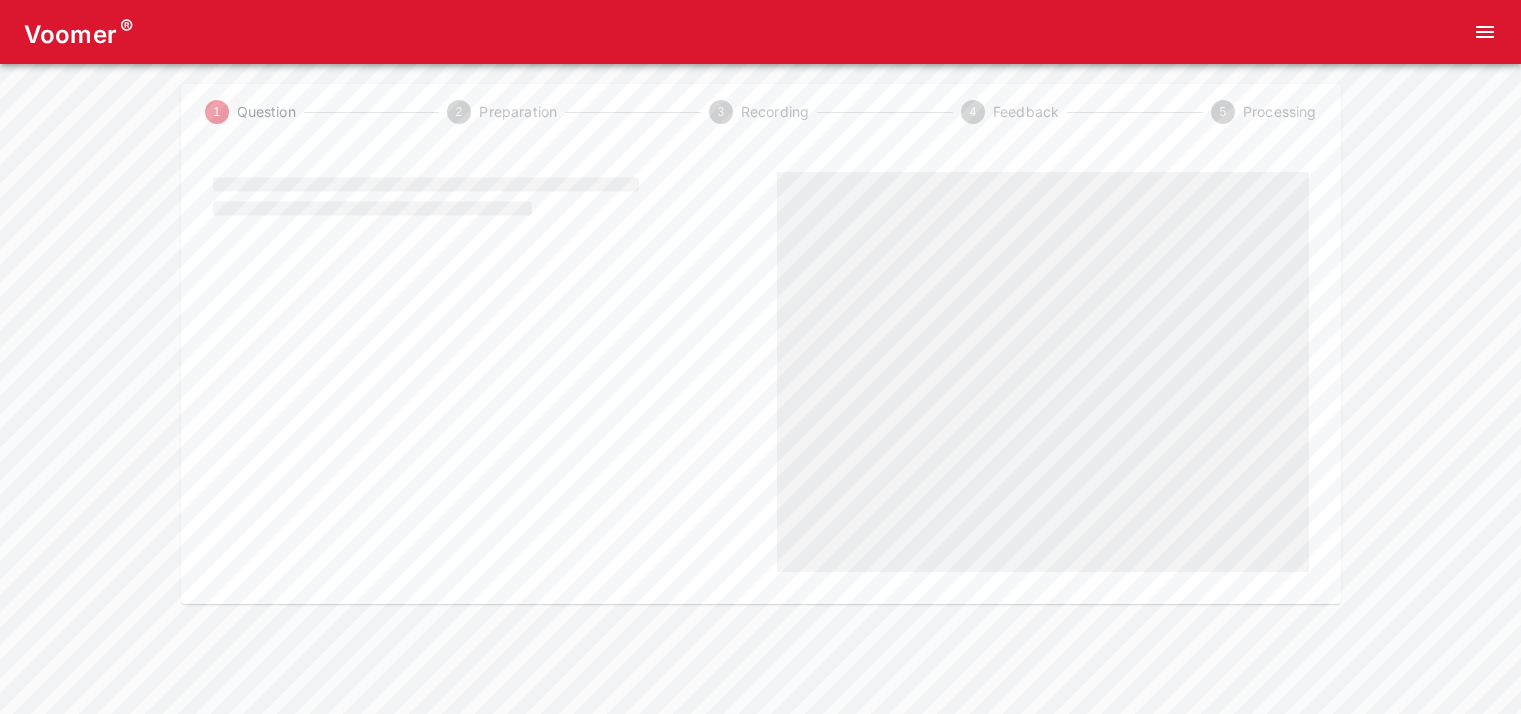 scroll, scrollTop: 0, scrollLeft: 0, axis: both 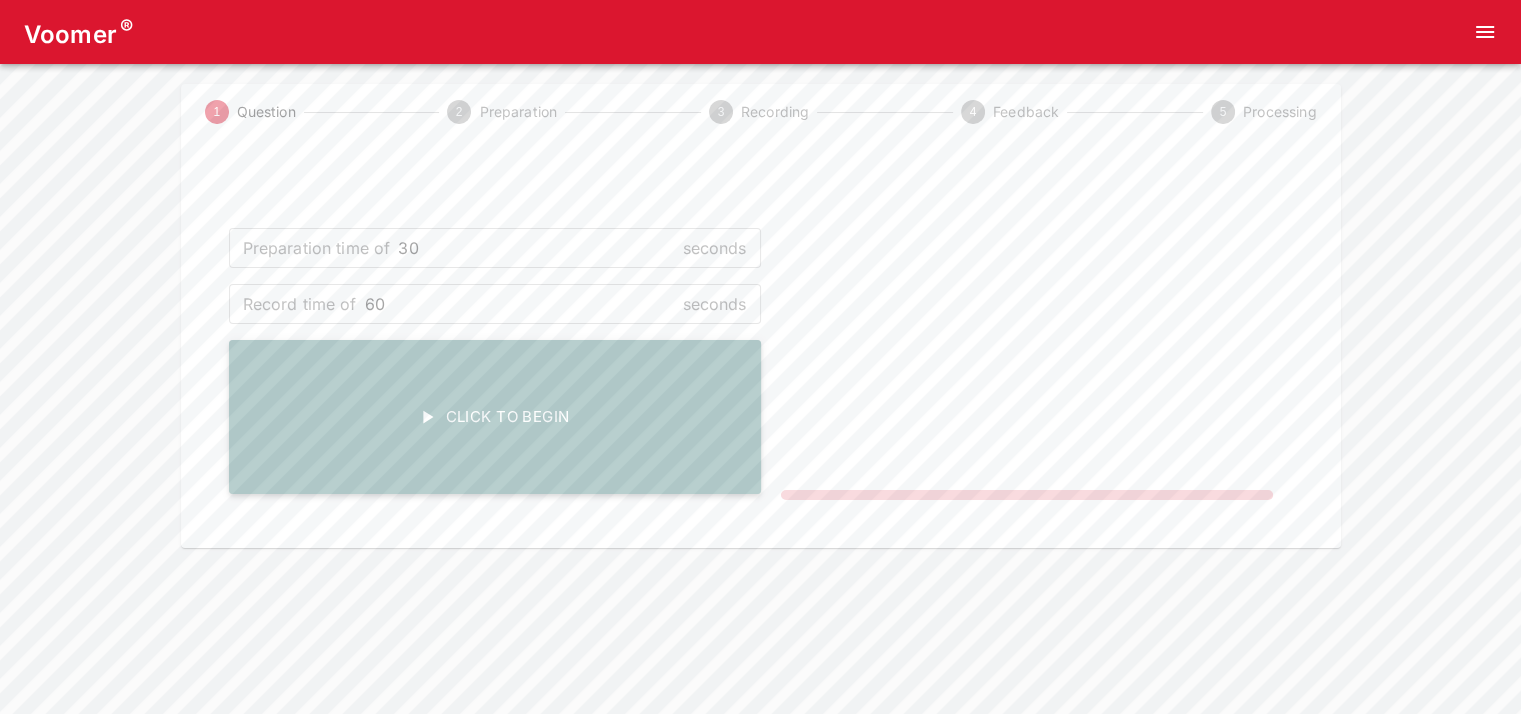 click on "Click To Begin" at bounding box center [495, 417] 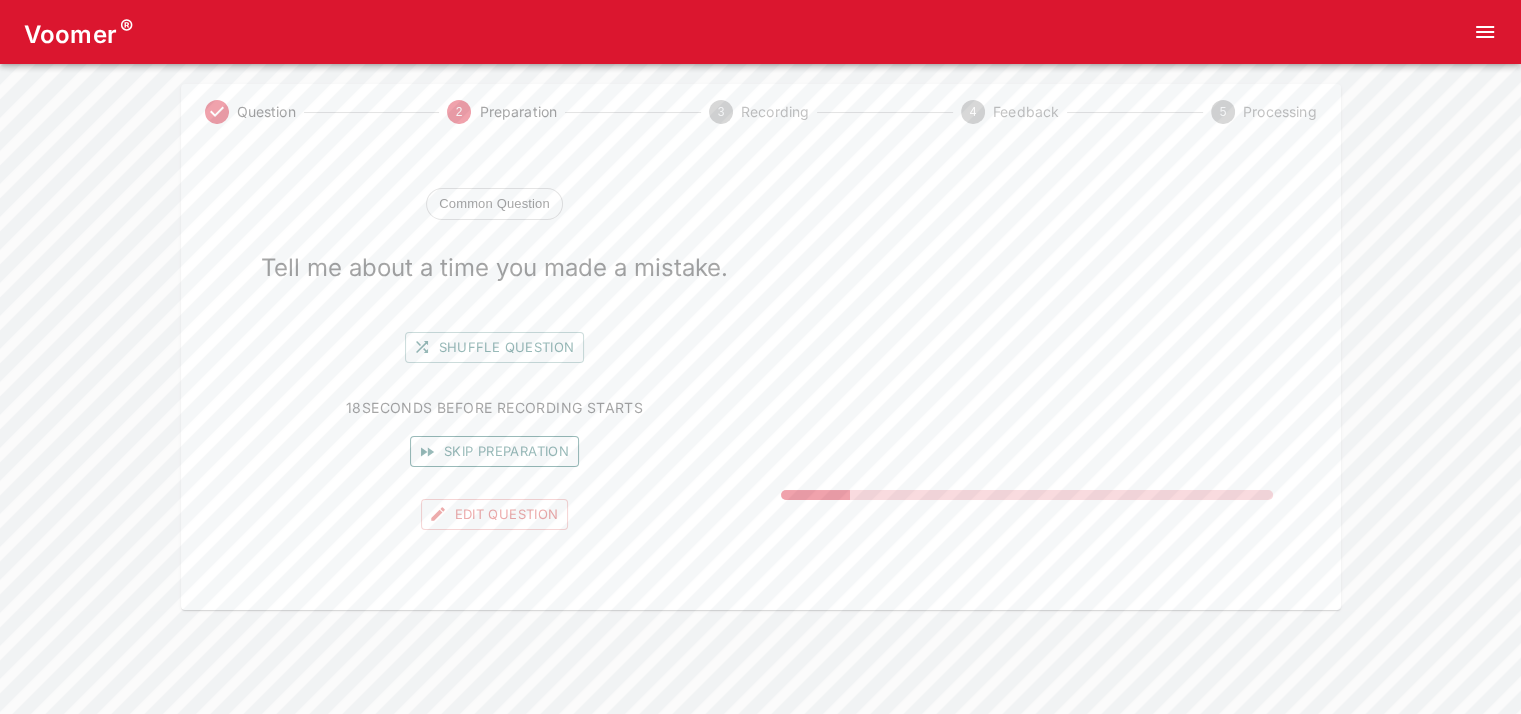 click on "Skip preparation" at bounding box center [494, 451] 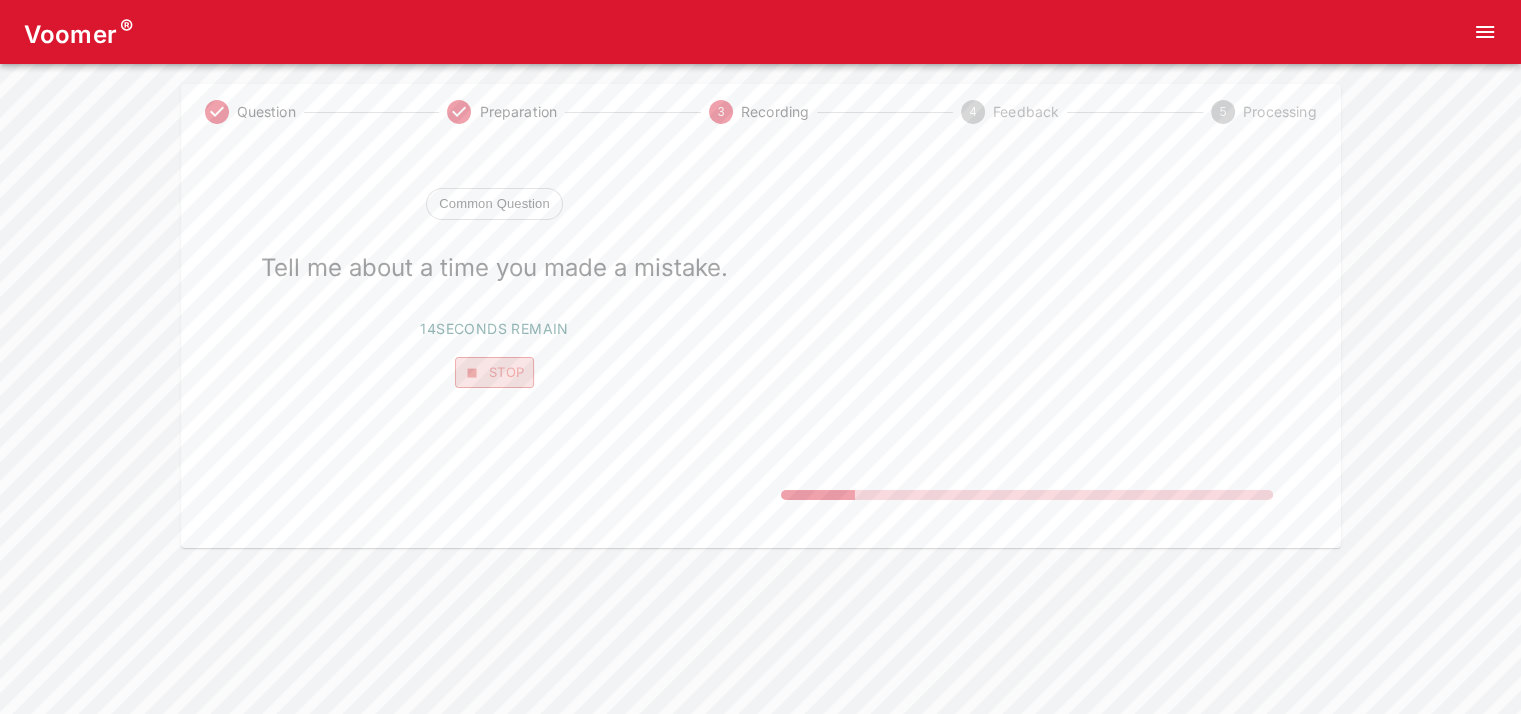 click 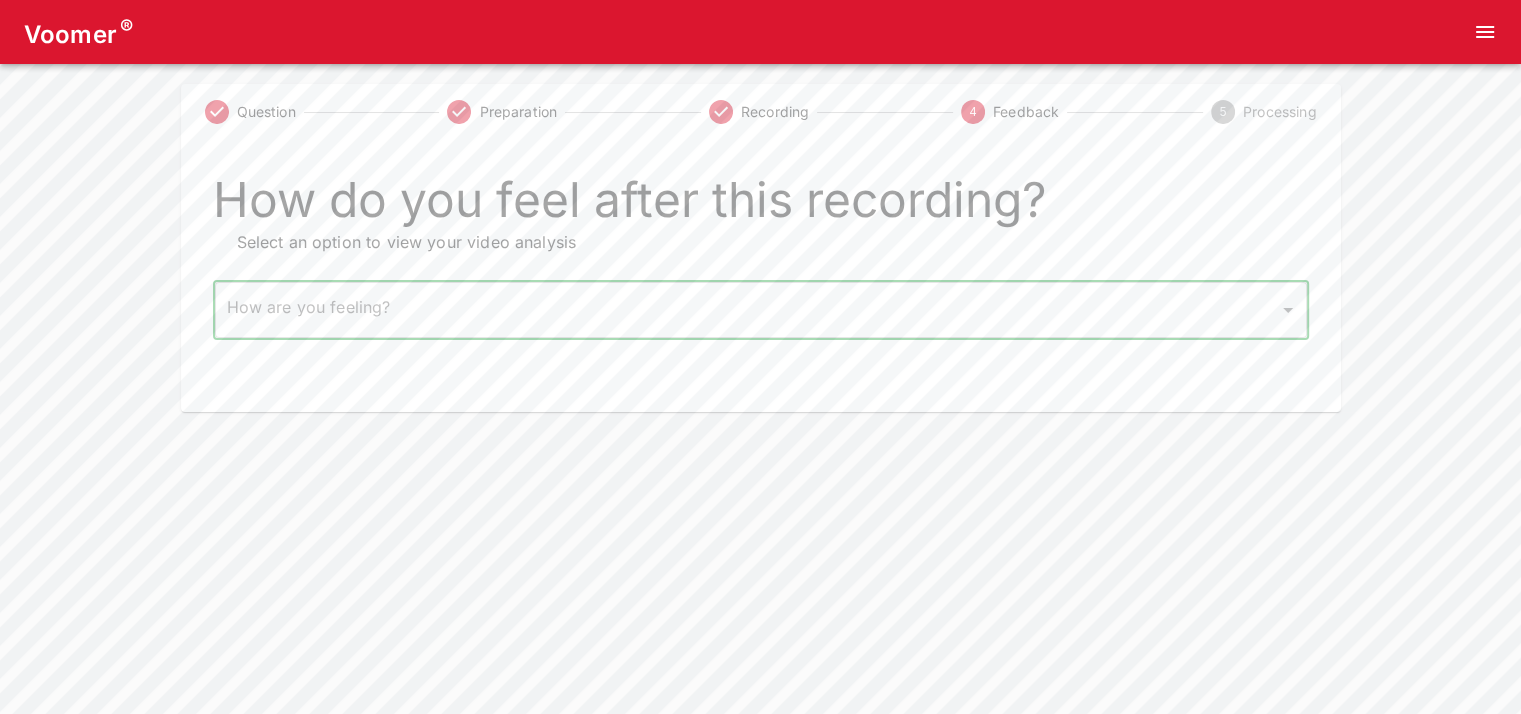 click on "Voomer ® Question Preparation Recording 4 Feedback 5 Processing How do you feel after this recording? Select an option to view your video analysis How are you feeling? ​ How are you feeling? Home Analysis Tokens: 0 Pricing Log Out" at bounding box center [760, 206] 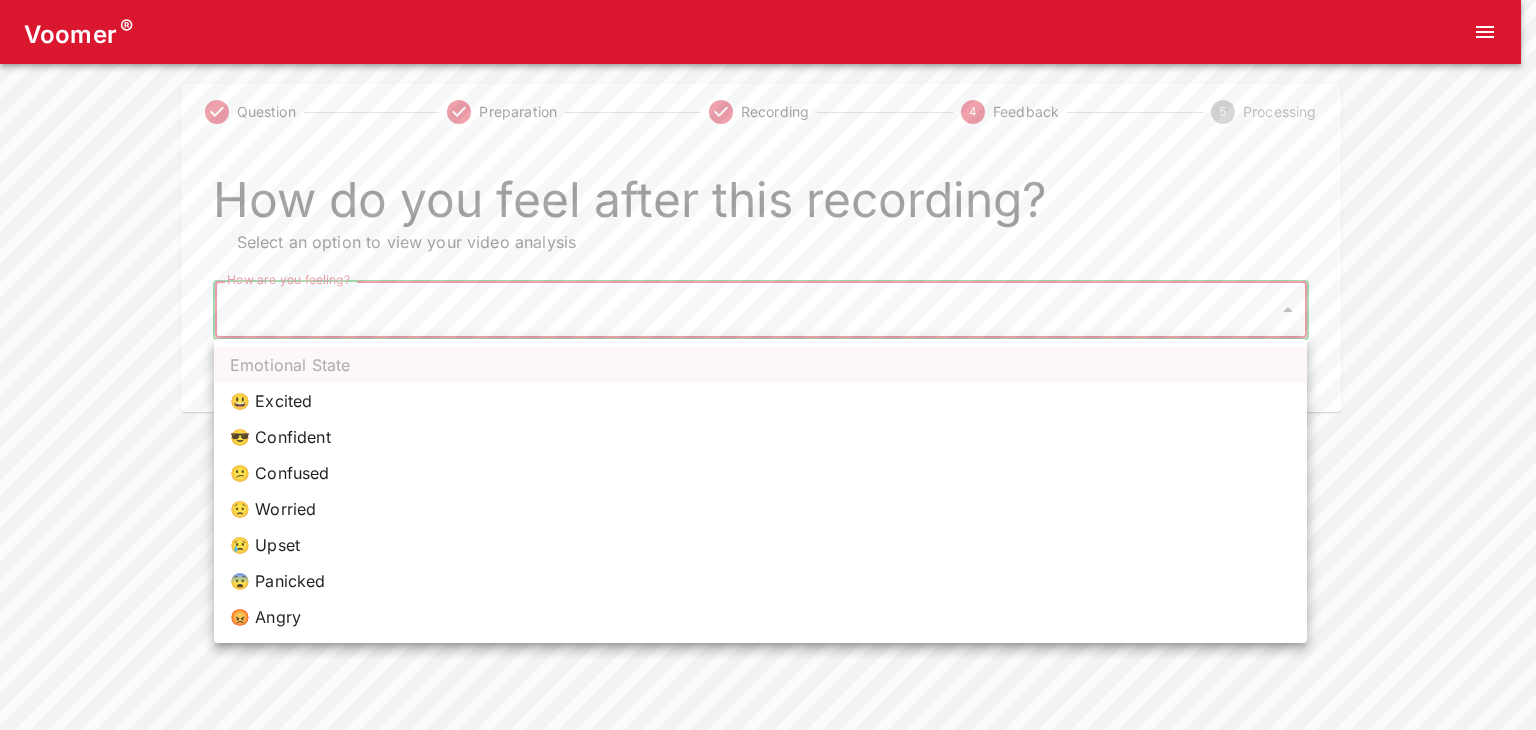 click on "😎 Confident" at bounding box center (760, 437) 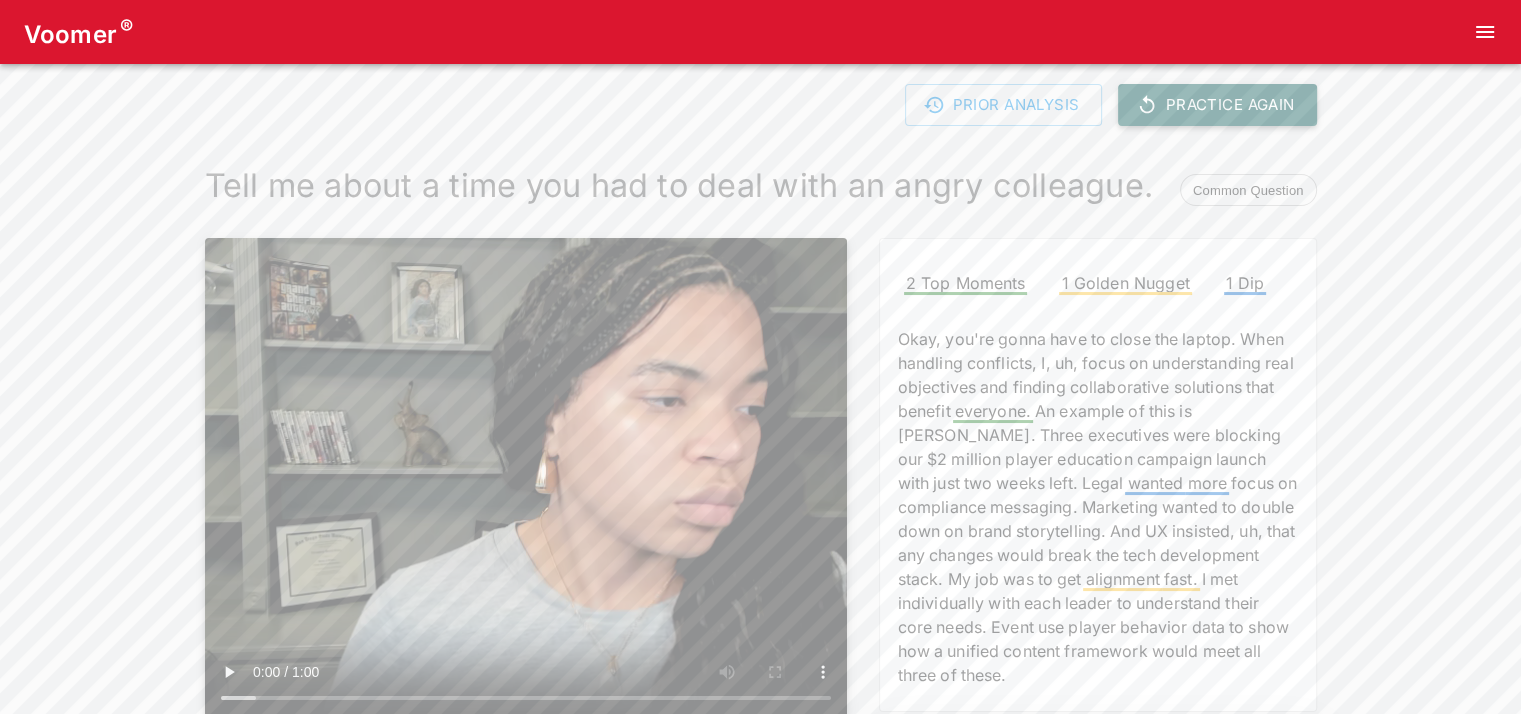 click on "Practice Again" at bounding box center (1217, 105) 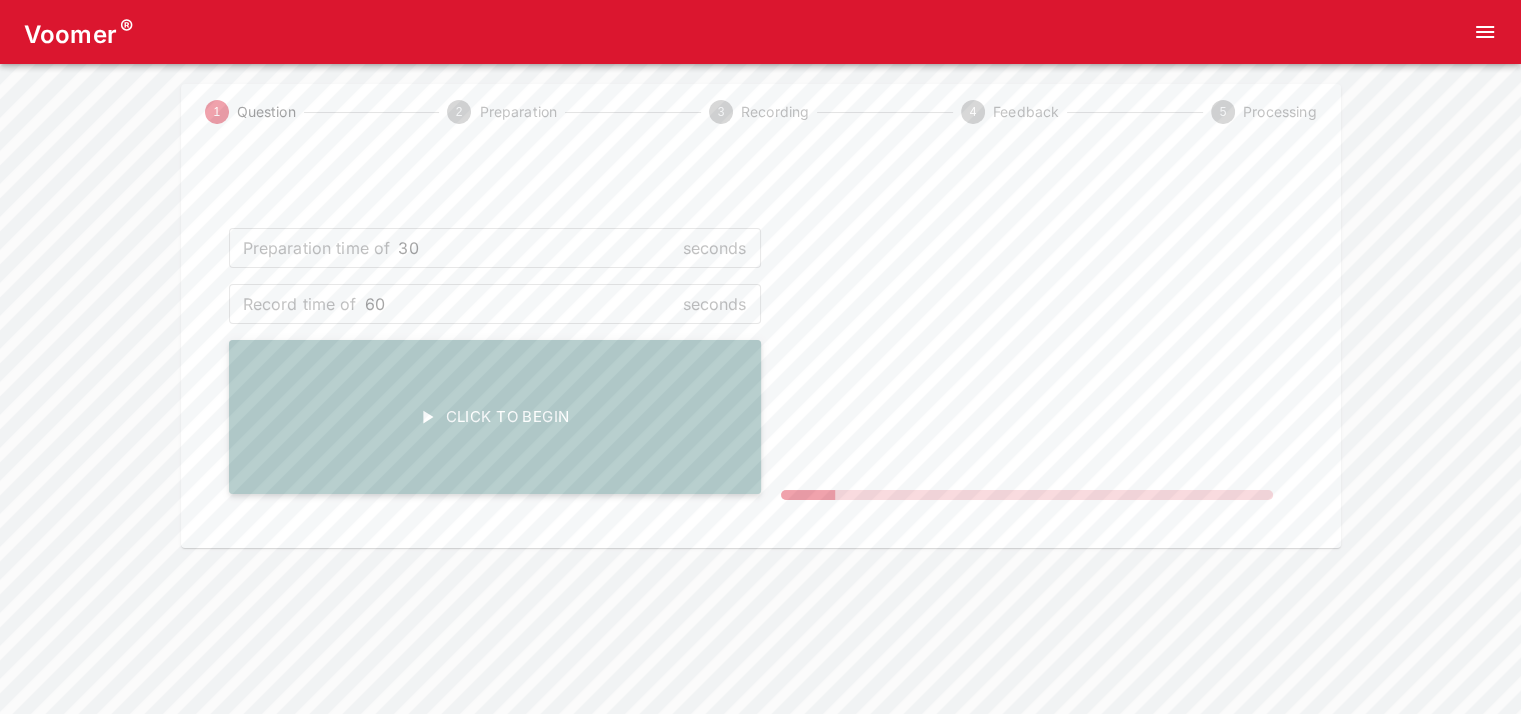 click on "Click To Begin" at bounding box center [495, 417] 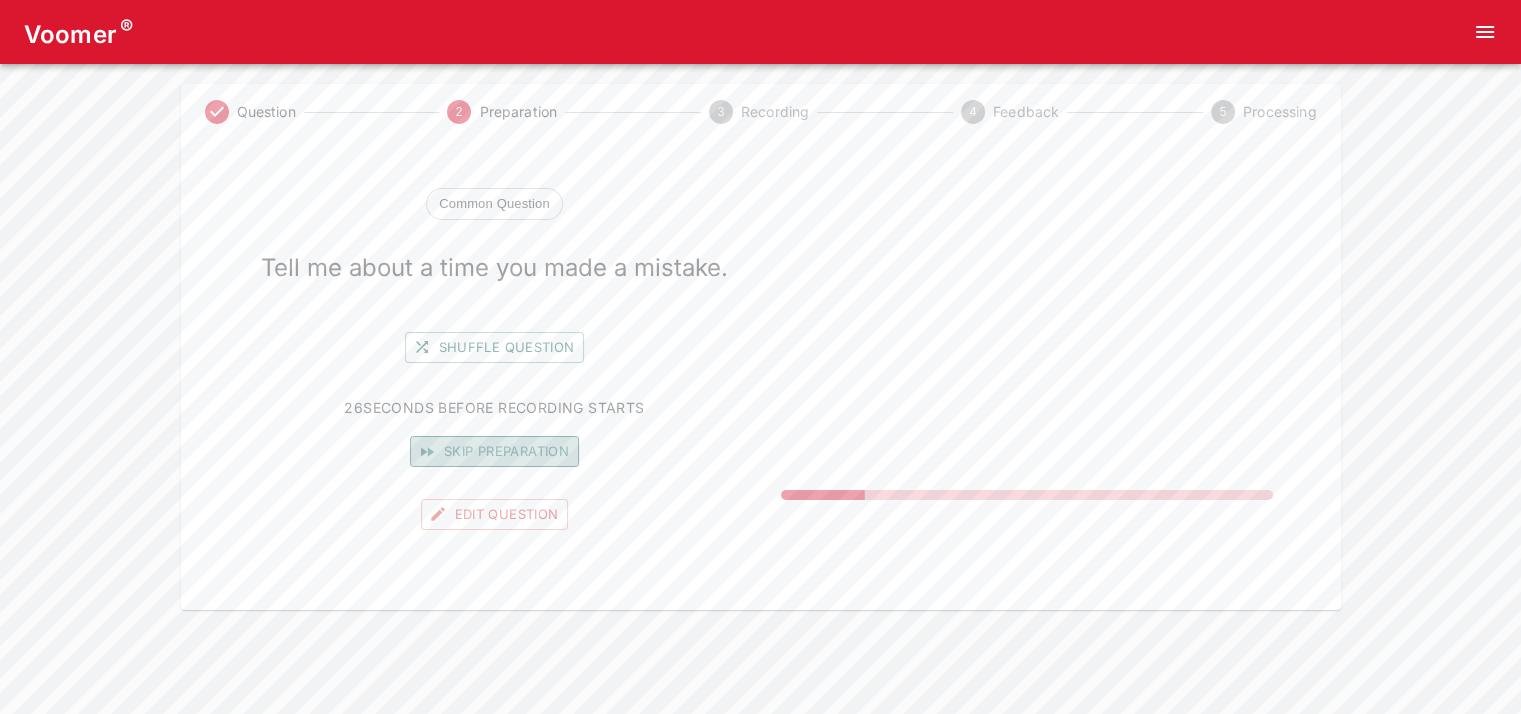 click on "Skip preparation" at bounding box center (494, 451) 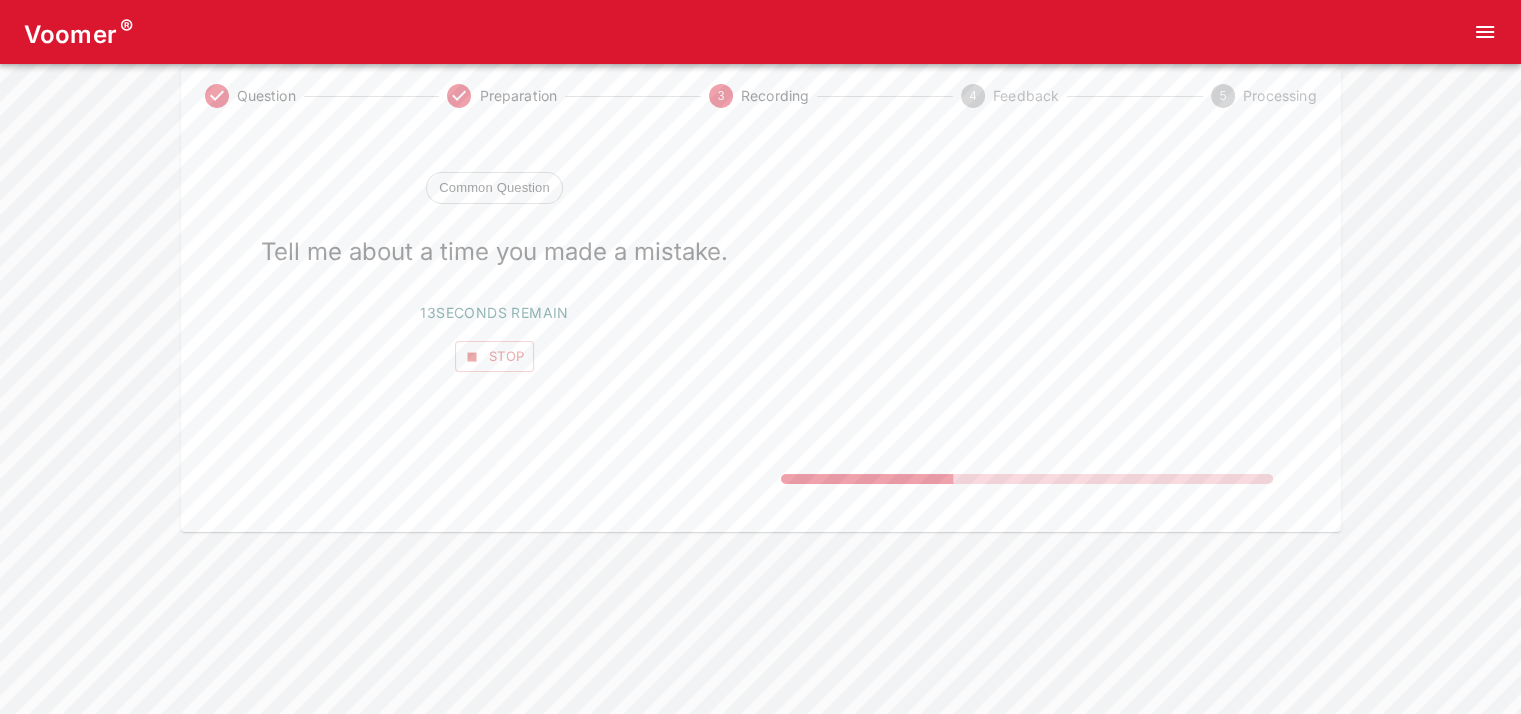 scroll, scrollTop: 0, scrollLeft: 0, axis: both 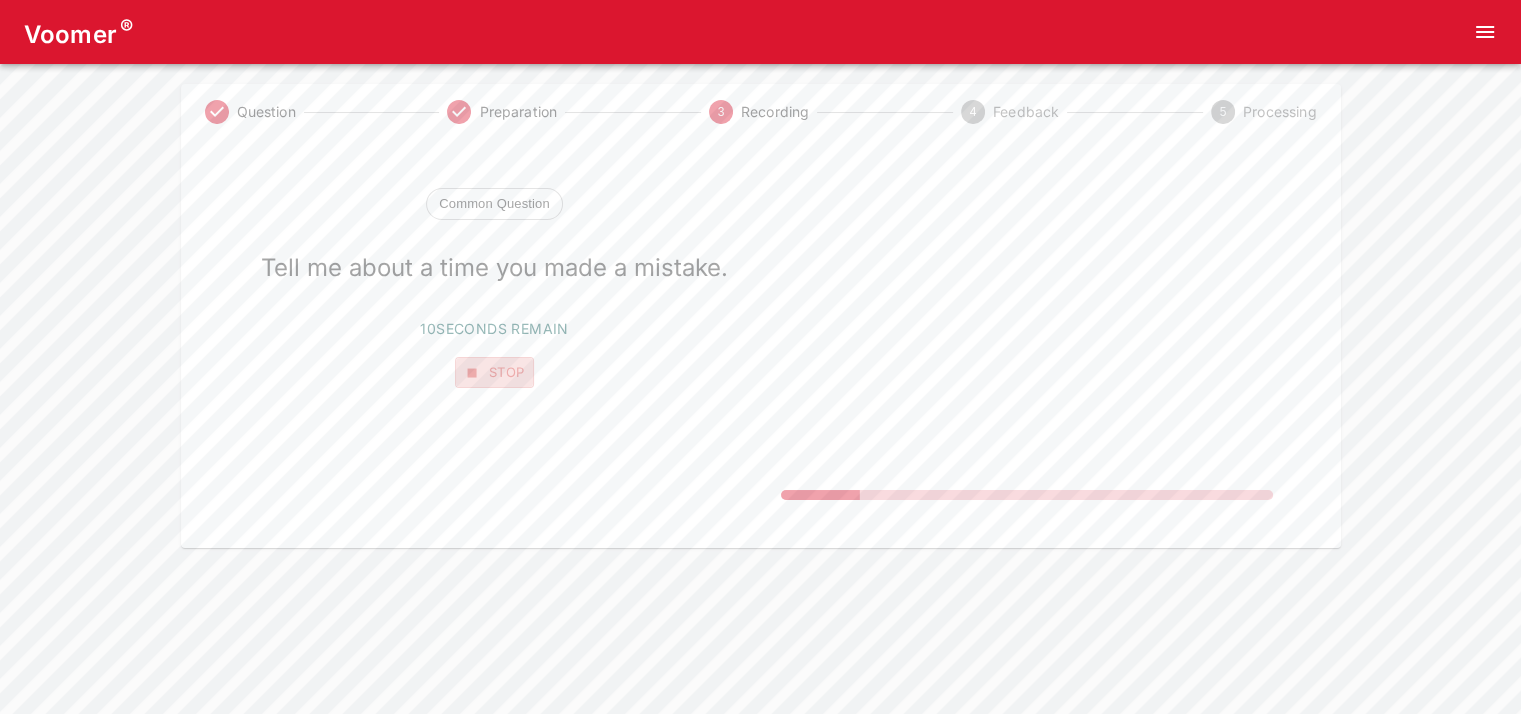 click on "Stop" at bounding box center [495, 372] 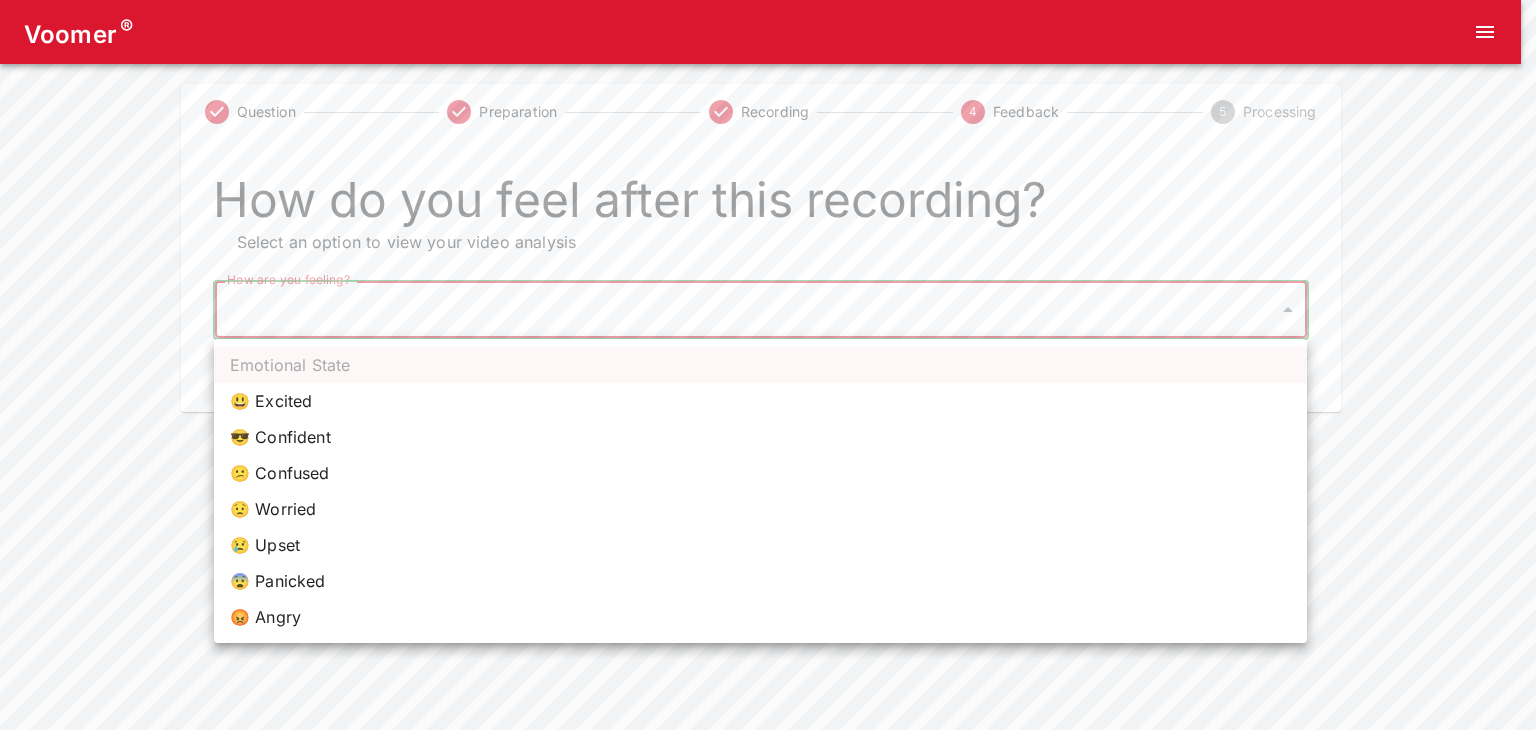 drag, startPoint x: 863, startPoint y: 294, endPoint x: 697, endPoint y: 356, distance: 177.20045 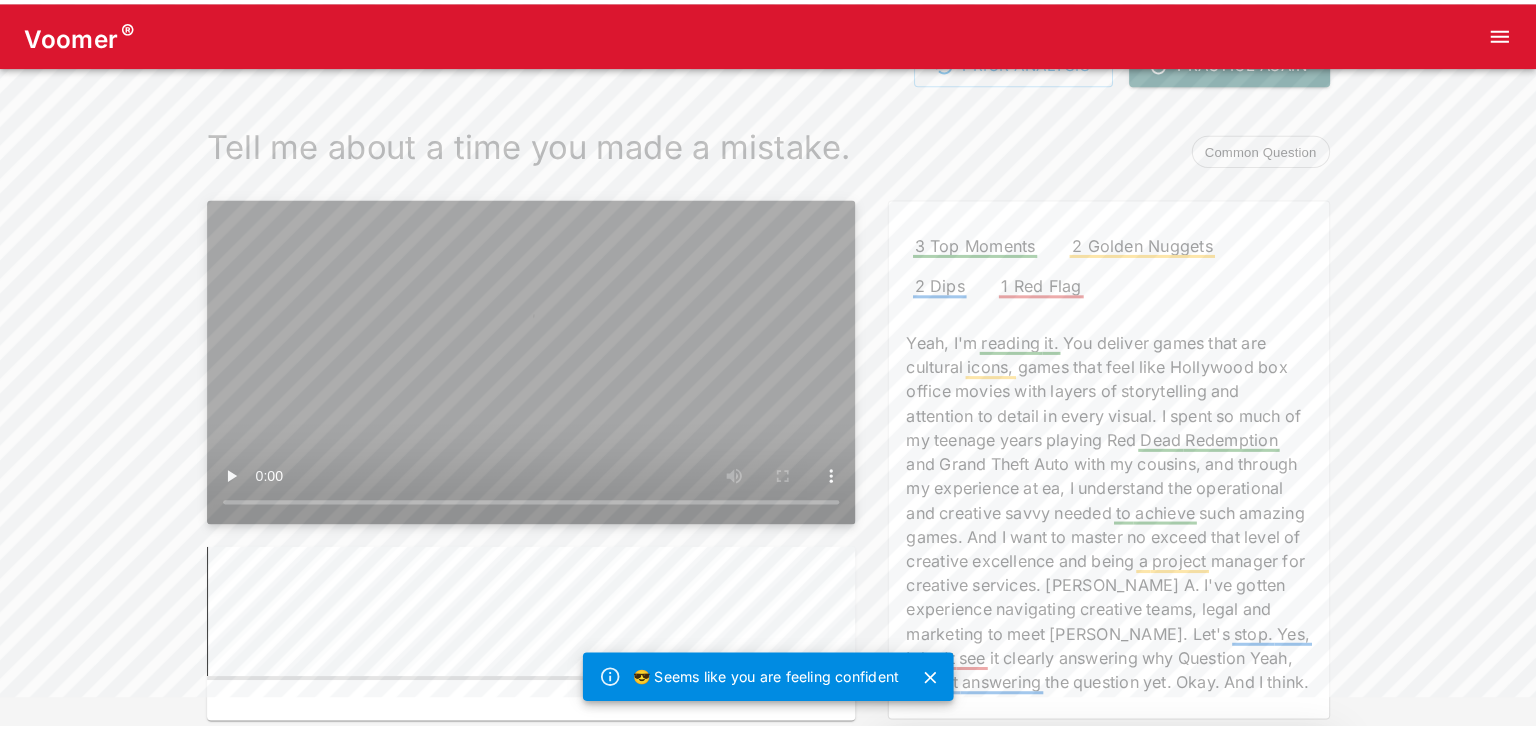 scroll, scrollTop: 0, scrollLeft: 0, axis: both 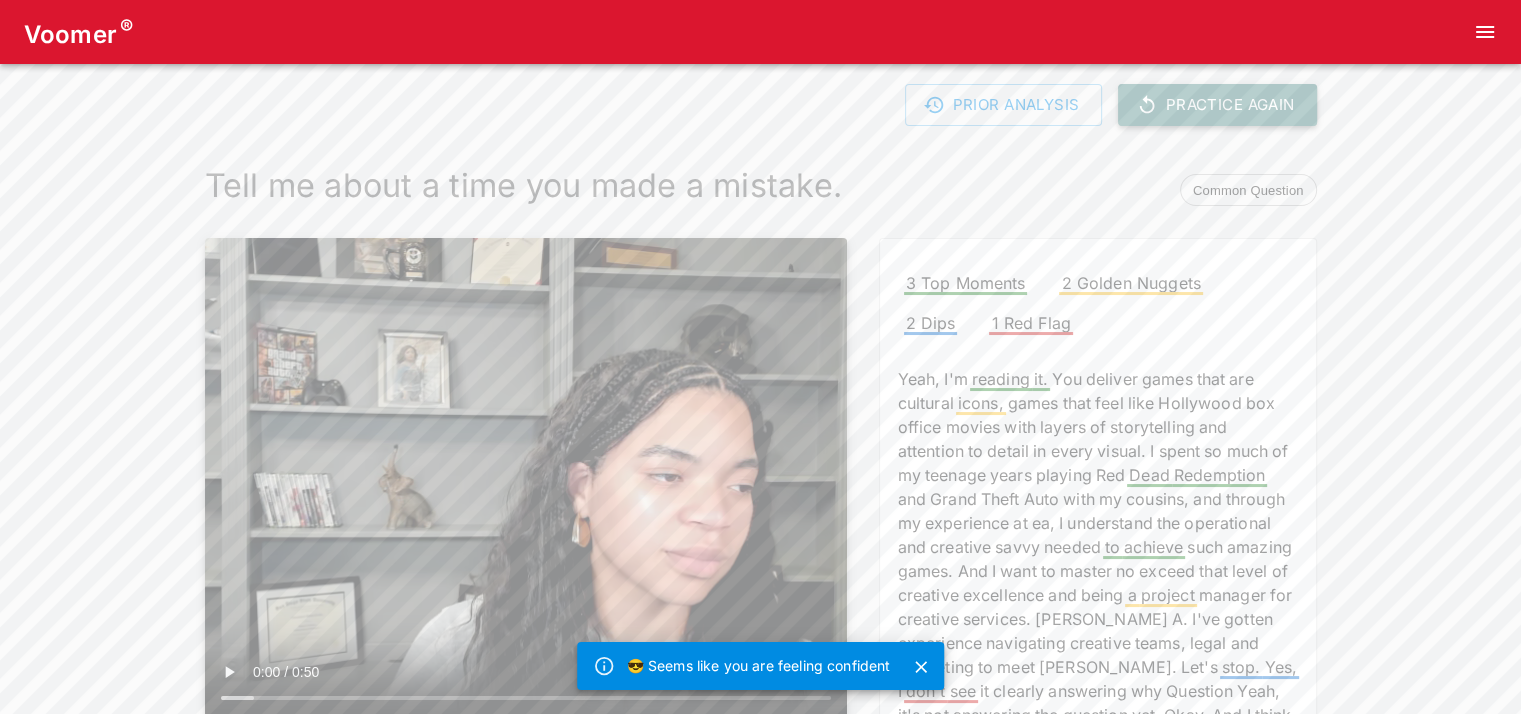 click on "Practice Again" at bounding box center [1217, 105] 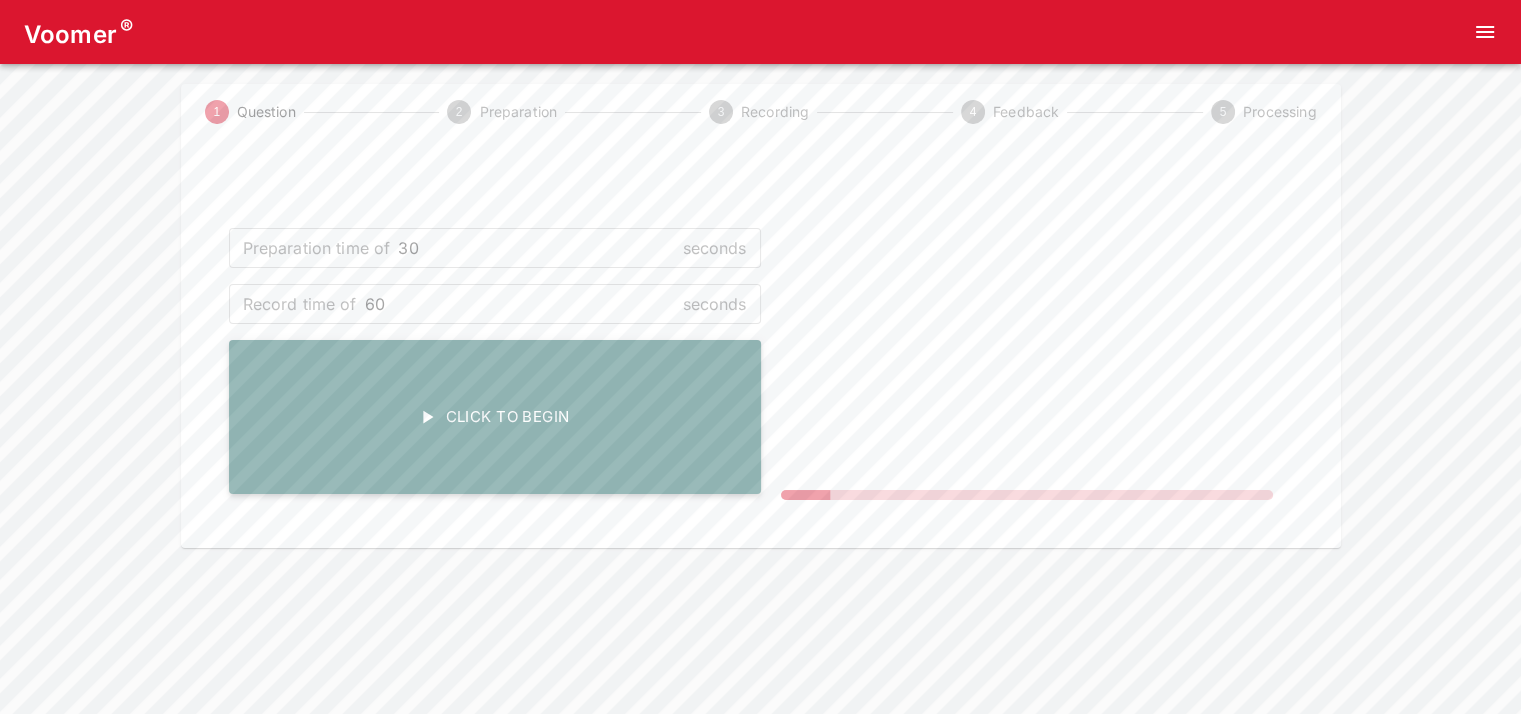 click on "Click To Begin" at bounding box center [495, 417] 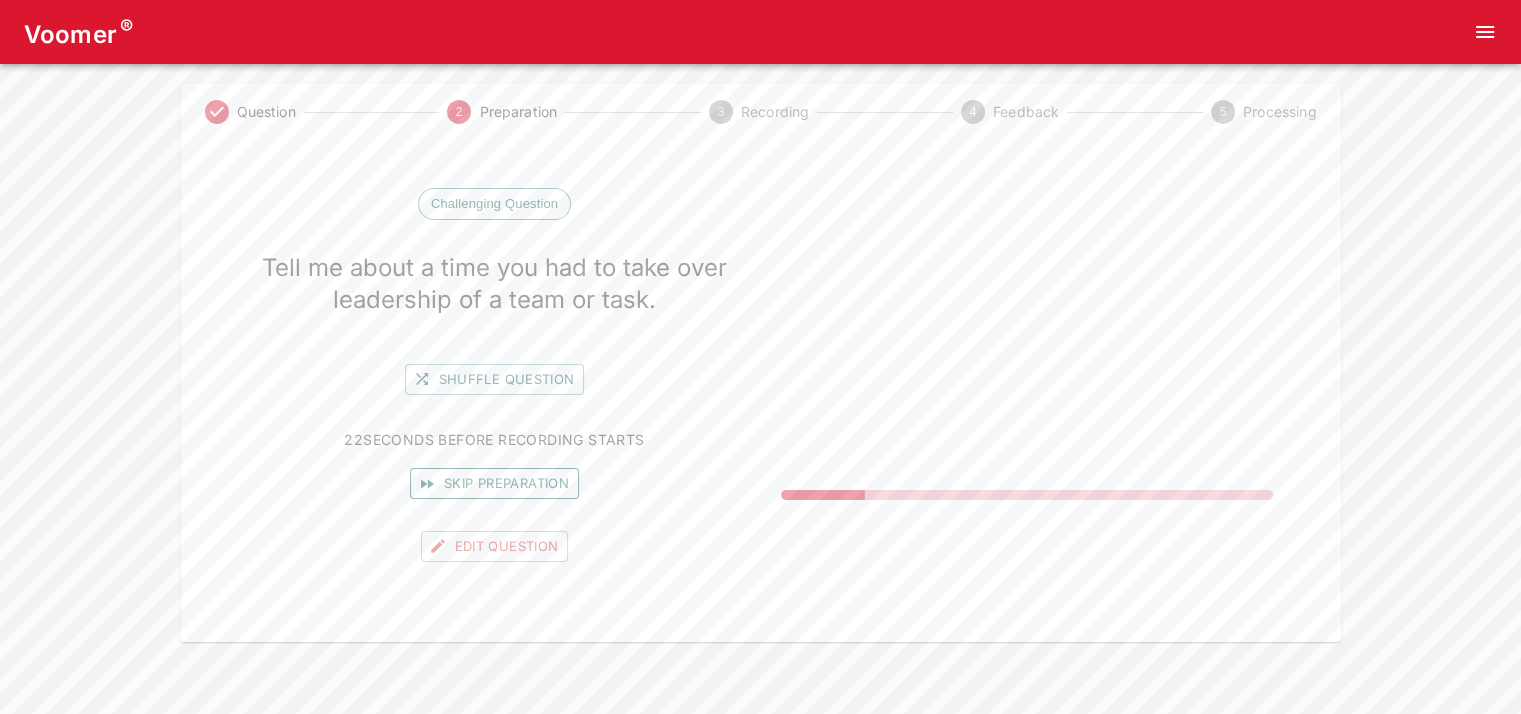 click on "Skip preparation" at bounding box center (494, 483) 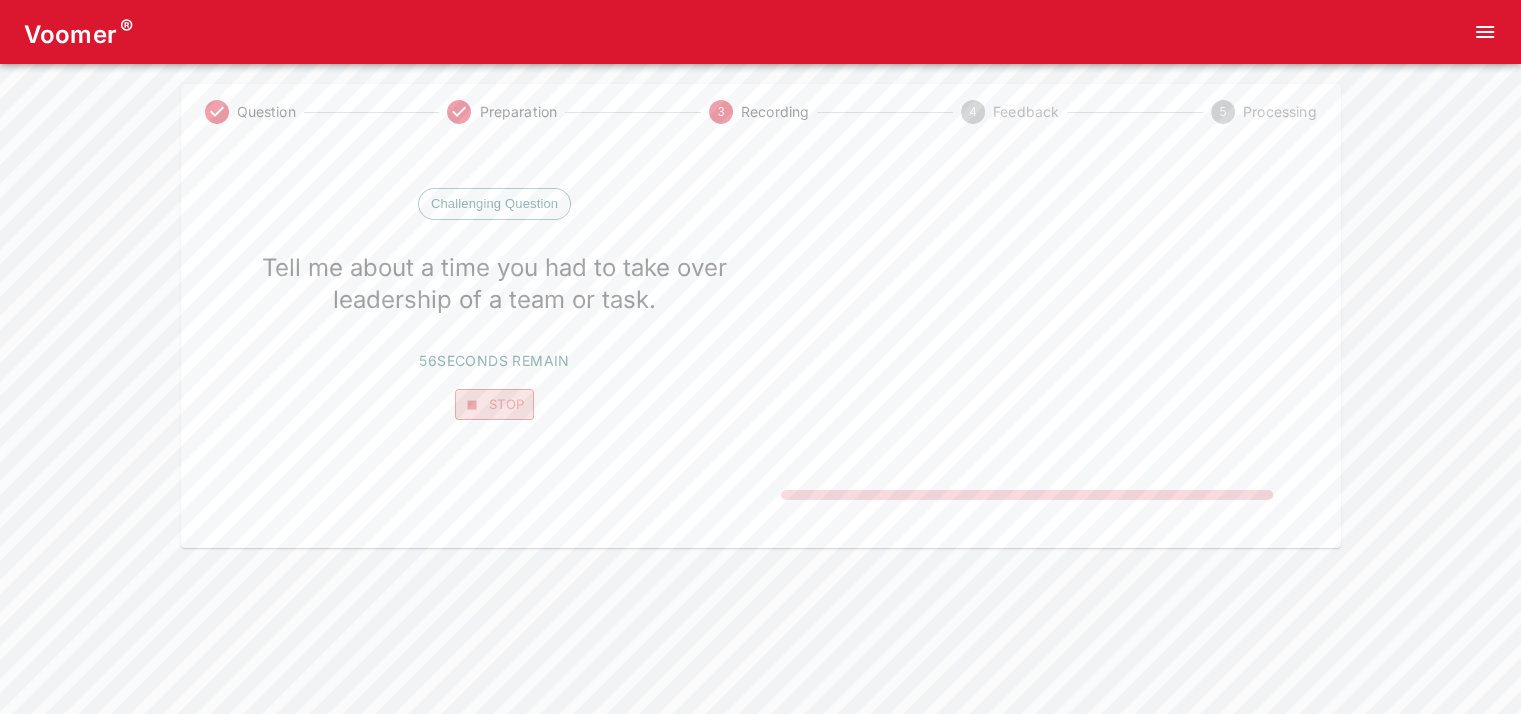 click on "Stop" at bounding box center (495, 404) 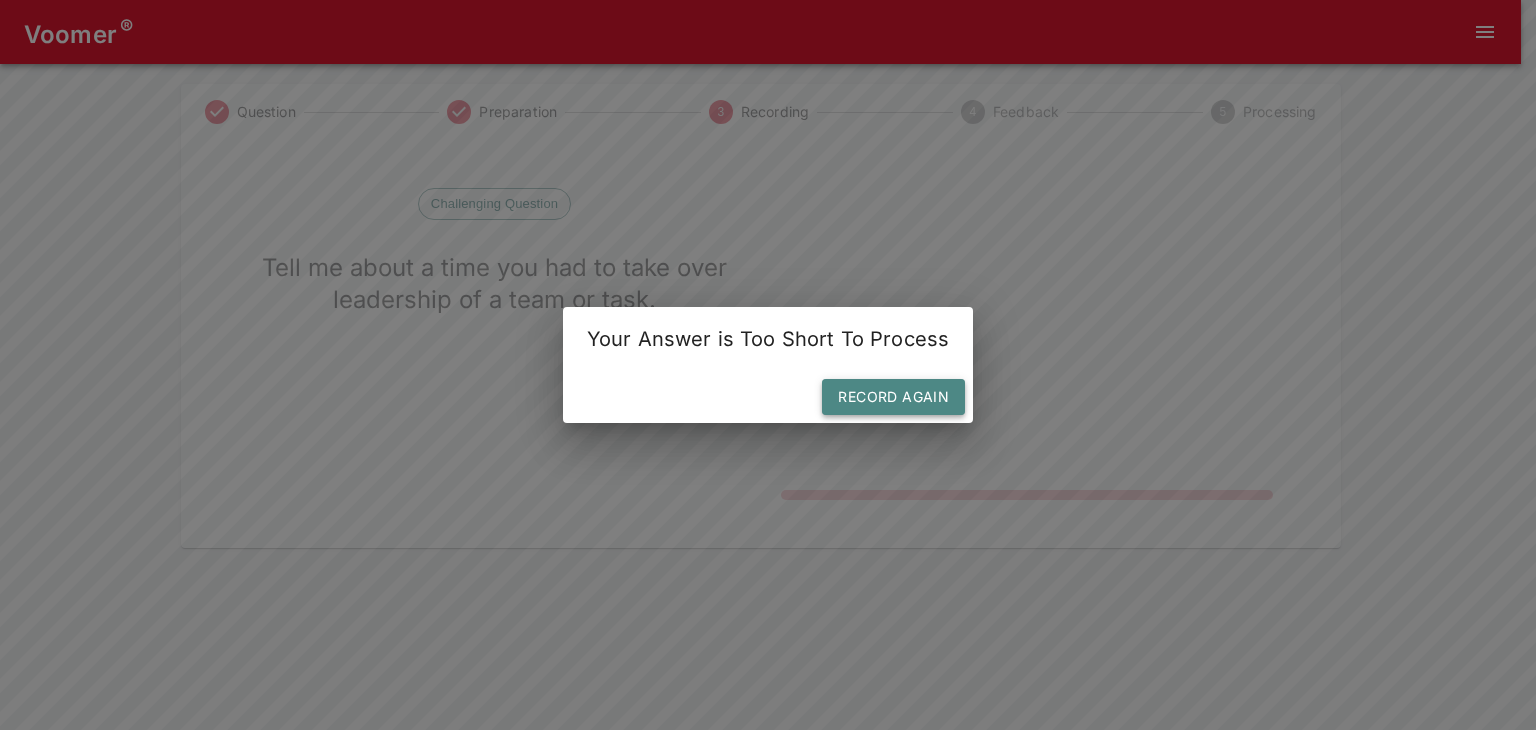 click on "Record Again" at bounding box center [893, 397] 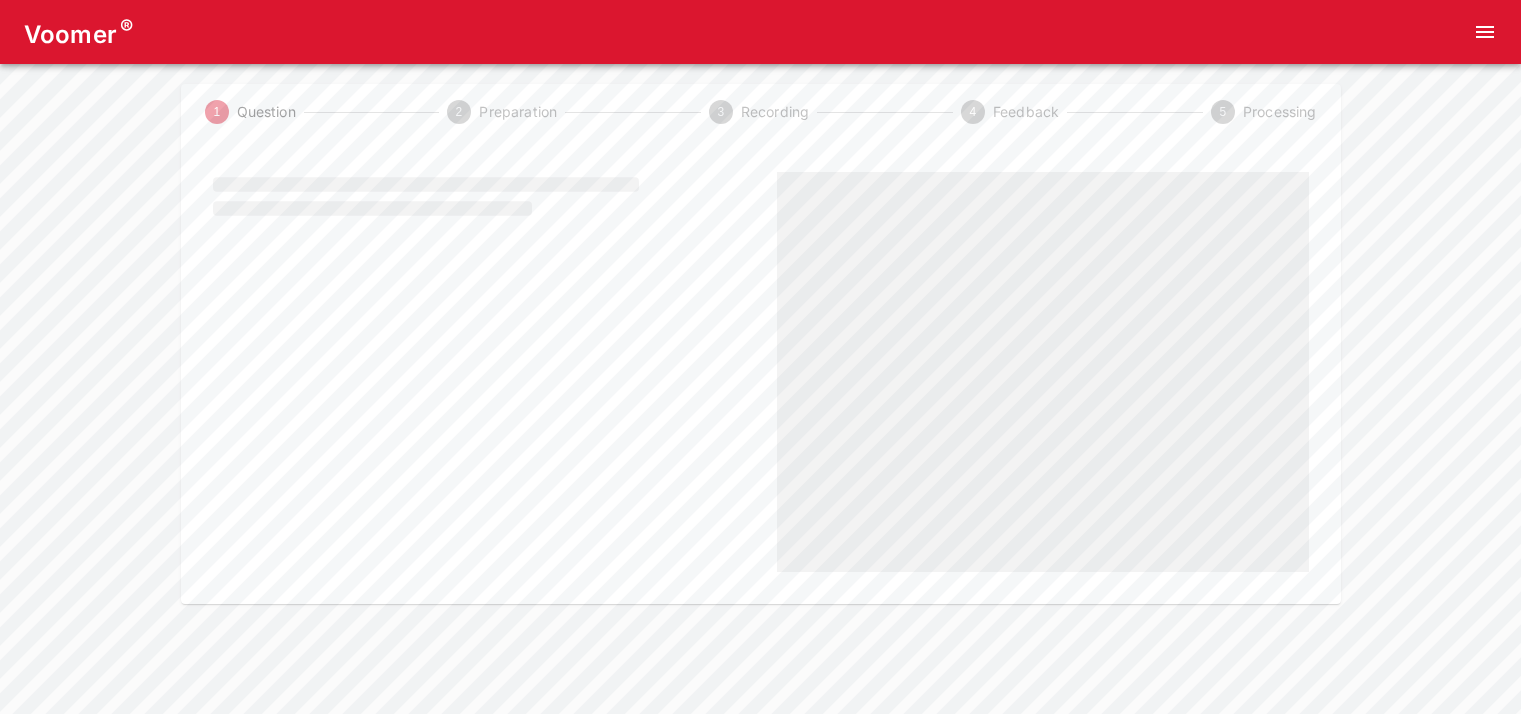 scroll, scrollTop: 0, scrollLeft: 0, axis: both 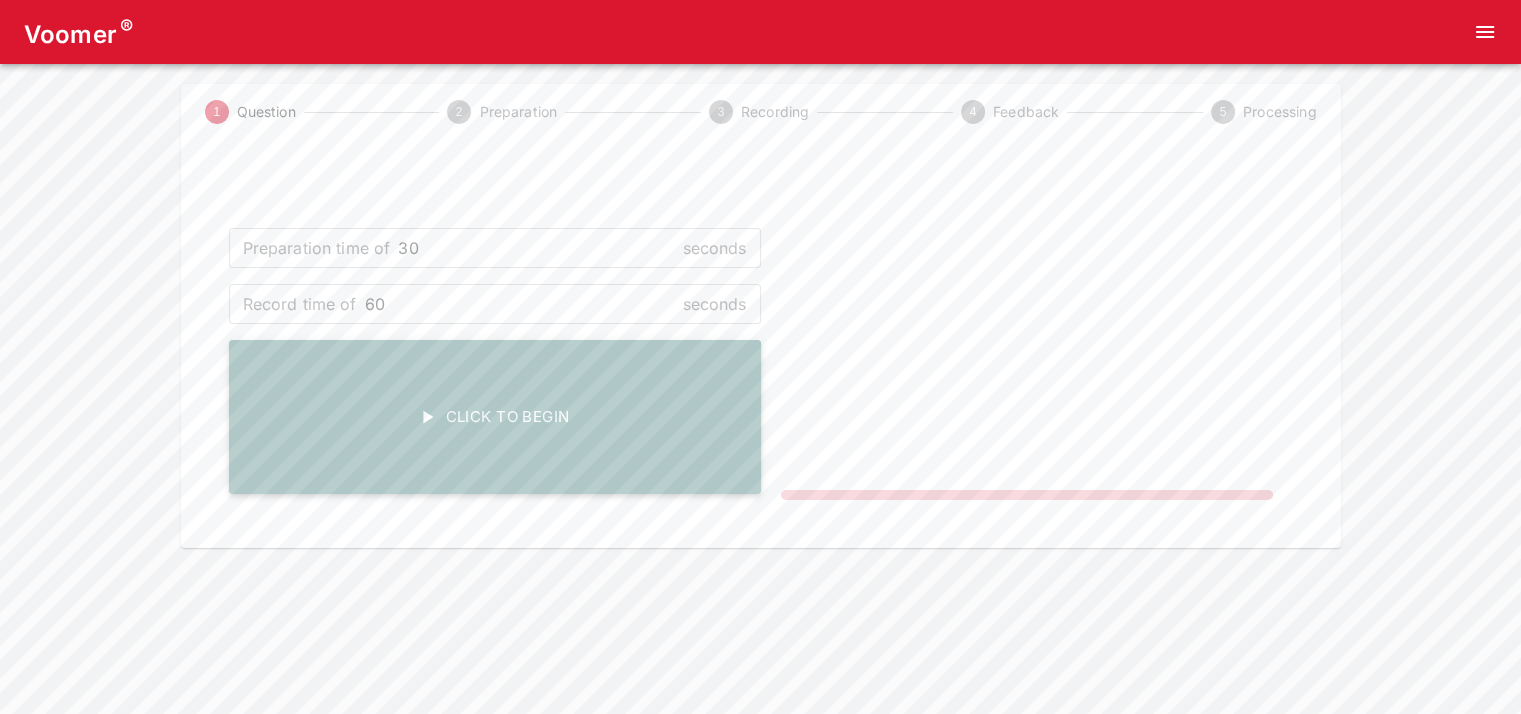 click on "Click To Begin" at bounding box center [495, 417] 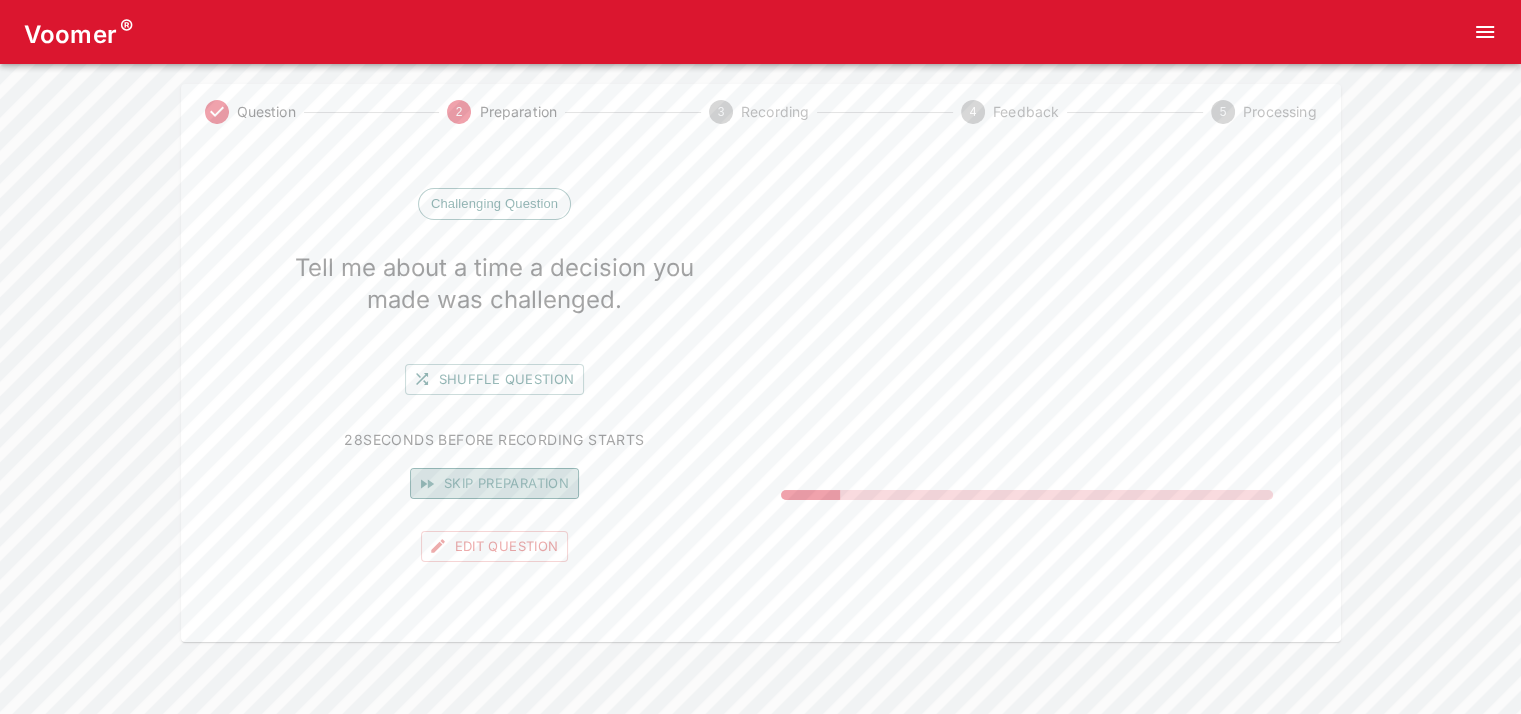 click on "Skip preparation" at bounding box center [494, 483] 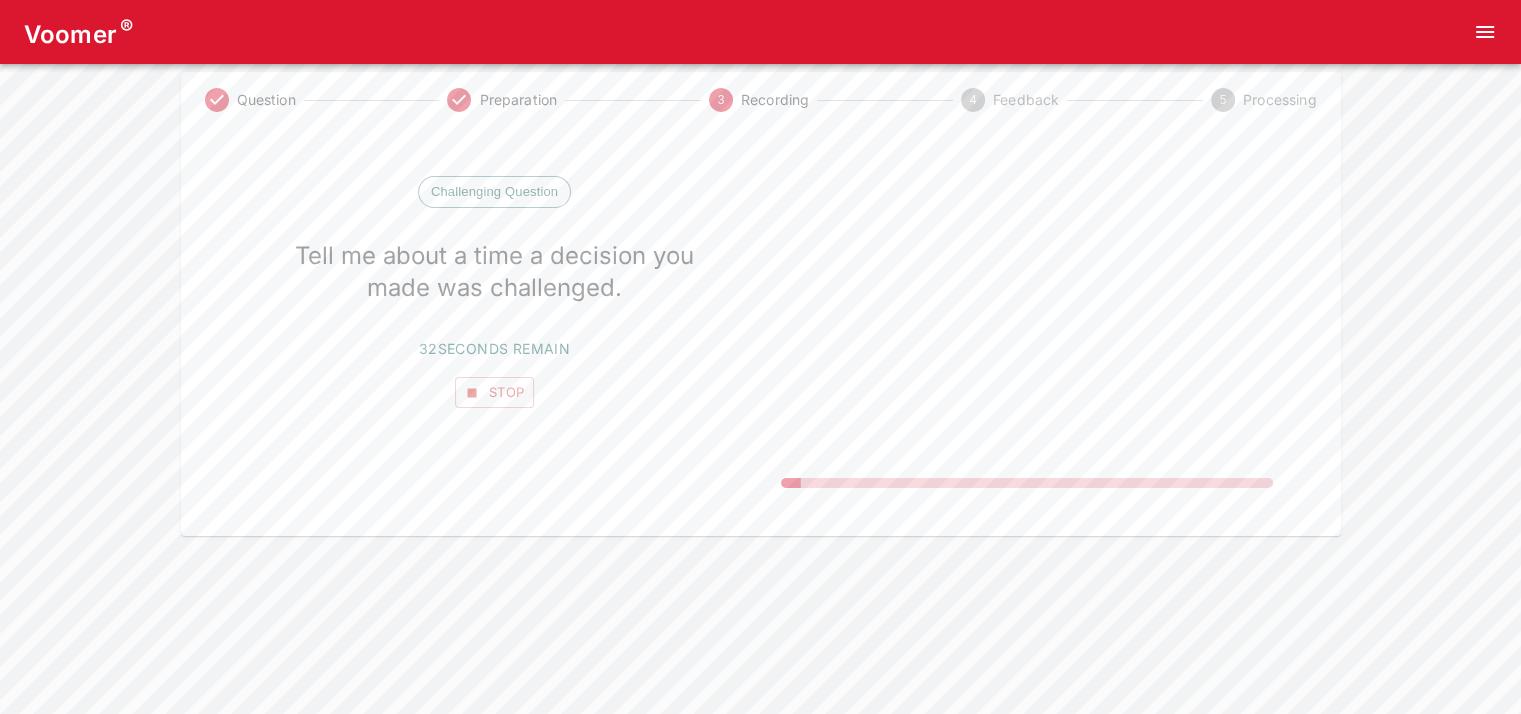 scroll, scrollTop: 16, scrollLeft: 0, axis: vertical 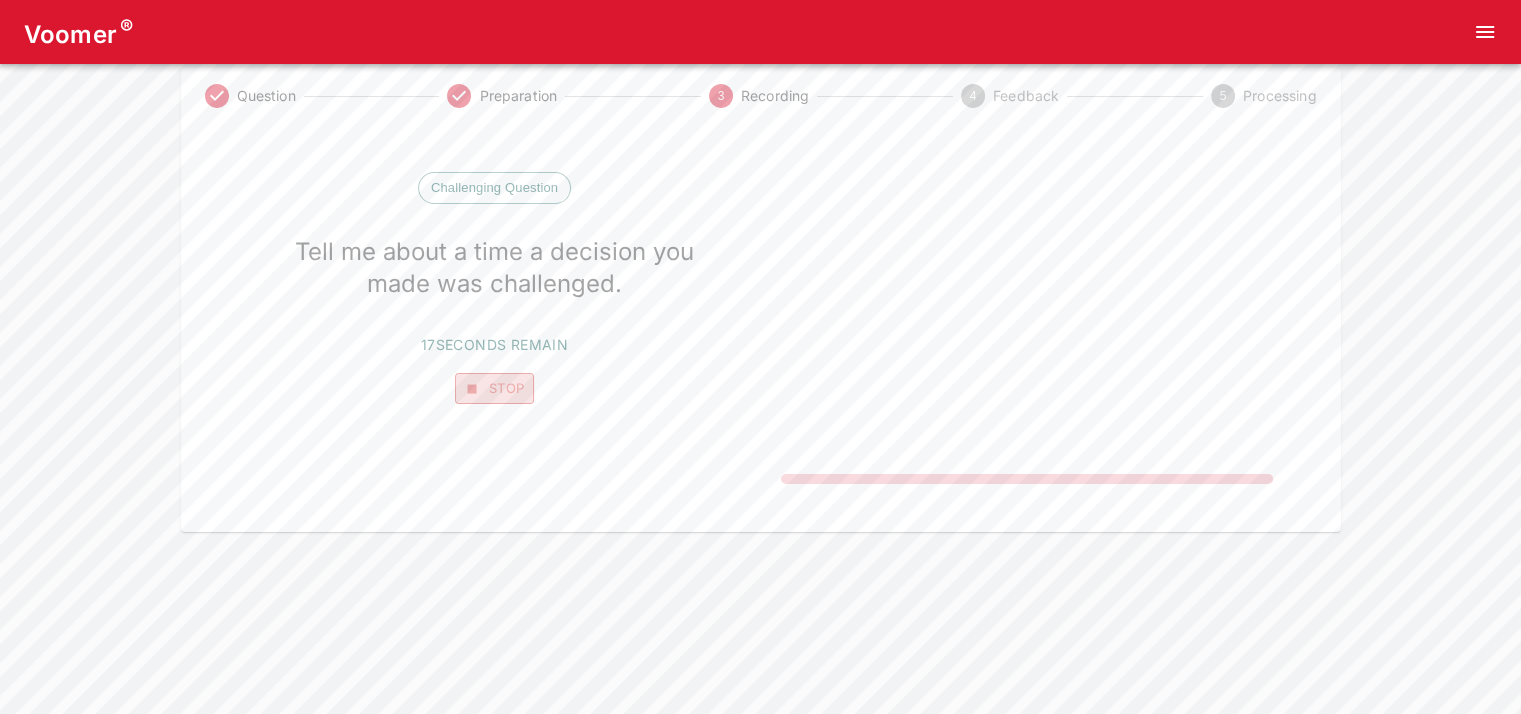 click on "Stop" at bounding box center [495, 388] 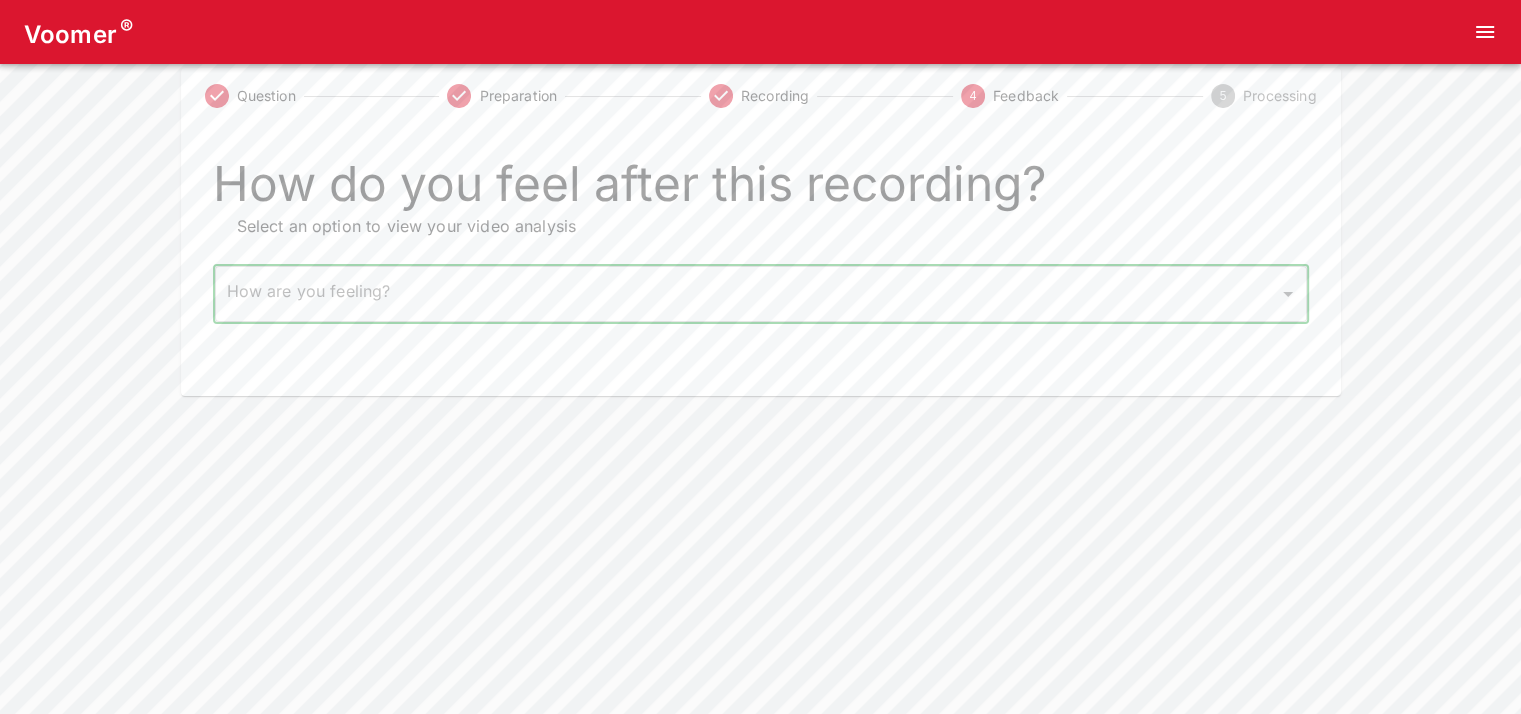click on "Voomer ® Question Preparation Recording 4 Feedback 5 Processing How do you feel after this recording? Select an option to view your video analysis How are you feeling? ​ How are you feeling? Home Analysis Tokens: 0 Pricing Log Out" at bounding box center [760, 190] 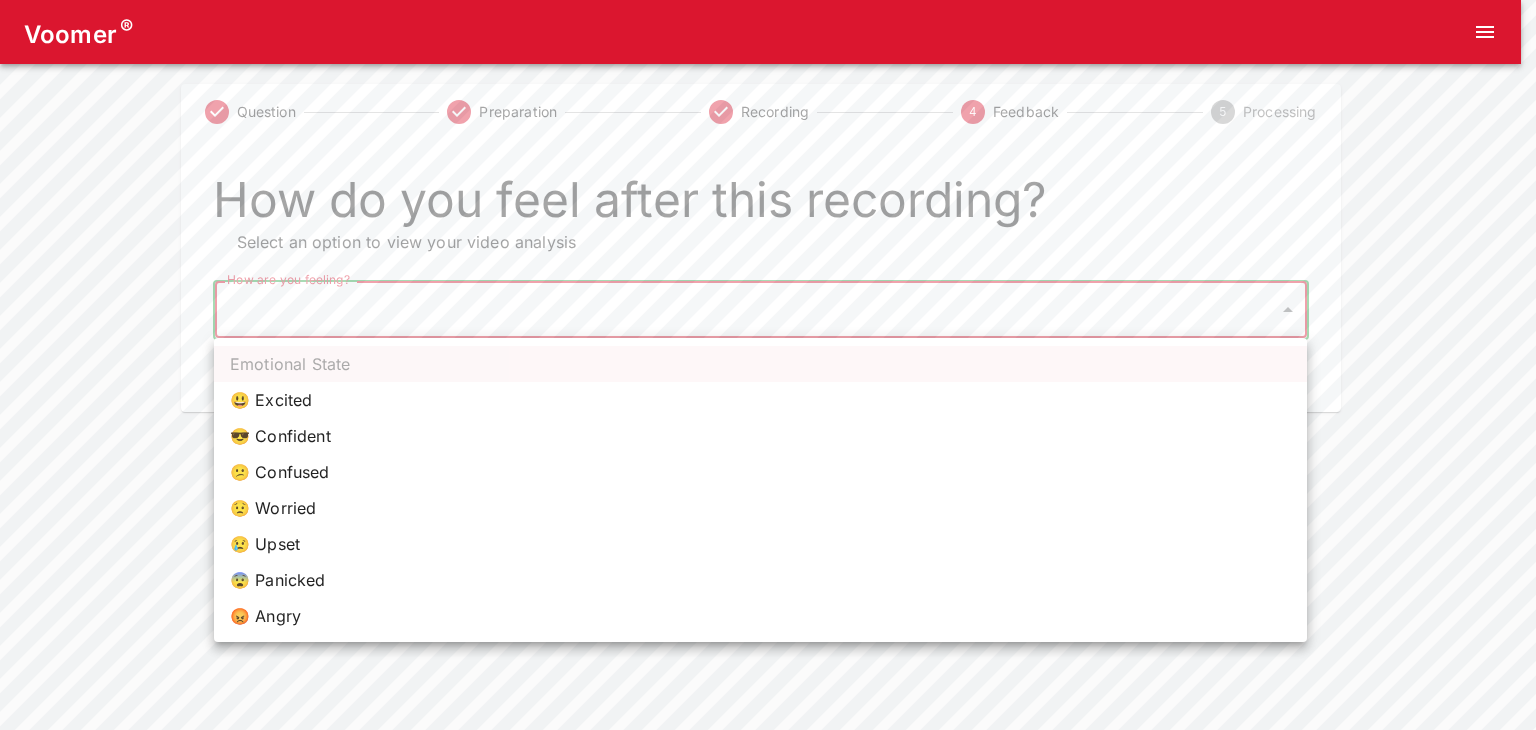 click on "😕 Confused" at bounding box center [760, 472] 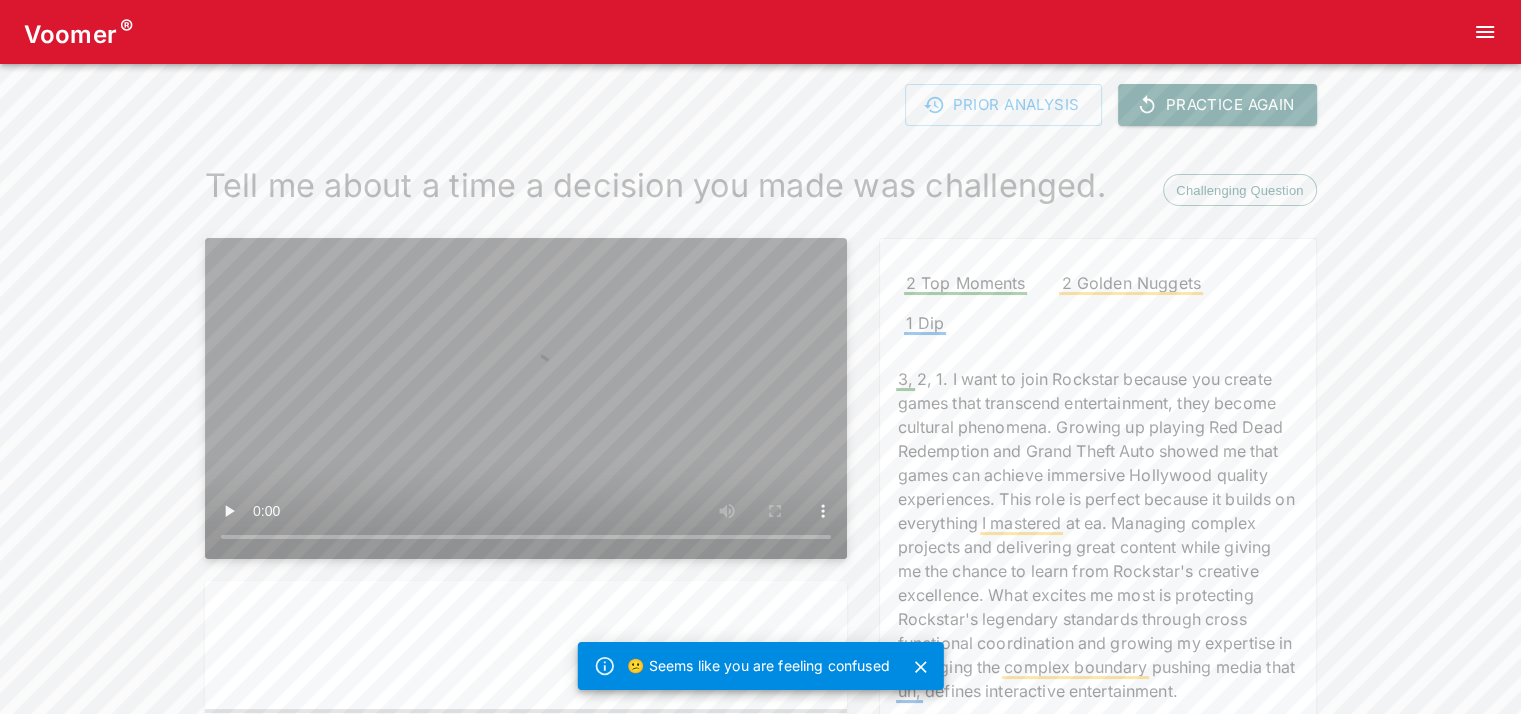scroll, scrollTop: 0, scrollLeft: 0, axis: both 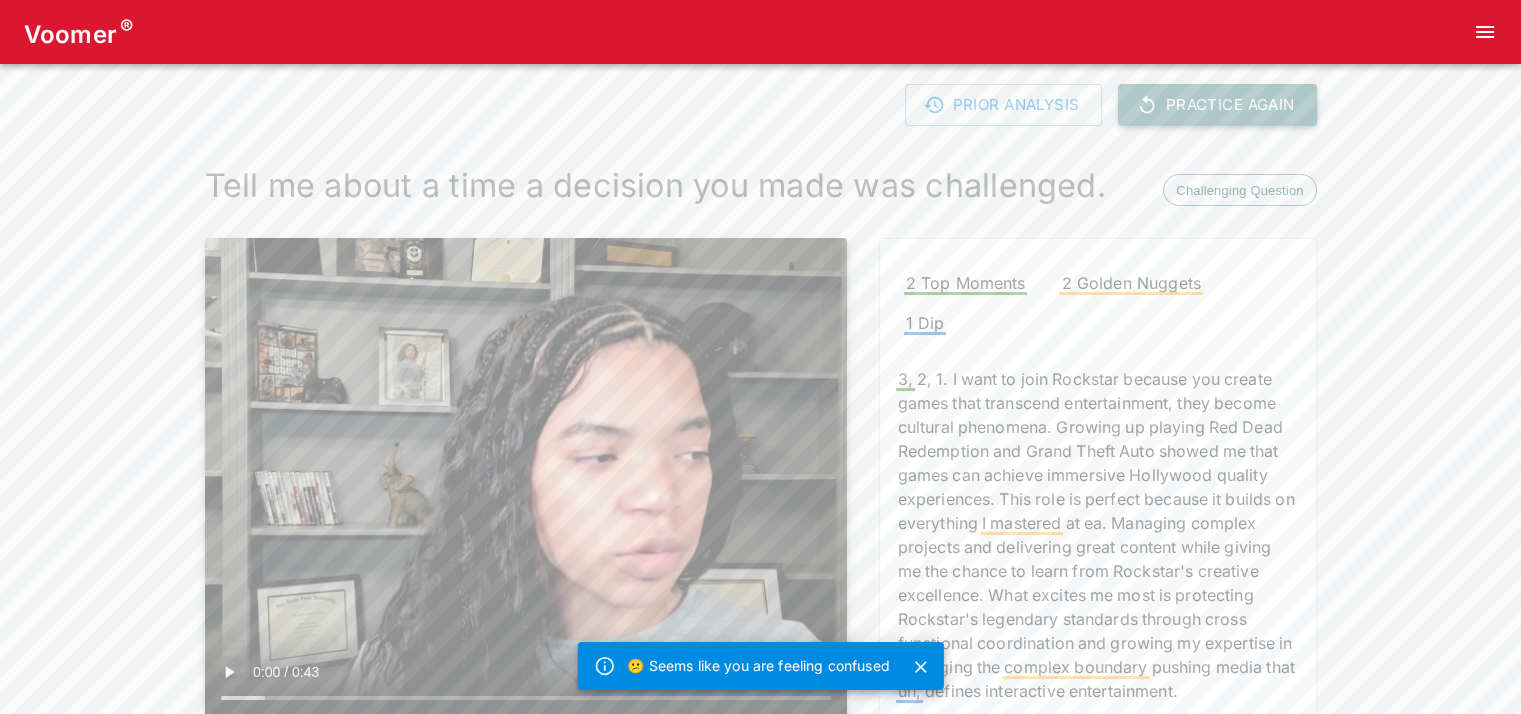 click on "Practice Again" at bounding box center [1217, 105] 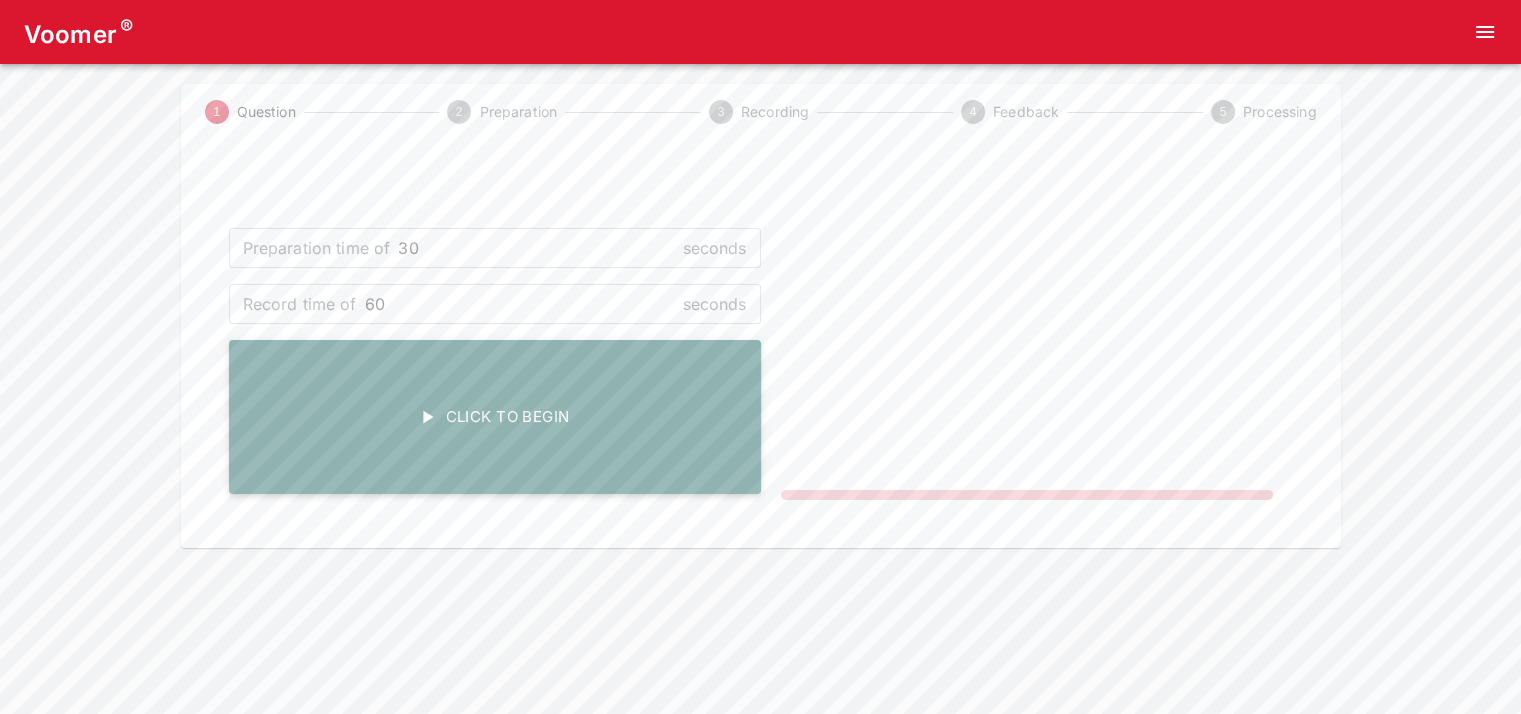 click on "Click To Begin" at bounding box center [495, 417] 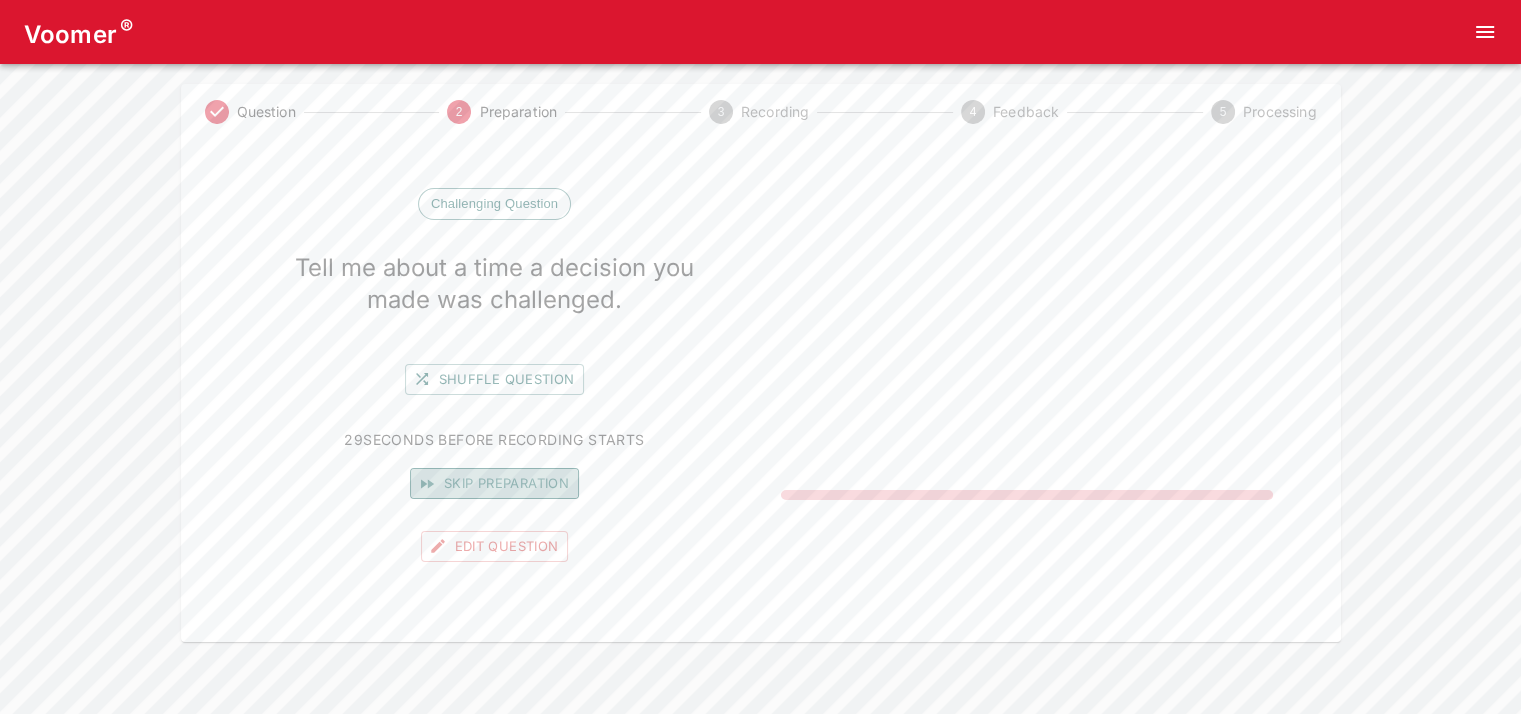 click on "Skip preparation" at bounding box center [494, 483] 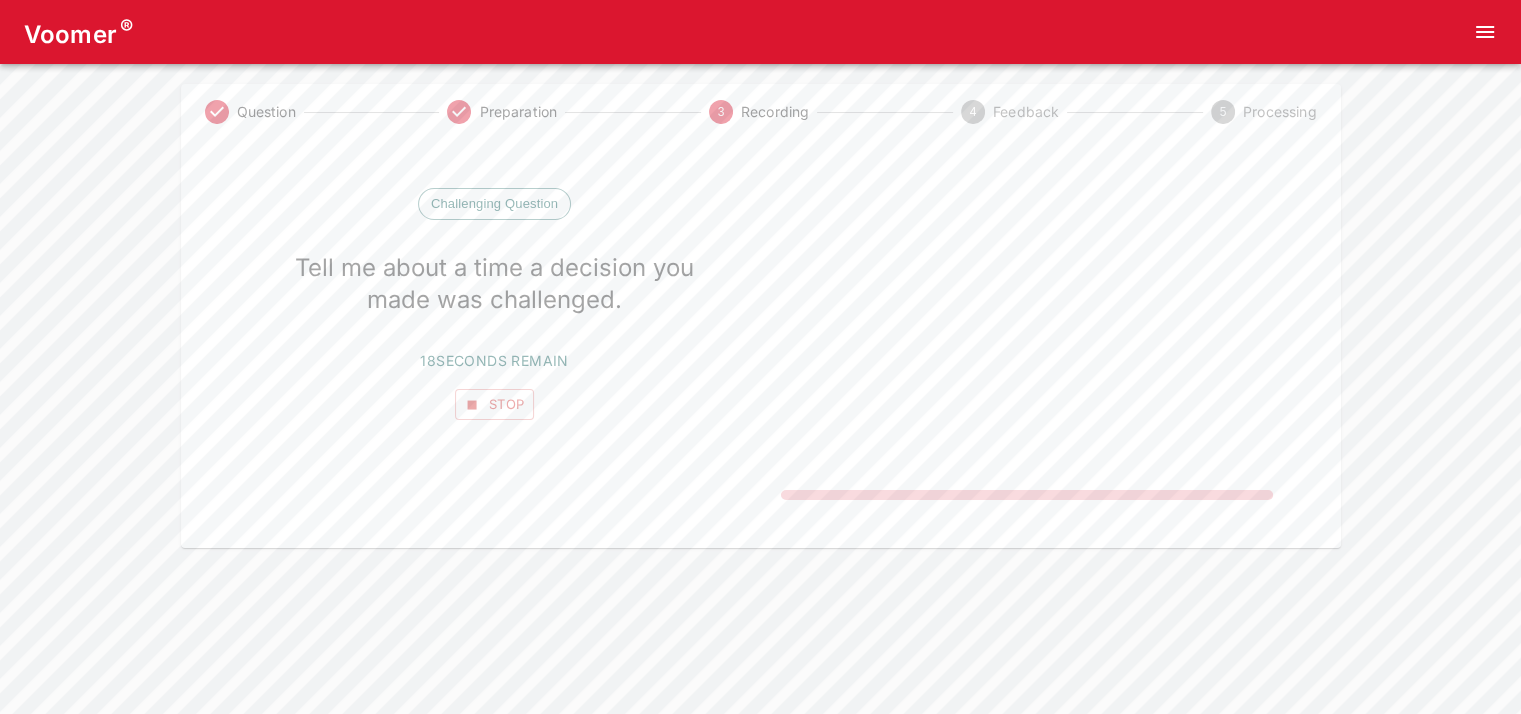 scroll, scrollTop: 16, scrollLeft: 0, axis: vertical 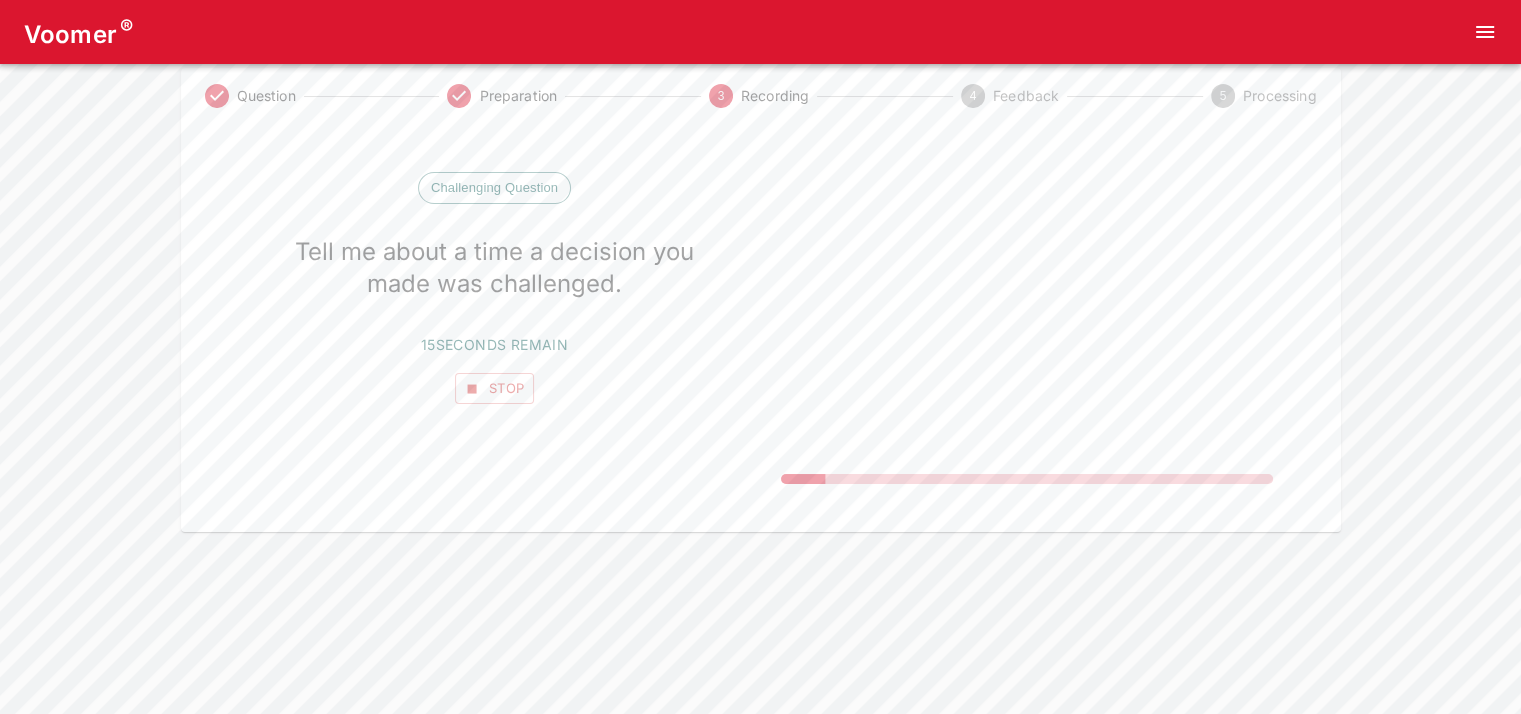click on "Stop" at bounding box center (495, 388) 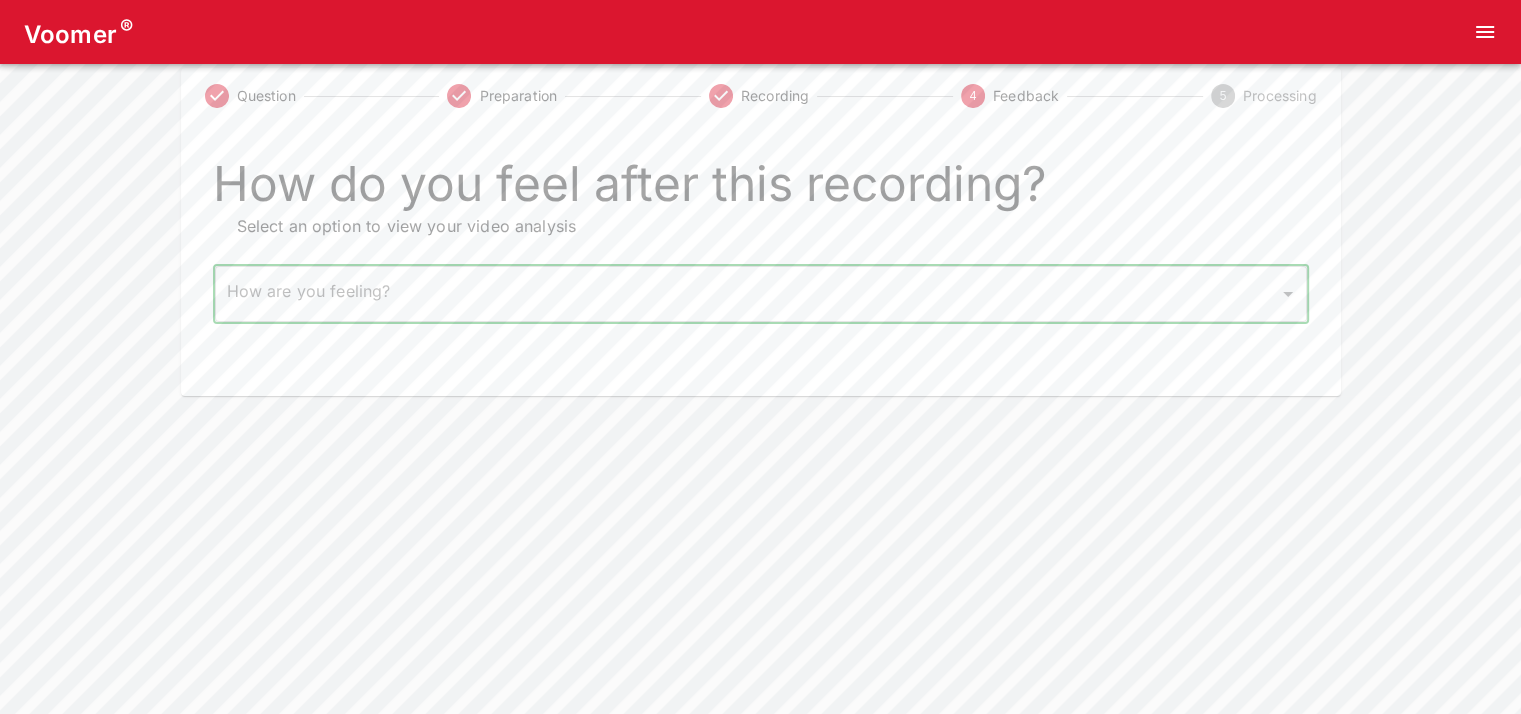 click on "Voomer ® Question Preparation Recording 4 Feedback 5 Processing How do you feel after this recording? Select an option to view your video analysis How are you feeling? ​ How are you feeling? Home Analysis Tokens: 0 Pricing Log Out" at bounding box center [760, 190] 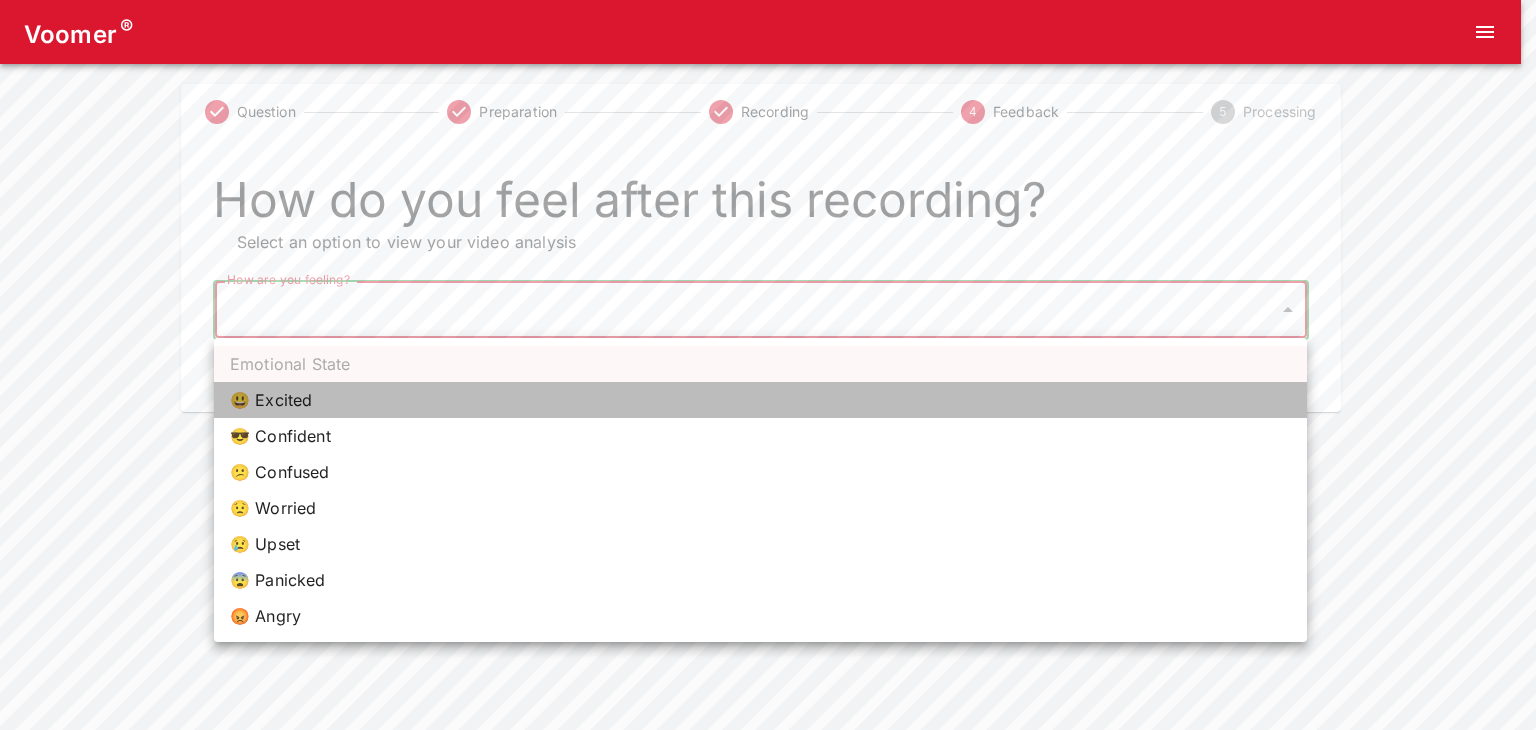 click on "😃 Excited" at bounding box center (760, 400) 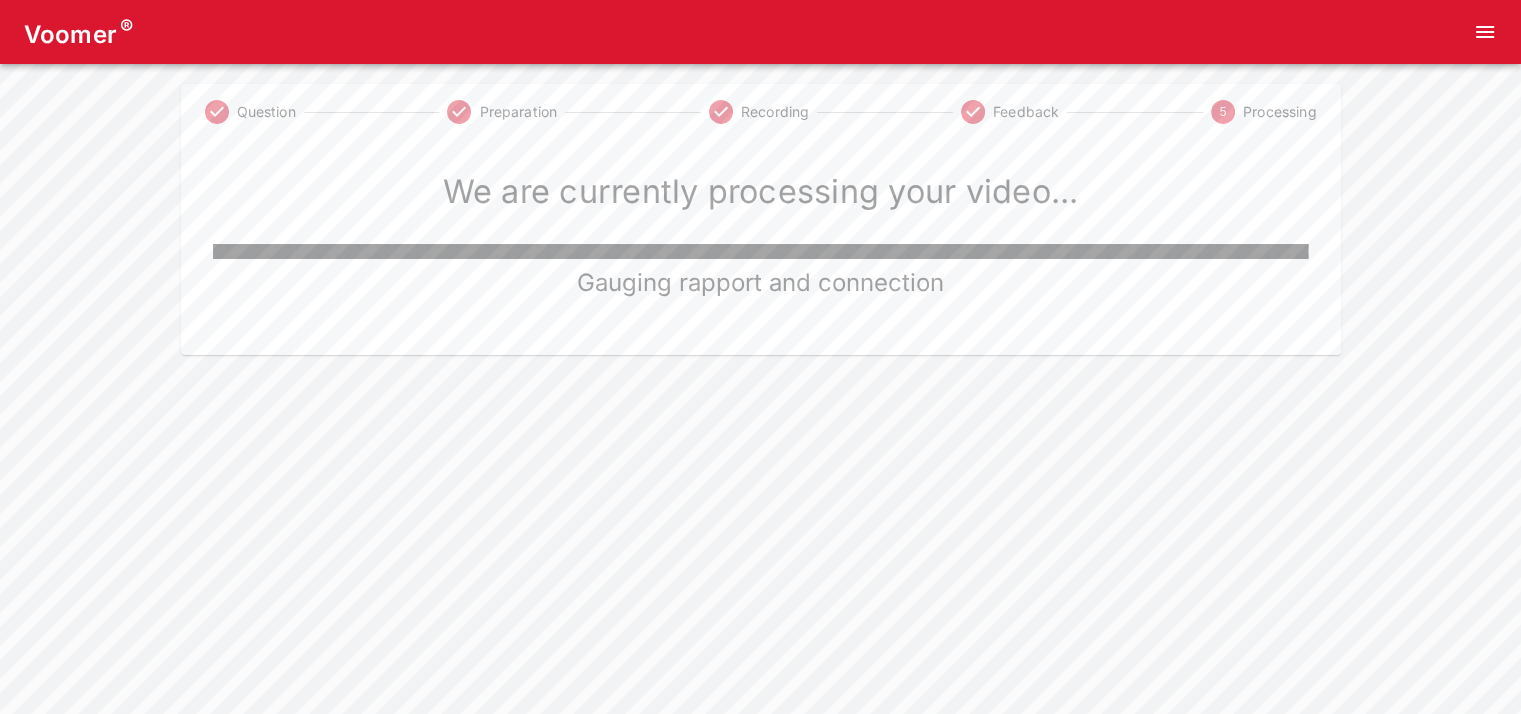 scroll, scrollTop: 0, scrollLeft: 0, axis: both 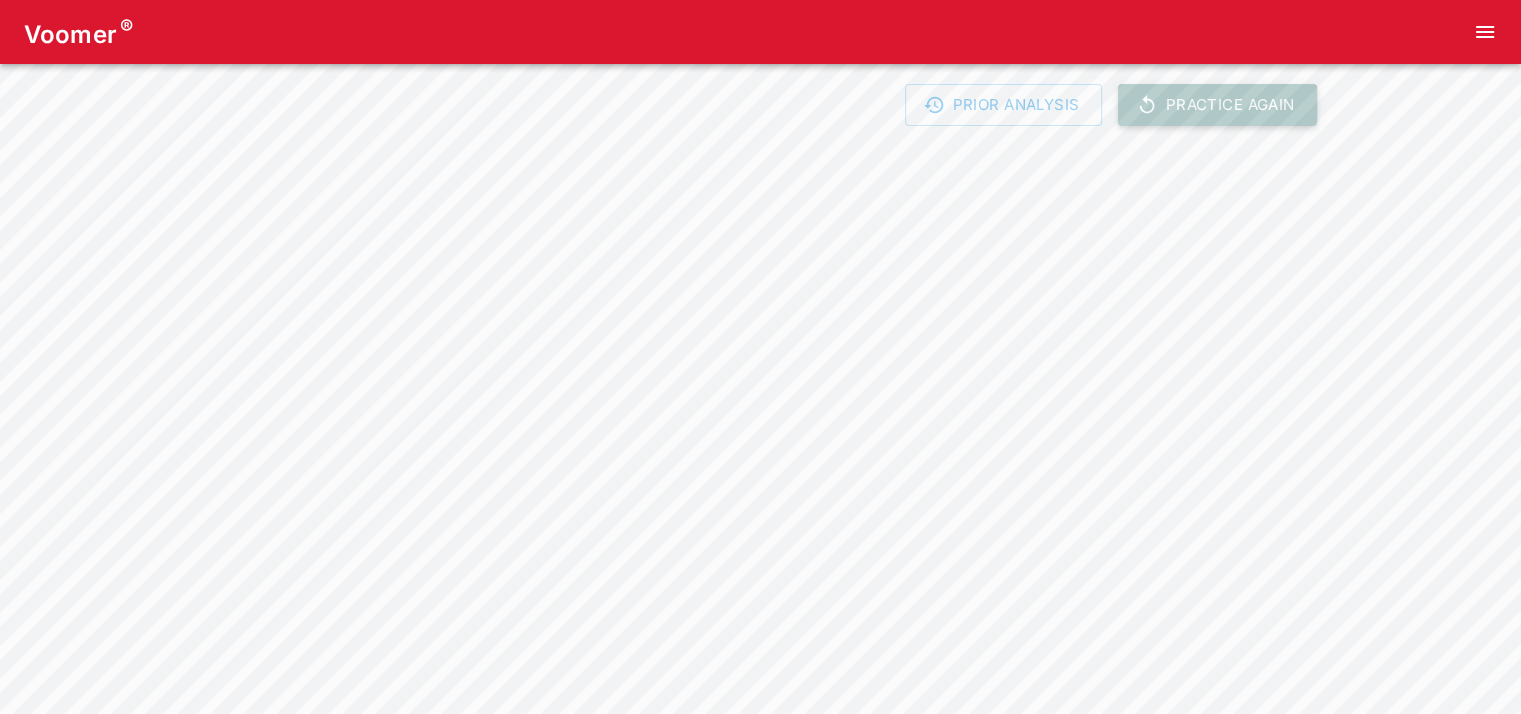 click on "Practice Again" at bounding box center [1217, 105] 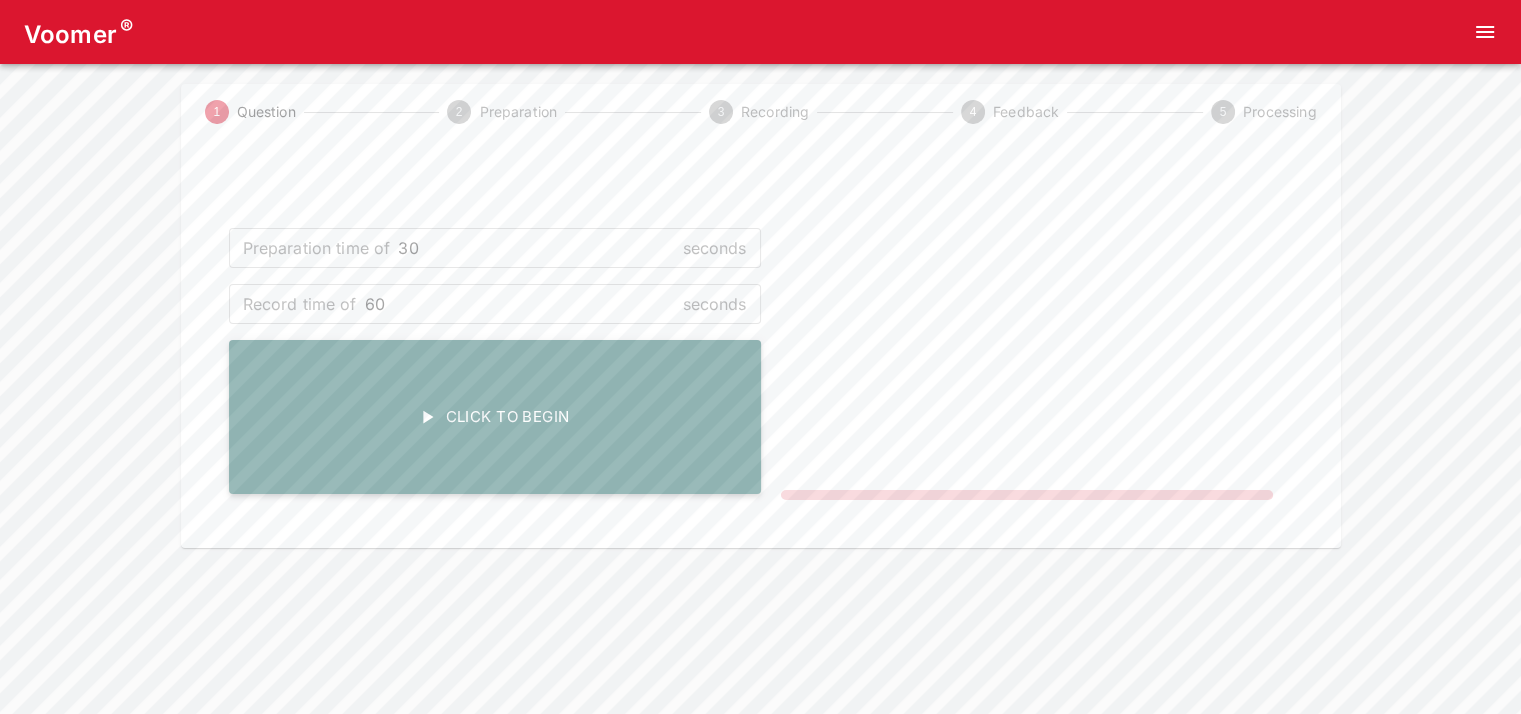 click on "Click To Begin" at bounding box center (495, 417) 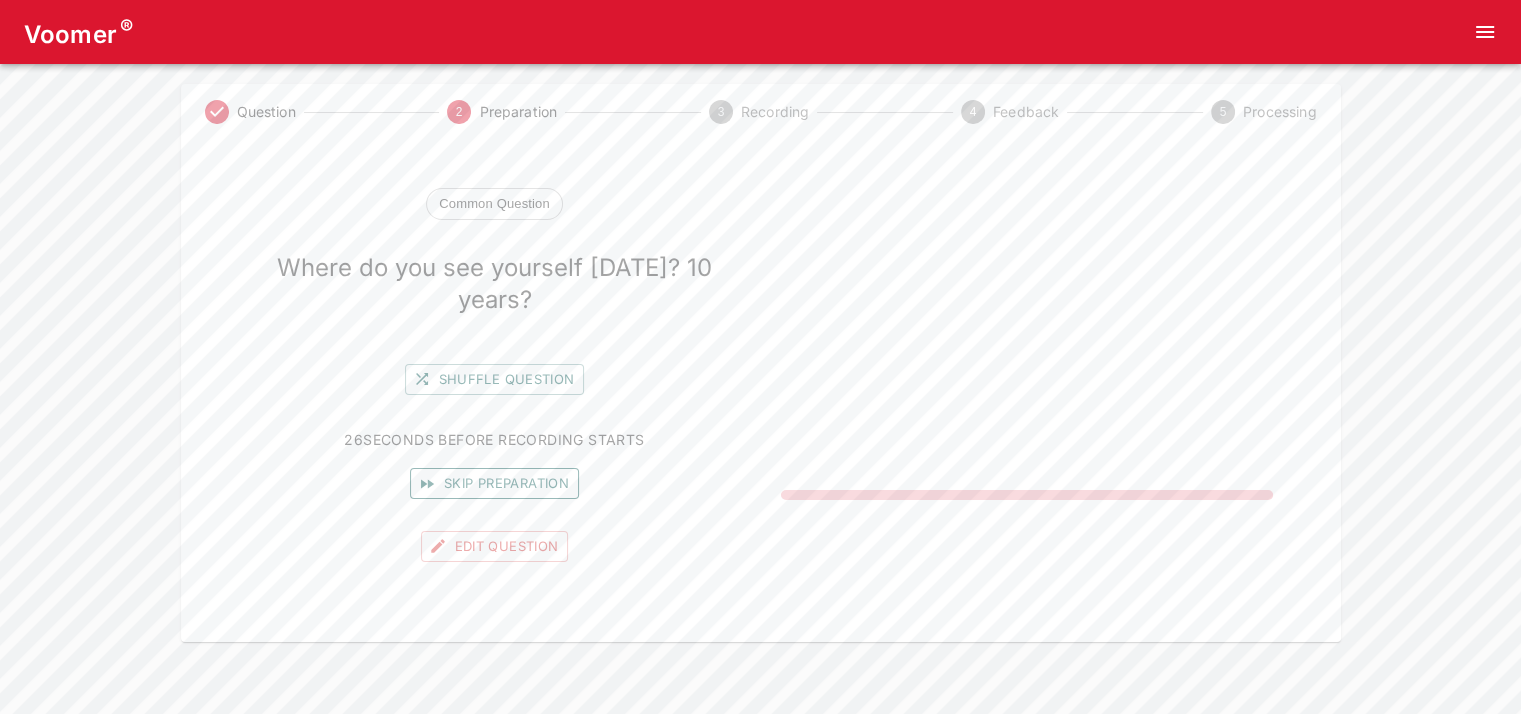 click on "Skip preparation" at bounding box center (494, 483) 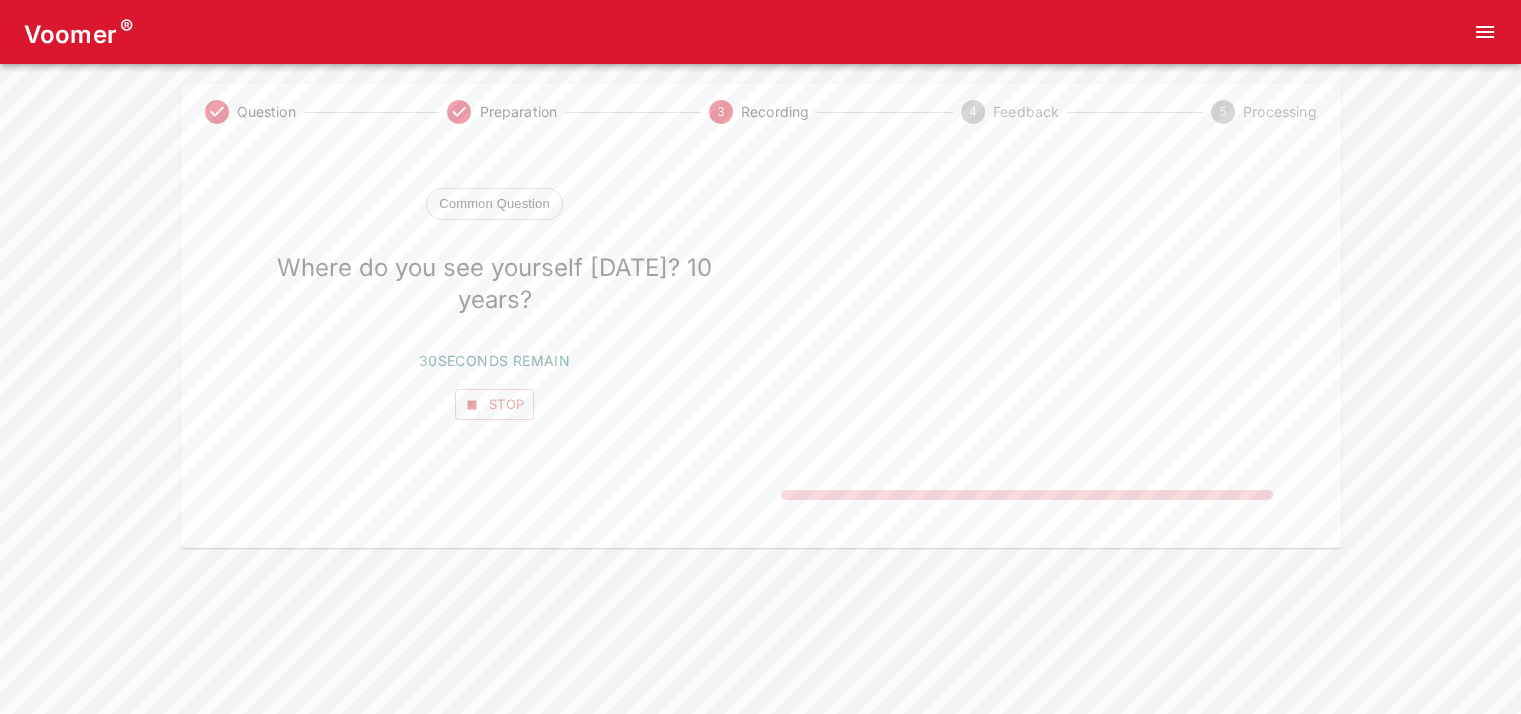 scroll, scrollTop: 16, scrollLeft: 0, axis: vertical 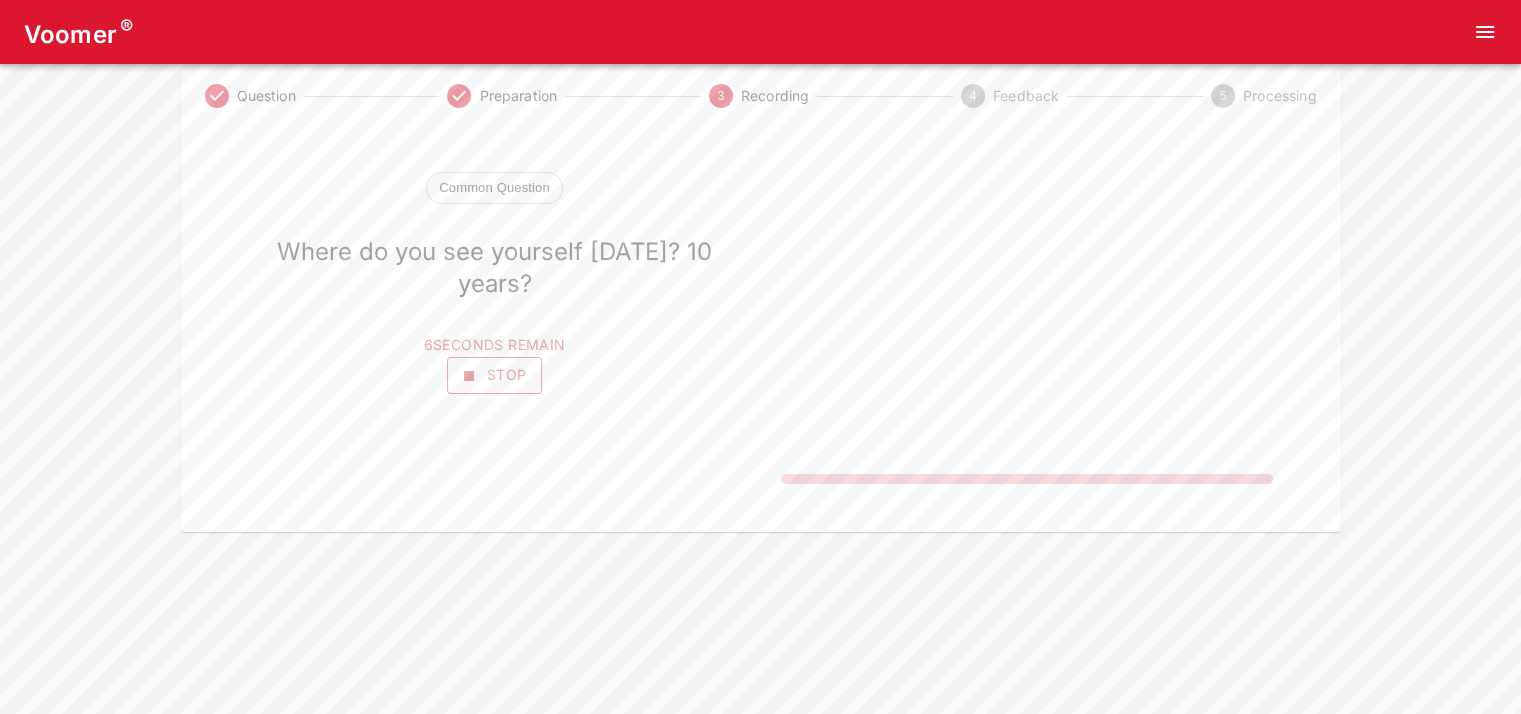 click on "Stop" at bounding box center (495, 375) 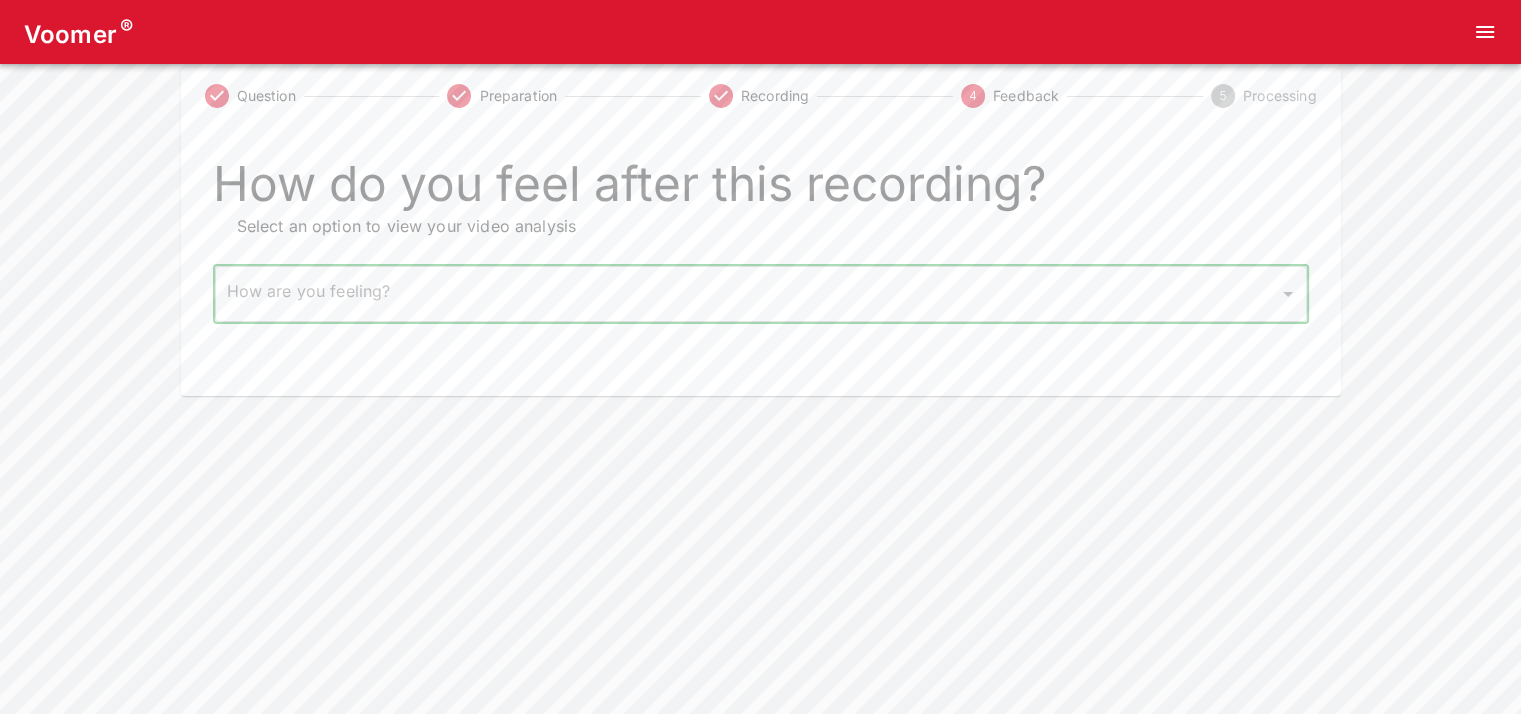 click on "Voomer ® Question Preparation Recording 4 Feedback 5 Processing How do you feel after this recording? Select an option to view your video analysis How are you feeling? ​ How are you feeling? Home Analysis Tokens: 0 Pricing Log Out" at bounding box center (760, 190) 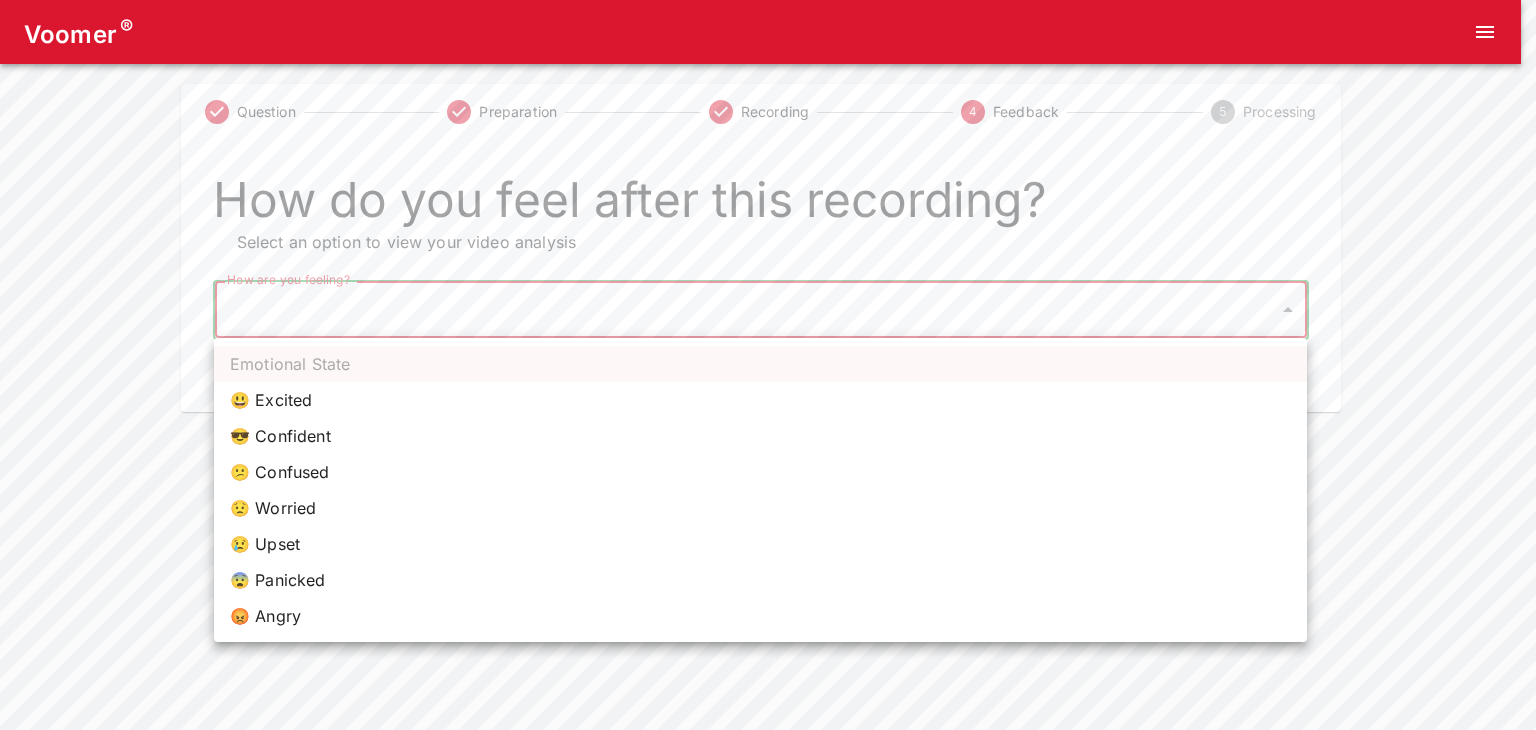 click on "😎 Confident" at bounding box center [760, 436] 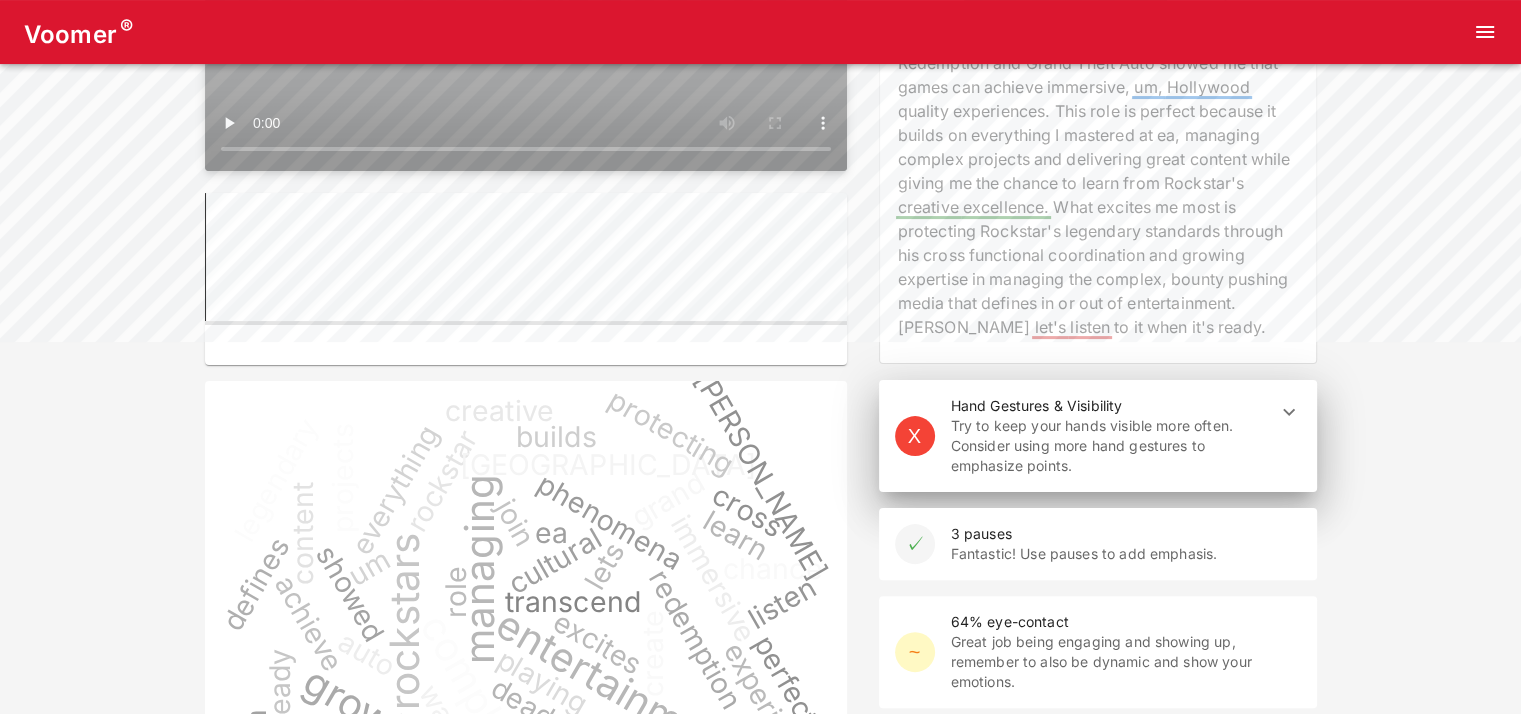 scroll, scrollTop: 500, scrollLeft: 0, axis: vertical 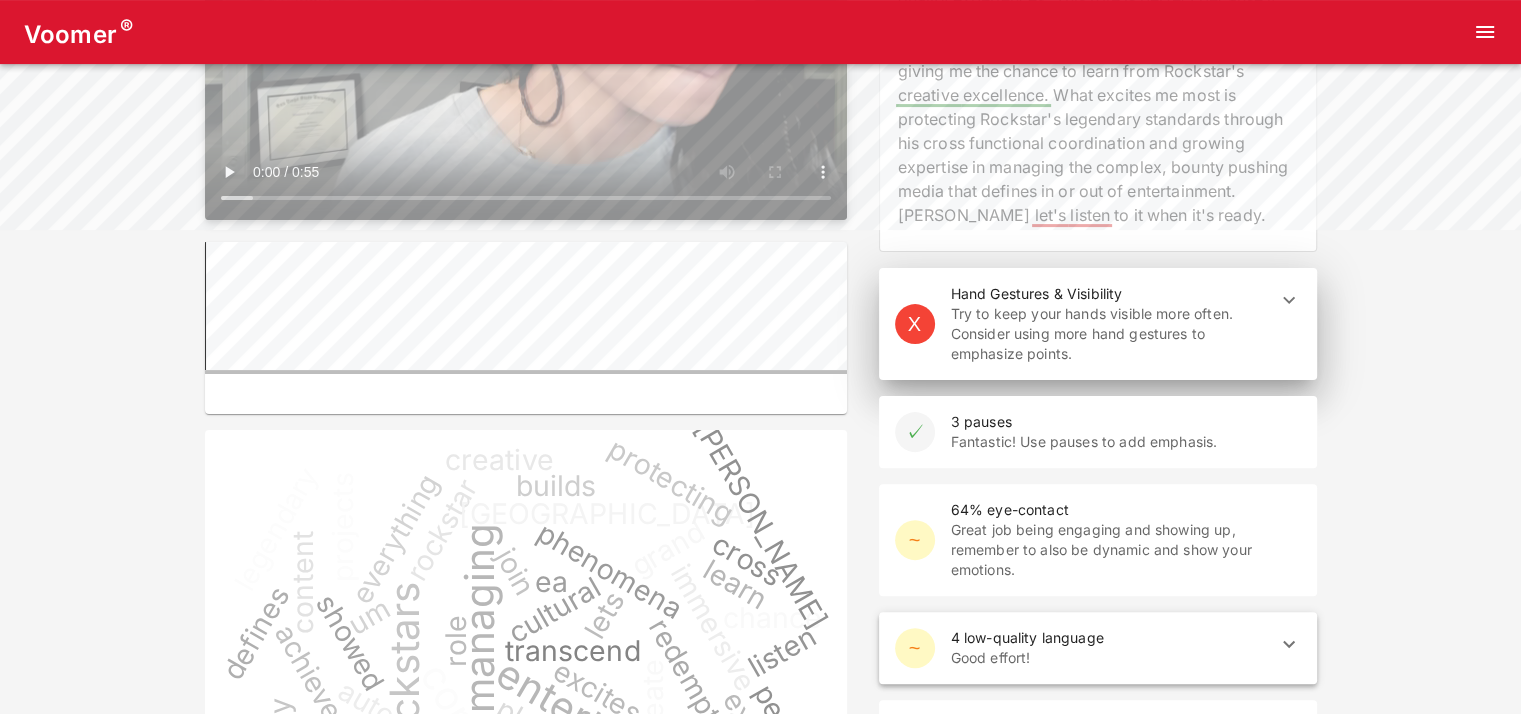 click on "Try to keep your hands visible more often. Consider using more hand gestures to emphasize points." at bounding box center (1110, 334) 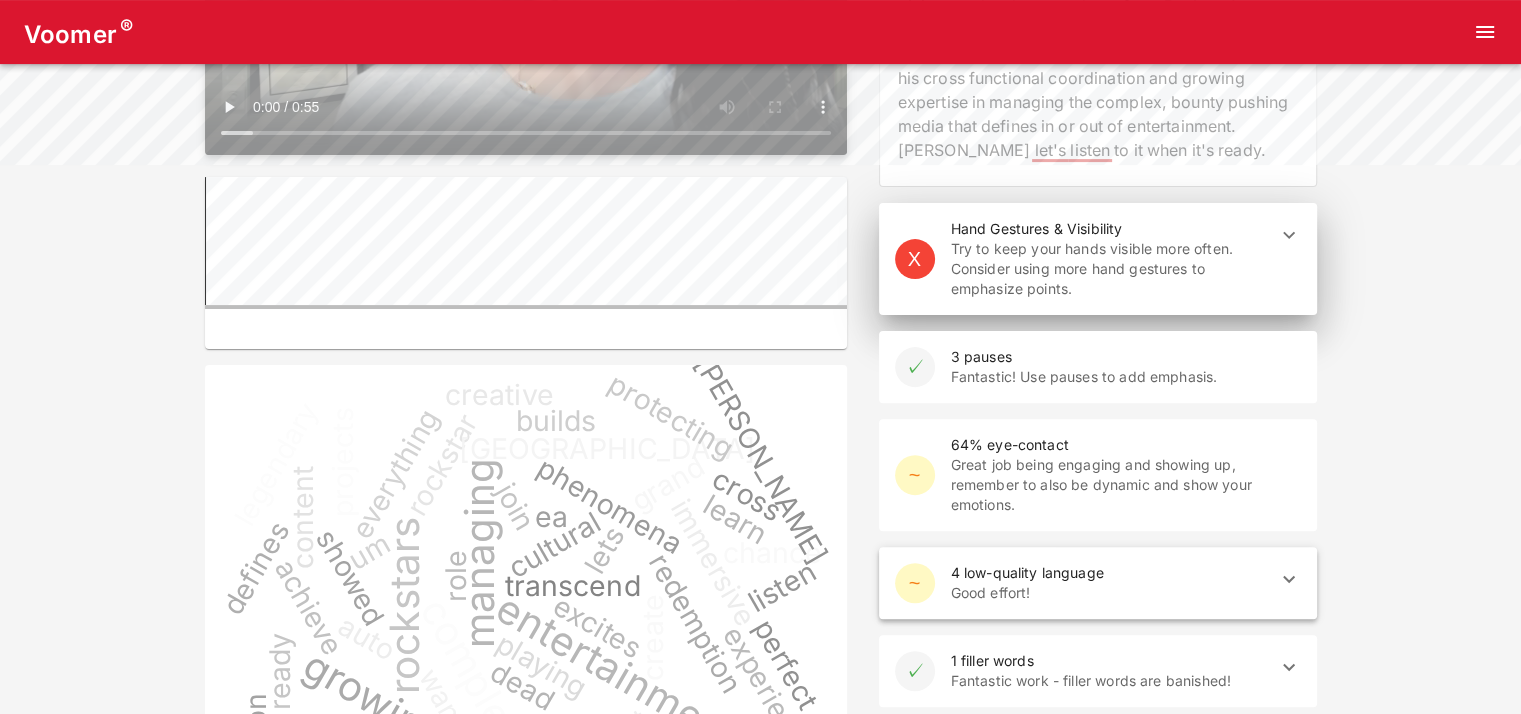 scroll, scrollTop: 600, scrollLeft: 0, axis: vertical 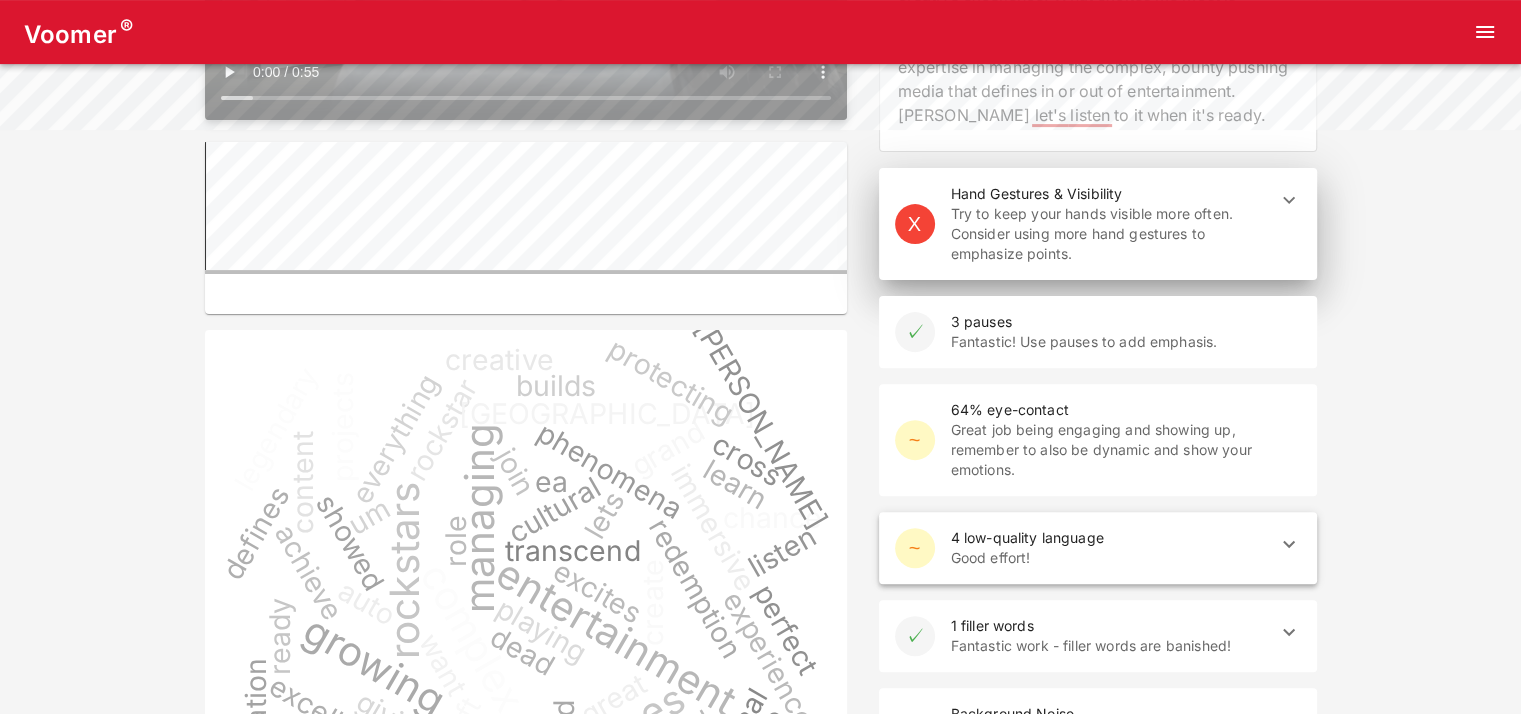 click on "Good effort!" at bounding box center (1110, 558) 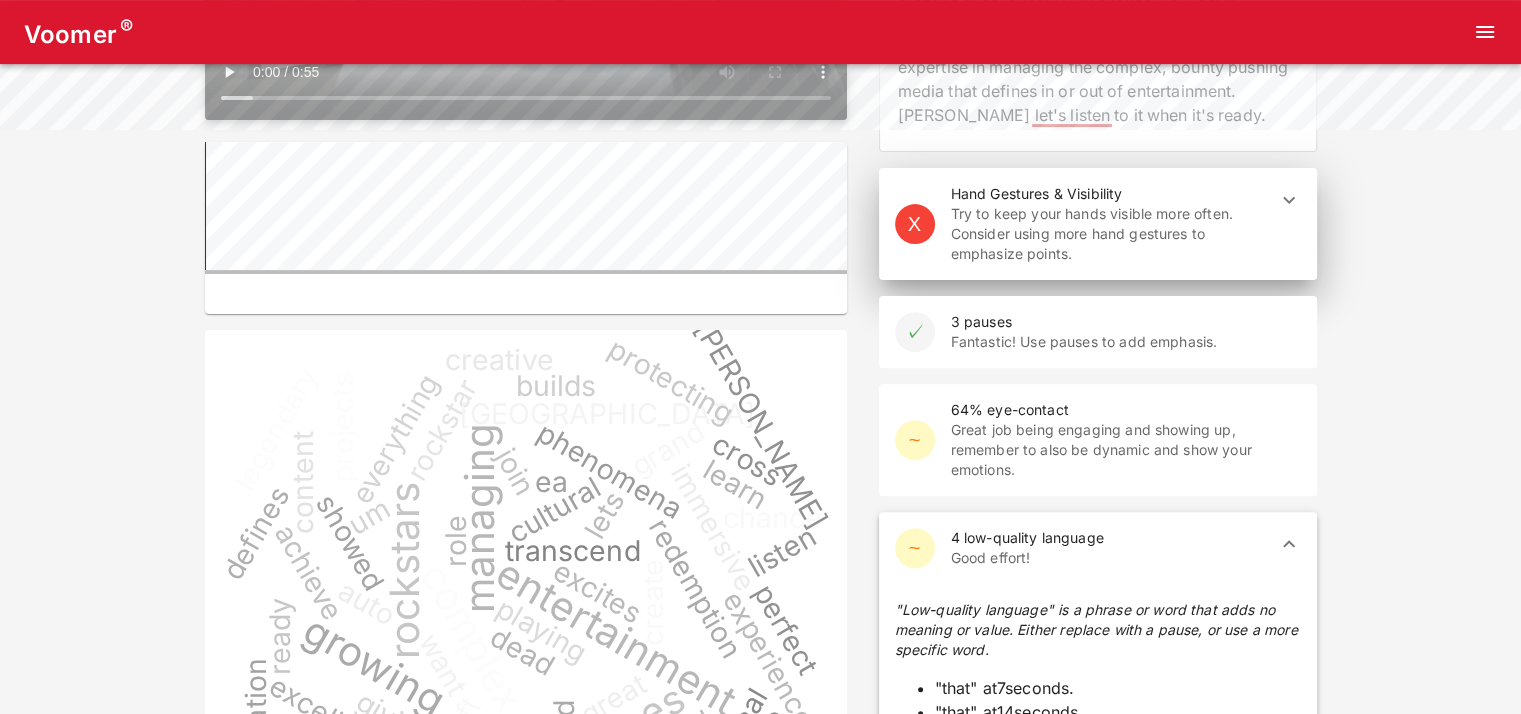 click on "Good effort!" at bounding box center (1110, 558) 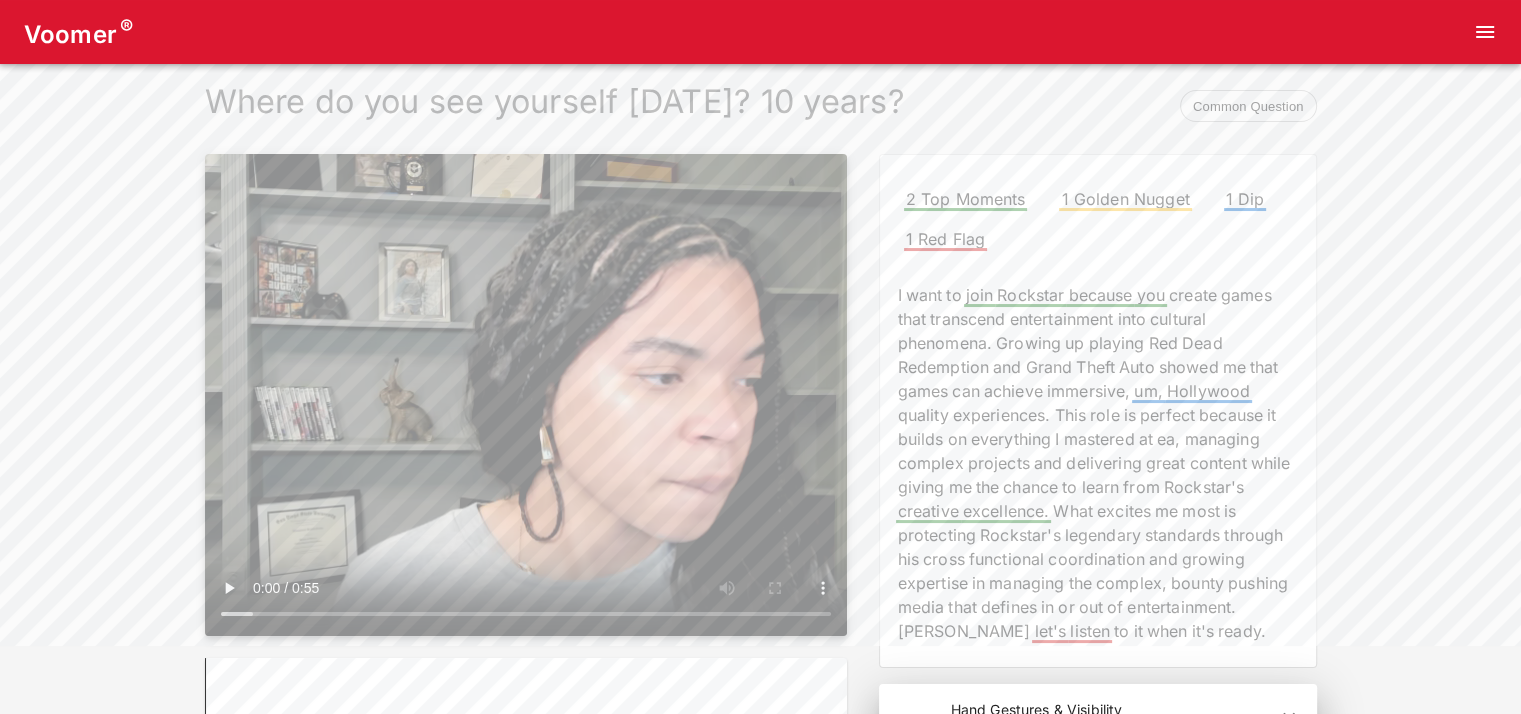 scroll, scrollTop: 0, scrollLeft: 0, axis: both 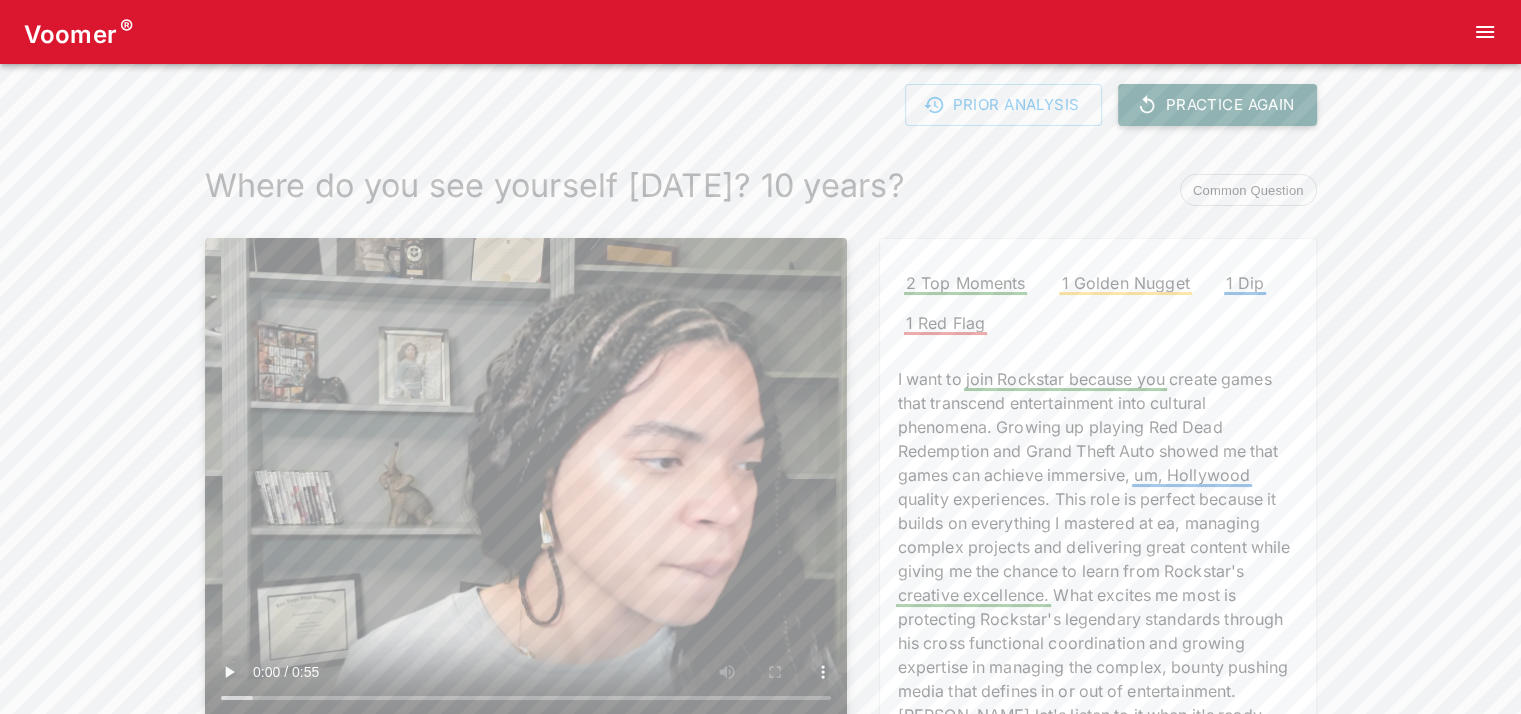 click on "Practice Again" at bounding box center (1217, 105) 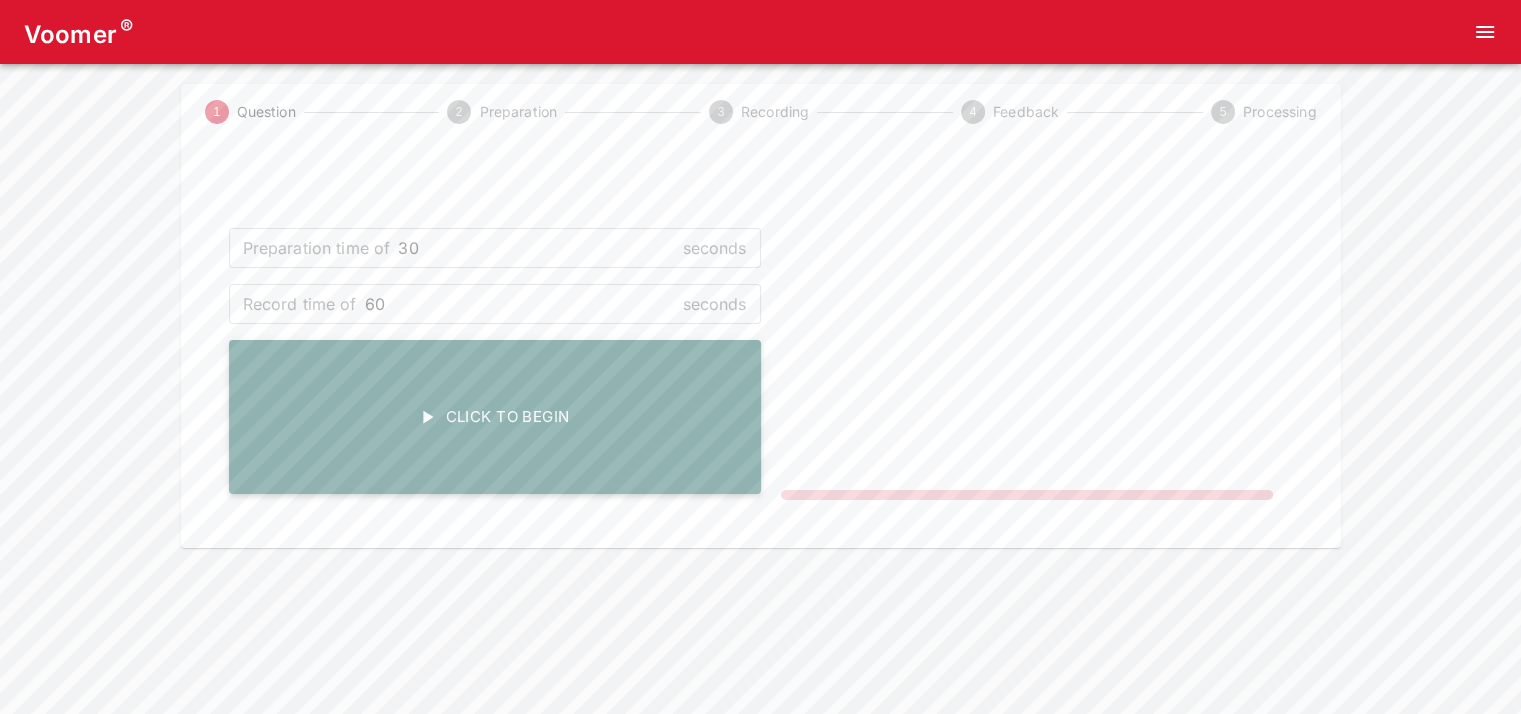 click on "Click To Begin" at bounding box center (495, 417) 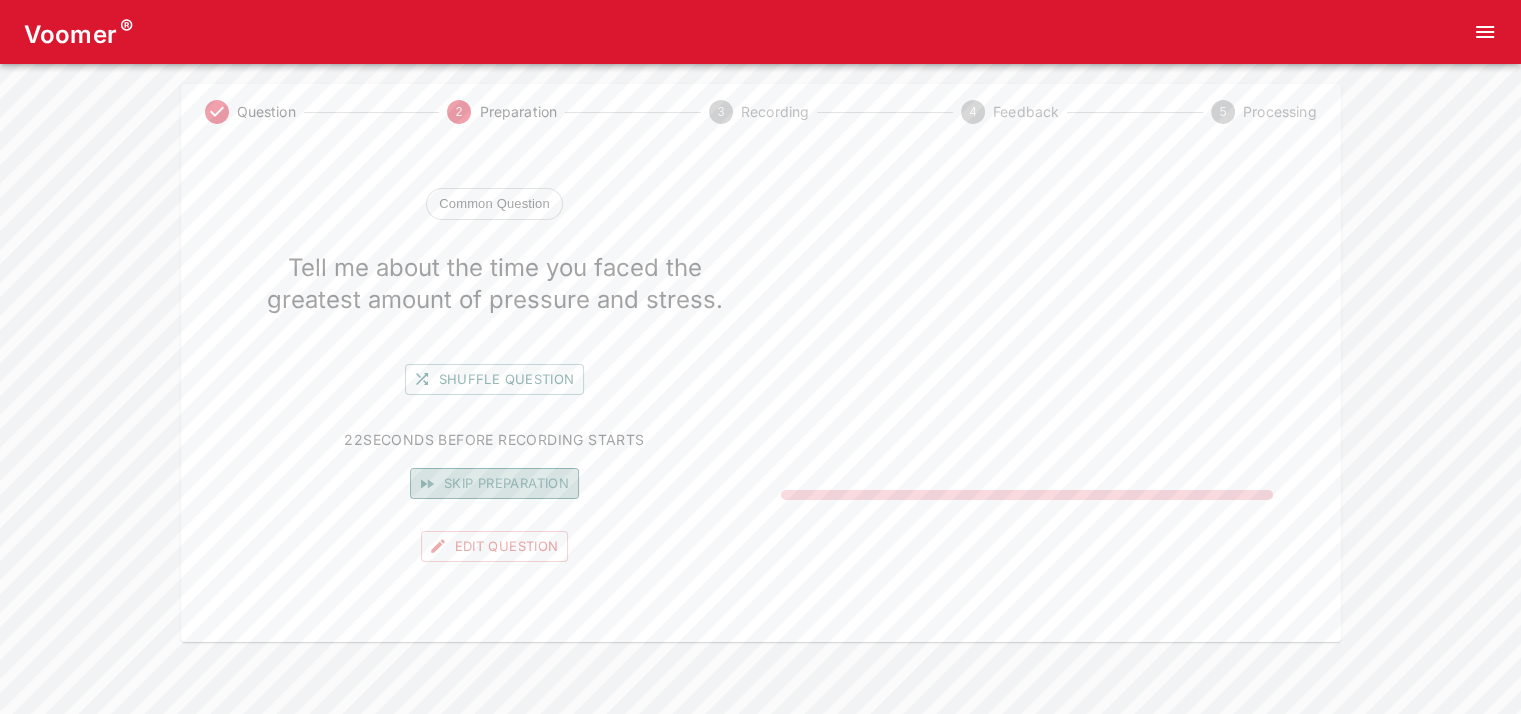 click on "Skip preparation" at bounding box center [494, 483] 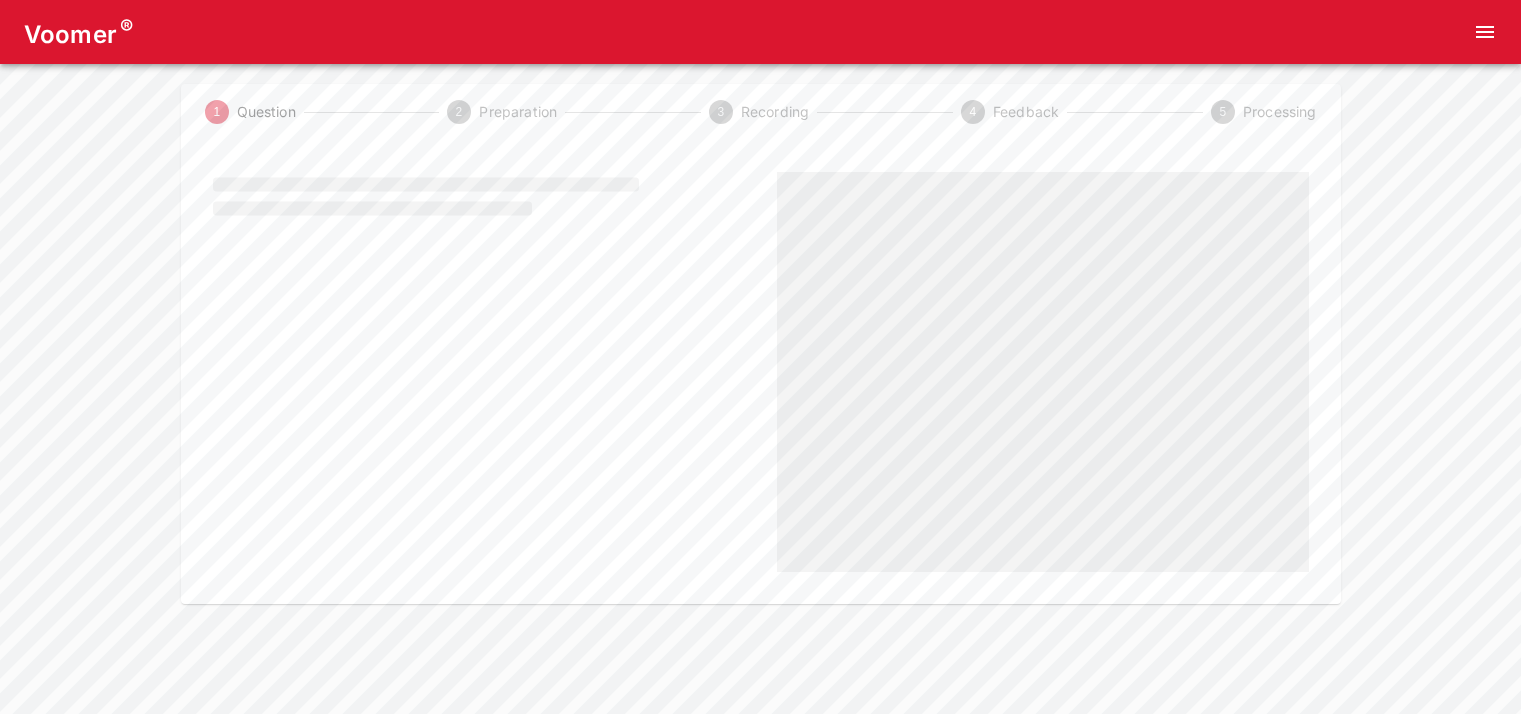 scroll, scrollTop: 0, scrollLeft: 0, axis: both 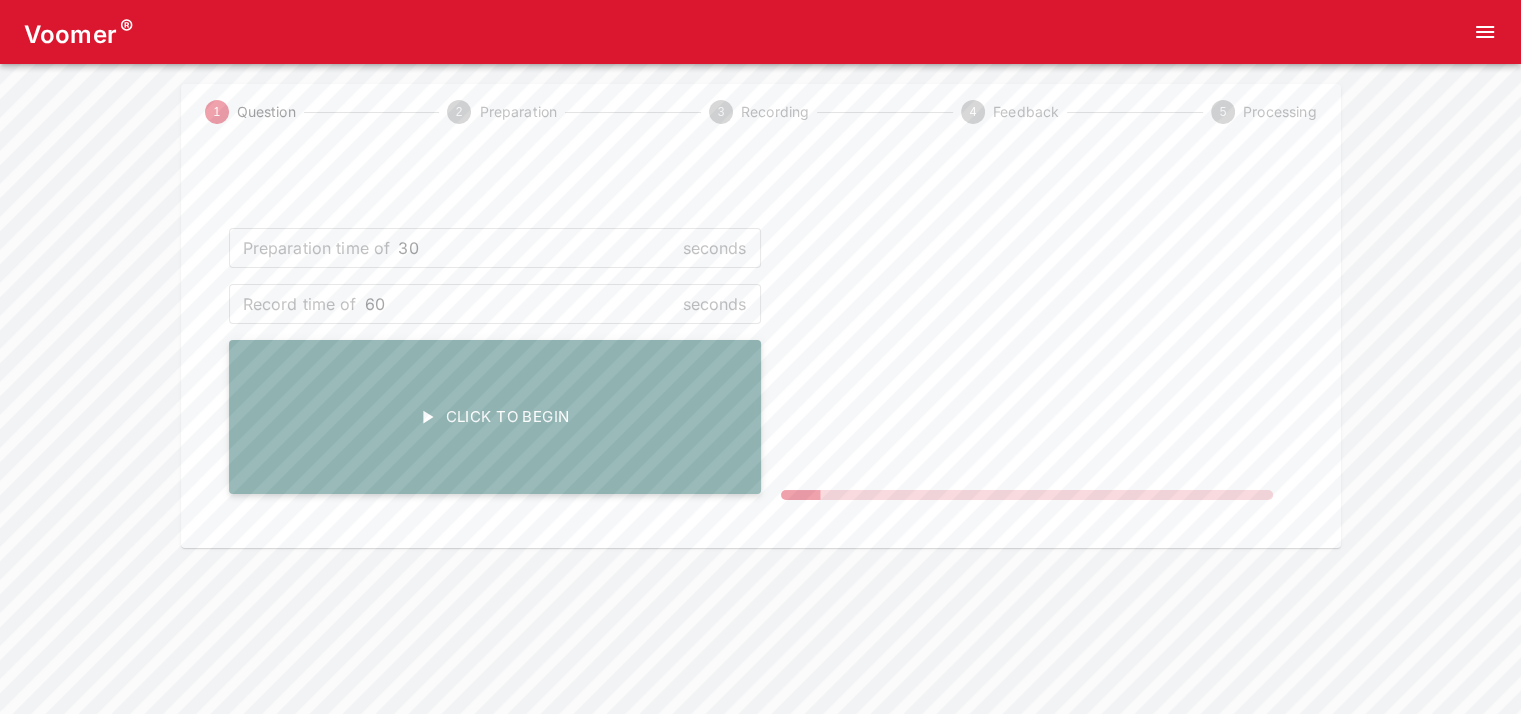 click on "Click To Begin" at bounding box center [495, 417] 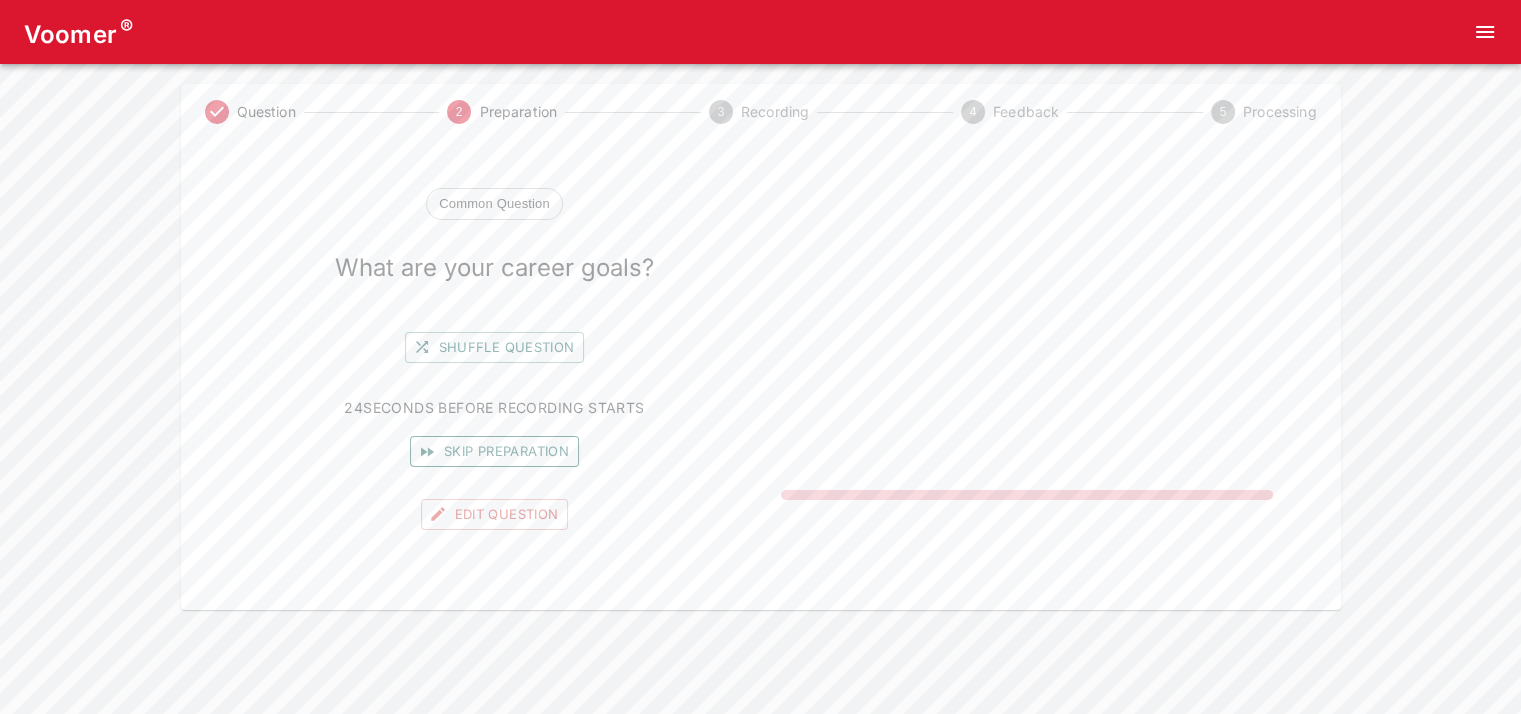 click on "Skip preparation" at bounding box center [494, 451] 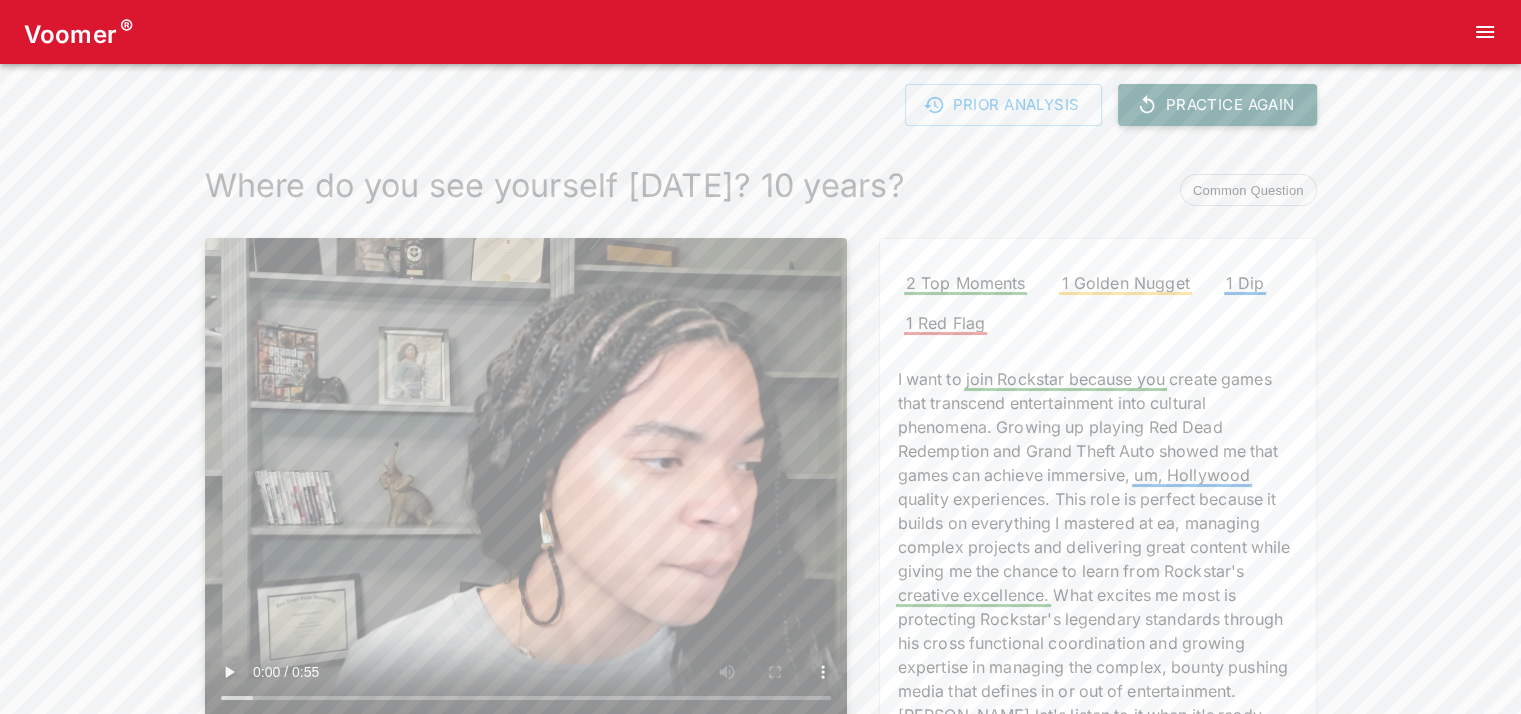 click 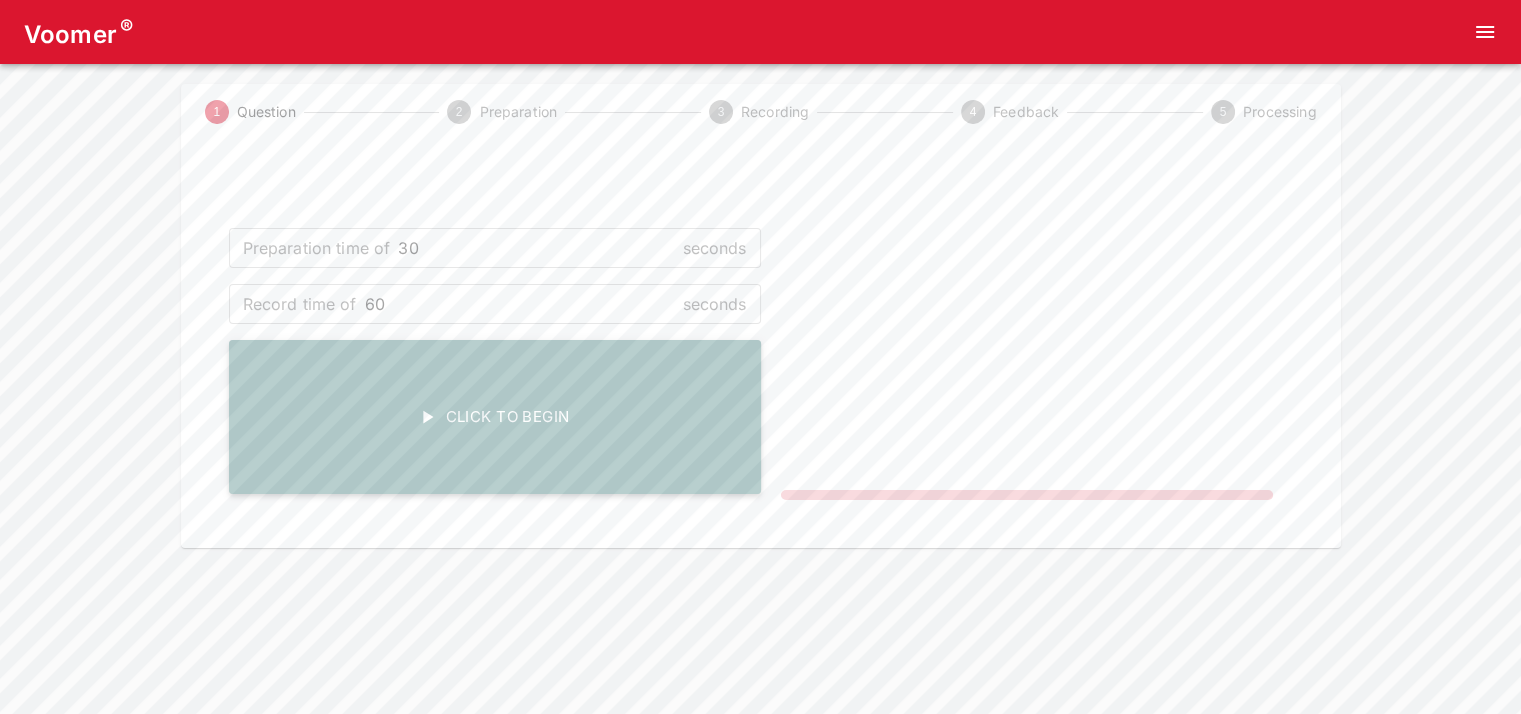click on "Click To Begin" at bounding box center [495, 417] 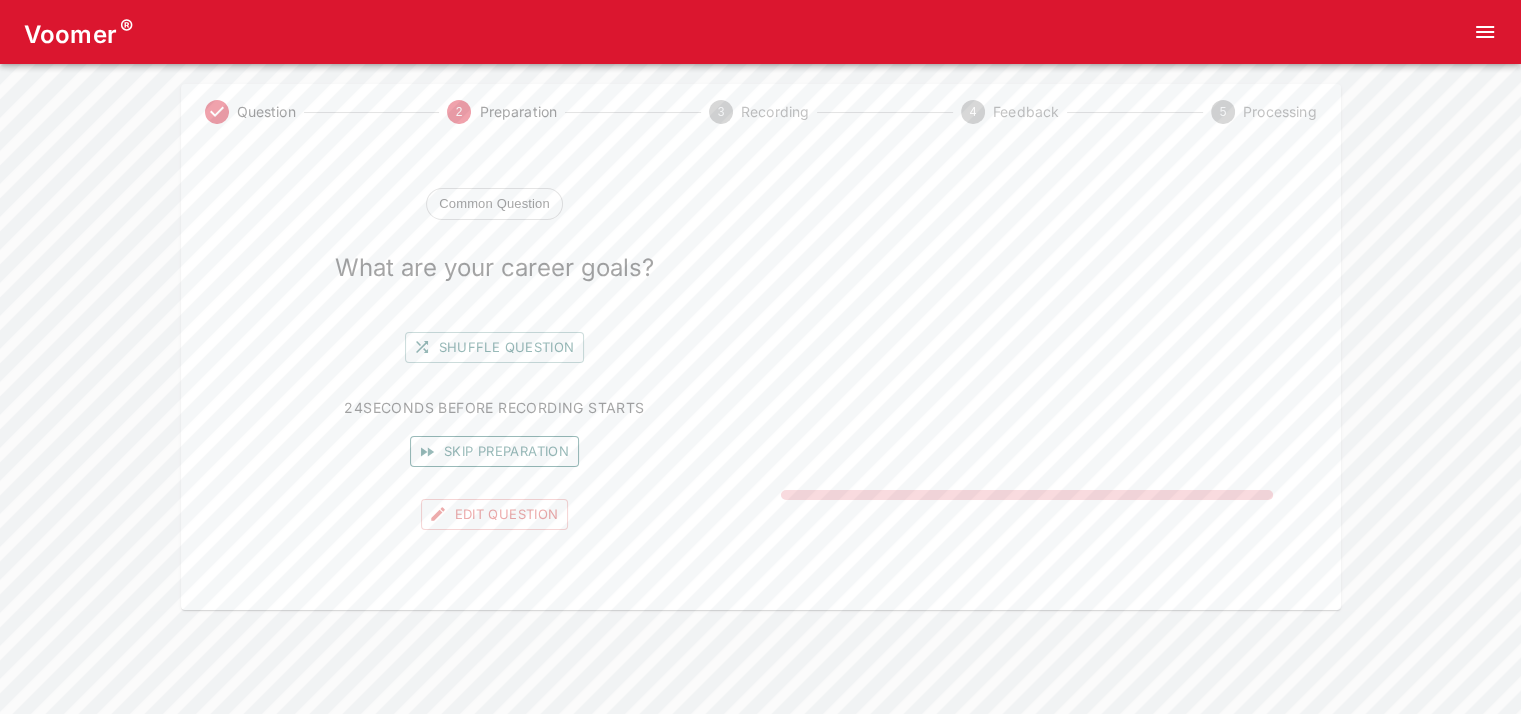 click on "Skip preparation" at bounding box center [494, 451] 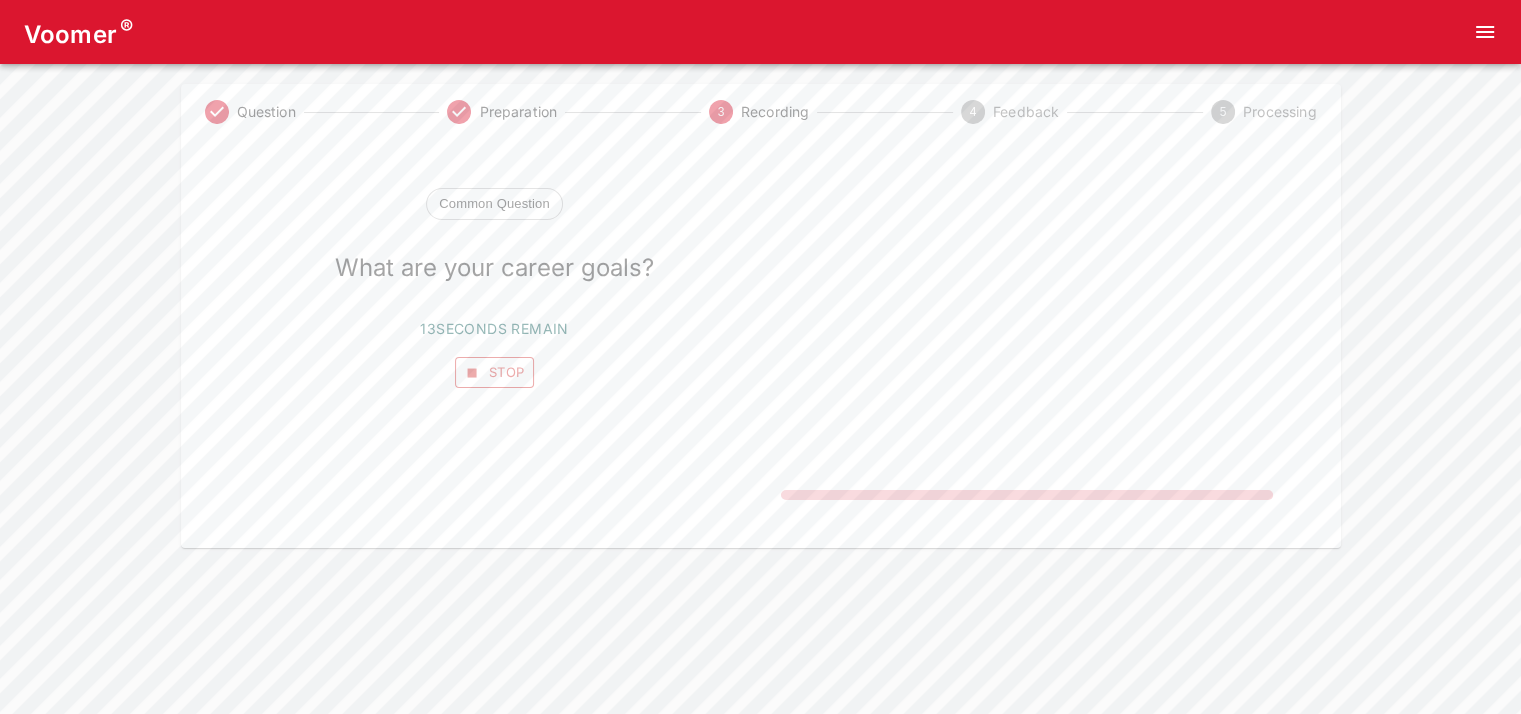 click on "Stop" at bounding box center [495, 372] 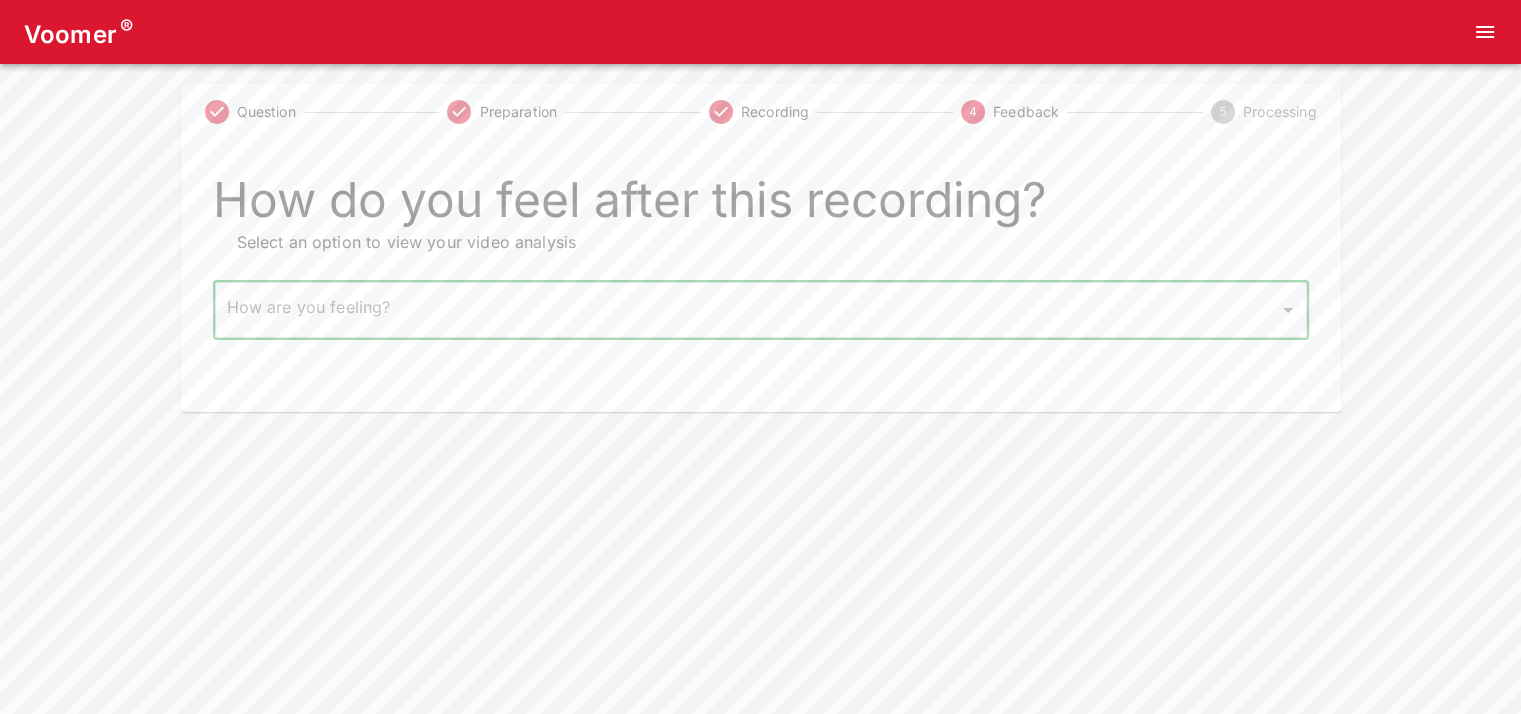click on "How do you feel after this recording? Select an option to view your video analysis How are you feeling? ​ How are you feeling?" at bounding box center (761, 276) 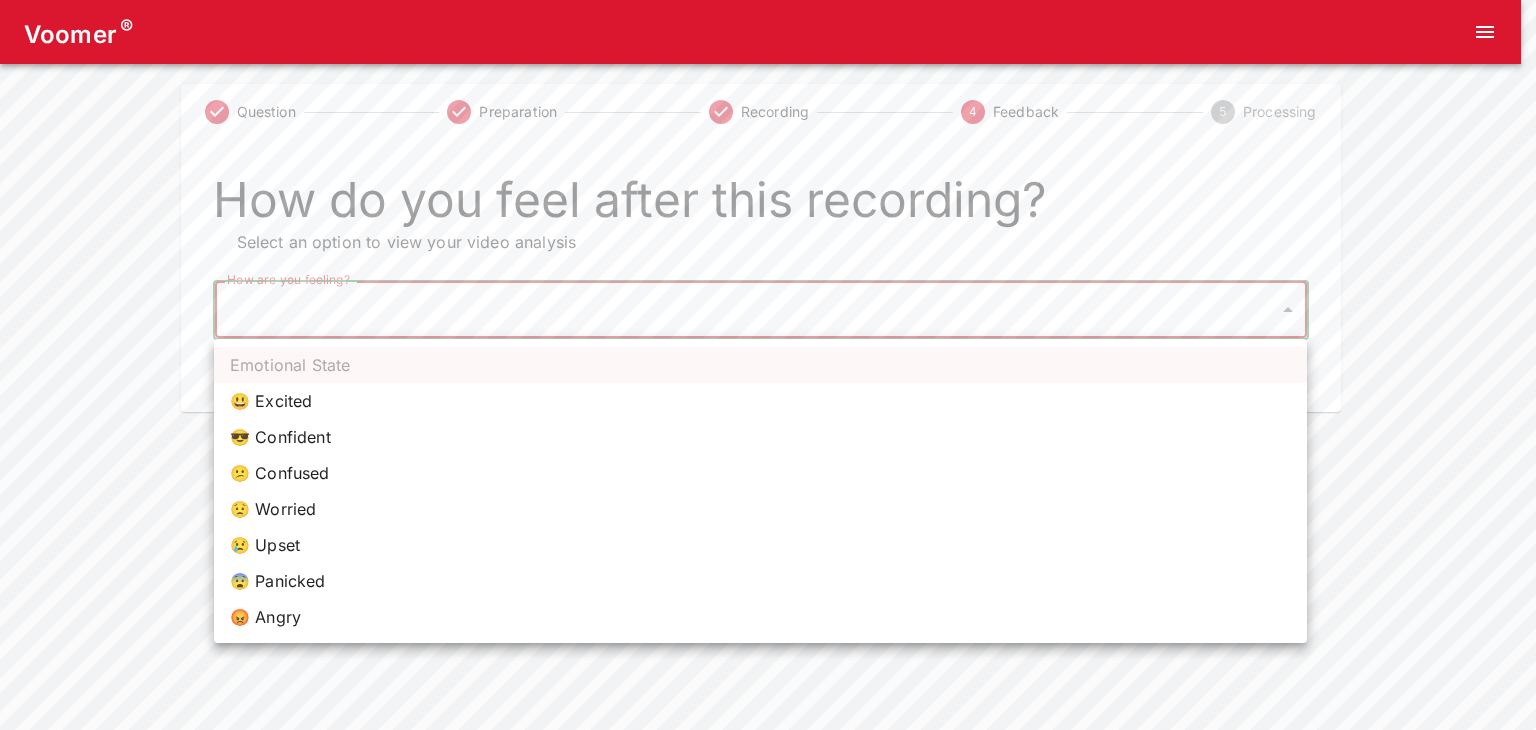 click on "Voomer ® Question Preparation Recording 4 Feedback 5 Processing How do you feel after this recording? Select an option to view your video analysis How are you feeling? ​ How are you feeling? Home Analysis Tokens: 0 Pricing Log Out Emotional State  😃 Excited  😎 Confident  😕 Confused 😟 Worried  😢 Upset  😨 Panicked  😡 Angry" at bounding box center [768, 206] 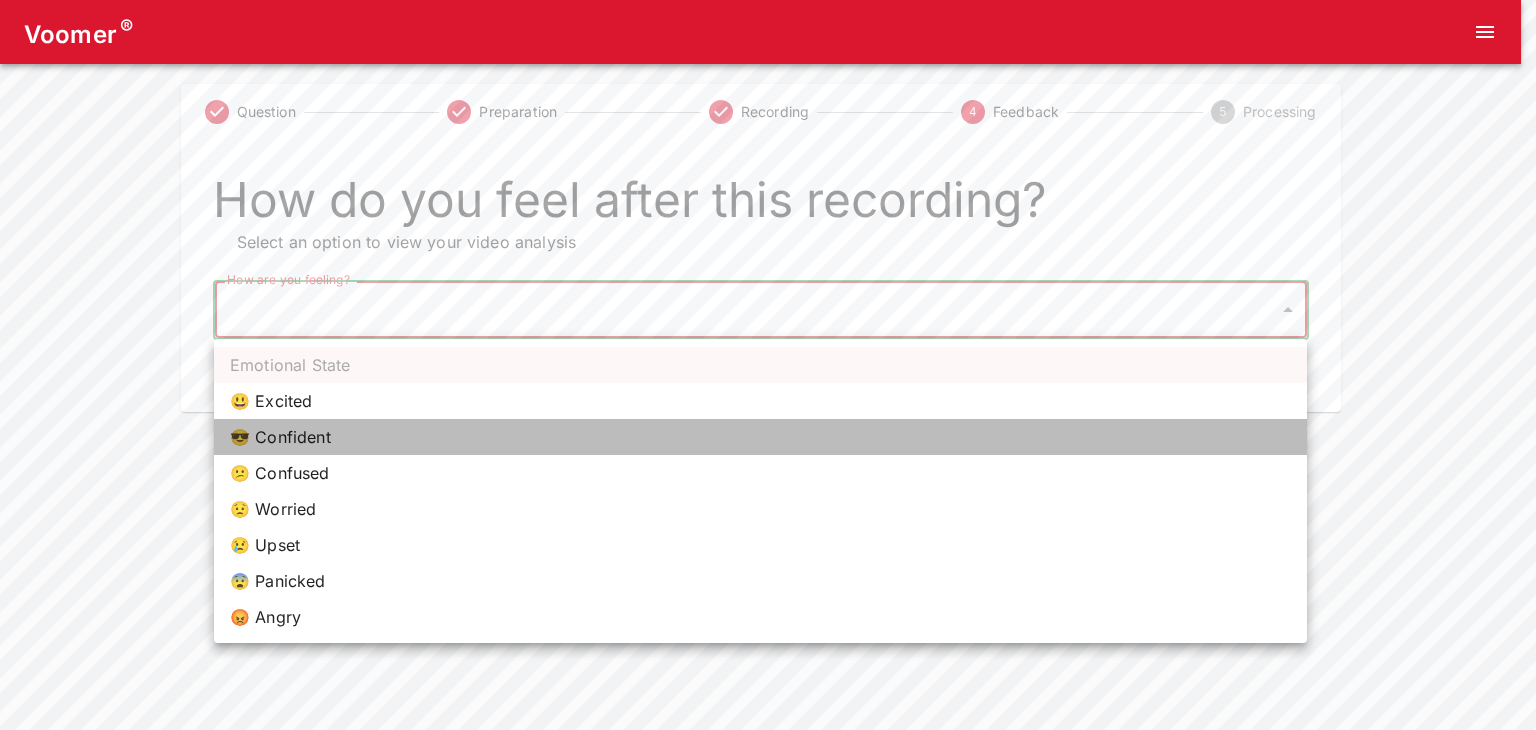 click on "😎 Confident" at bounding box center (760, 437) 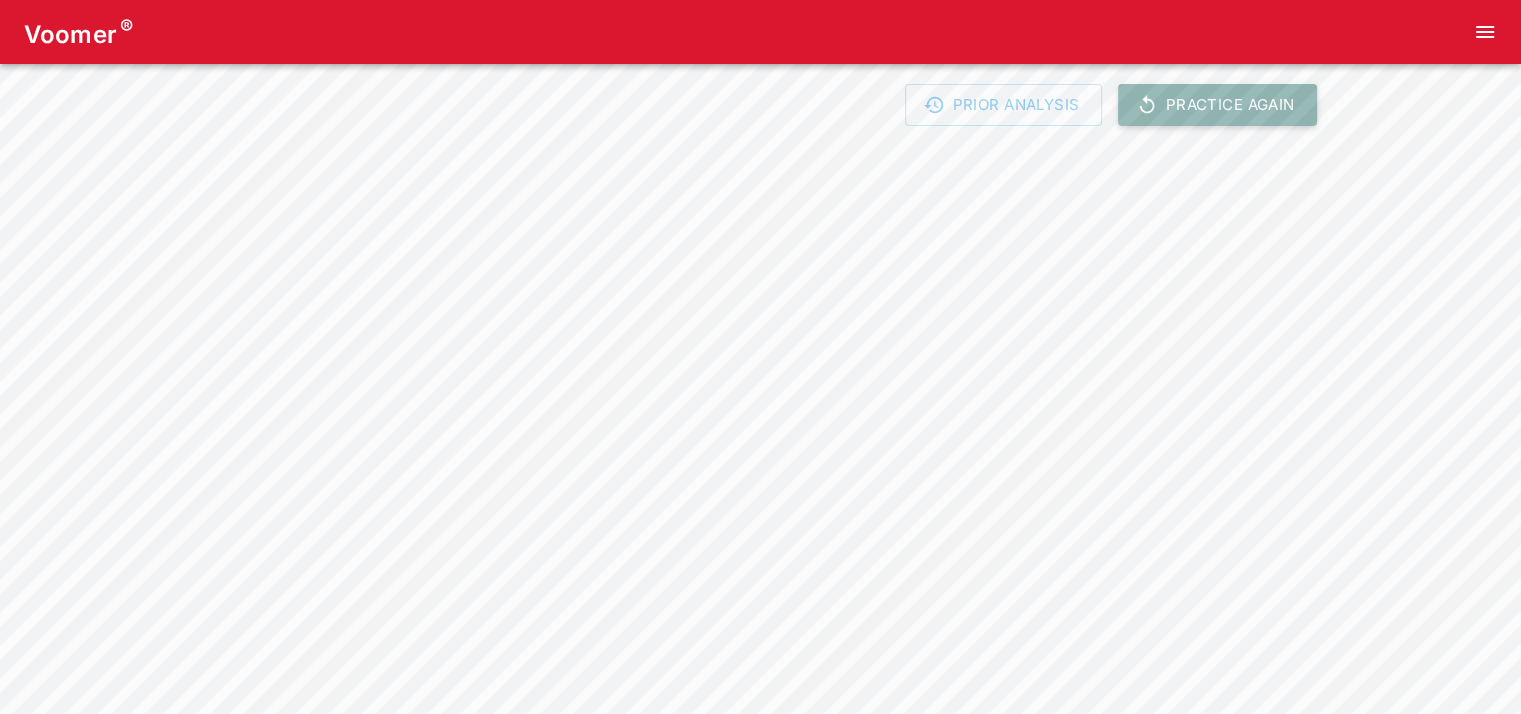 click on "Practice Again" at bounding box center [1217, 105] 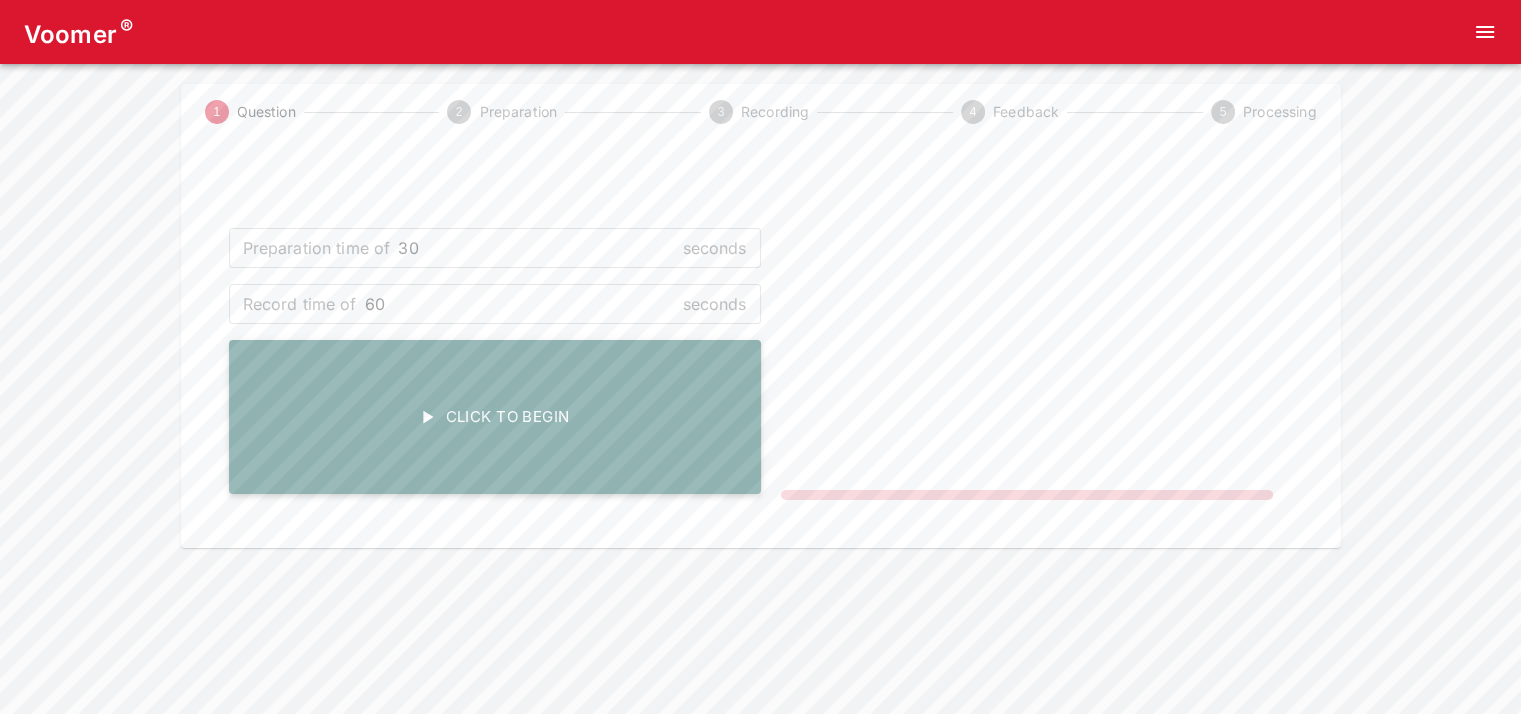 click on "Click To Begin" at bounding box center (495, 417) 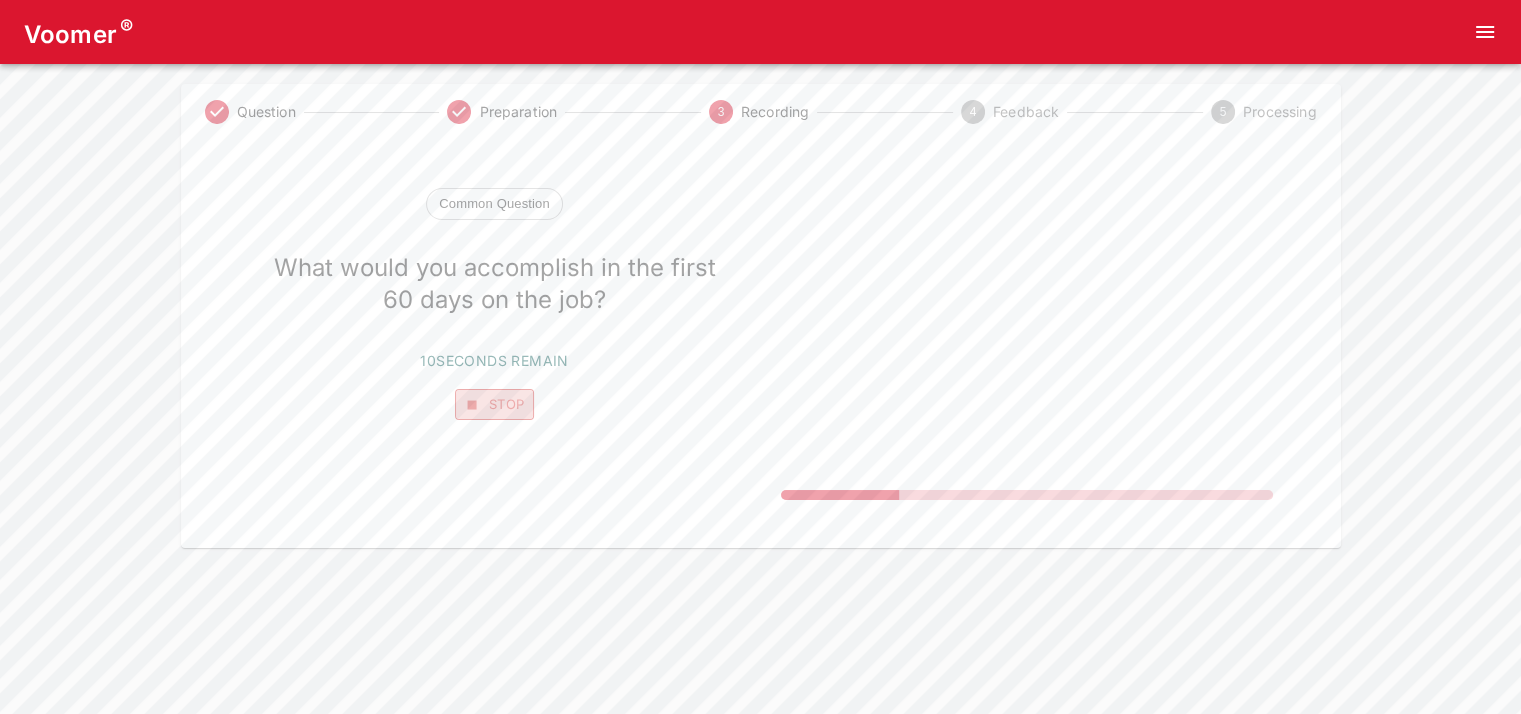 click on "Stop" at bounding box center (495, 404) 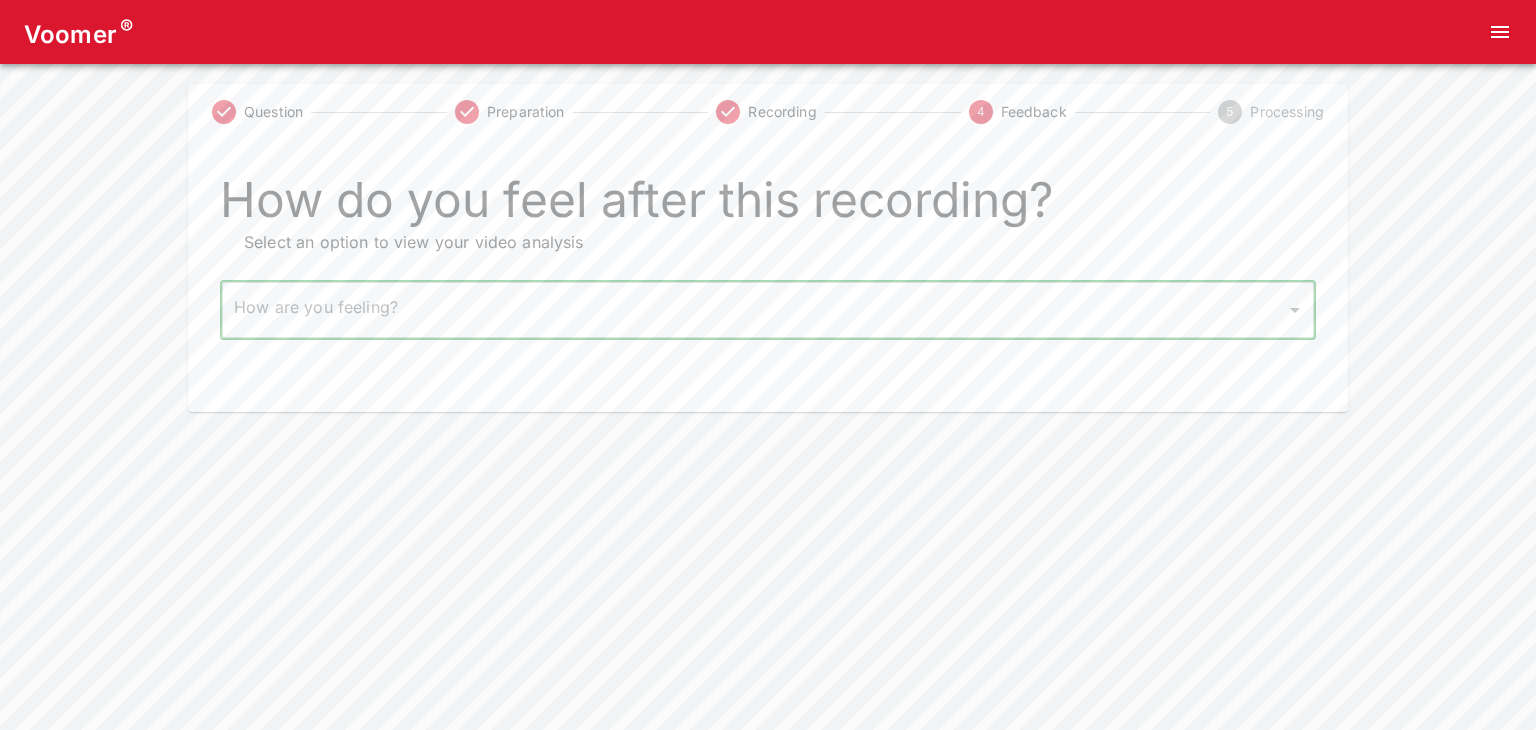 click on "Voomer ® Question Preparation Recording 4 Feedback 5 Processing How do you feel after this recording? Select an option to view your video analysis How are you feeling? ​ How are you feeling? Home Analysis Tokens: 0 Pricing Log Out" at bounding box center (768, 206) 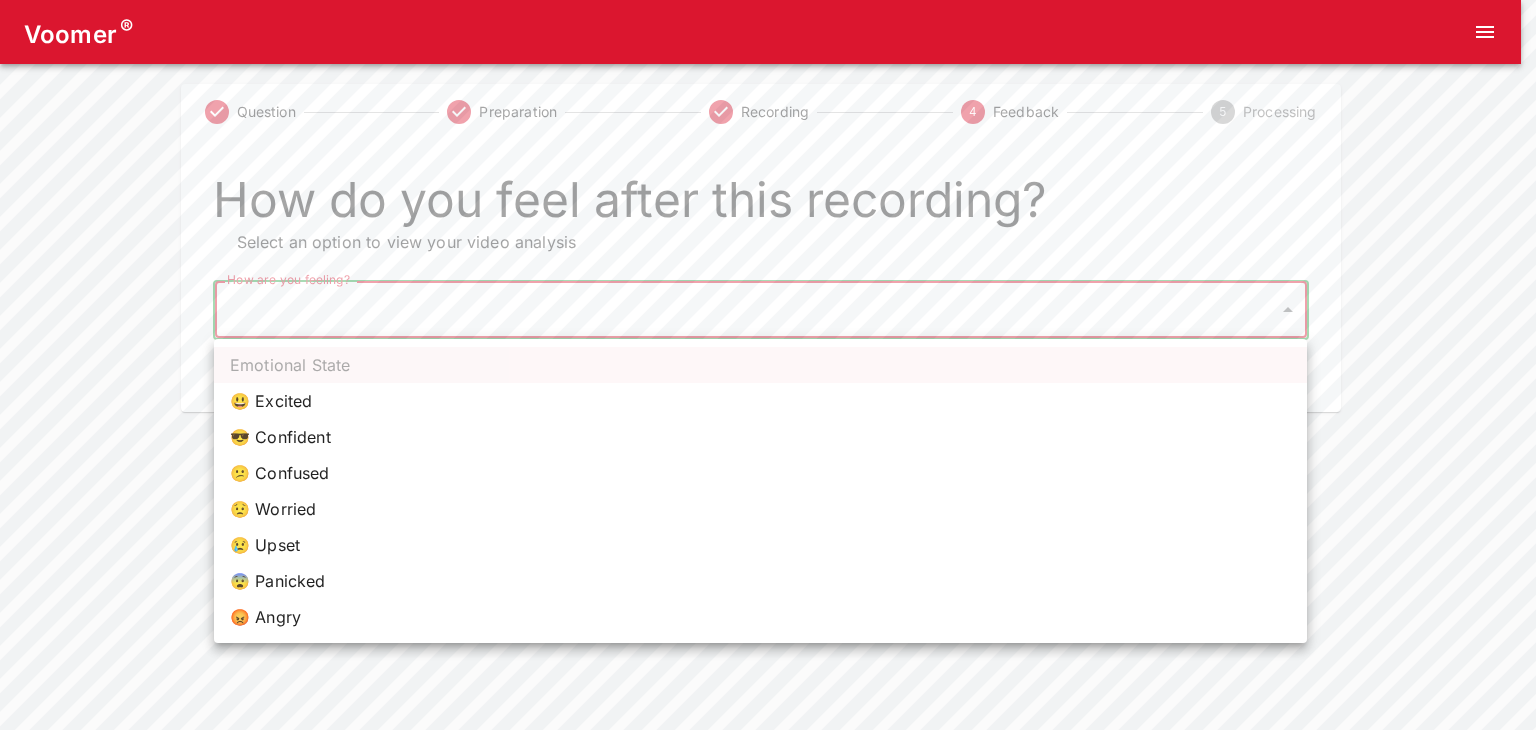 click on "😃 Excited" at bounding box center [760, 401] 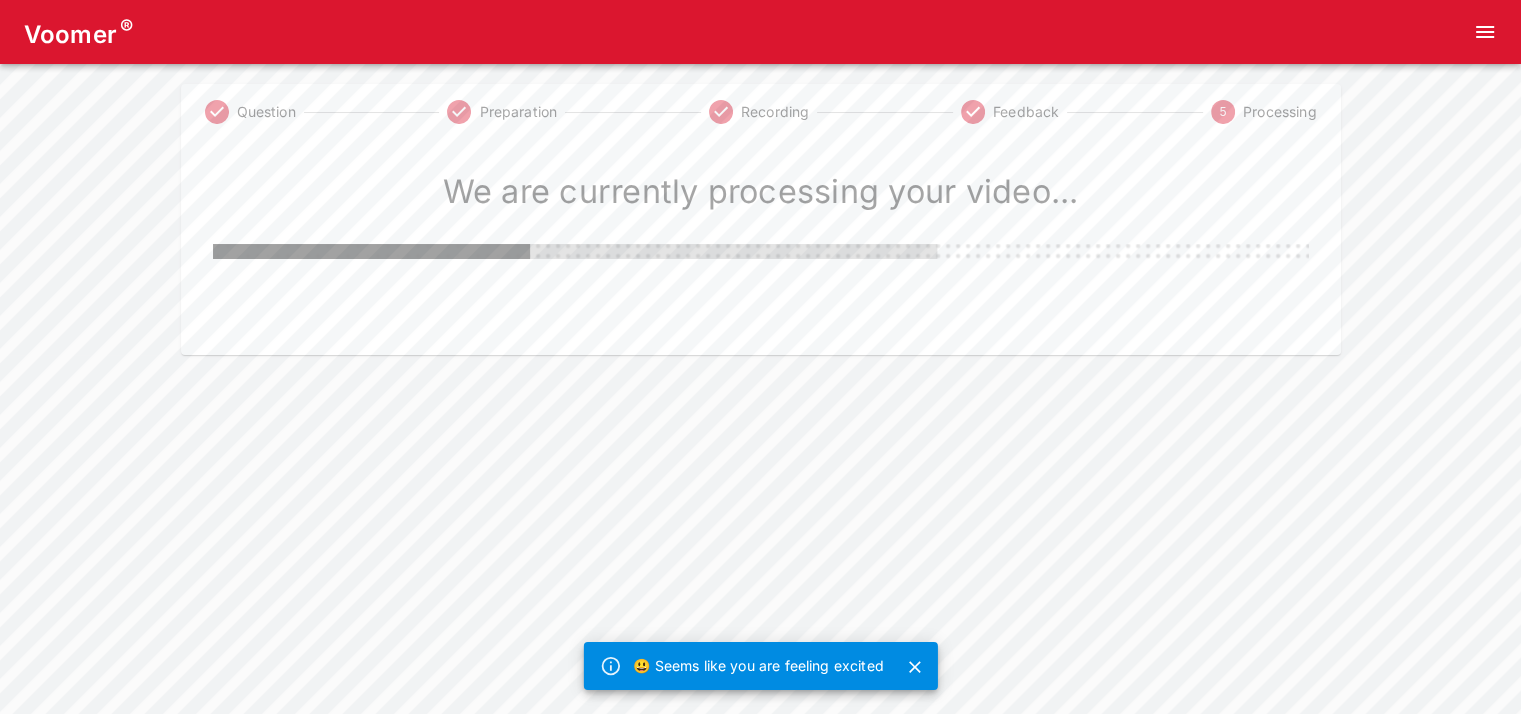 click 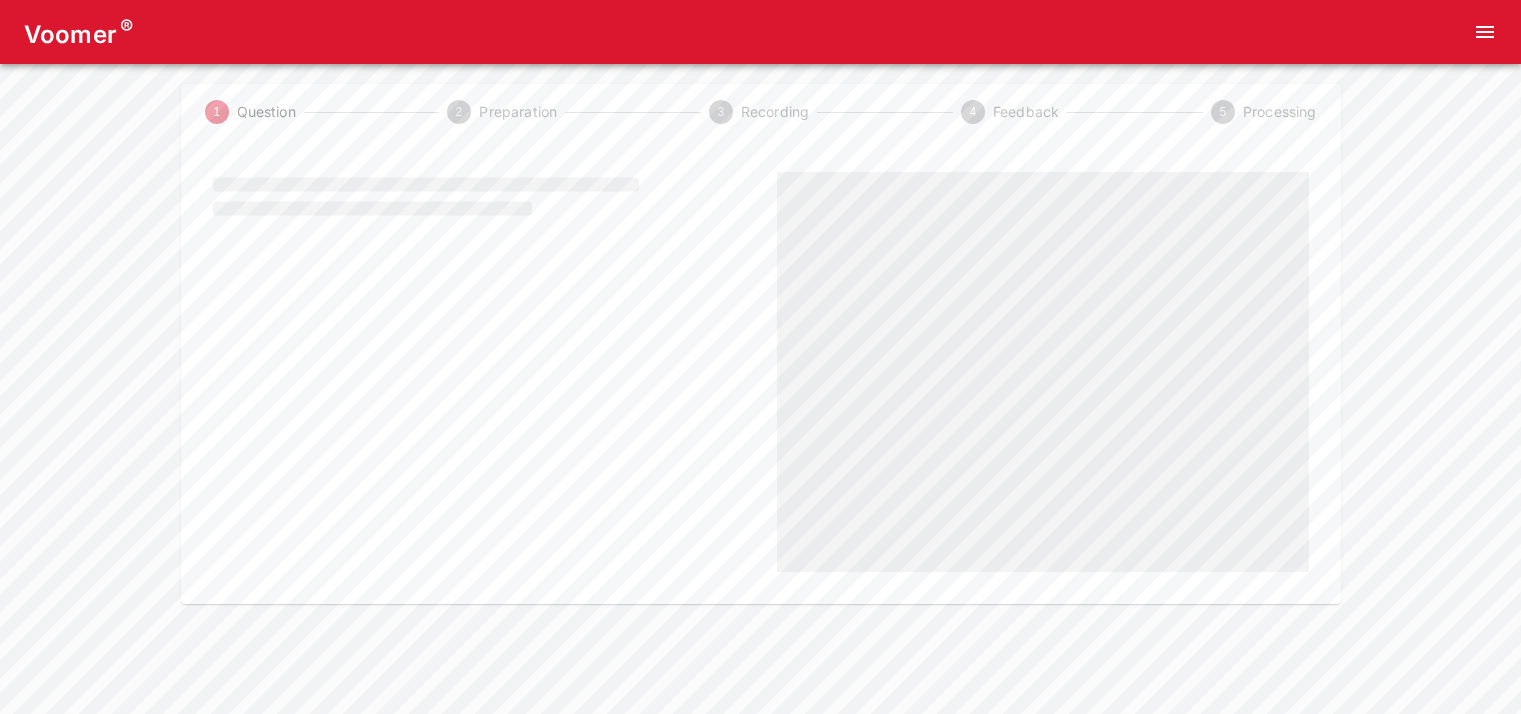 scroll, scrollTop: 0, scrollLeft: 0, axis: both 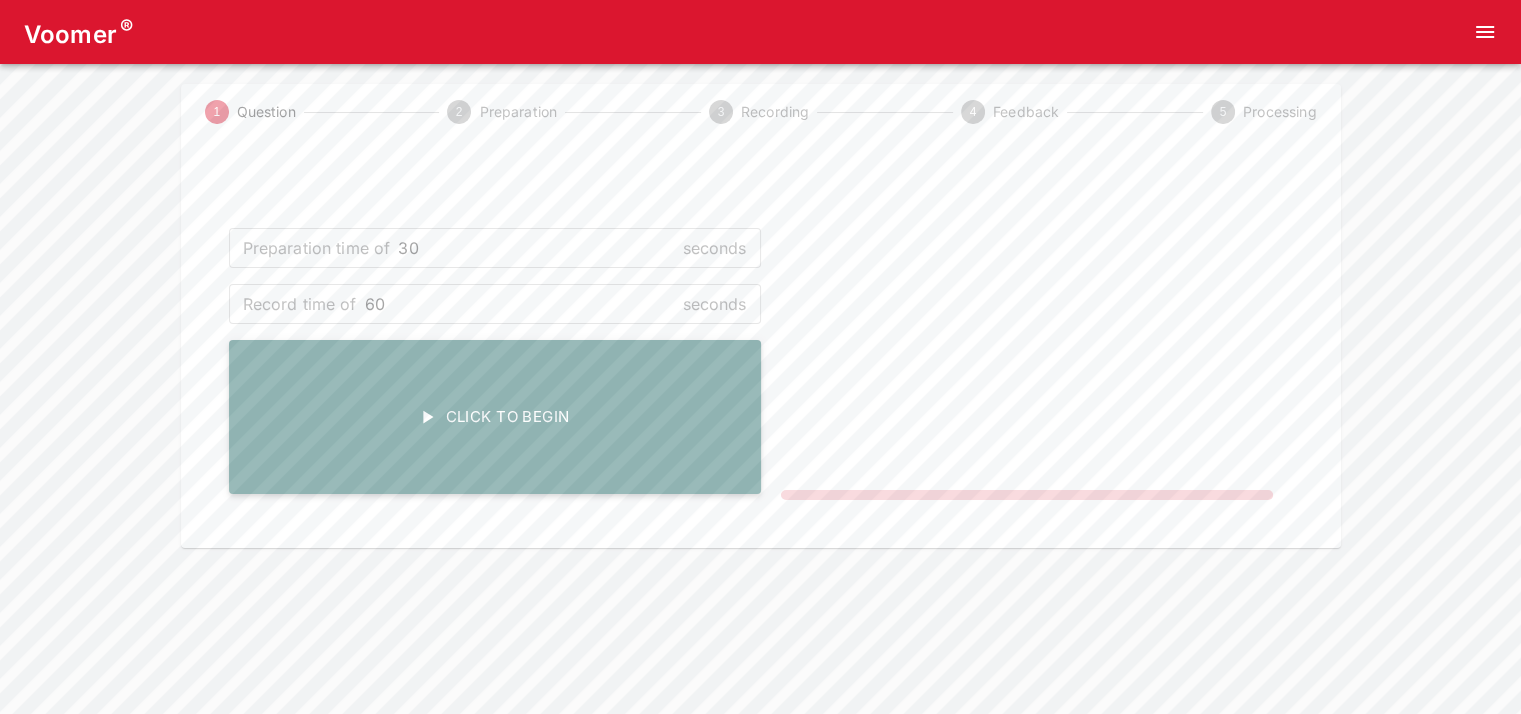 click on "Click To Begin" at bounding box center [495, 417] 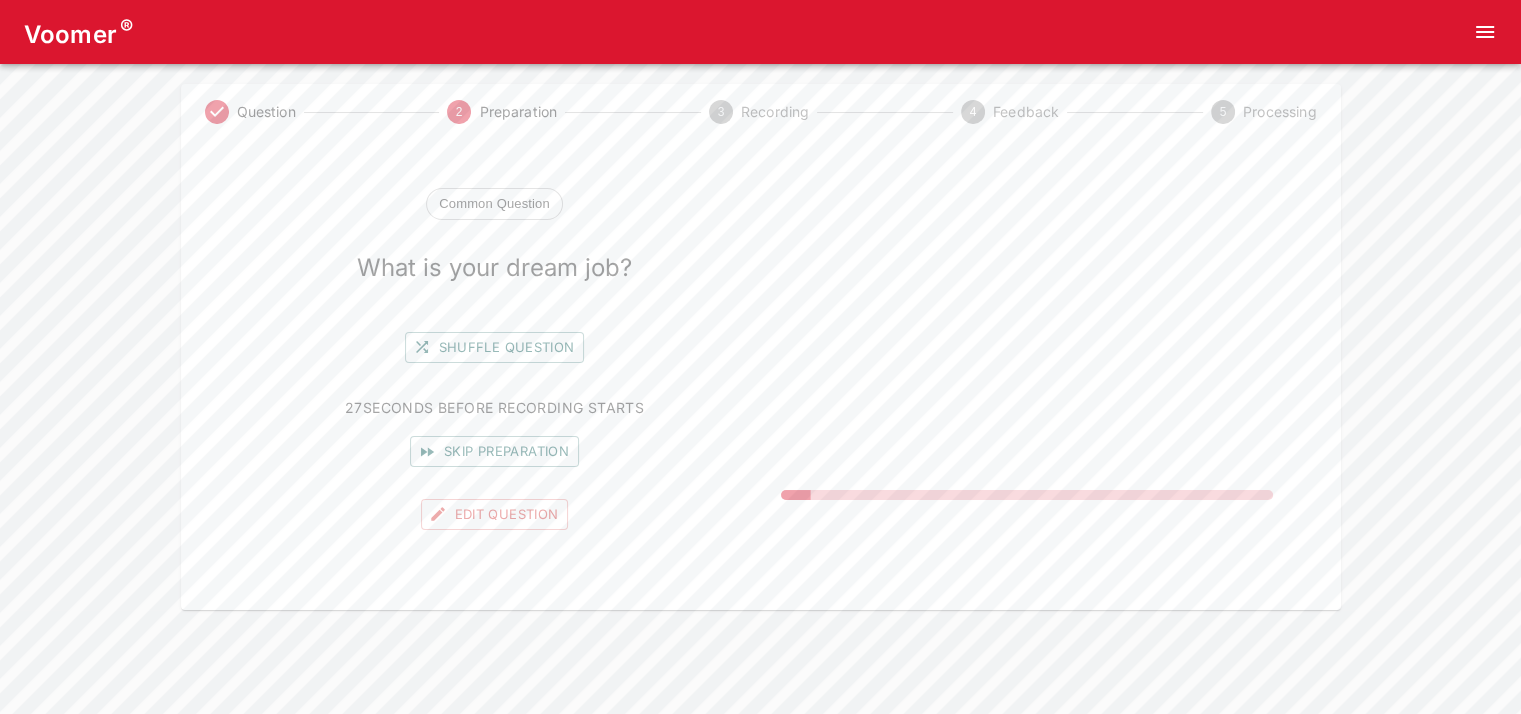 scroll, scrollTop: 16, scrollLeft: 0, axis: vertical 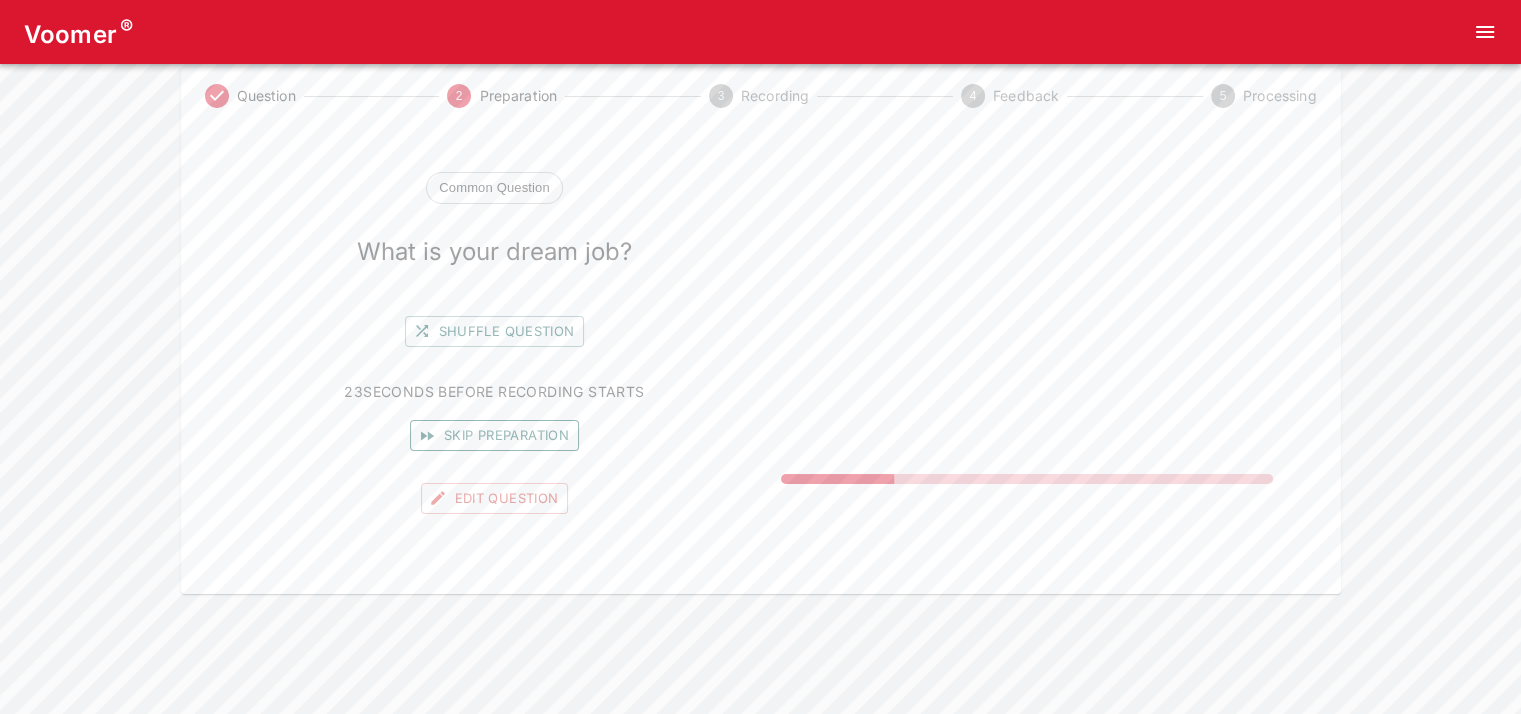 click on "Skip preparation" at bounding box center (494, 435) 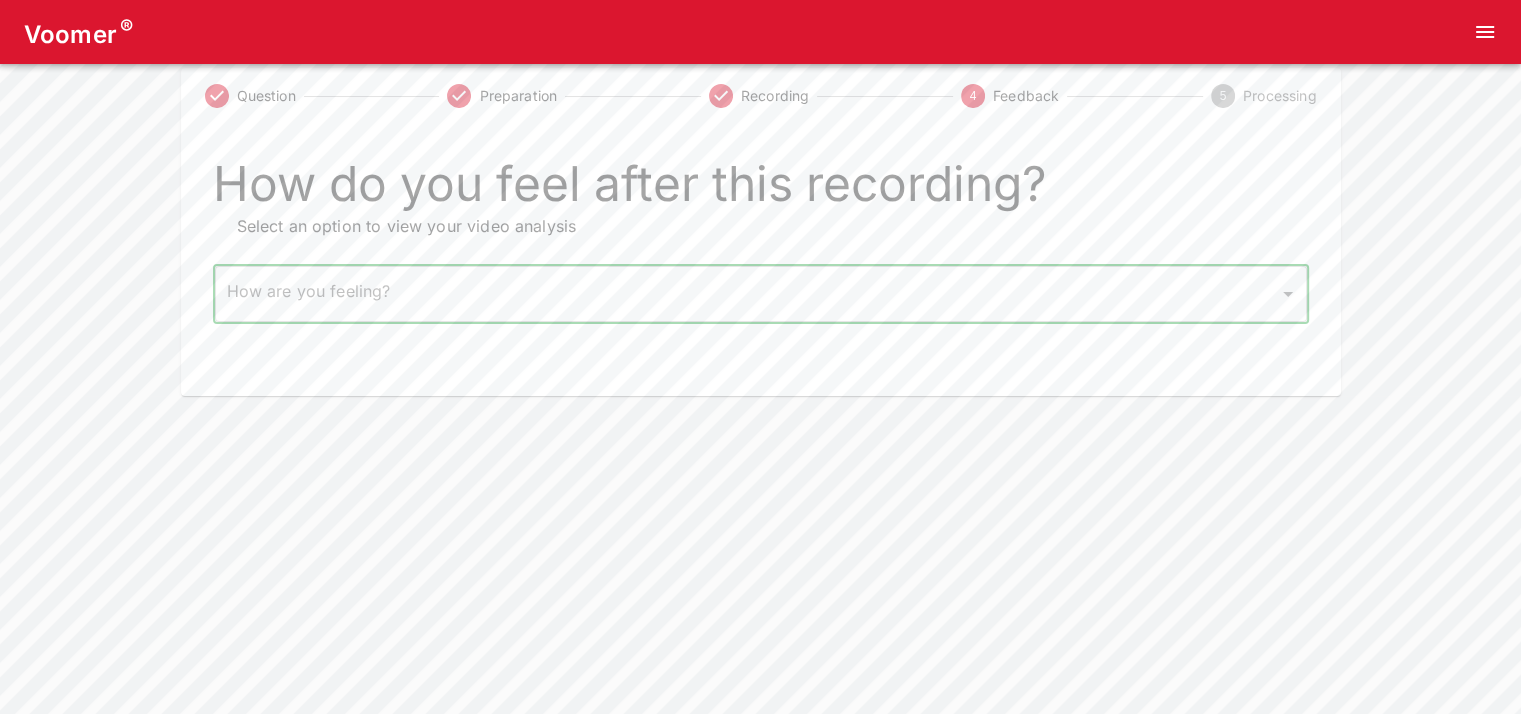 click on "Voomer ® Question Preparation Recording 4 Feedback 5 Processing How do you feel after this recording? Select an option to view your video analysis How are you feeling? ​ How are you feeling? Home Analysis Tokens: 0 Pricing Log Out" at bounding box center [760, 190] 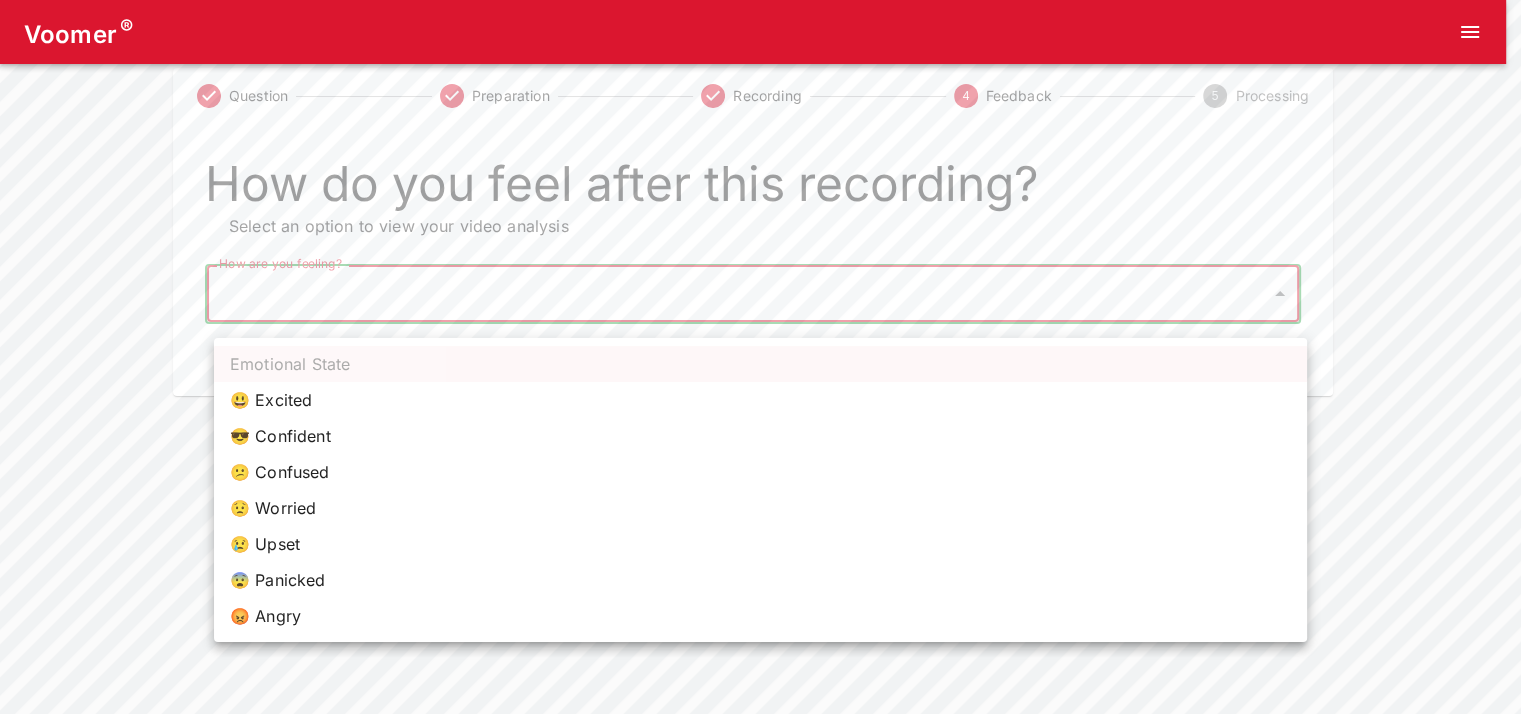 scroll, scrollTop: 0, scrollLeft: 0, axis: both 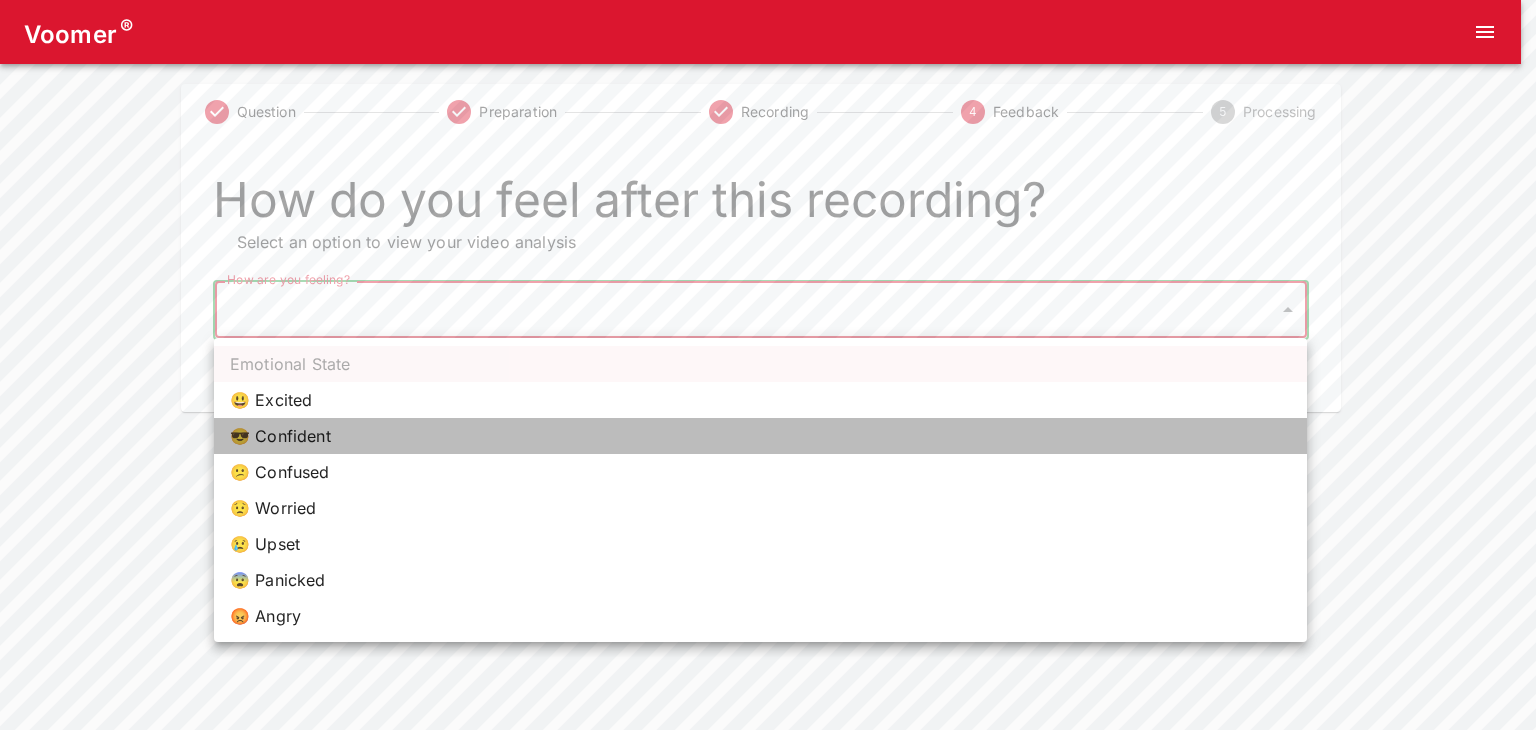 click on "😎 Confident" at bounding box center (760, 436) 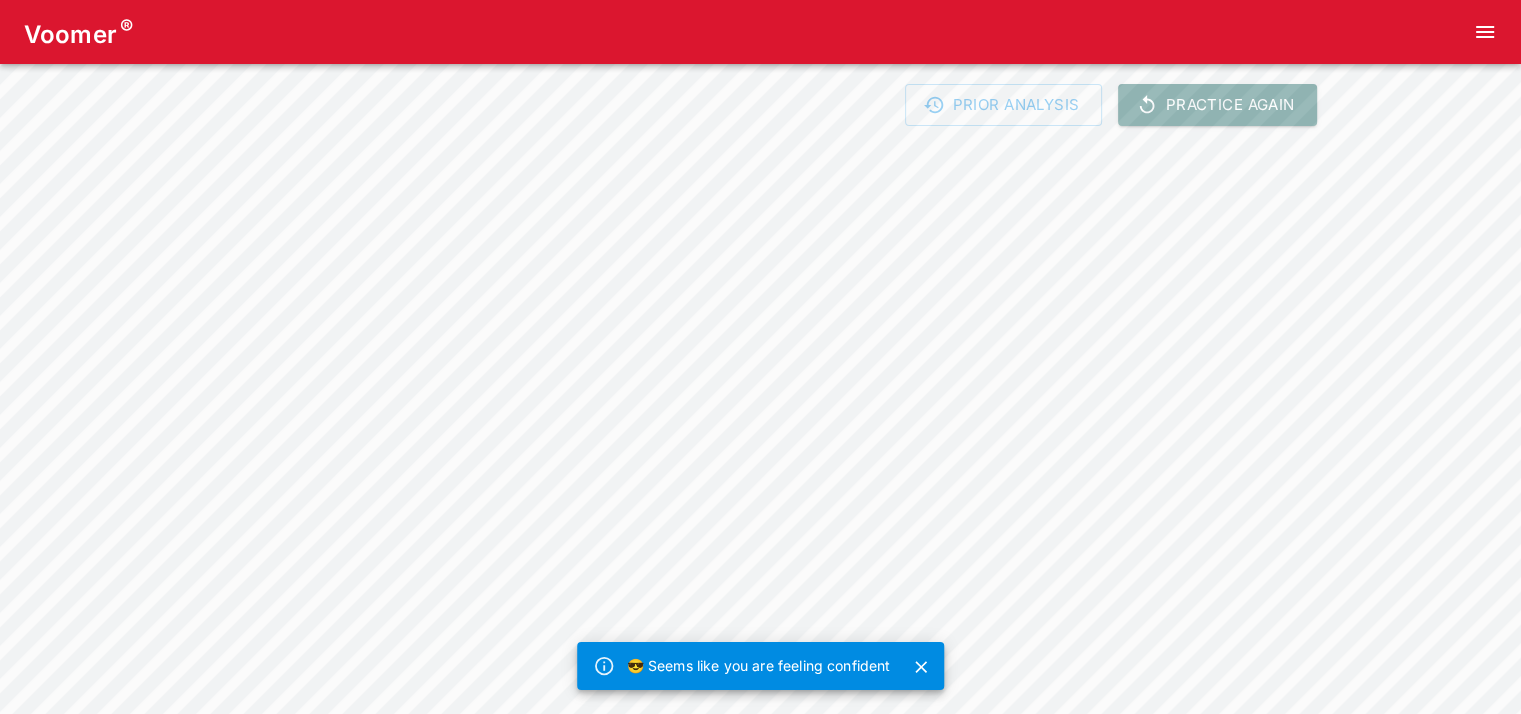 scroll, scrollTop: 0, scrollLeft: 0, axis: both 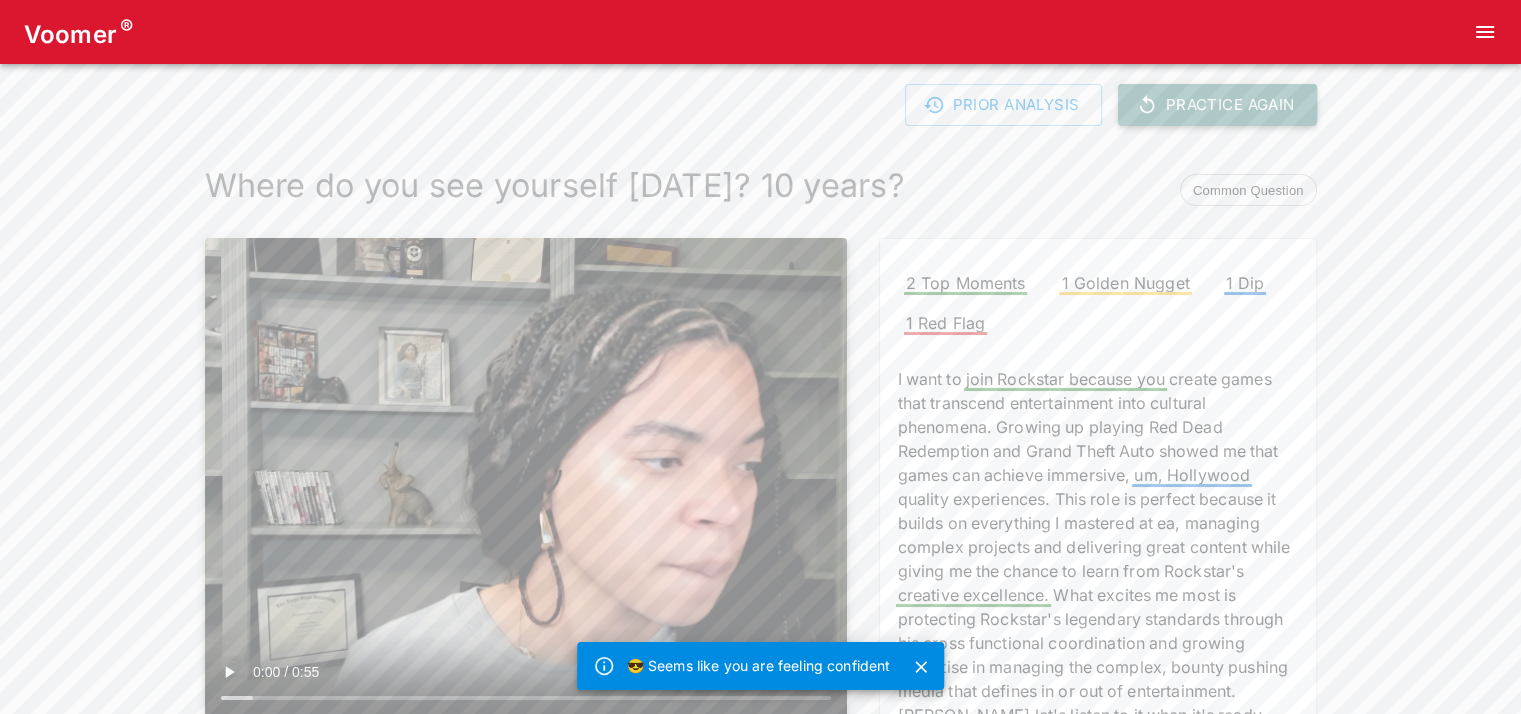 click on "Practice Again" at bounding box center [1217, 105] 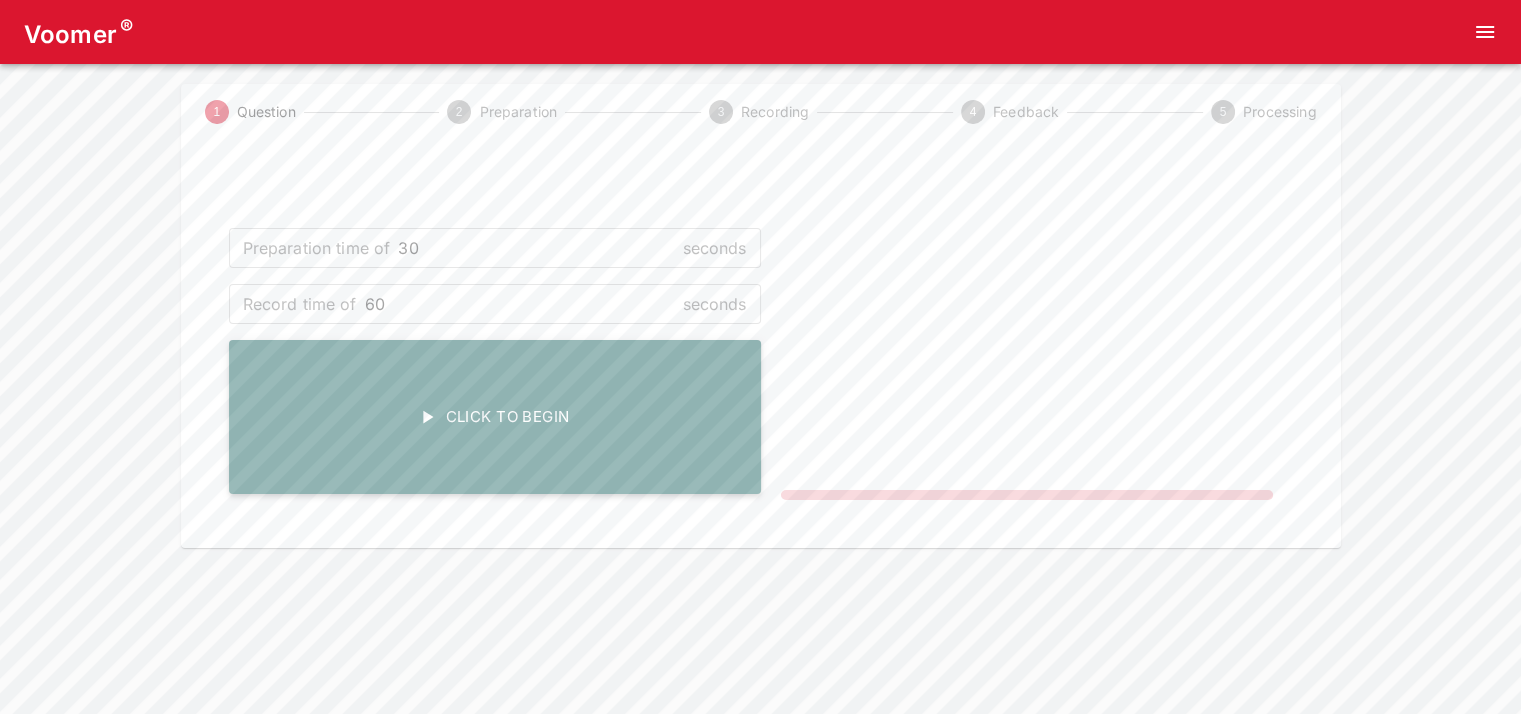 click on "Click To Begin" at bounding box center (495, 417) 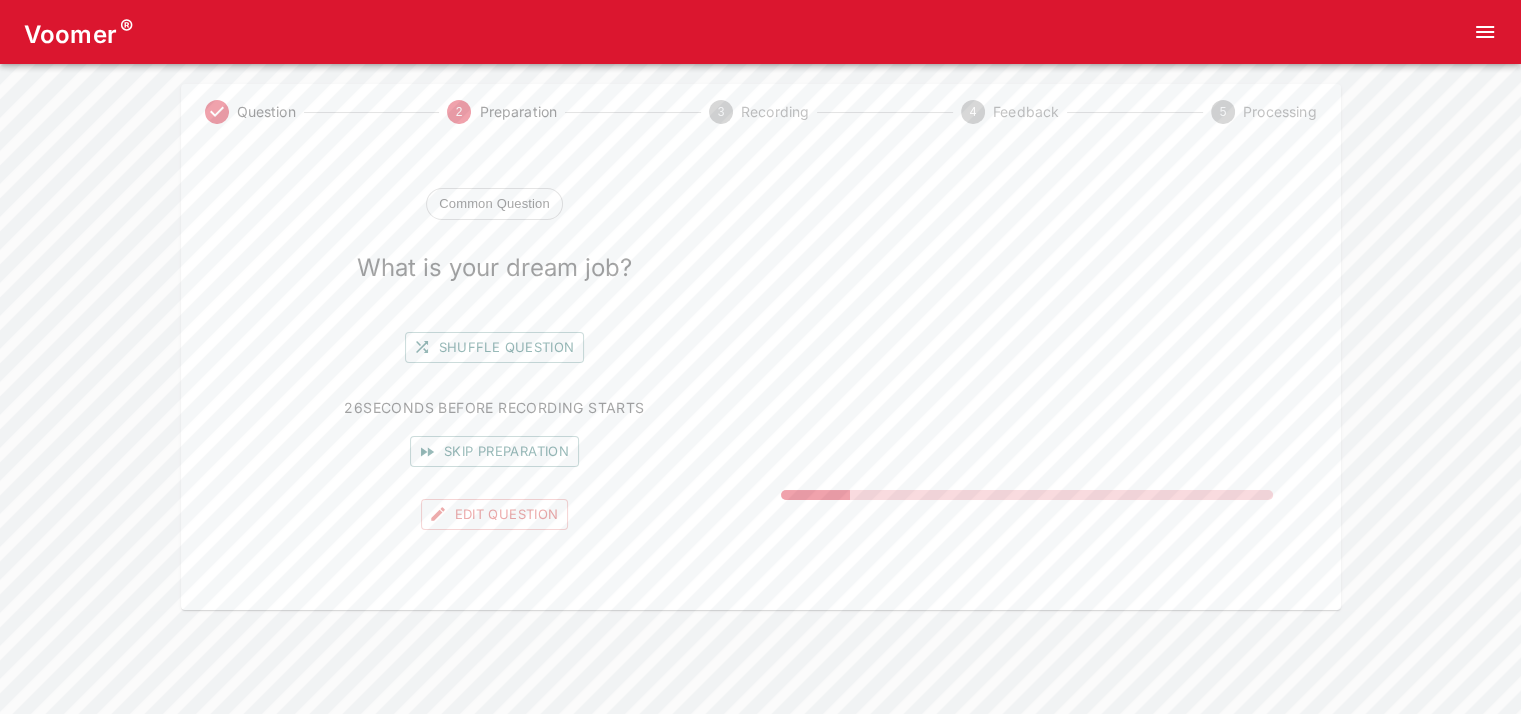 click on "Skip preparation" at bounding box center (495, 451) 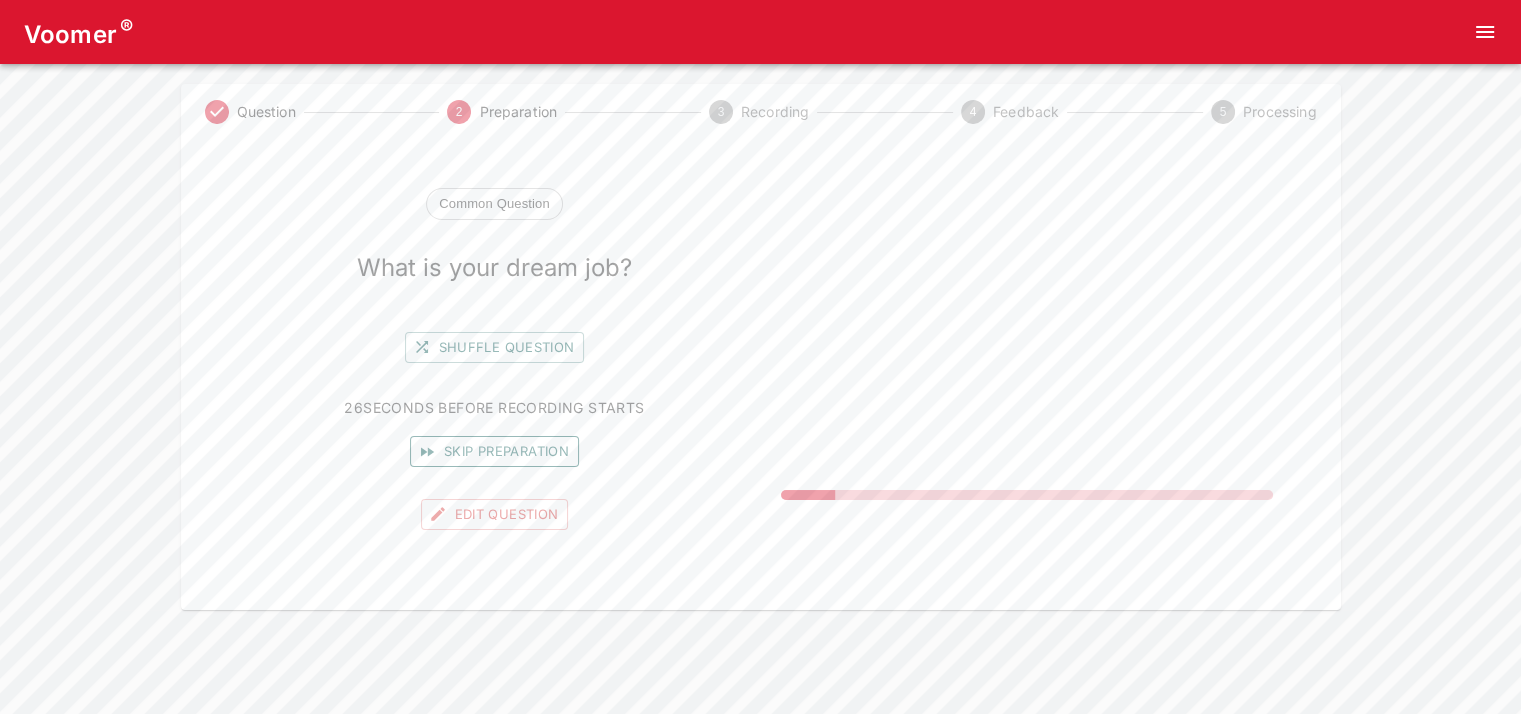 click on "Skip preparation" at bounding box center [494, 451] 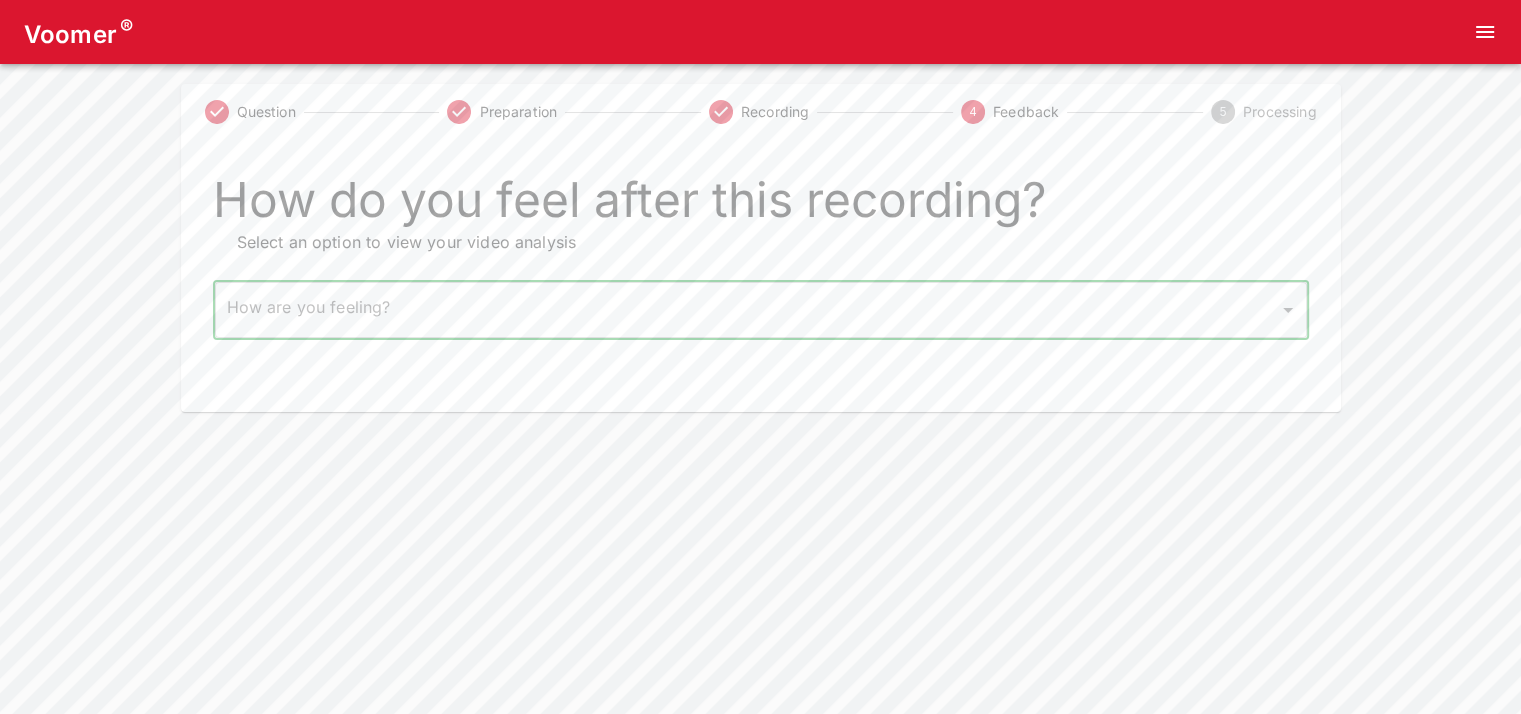 click on "Voomer ® Question Preparation Recording 4 Feedback 5 Processing How do you feel after this recording? Select an option to view your video analysis How are you feeling? ​ How are you feeling? Home Analysis Tokens: 0 Pricing Log Out" at bounding box center (760, 206) 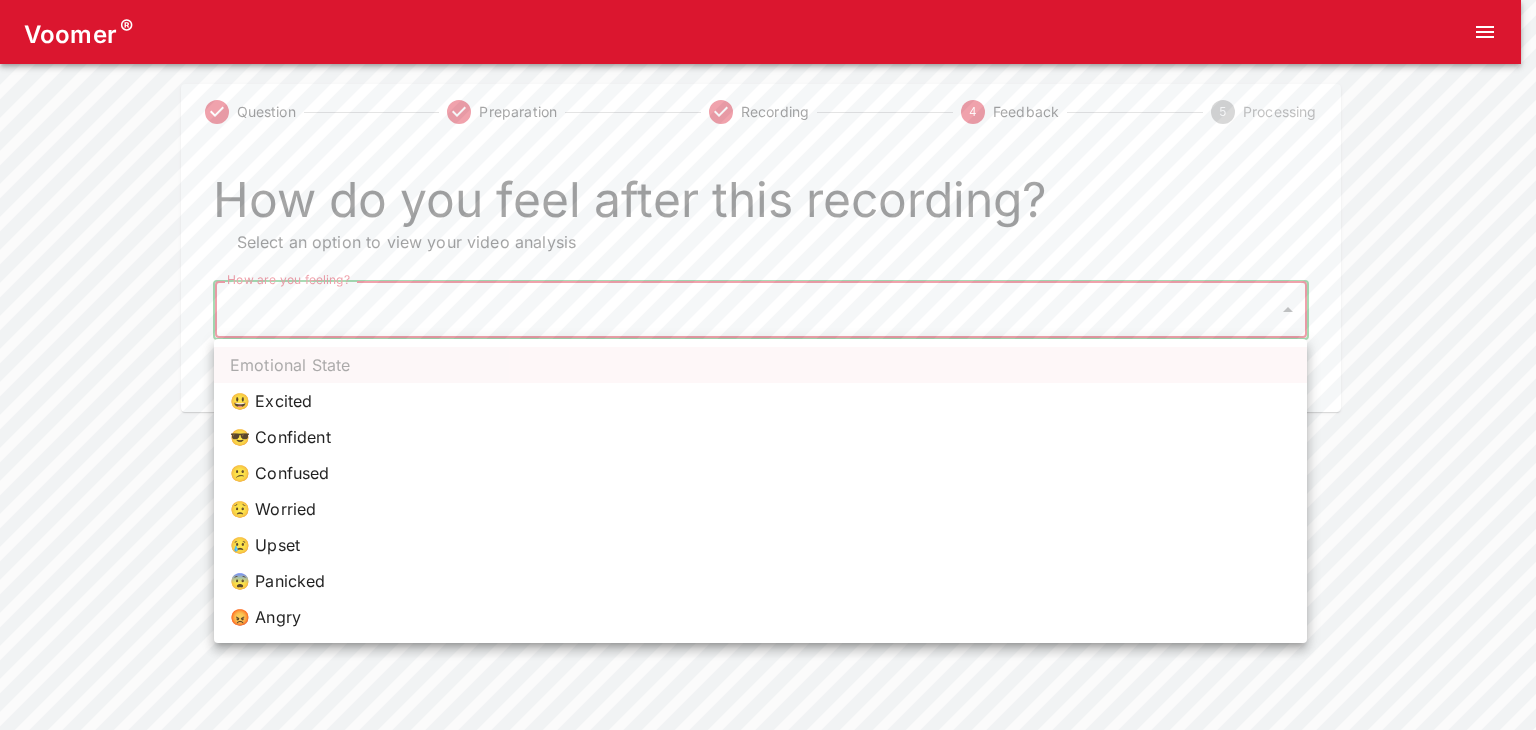 click on "😎 Confident" at bounding box center (760, 437) 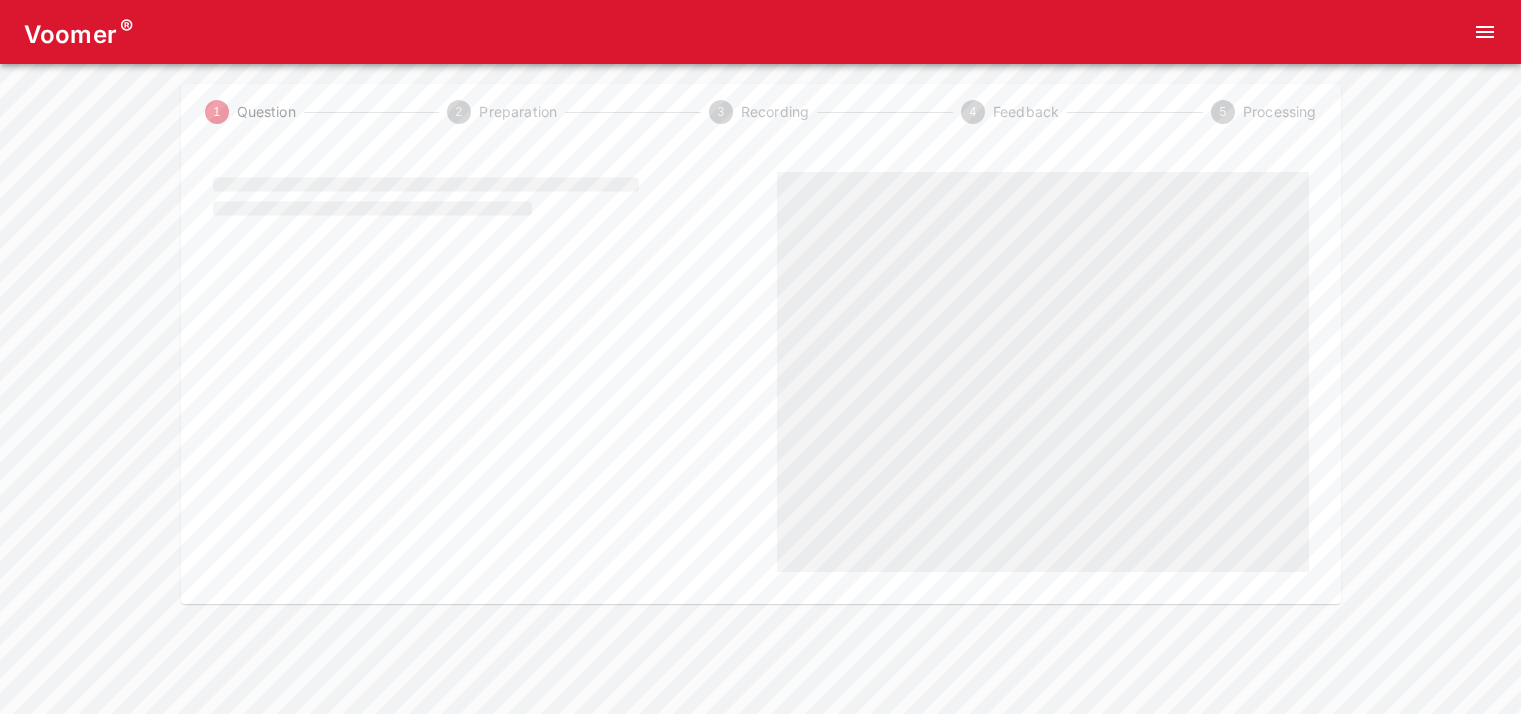 scroll, scrollTop: 0, scrollLeft: 0, axis: both 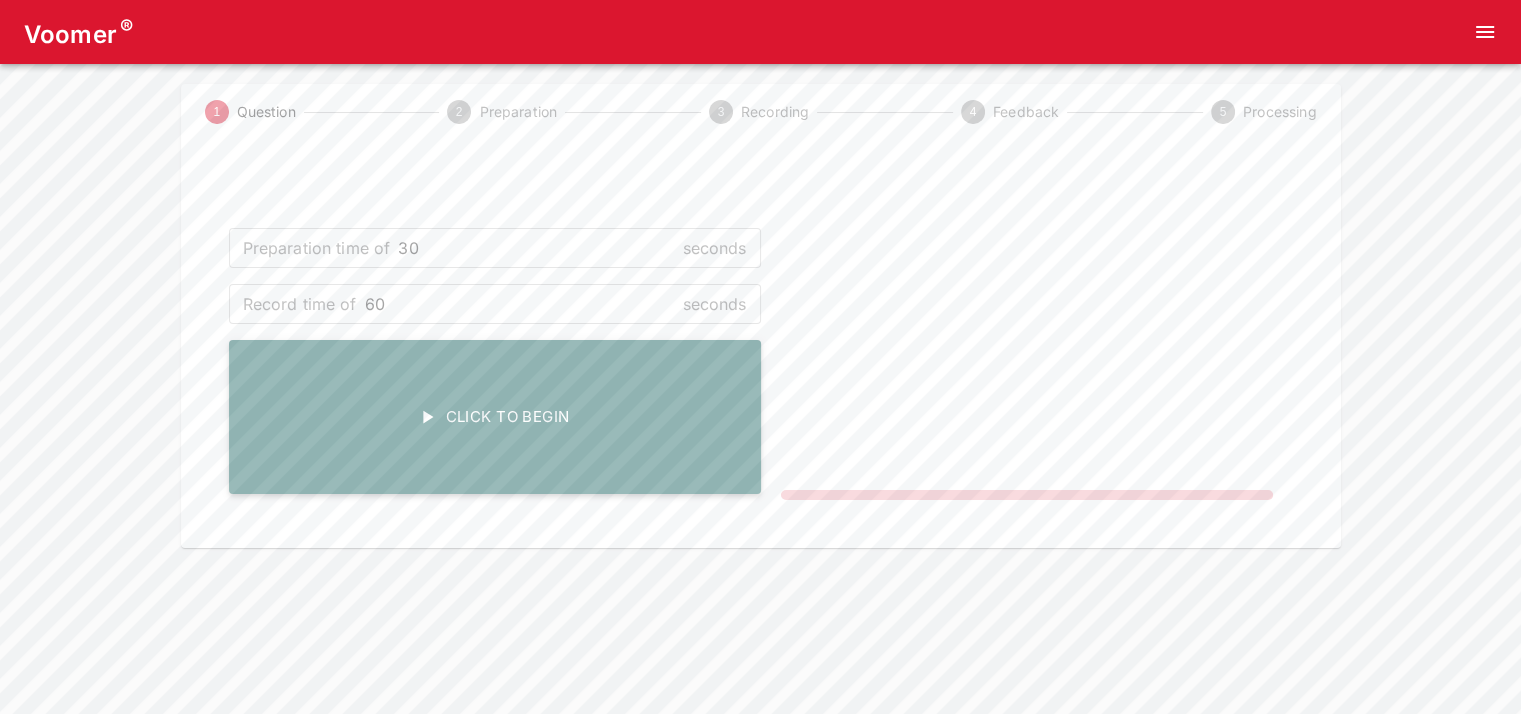 click on "Click To Begin" at bounding box center (495, 417) 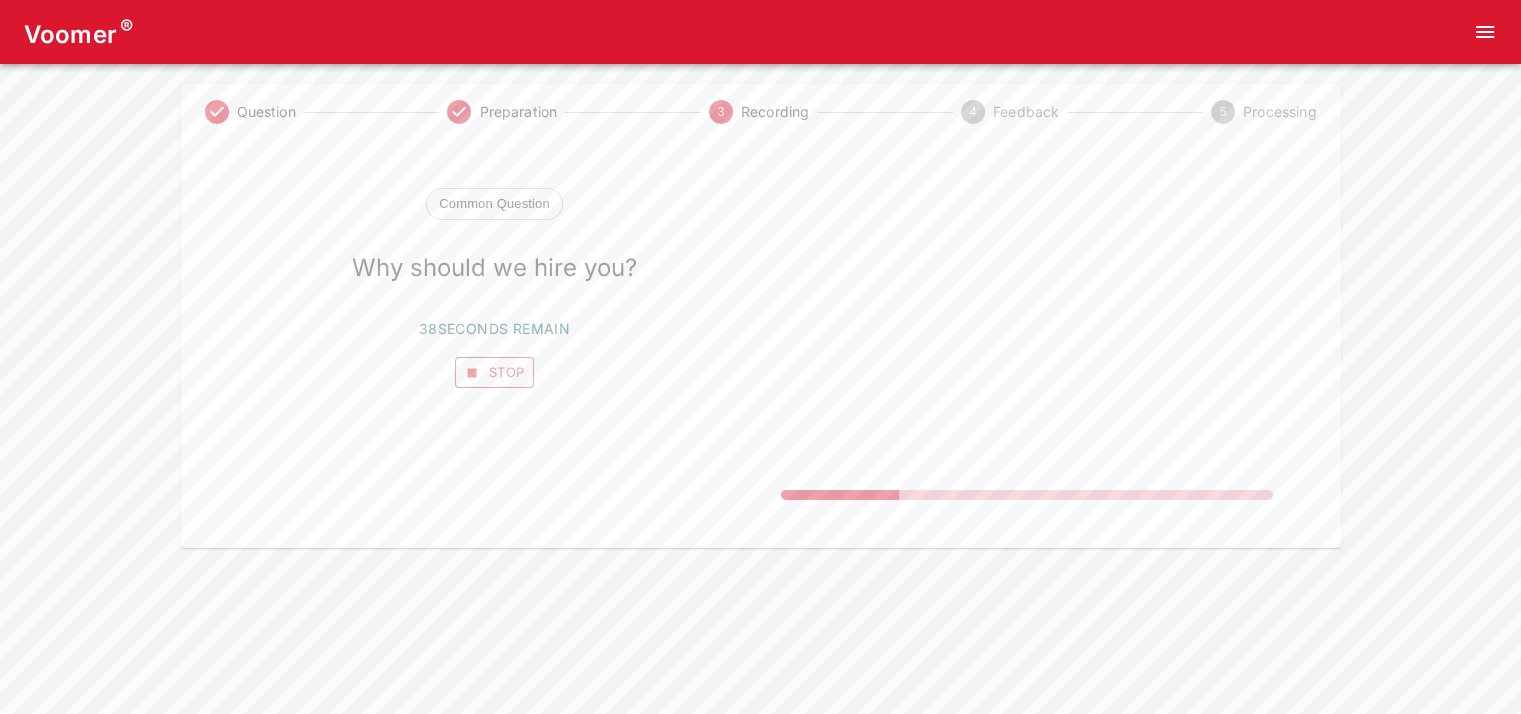 click on "Stop" at bounding box center (495, 372) 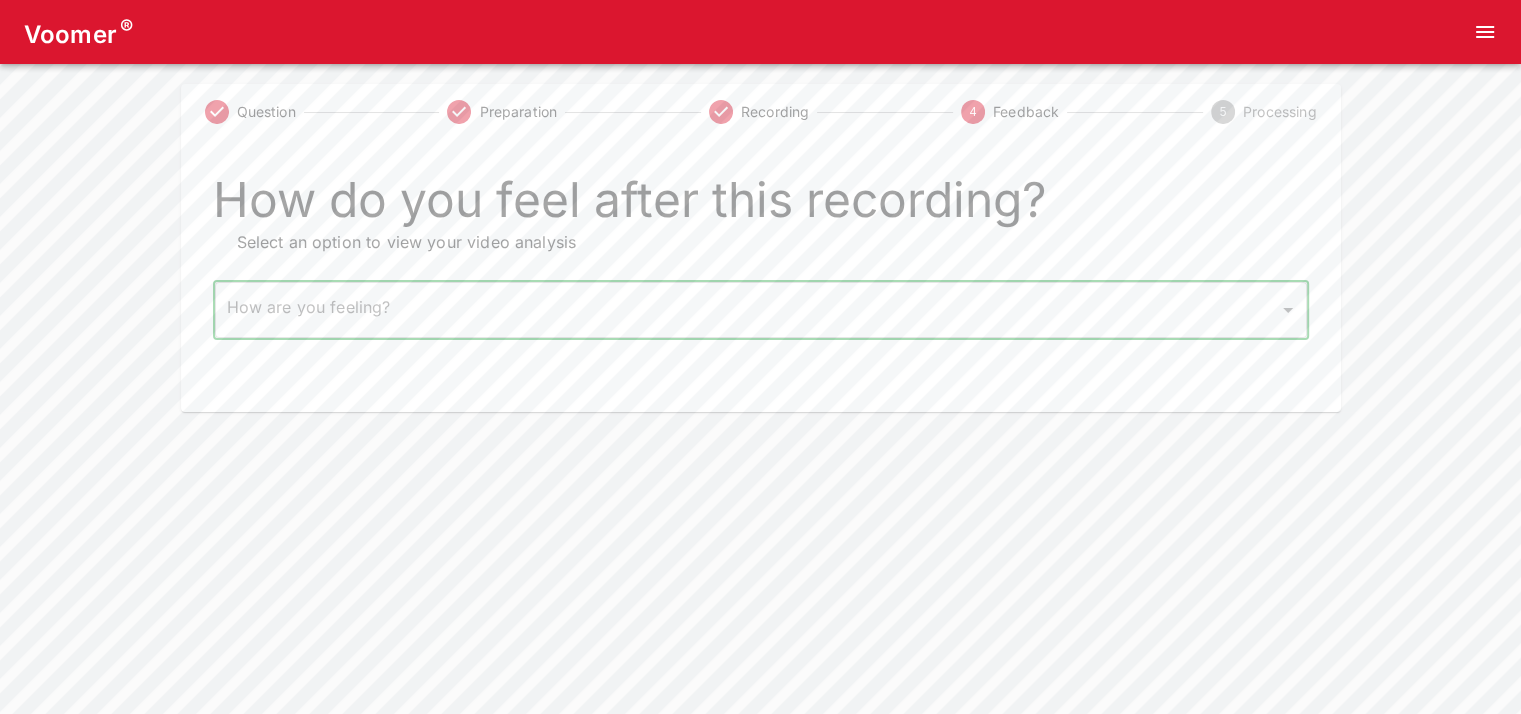 click on "Voomer ® Question Preparation Recording 4 Feedback 5 Processing How do you feel after this recording? Select an option to view your video analysis How are you feeling? ​ How are you feeling? Home Analysis Tokens: 0 Pricing Log Out" at bounding box center (760, 206) 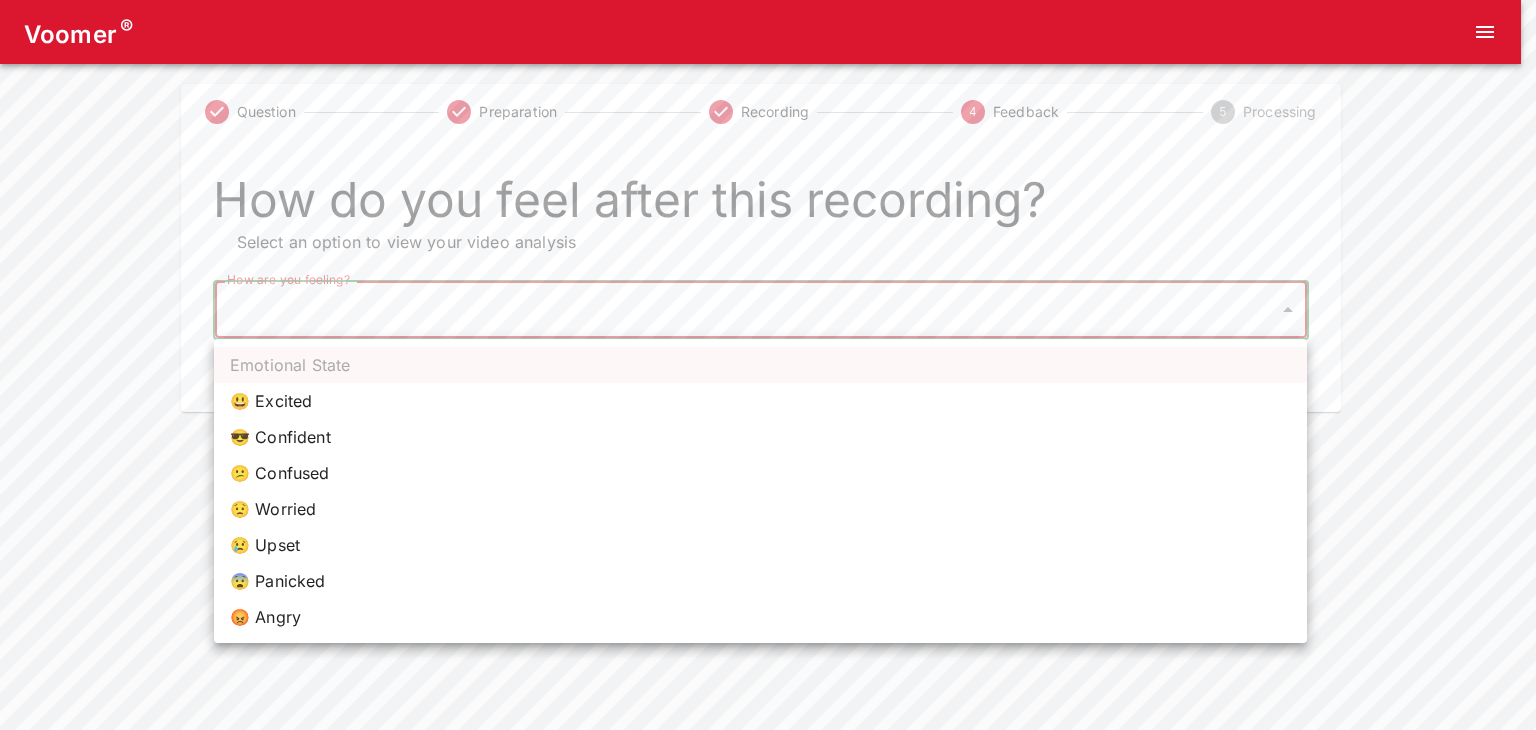 click on "😎 Confident" at bounding box center [760, 437] 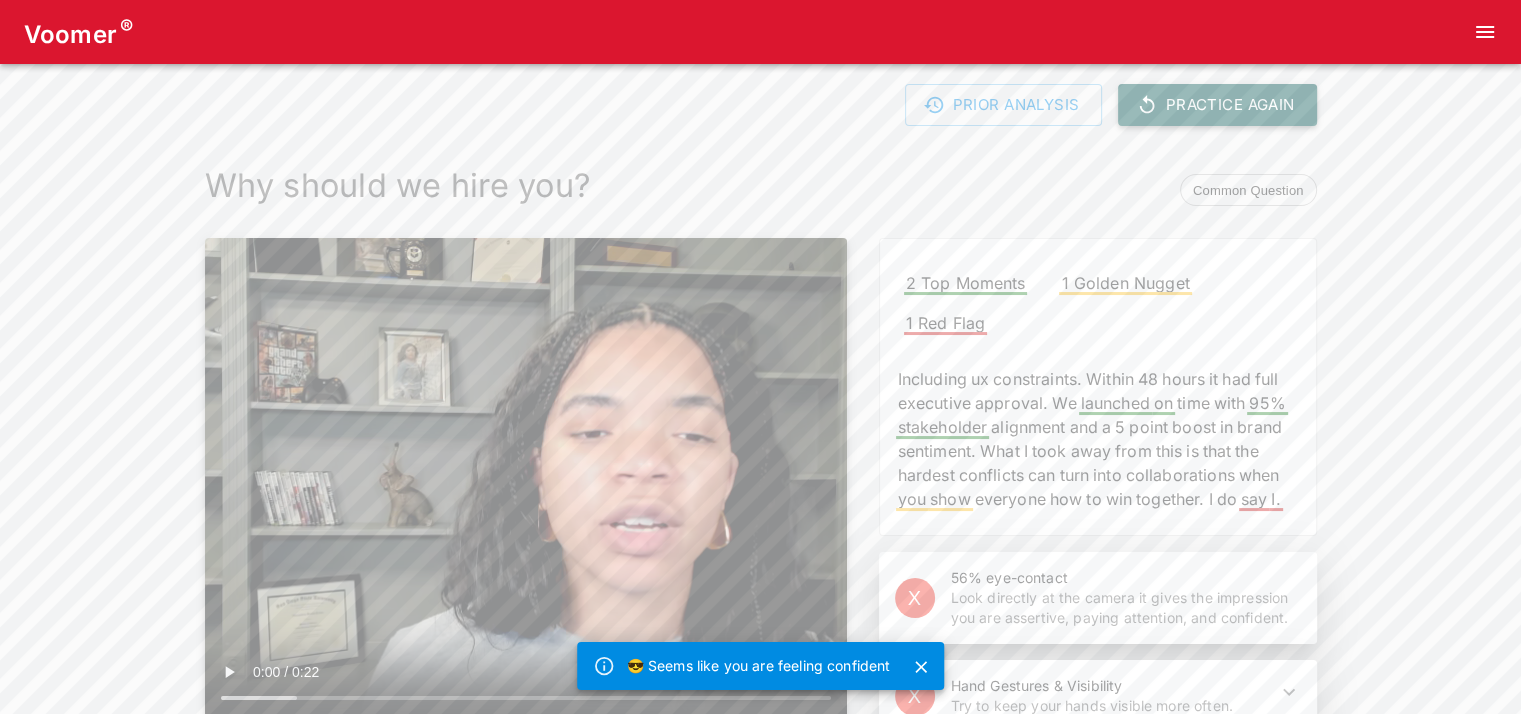 click on "Practice Again" at bounding box center [1217, 105] 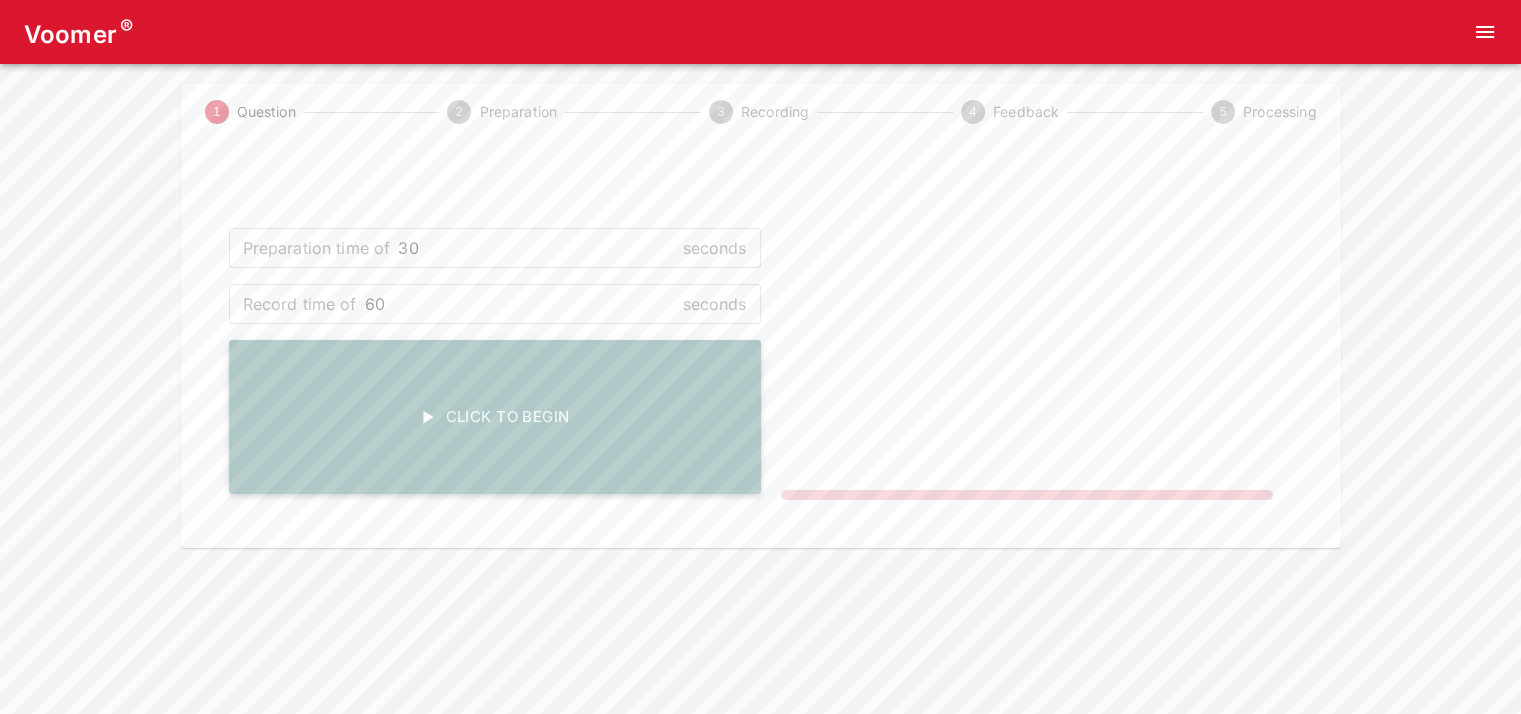 click on "Click To Begin" at bounding box center [495, 417] 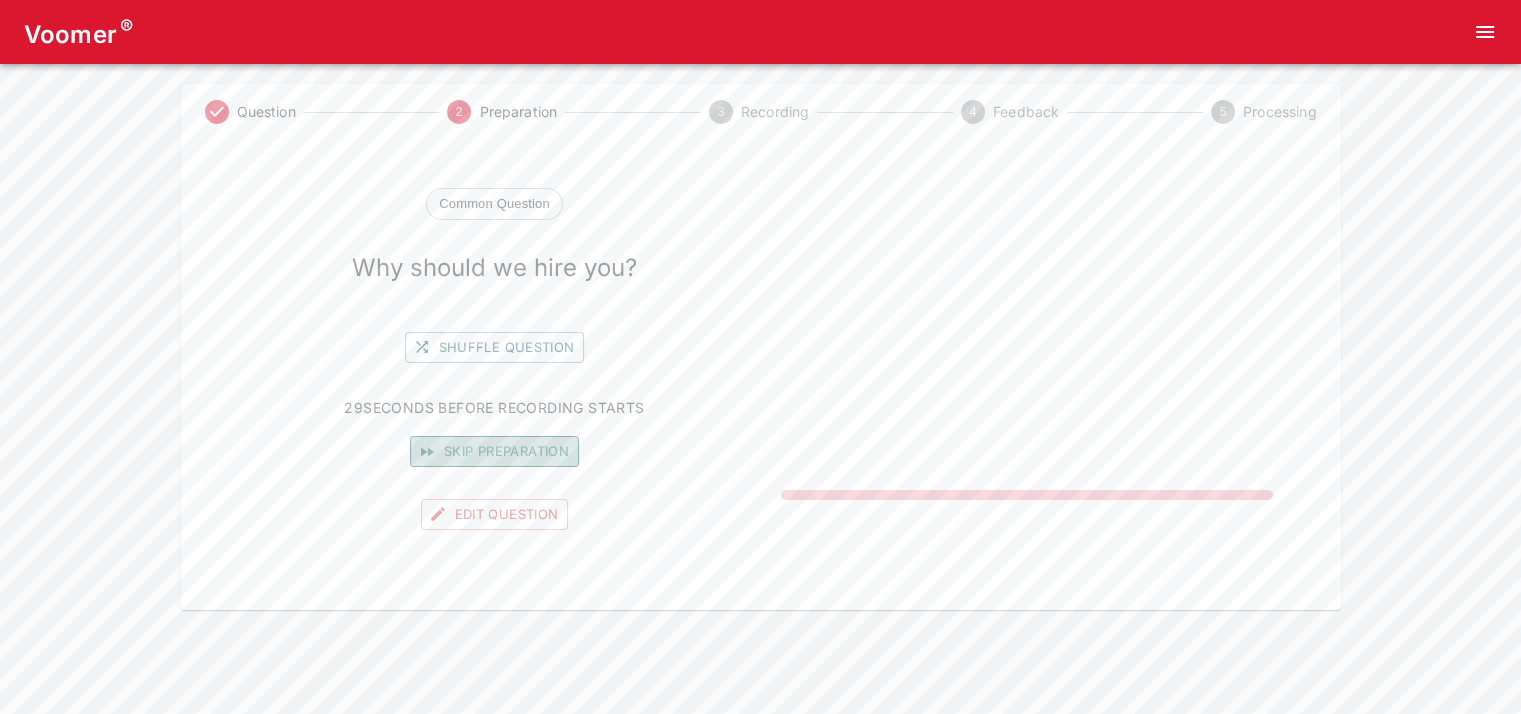 click on "Skip preparation" at bounding box center [494, 451] 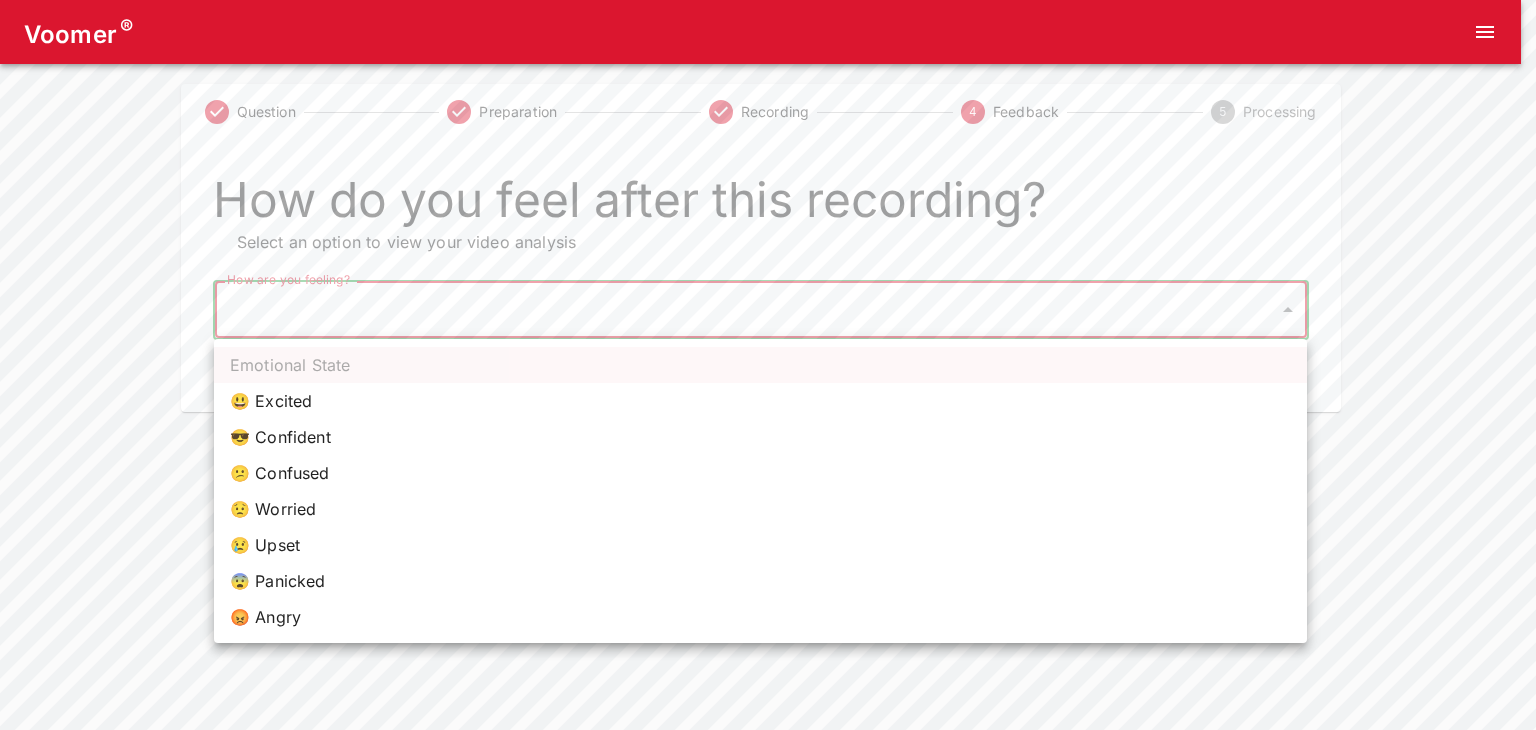 click on "Voomer ® Question Preparation Recording 4 Feedback 5 Processing How do you feel after this recording? Select an option to view your video analysis How are you feeling? ​ How are you feeling? Home Analysis Tokens: 0 Pricing Log Out Emotional State  😃 Excited  😎 Confident  😕 Confused 😟 Worried  😢 Upset  😨 Panicked  😡 Angry" at bounding box center [768, 206] 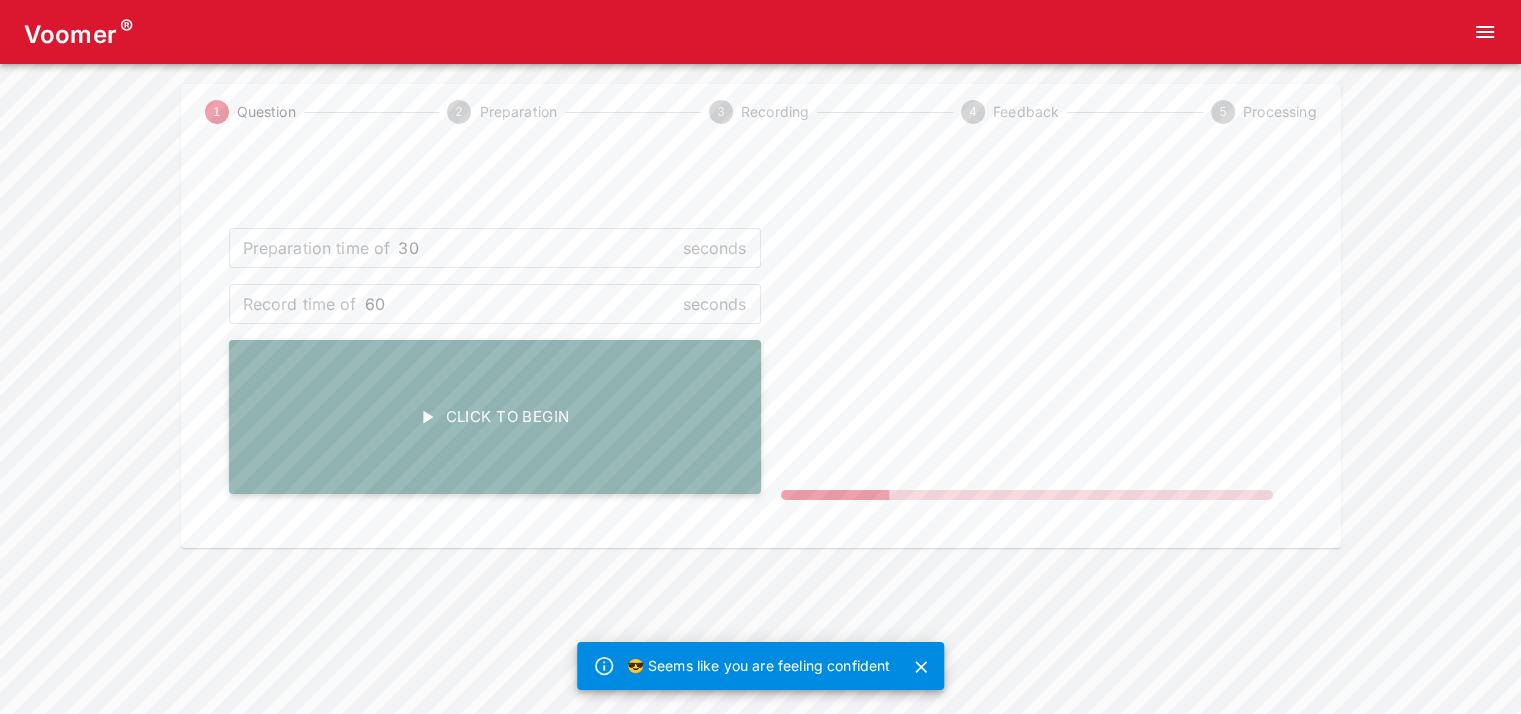 click on "Click To Begin" at bounding box center [495, 417] 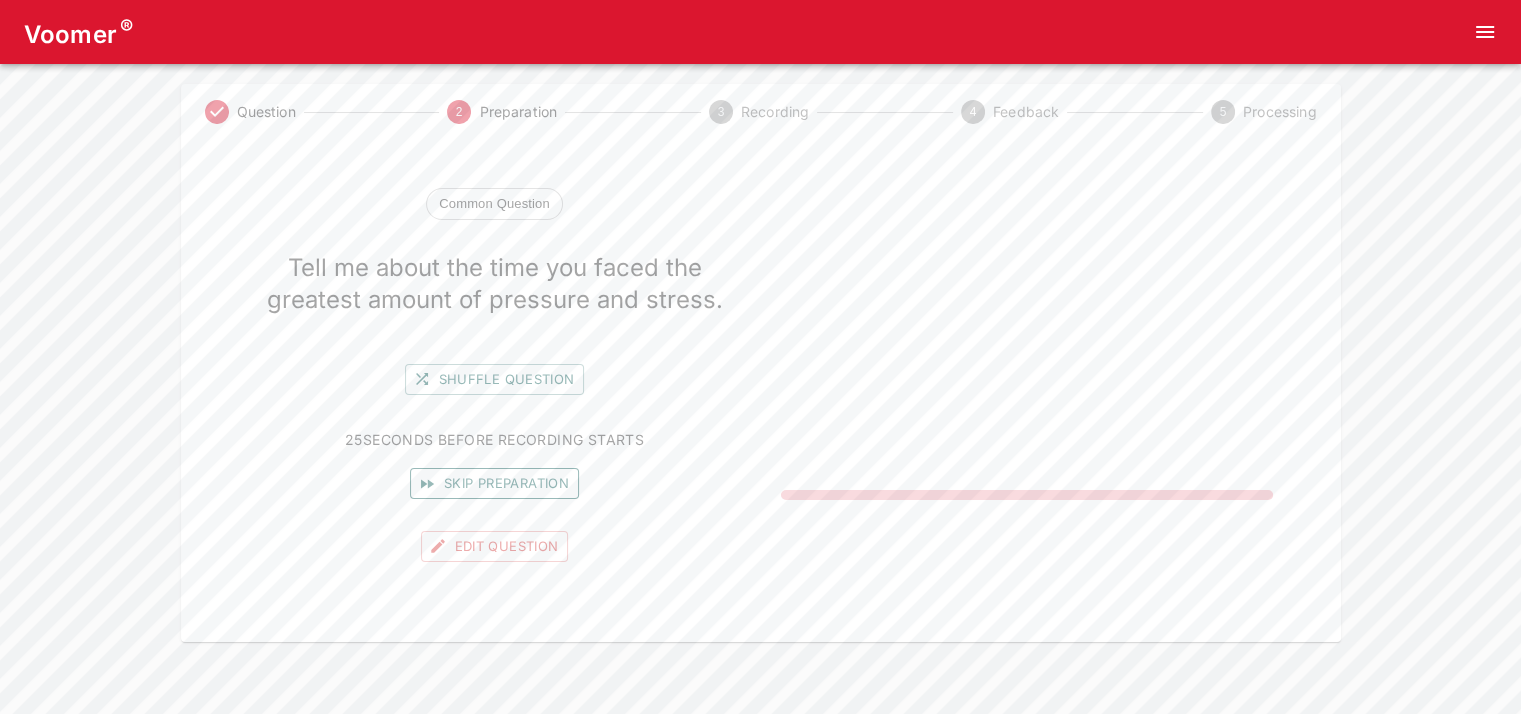 click on "Skip preparation" at bounding box center (494, 483) 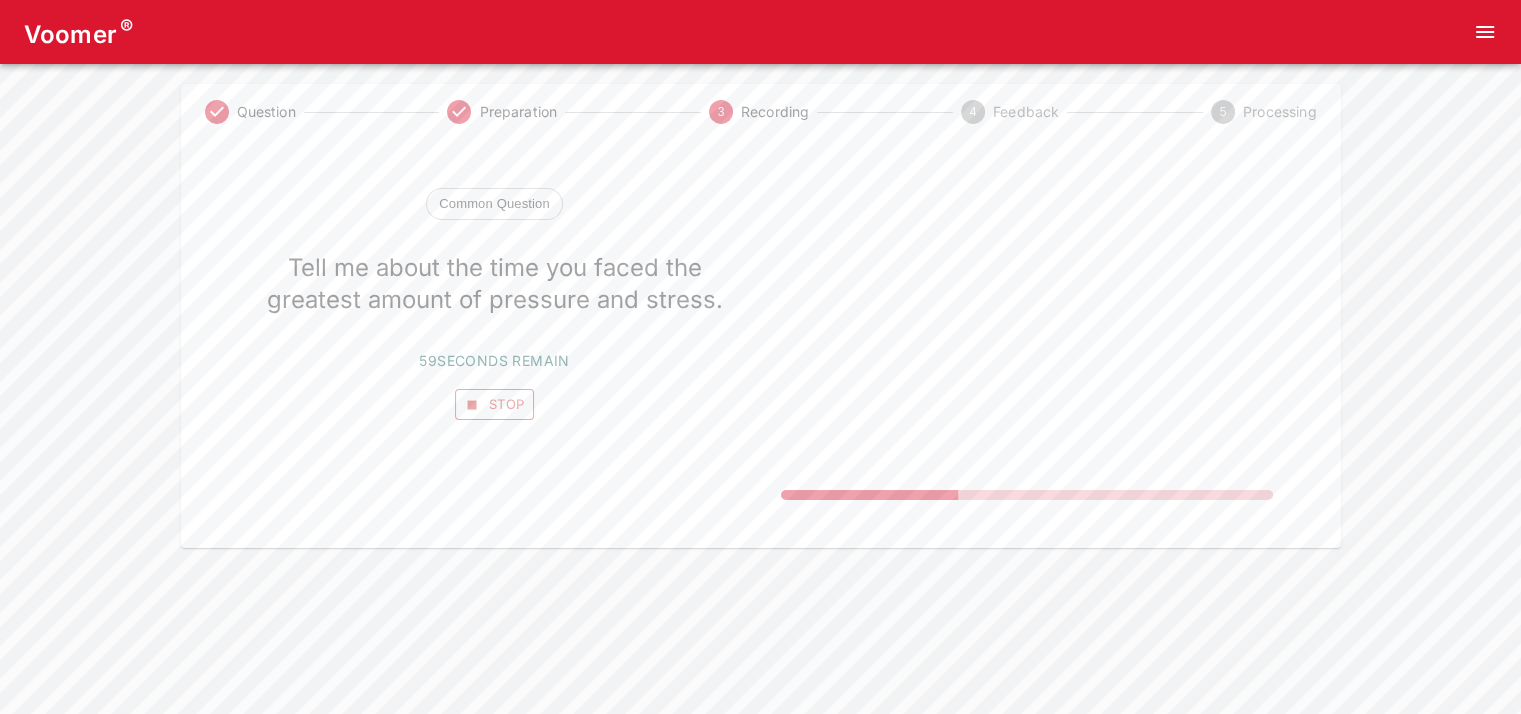 click on "Stop" at bounding box center (495, 404) 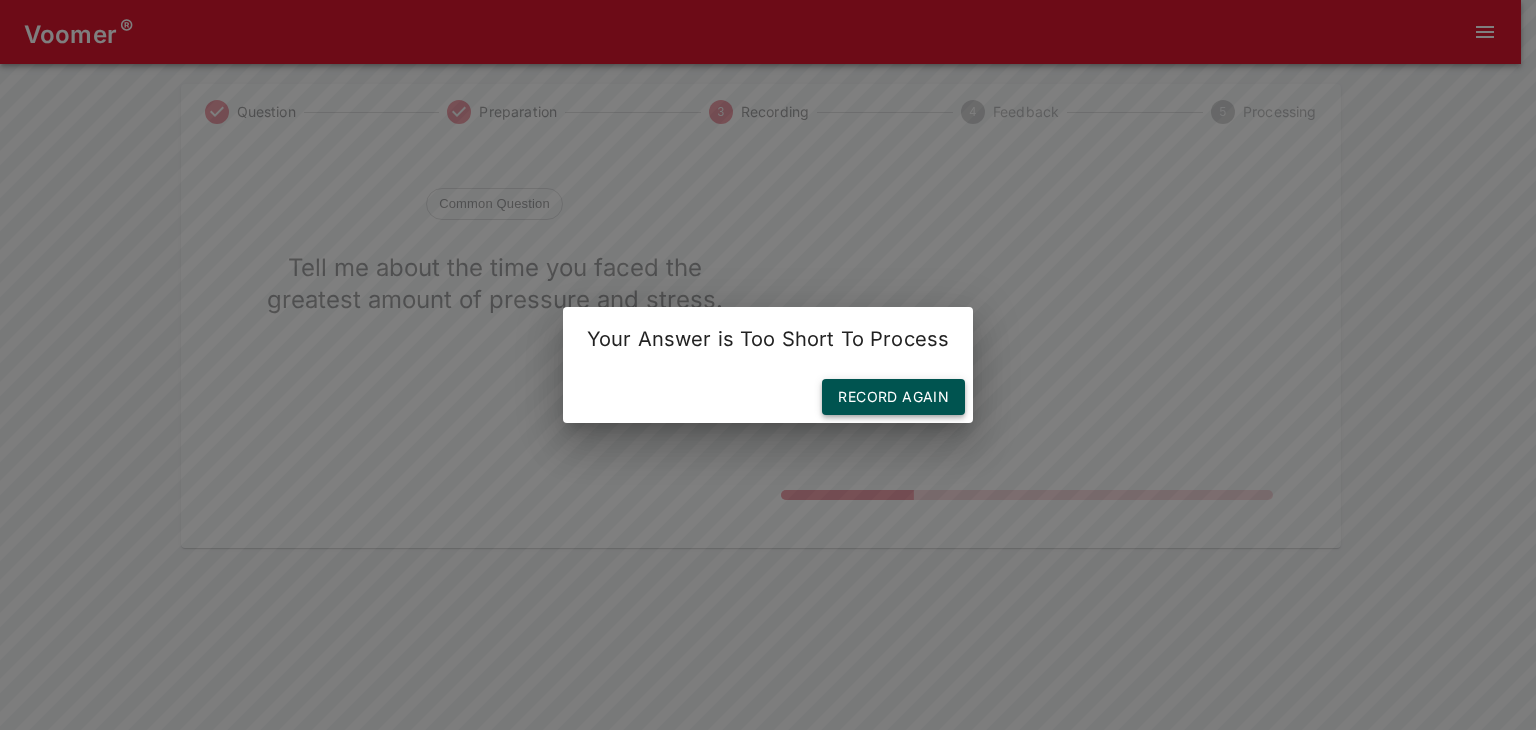 drag, startPoint x: 870, startPoint y: 409, endPoint x: 865, endPoint y: 400, distance: 10.29563 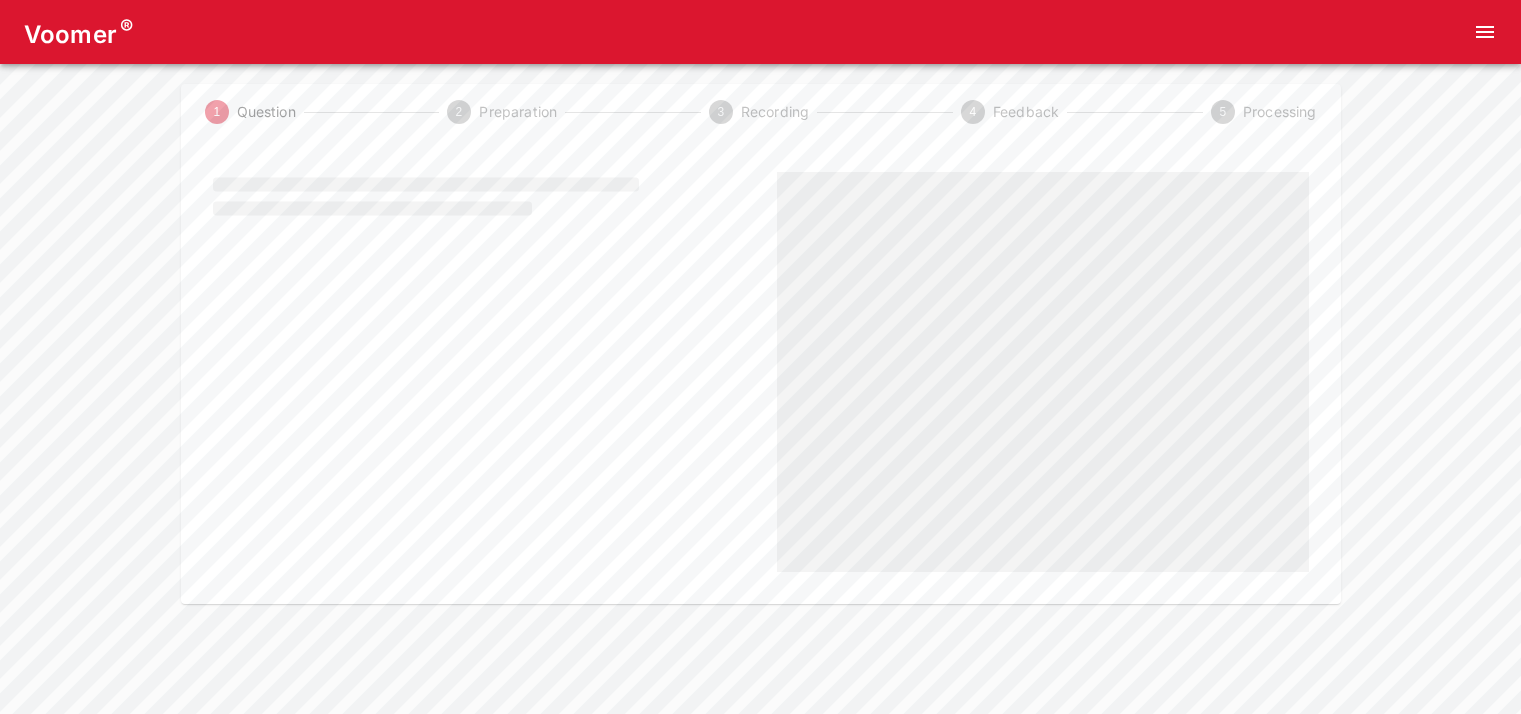 scroll, scrollTop: 0, scrollLeft: 0, axis: both 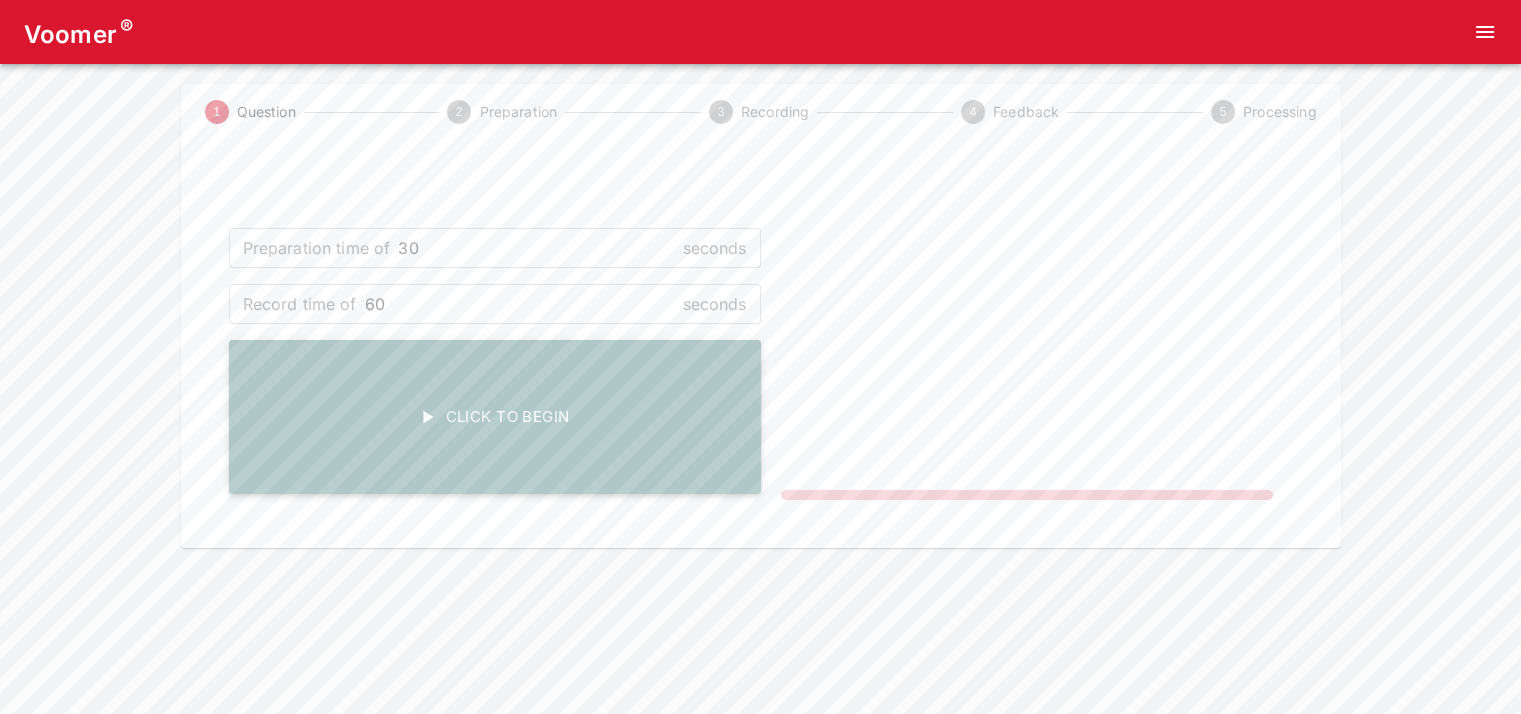 click on "Click To Begin" at bounding box center (495, 417) 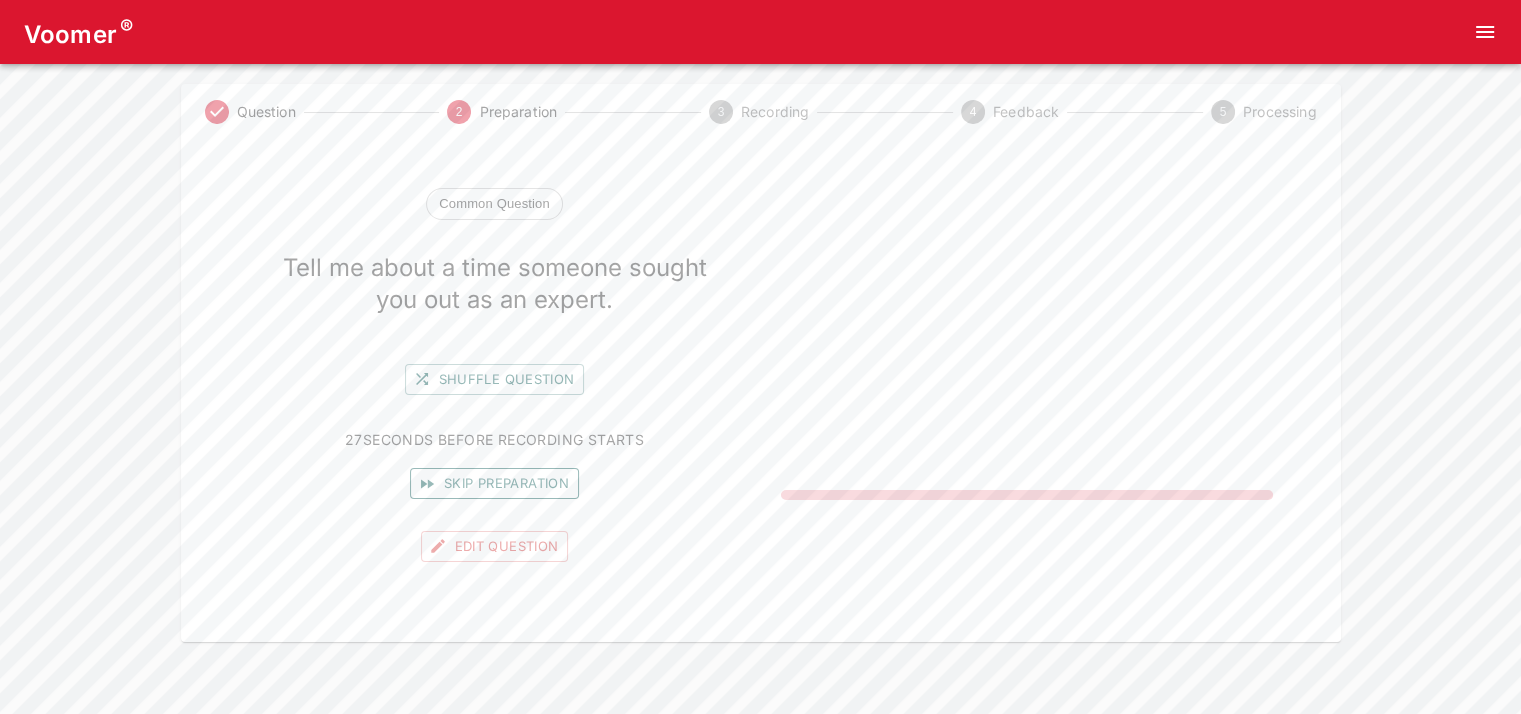 click on "Skip preparation" at bounding box center (494, 483) 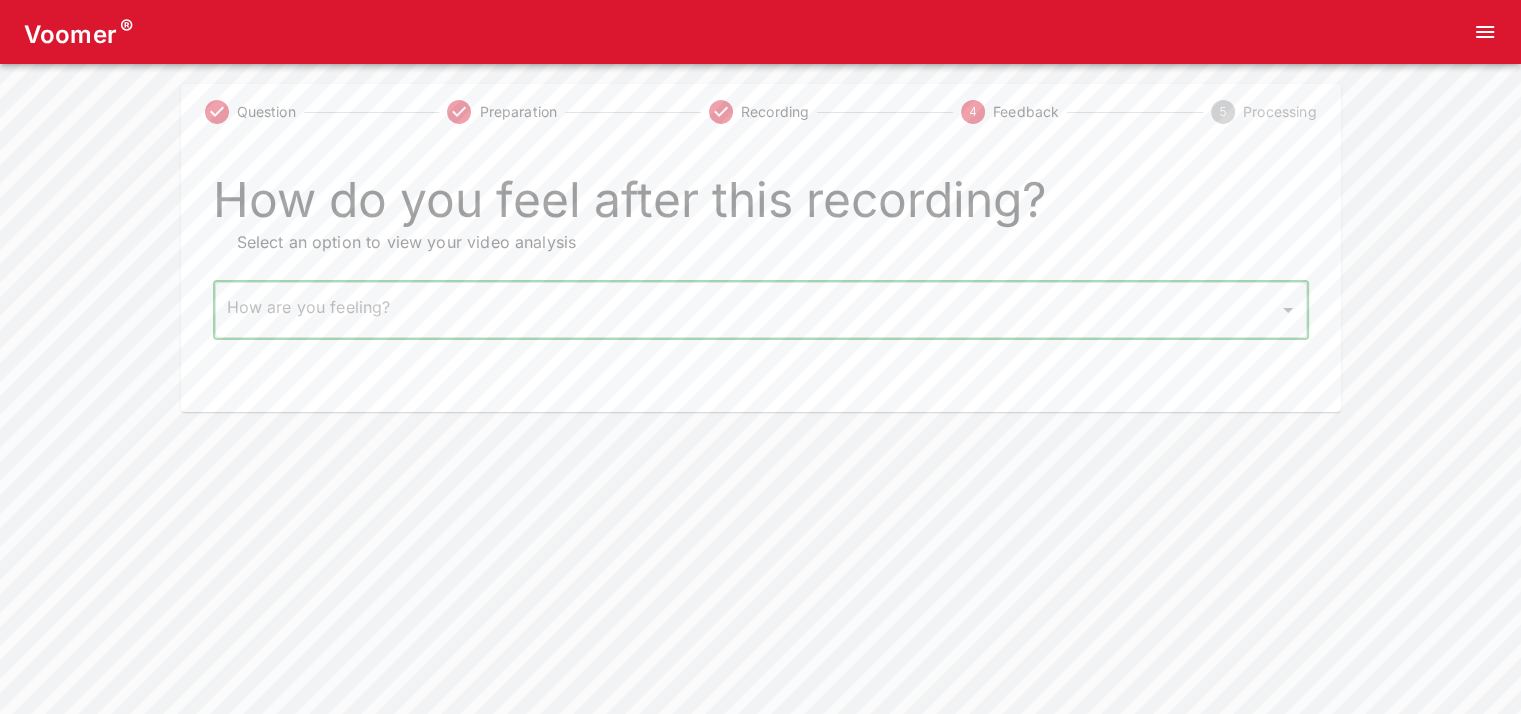 click on "Voomer ® Question Preparation Recording 4 Feedback 5 Processing How do you feel after this recording? Select an option to view your video analysis How are you feeling? ​ How are you feeling? Home Analysis Tokens: 0 Pricing Log Out" at bounding box center [760, 206] 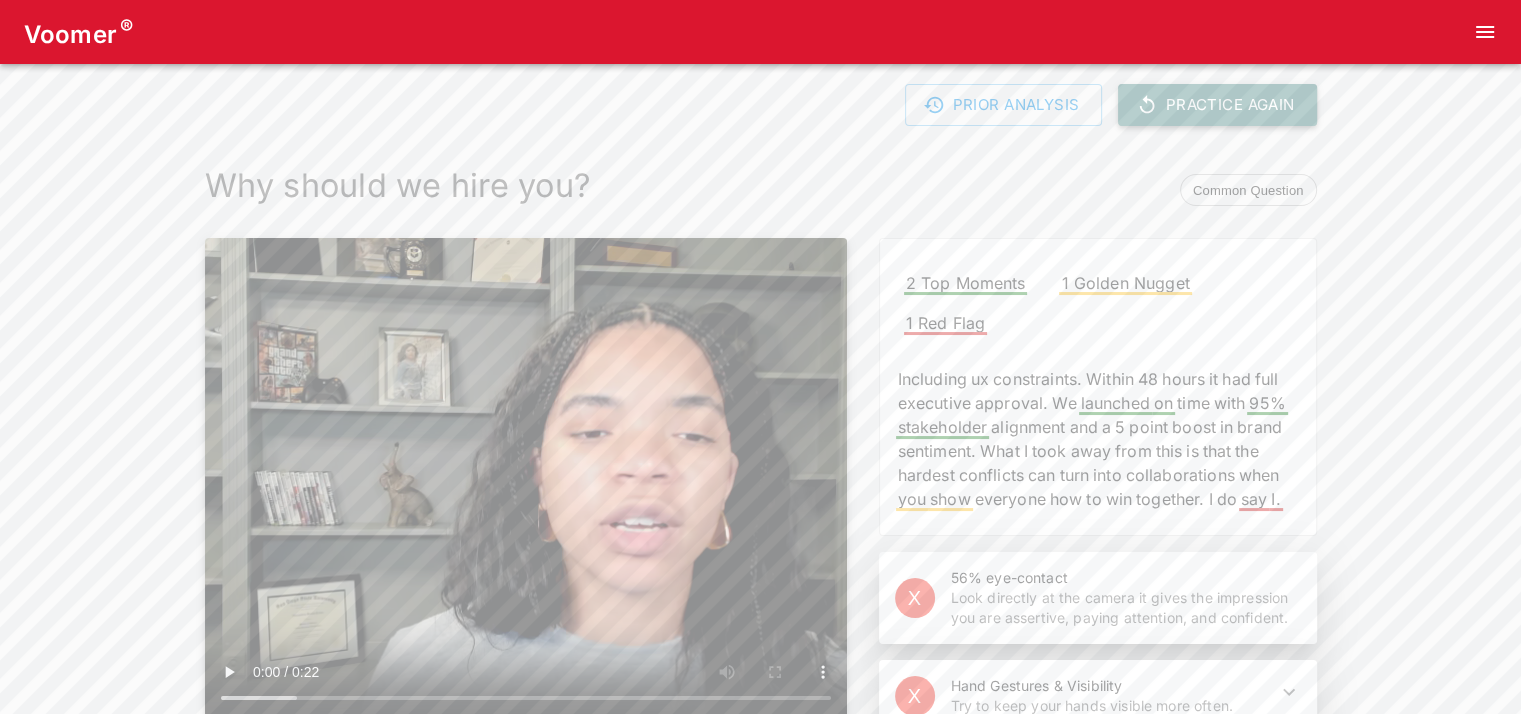 click on "Practice Again" at bounding box center [1217, 105] 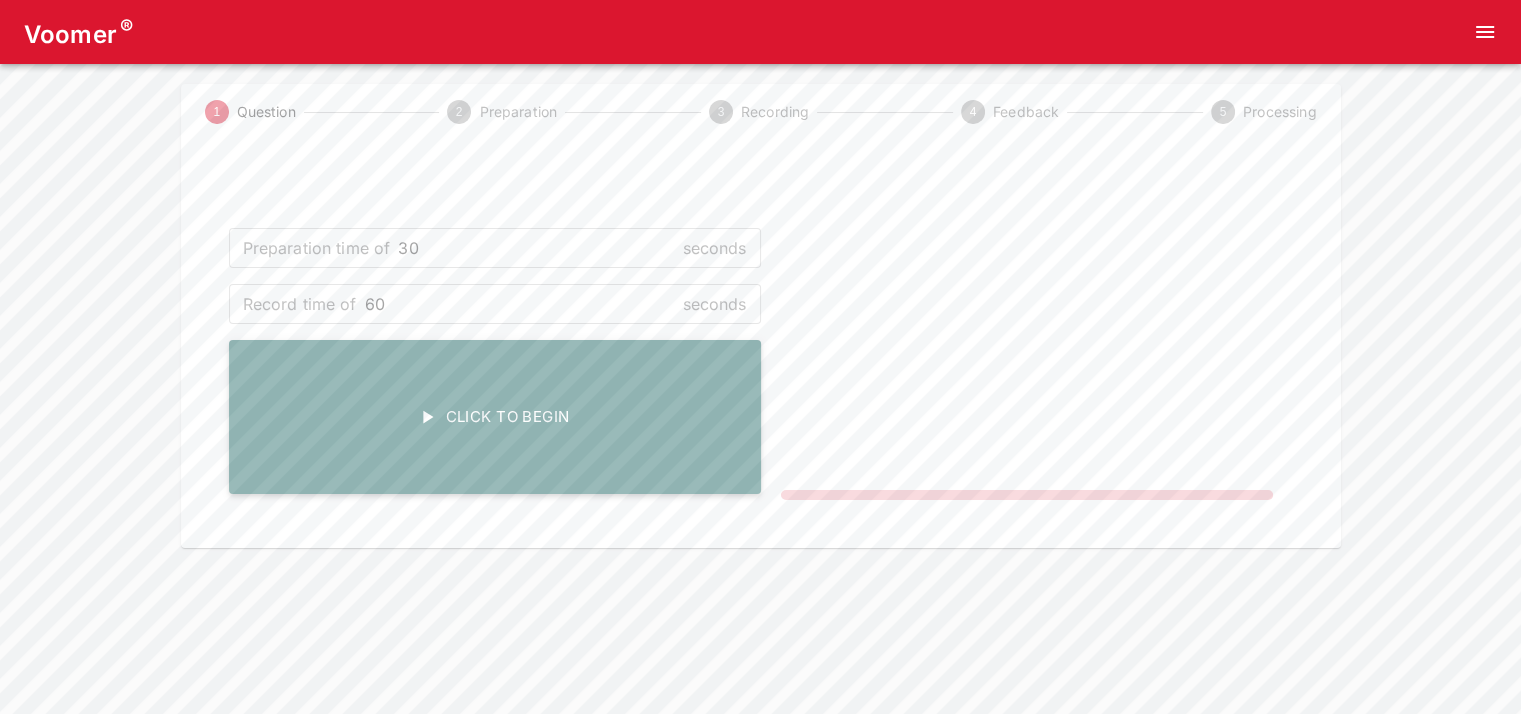 click on "Click To Begin" at bounding box center (495, 417) 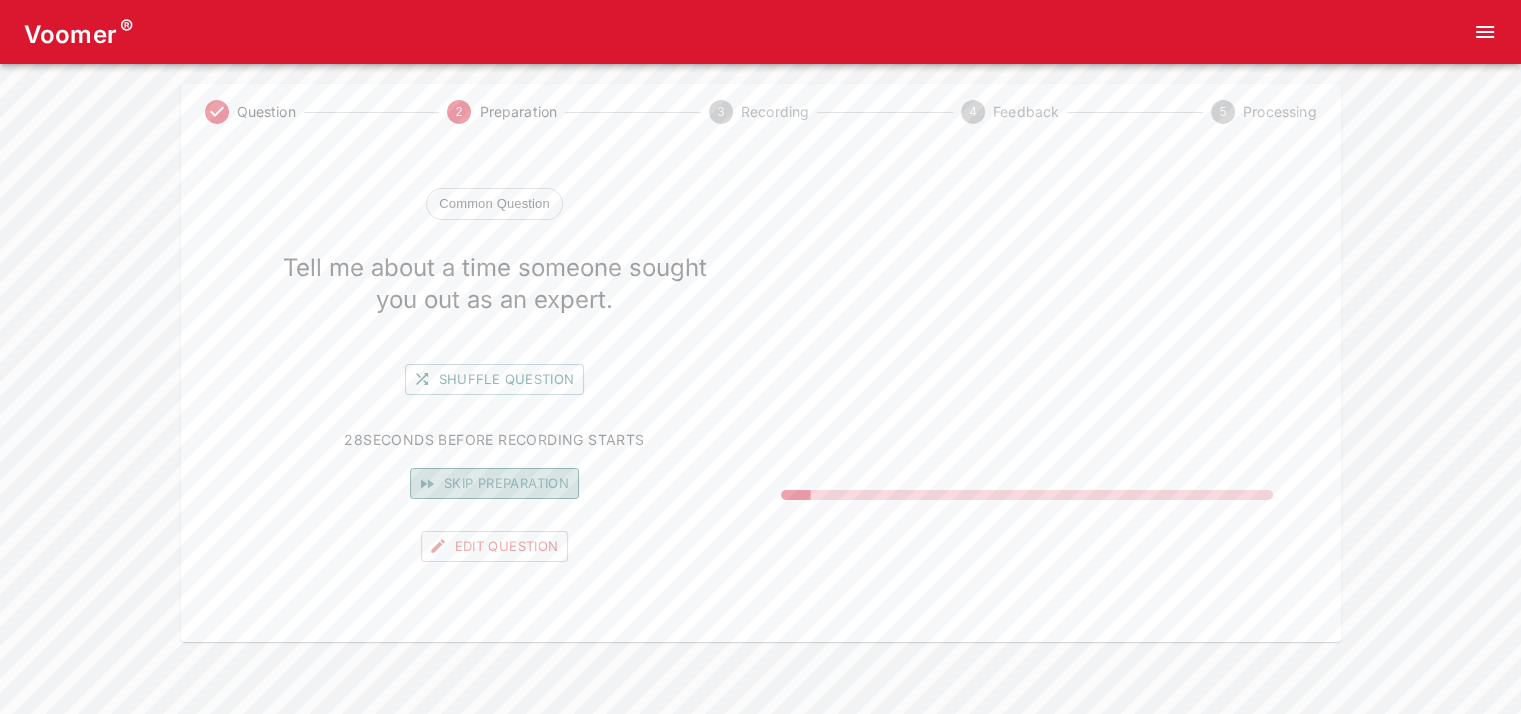 click on "Skip preparation" at bounding box center [494, 483] 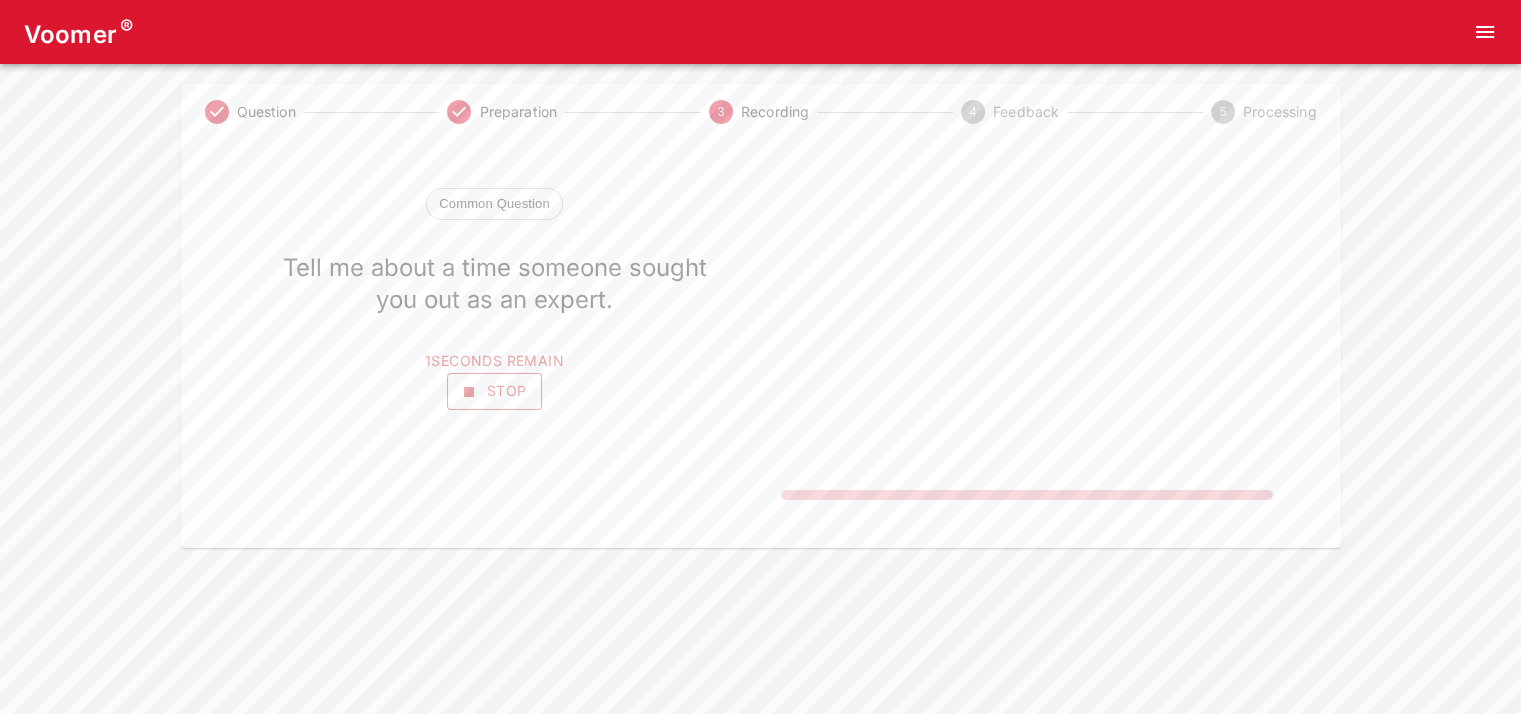 click on "Stop" at bounding box center [495, 391] 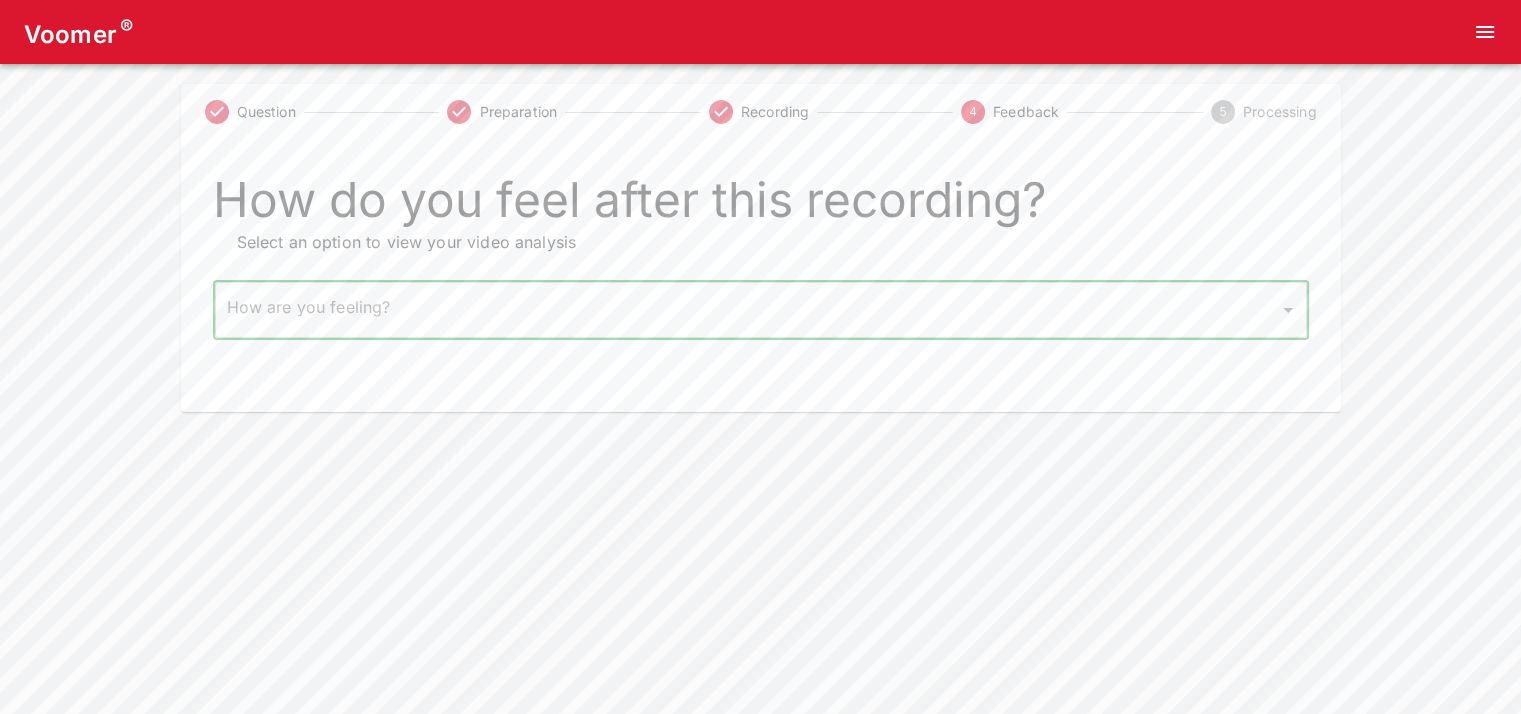 click on "Voomer ® Question Preparation Recording 4 Feedback 5 Processing How do you feel after this recording? Select an option to view your video analysis How are you feeling? ​ How are you feeling? Home Analysis Tokens: 0 Pricing Log Out" at bounding box center [760, 206] 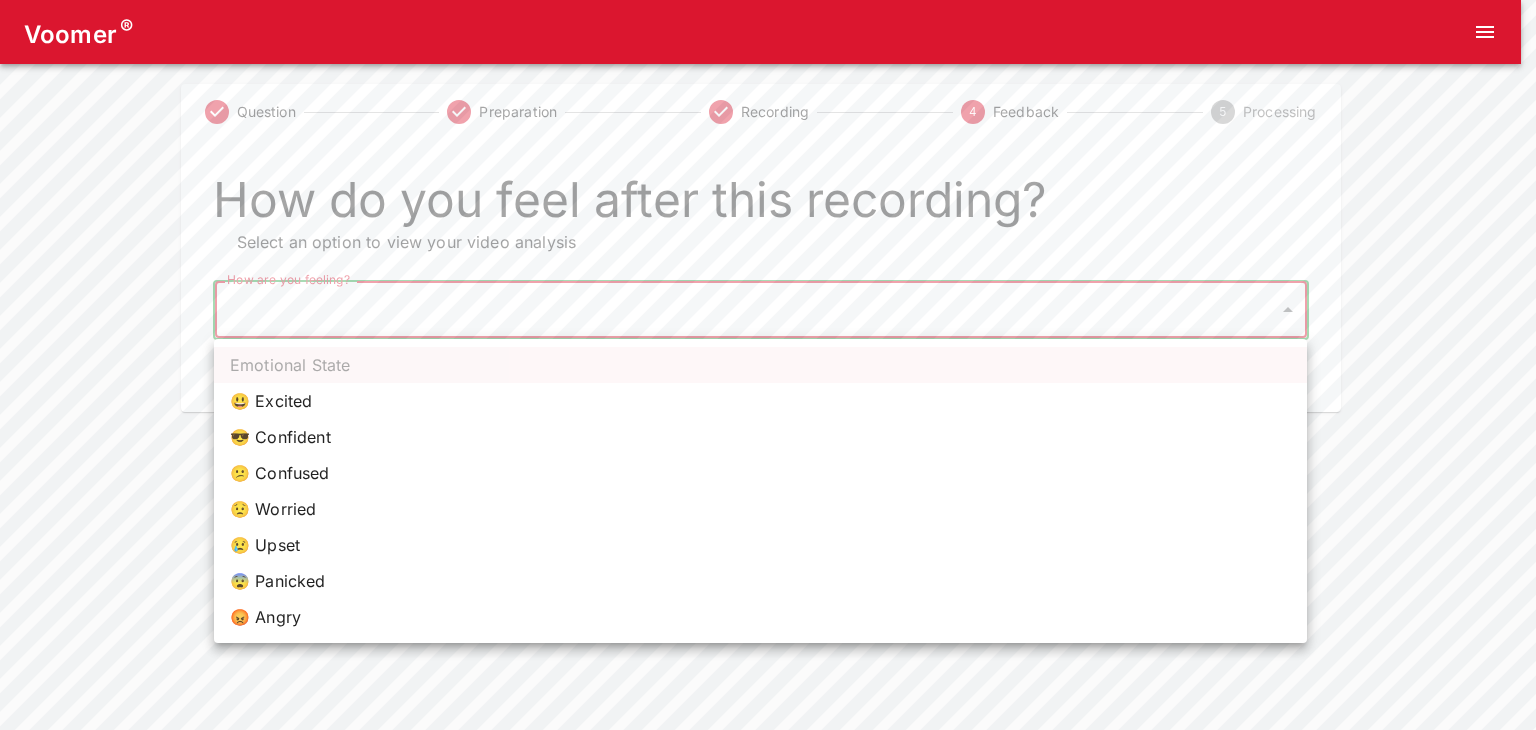 click on "😎 Confident" at bounding box center [760, 437] 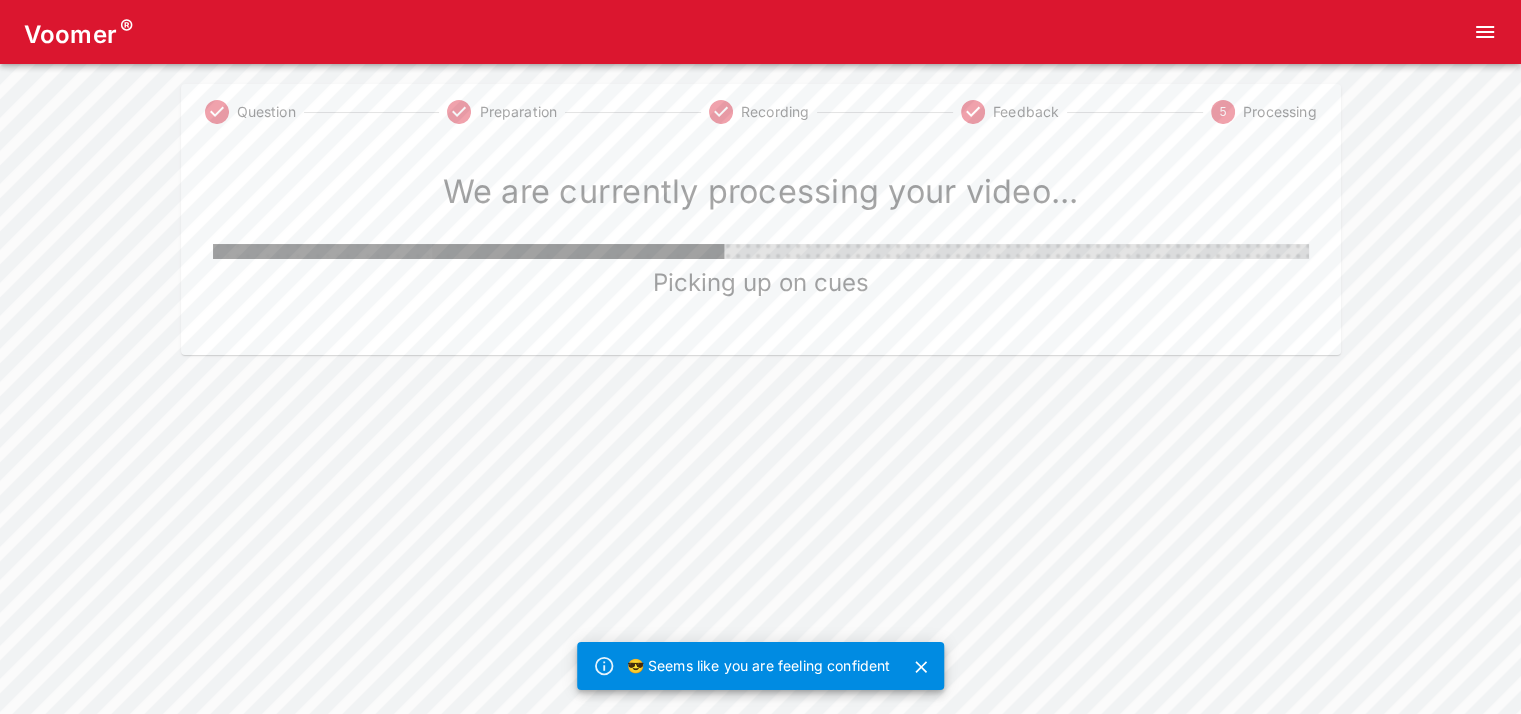 click on "Voomer ®" at bounding box center (78, 32) 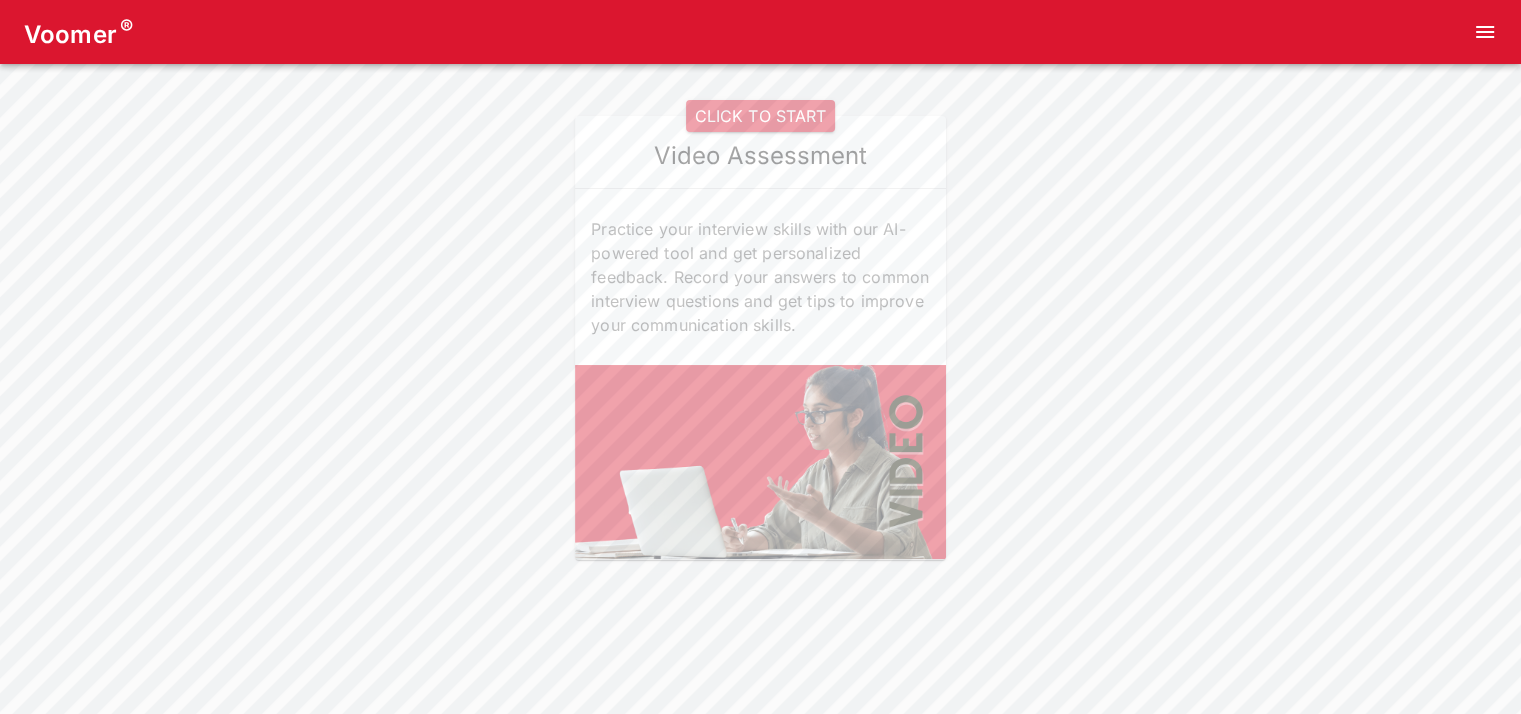 click on "Voomer ® CLICK TO START Video Assessment Practice your interview skills with our AI-powered tool and get personalized feedback. Record your answers to common interview questions and get tips to improve your communication skills." at bounding box center (760, 286) 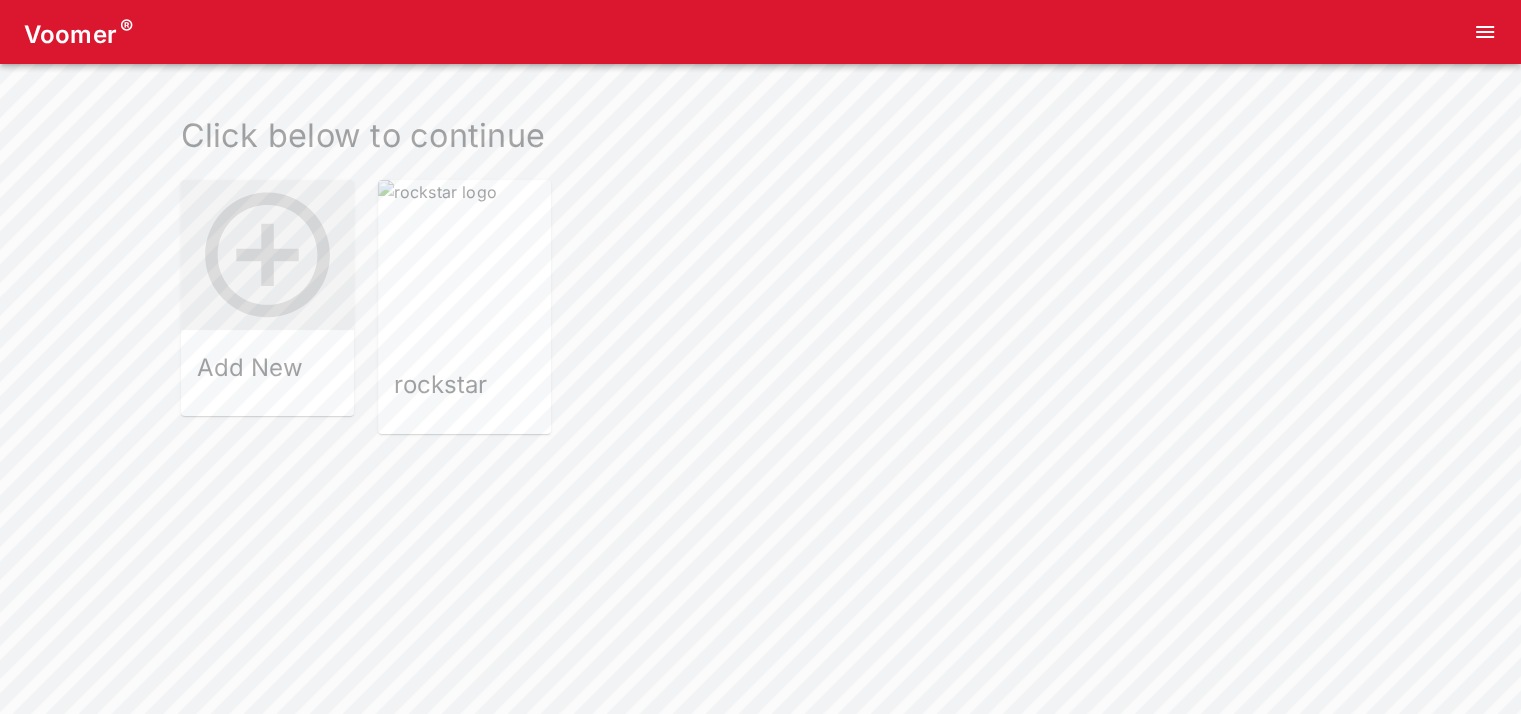 click at bounding box center [464, 266] 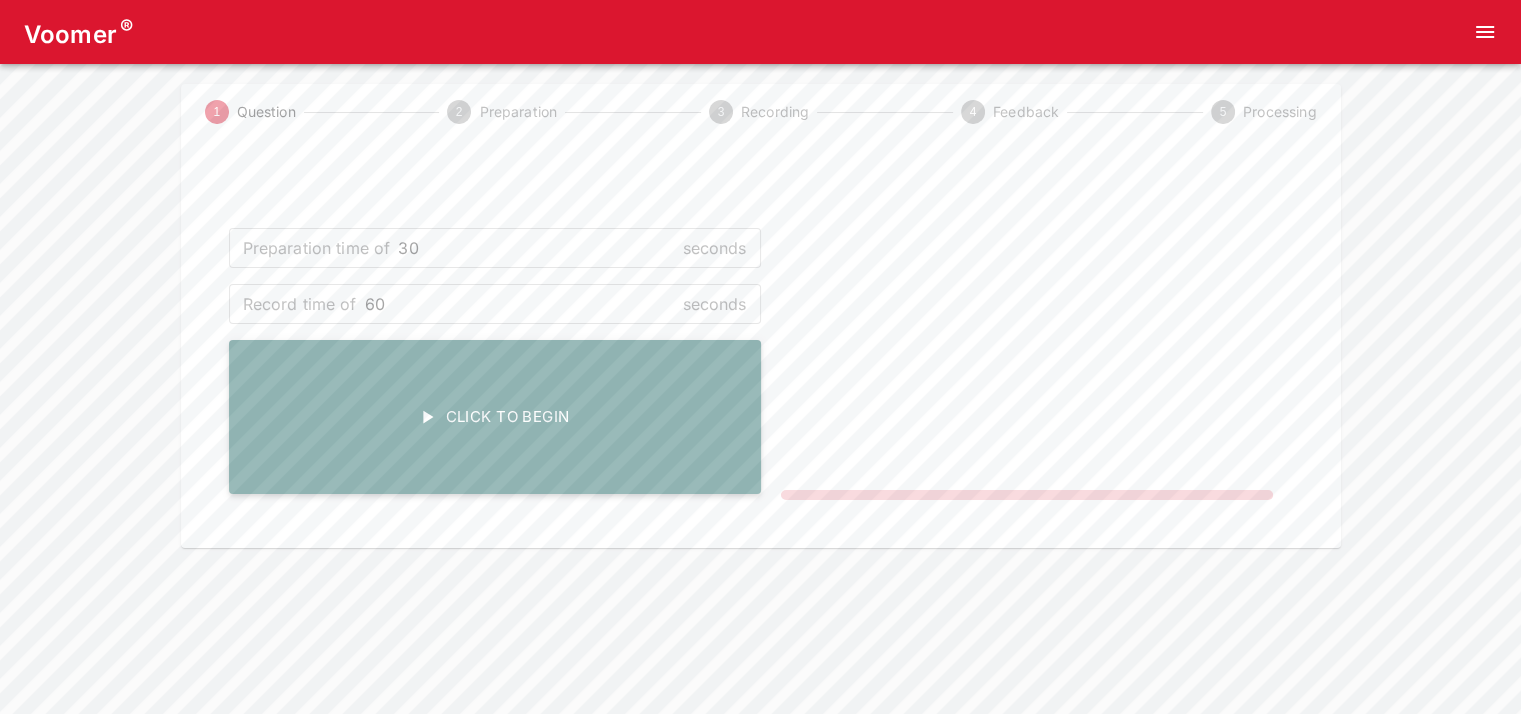 click 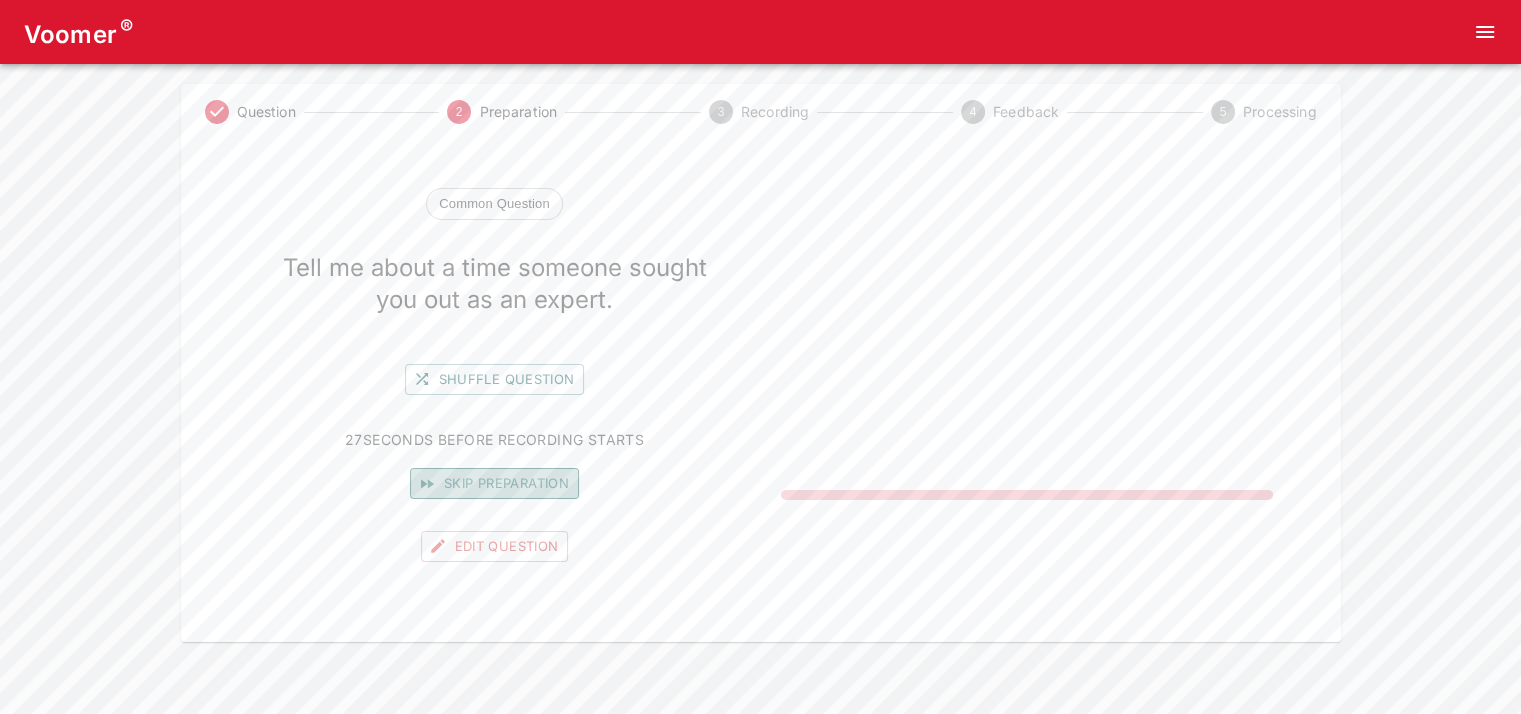 click on "Skip preparation" at bounding box center [494, 483] 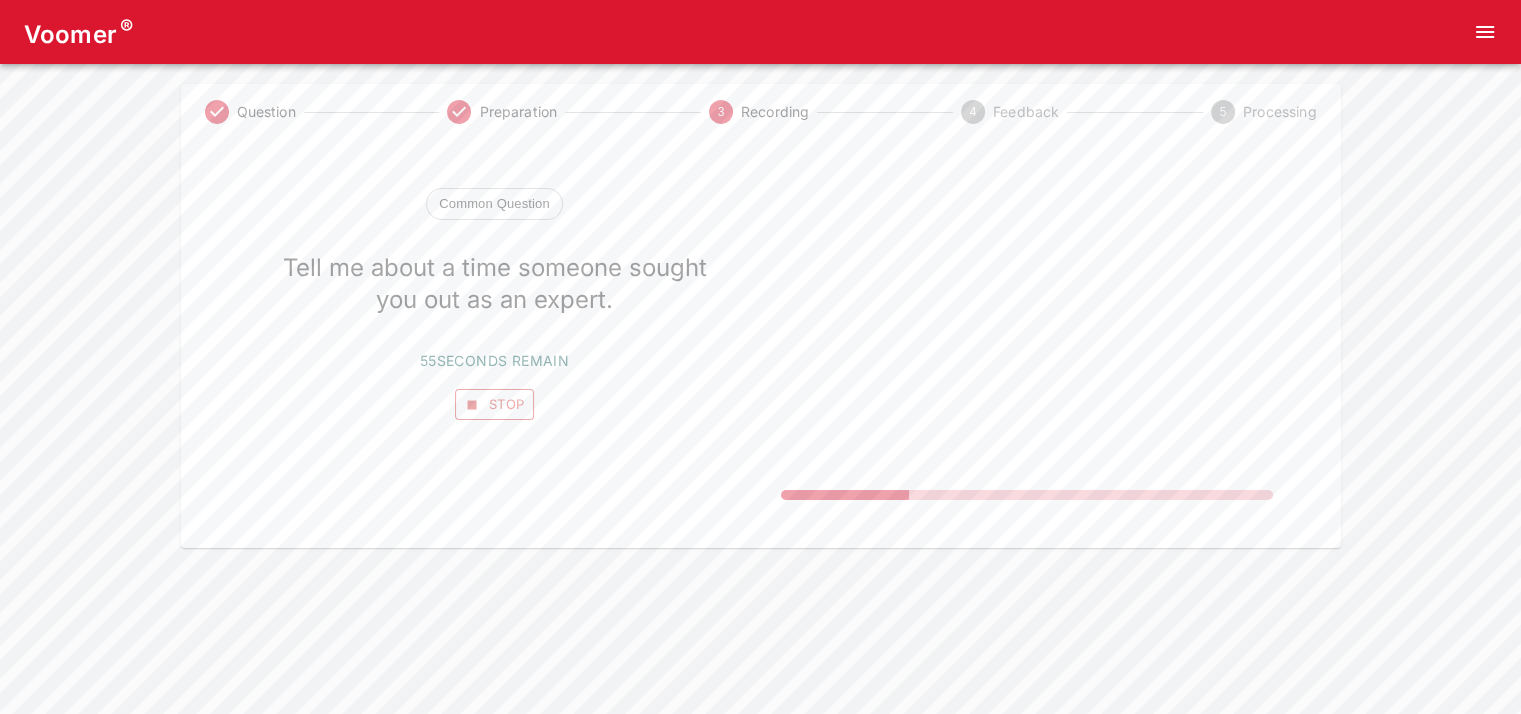 click on "Stop" at bounding box center [495, 404] 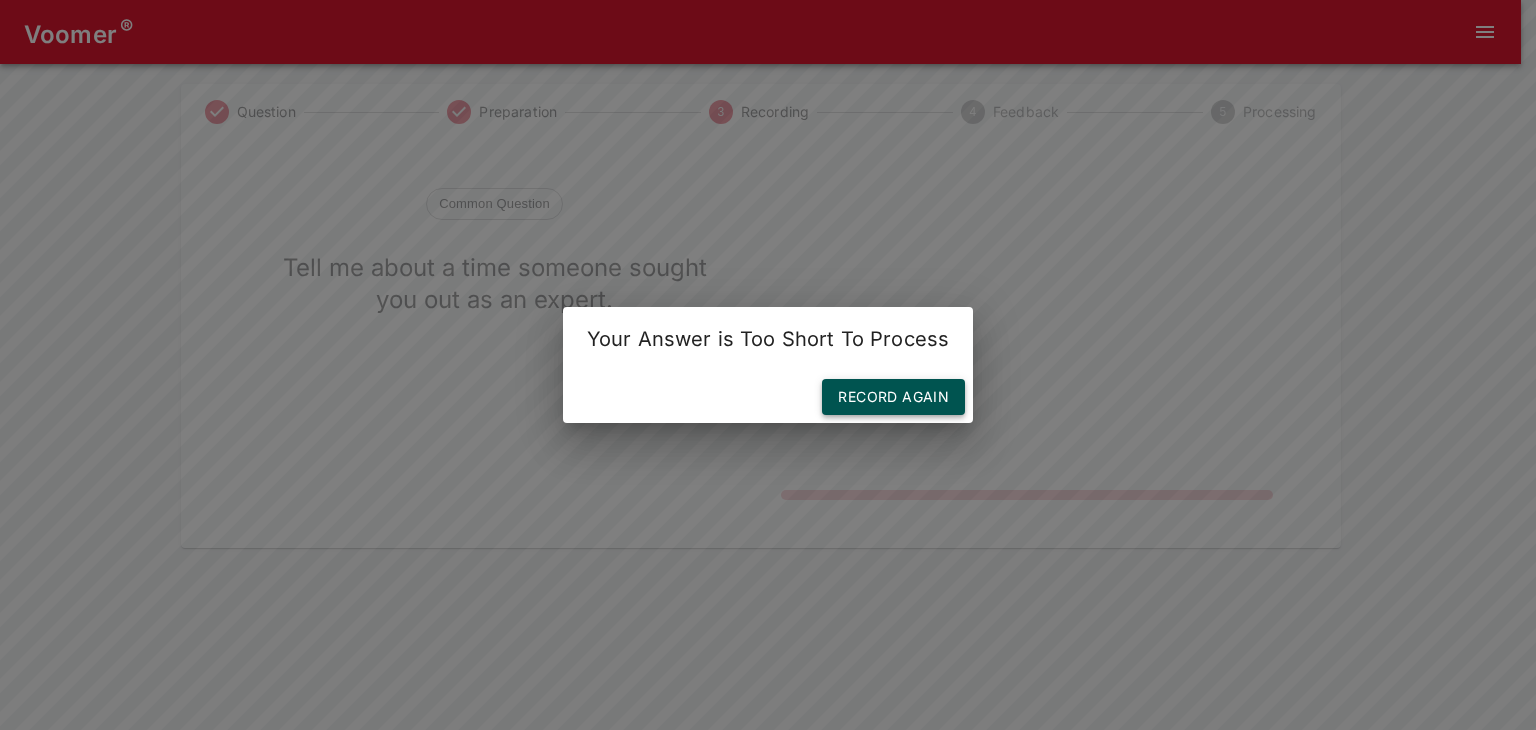 click on "Record Again" at bounding box center [893, 397] 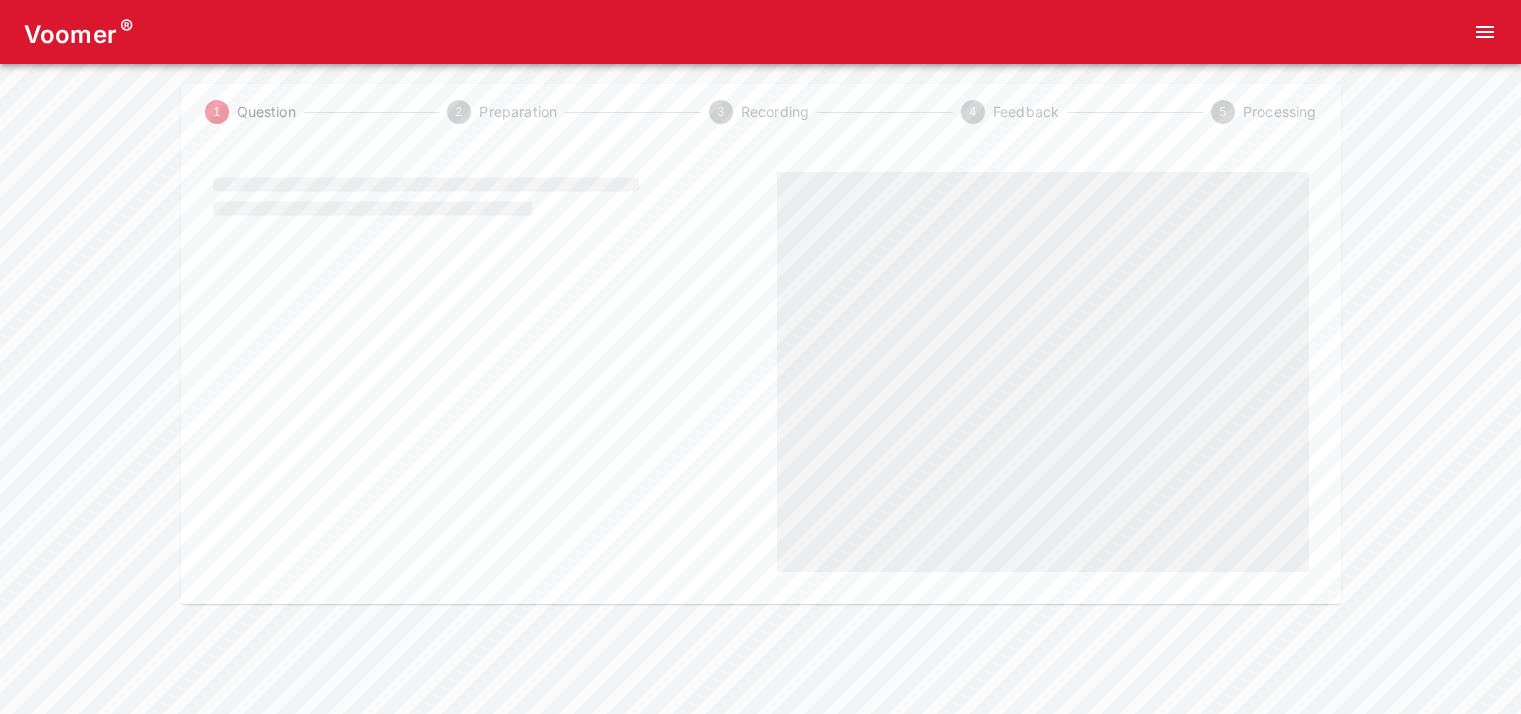scroll, scrollTop: 0, scrollLeft: 0, axis: both 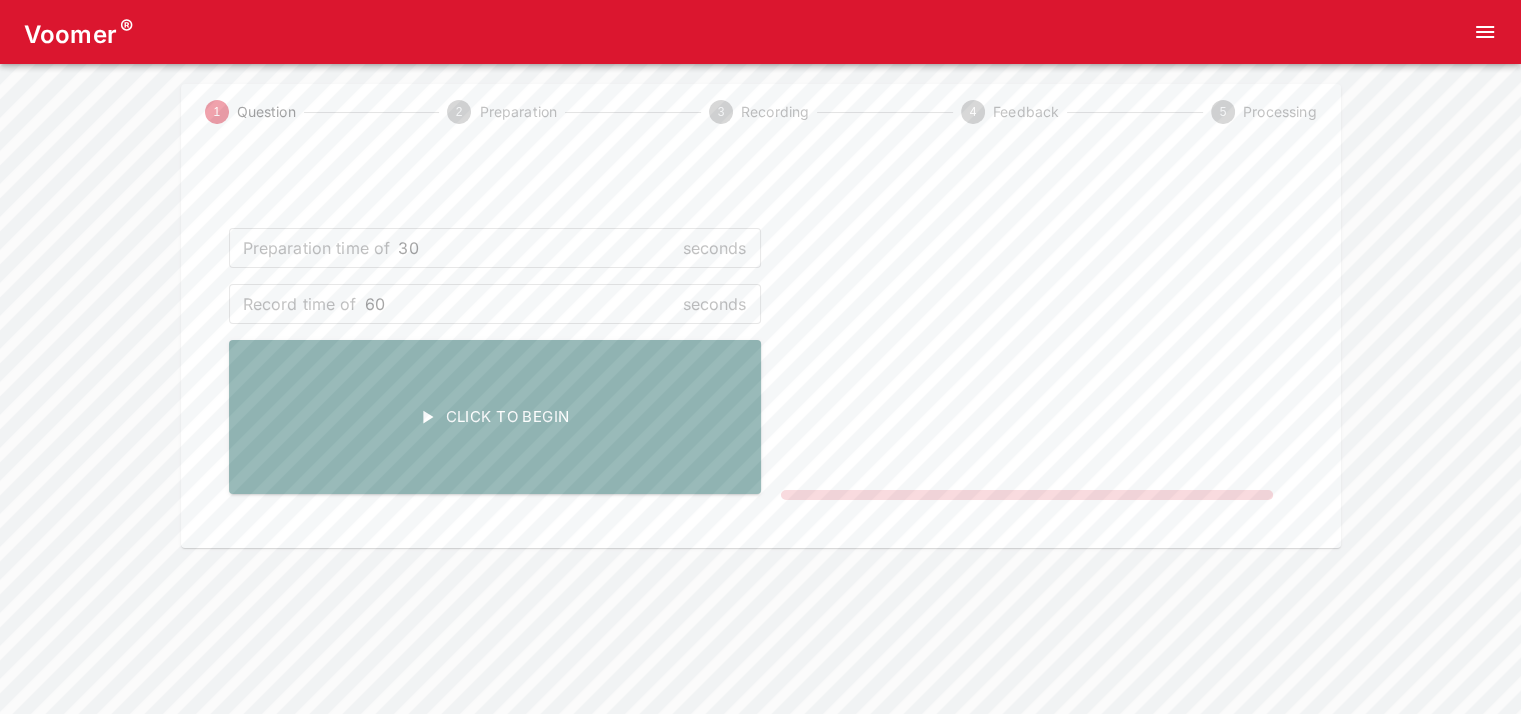 click on "Click To Begin" at bounding box center [495, 417] 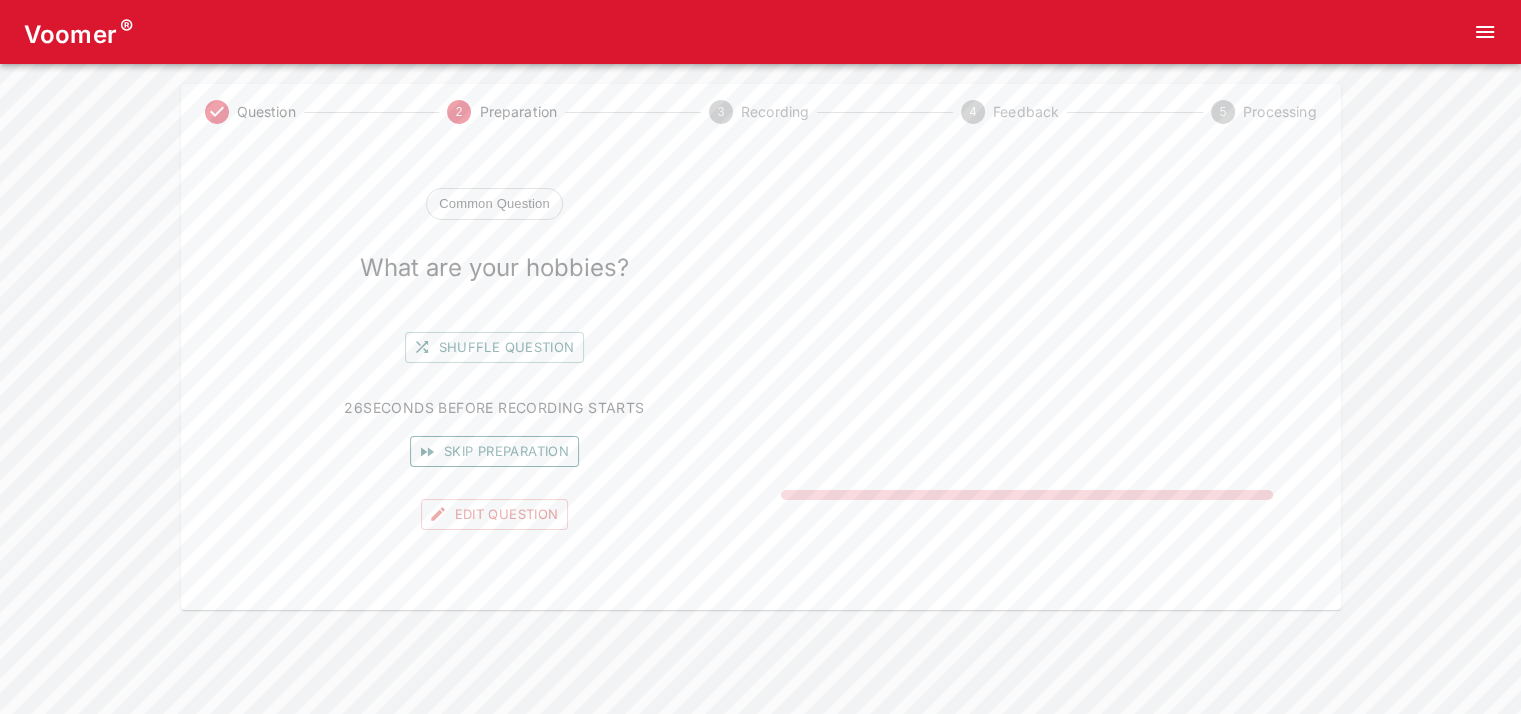 click on "Skip preparation" at bounding box center (494, 451) 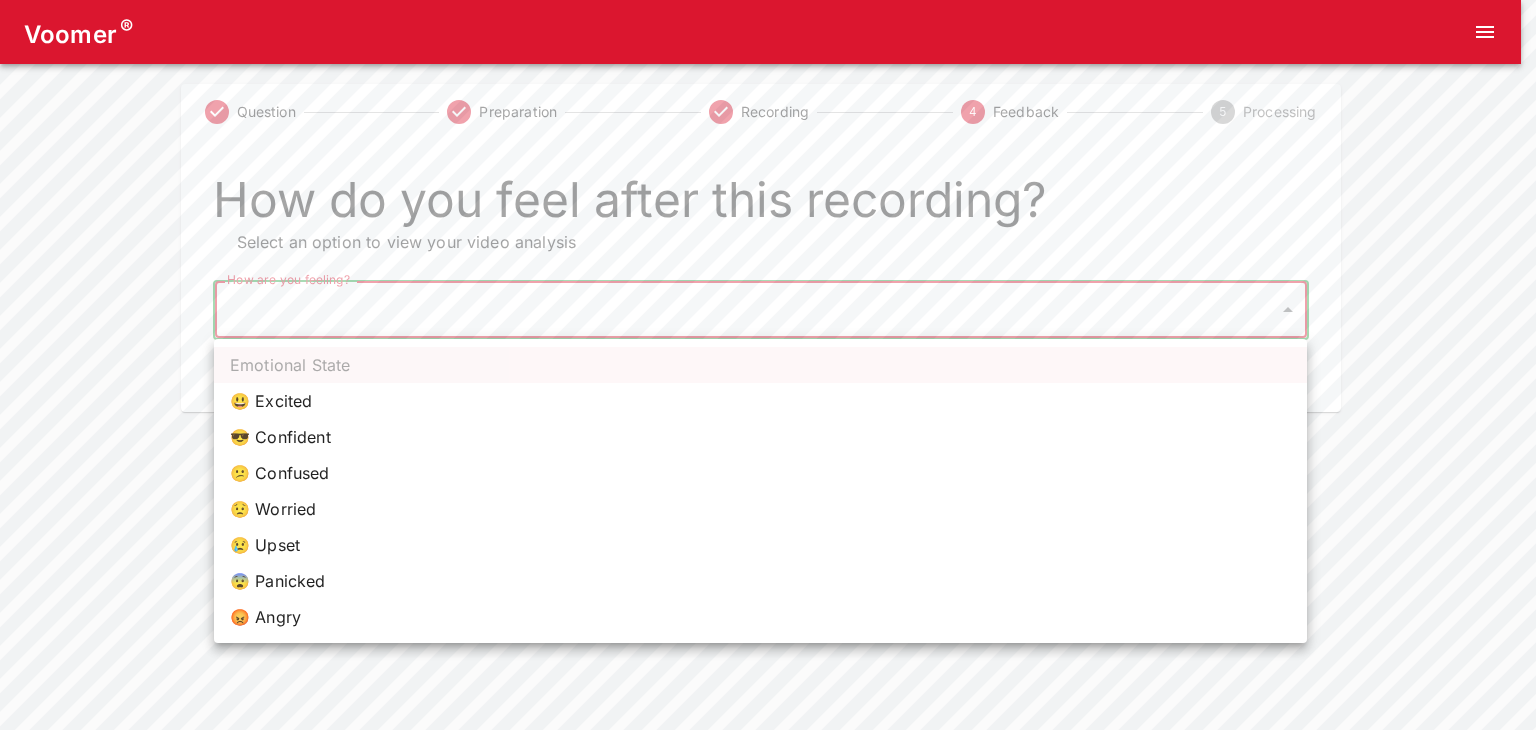 click on "Voomer ® Question Preparation Recording 4 Feedback 5 Processing How do you feel after this recording? Select an option to view your video analysis How are you feeling? ​ How are you feeling? Home Analysis Tokens: 0 Pricing Log Out Emotional State  😃 Excited  😎 Confident  😕 Confused 😟 Worried  😢 Upset  😨 Panicked  😡 Angry" at bounding box center (768, 206) 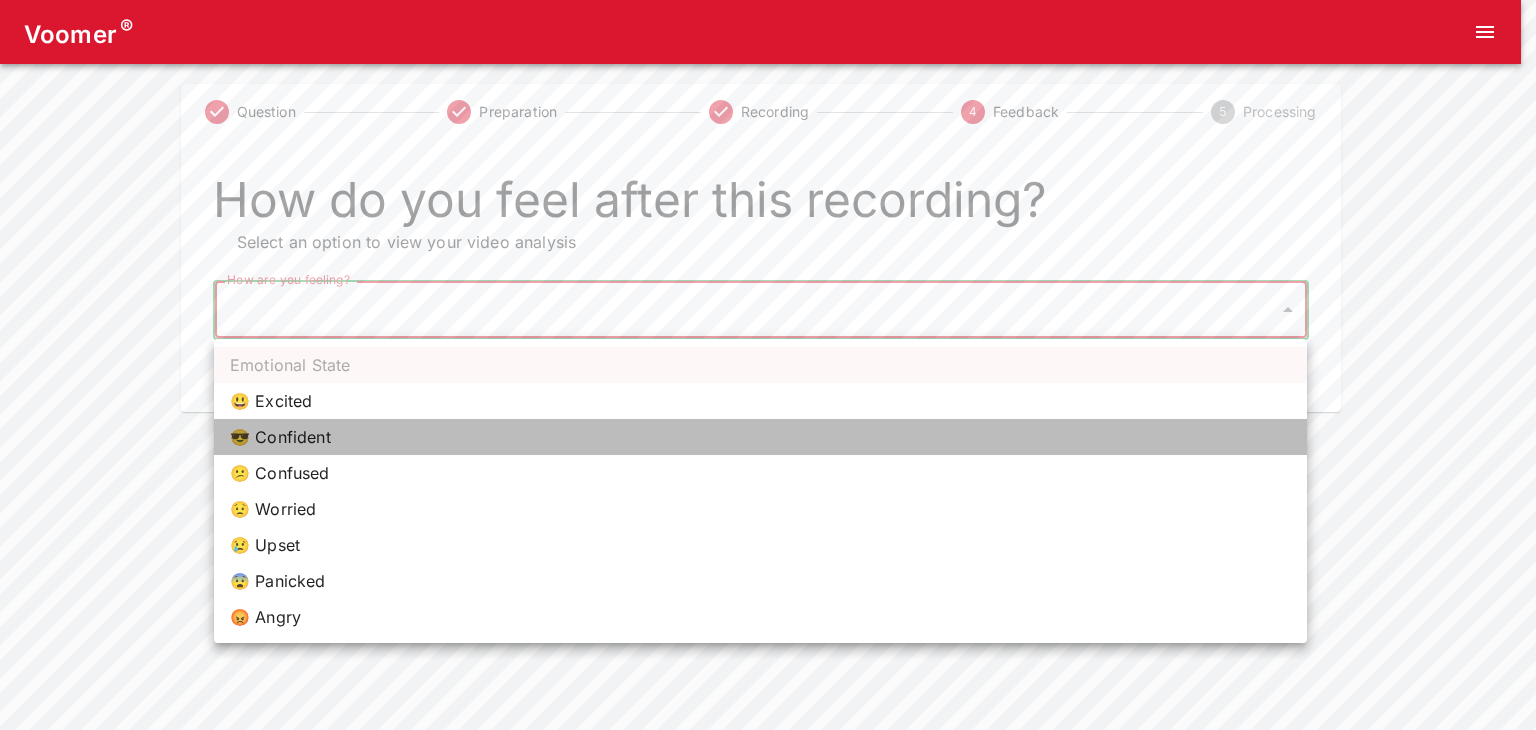 click on "😎 Confident" at bounding box center (760, 437) 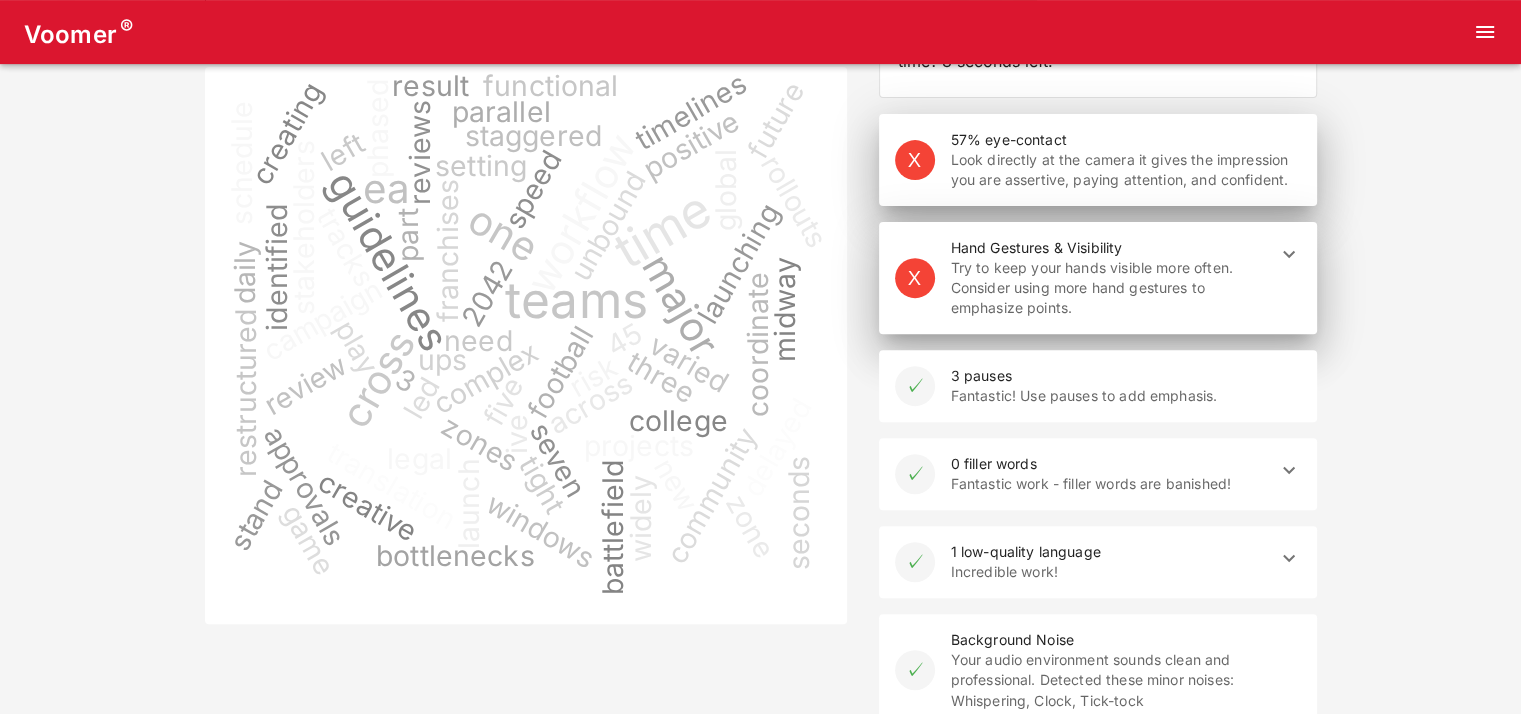 scroll, scrollTop: 796, scrollLeft: 0, axis: vertical 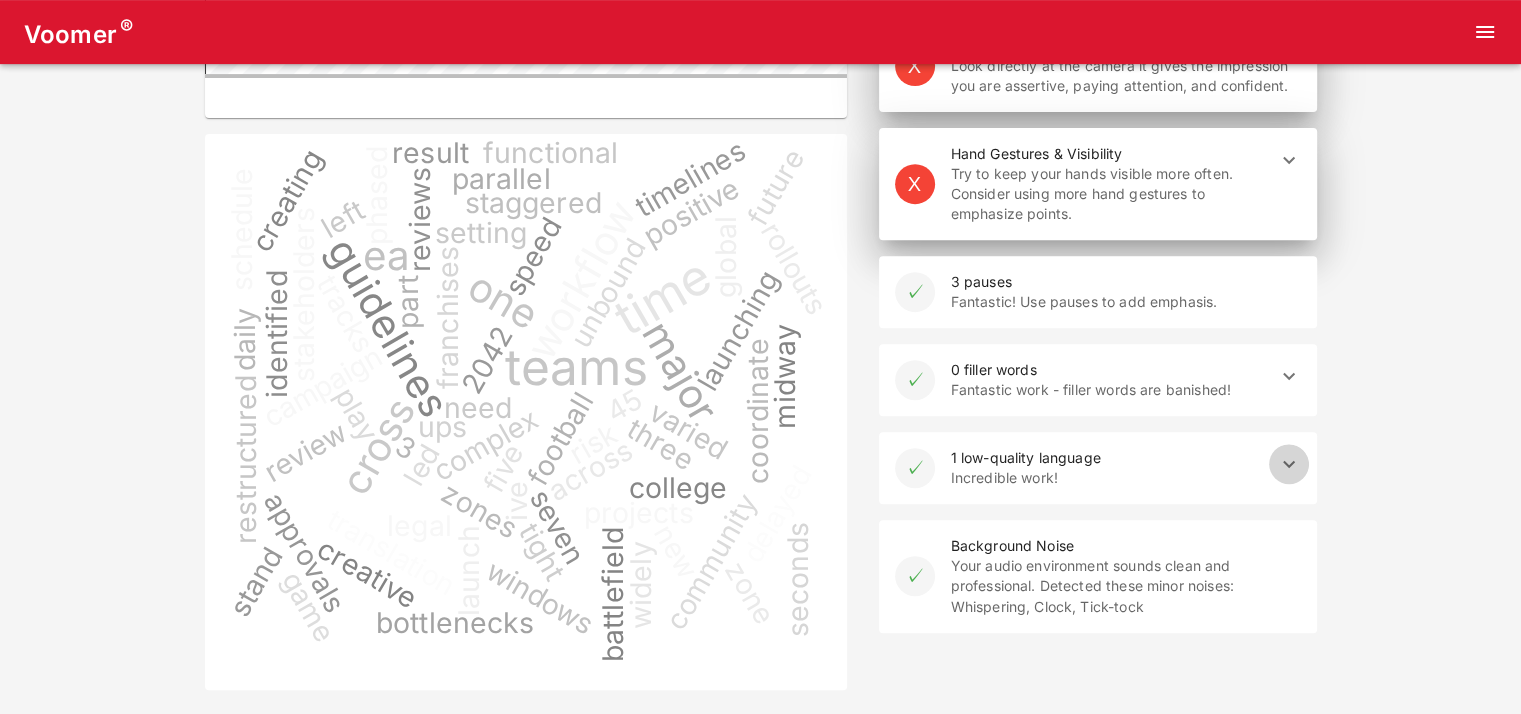 click 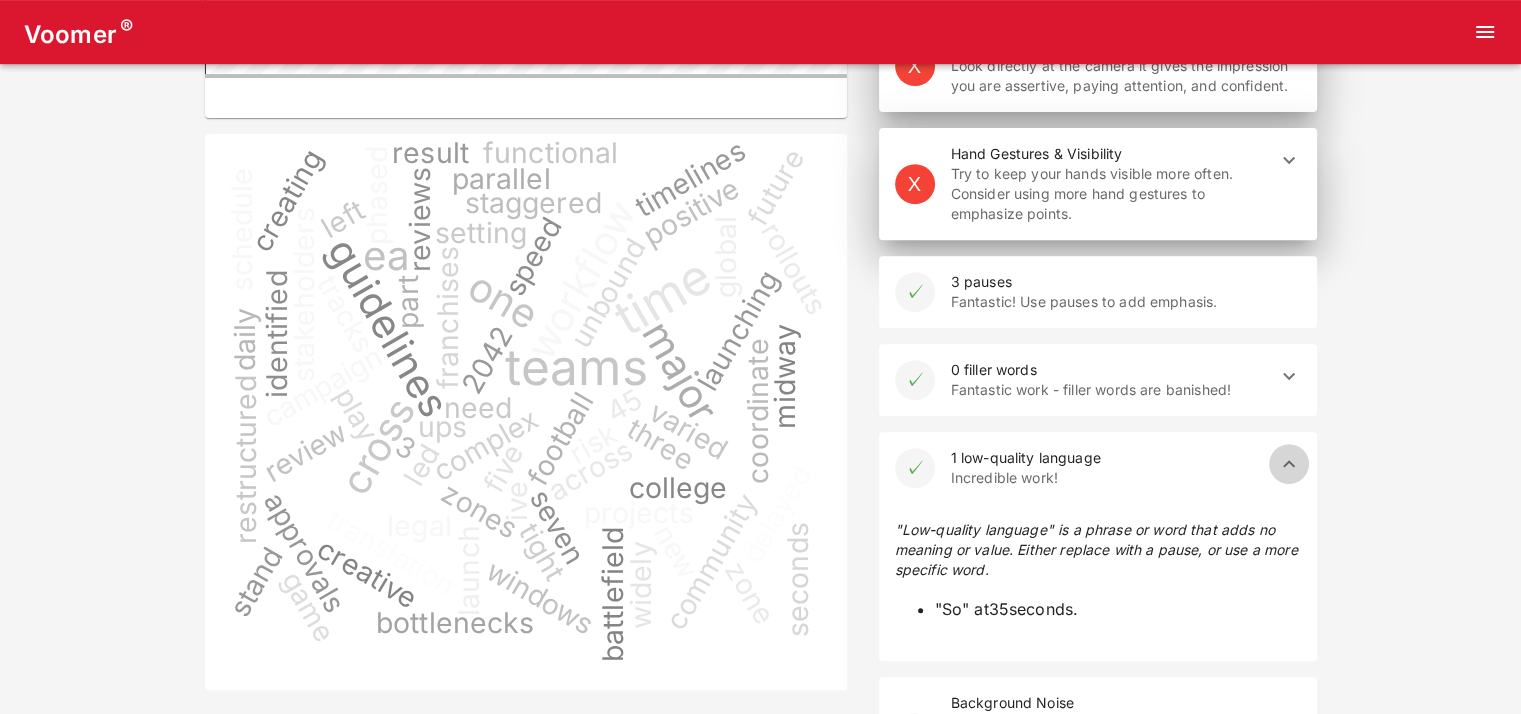 click 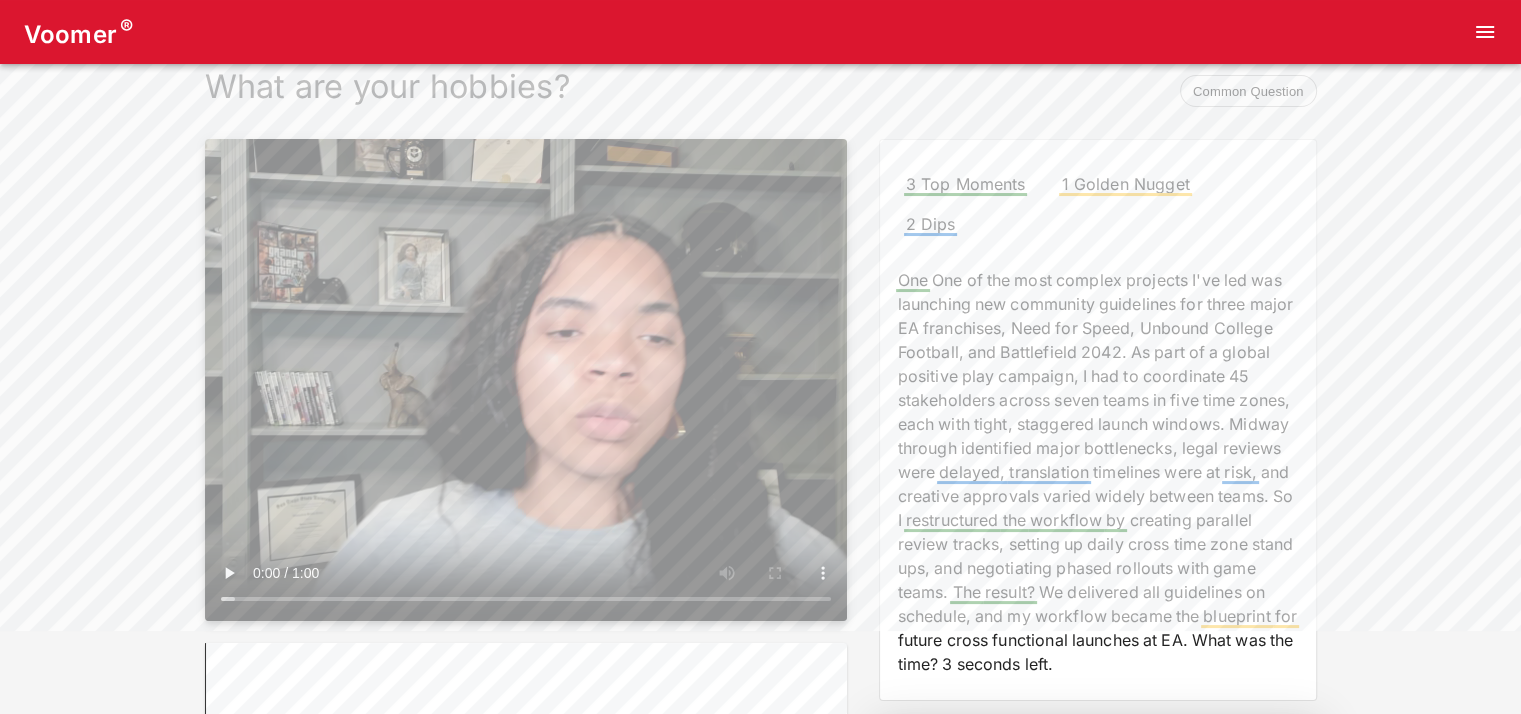scroll, scrollTop: 100, scrollLeft: 0, axis: vertical 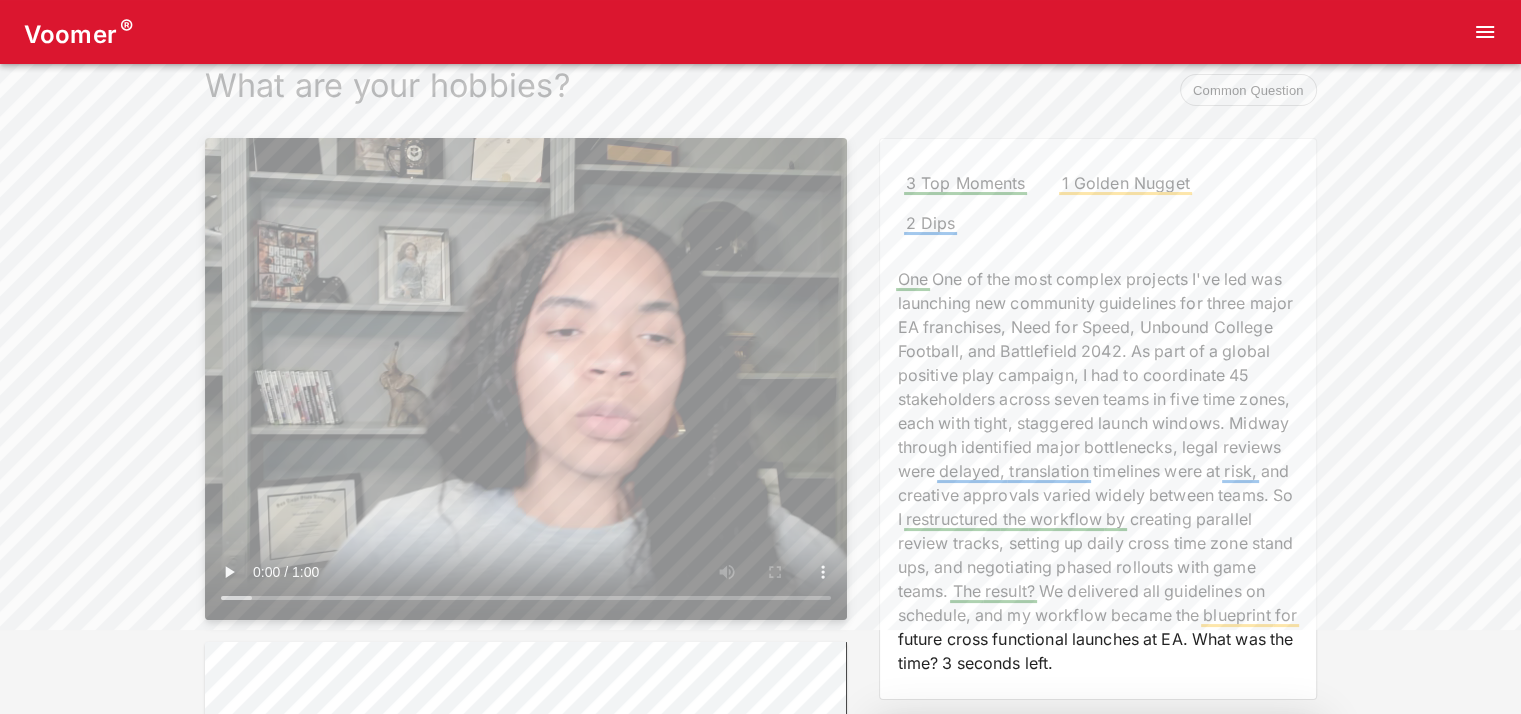 click on "Voomer ® Prior Analysis Practice Again What are your hobbies? Common Question teams time one guidelines major ea workflow cross 3 45 2042 complex projects ive led launching new community three franchises need speed unbound college football battlefield part global positive play campaign coordinate stakeholders across seven five zones tight staggered launch windows midway identified bottlenecks legal reviews delayed translation timelines risk creative approvals varied widely restructured creating parallel review tracks setting daily zone stand ups phased rollouts game result schedule future functional seconds left 3 Top Moments 1 Golden Nugget 2 Dips One One of the most complex projects I've led was launching new community guidelines for three major EA franchises, Need for Speed, Unbound College Football, and Battlefield 2042. As part of a global positive play campaign, I had to coordinate 45 stakeholders across seven teams in five time zones, each with tight, staggered launch windows. Midway through major at" at bounding box center [760, 647] 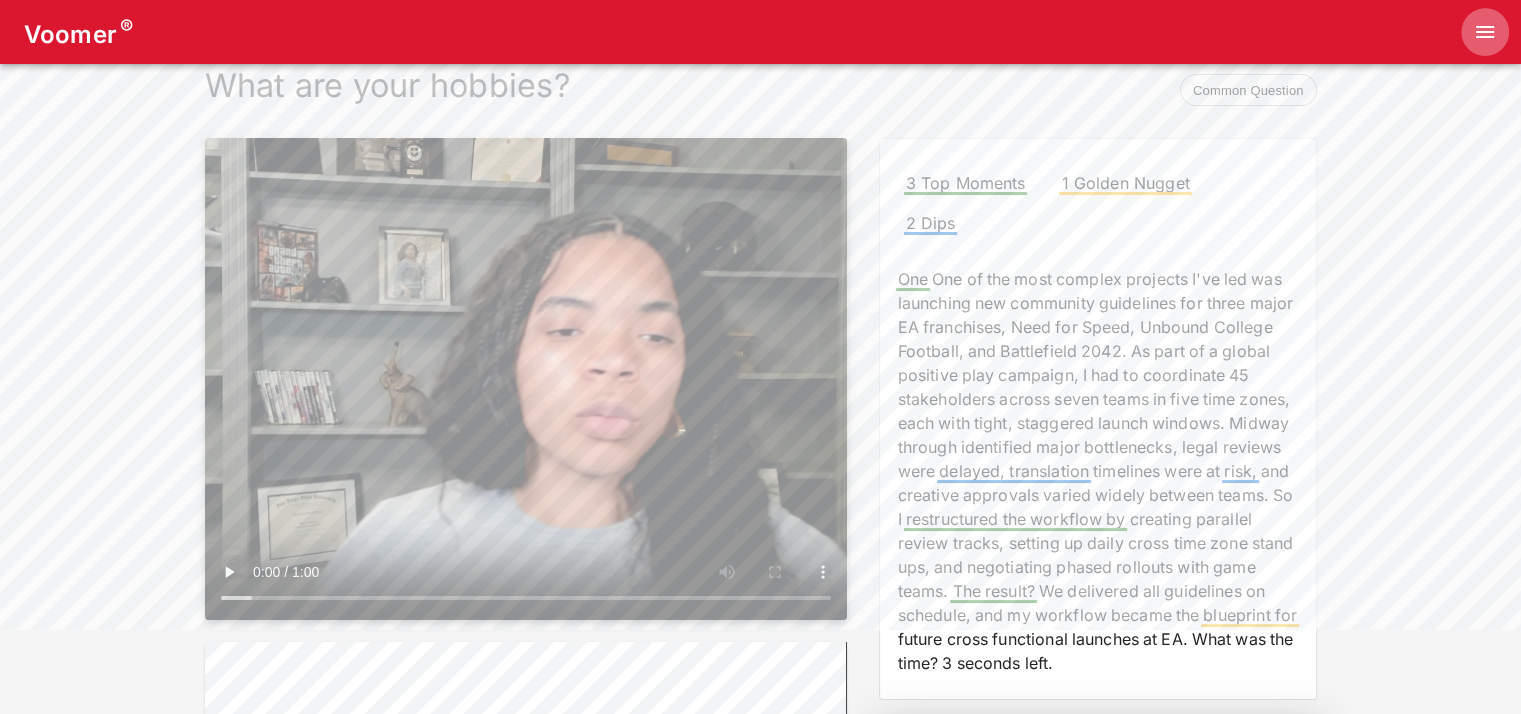 click 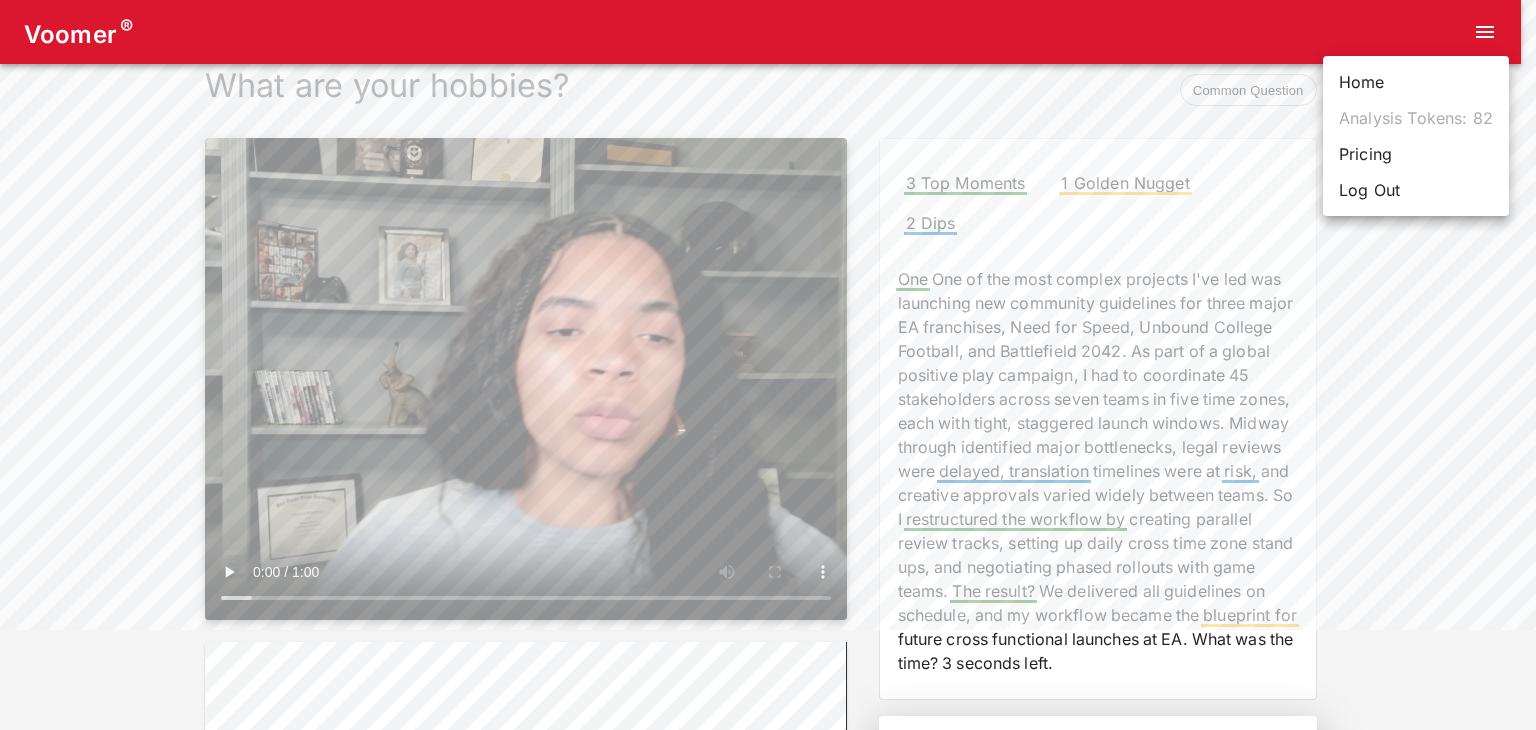 click at bounding box center (768, 365) 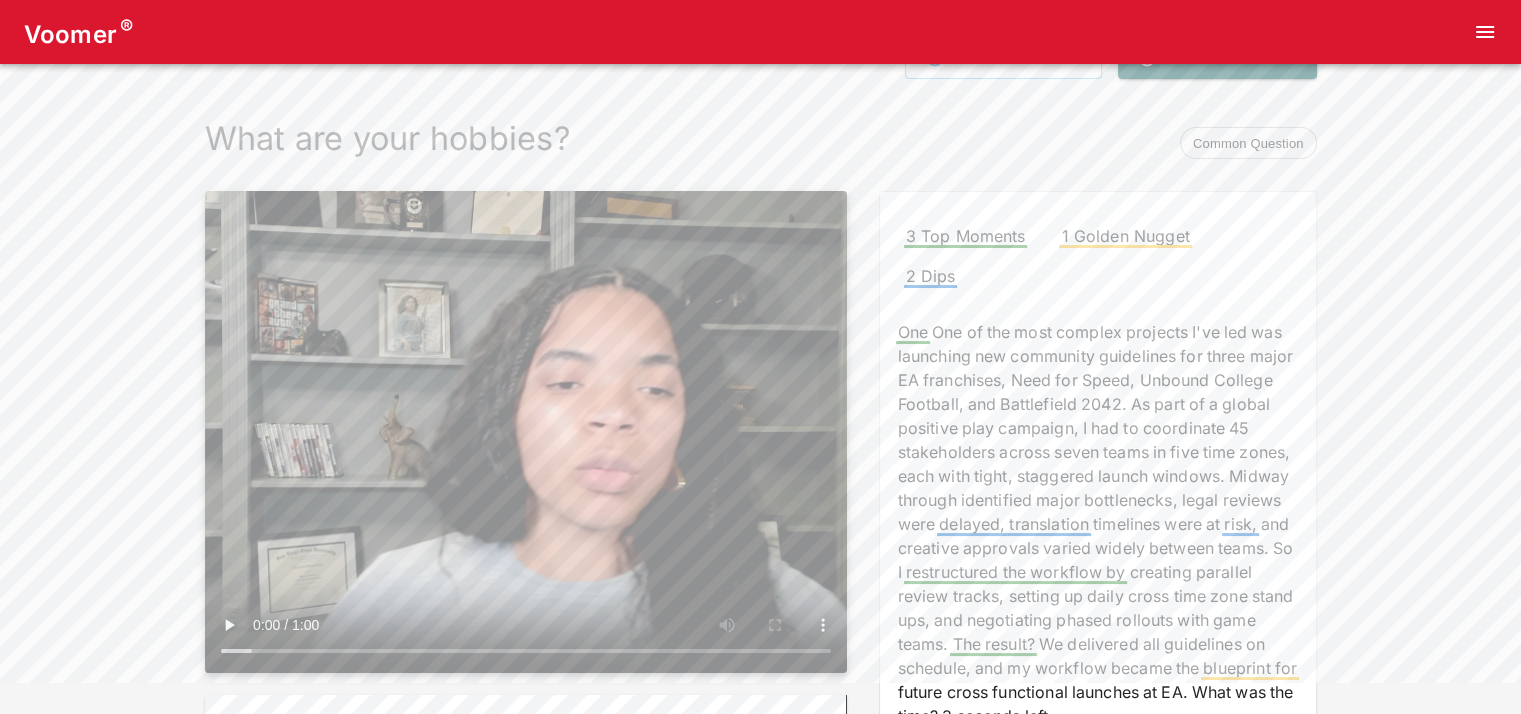 scroll, scrollTop: 0, scrollLeft: 0, axis: both 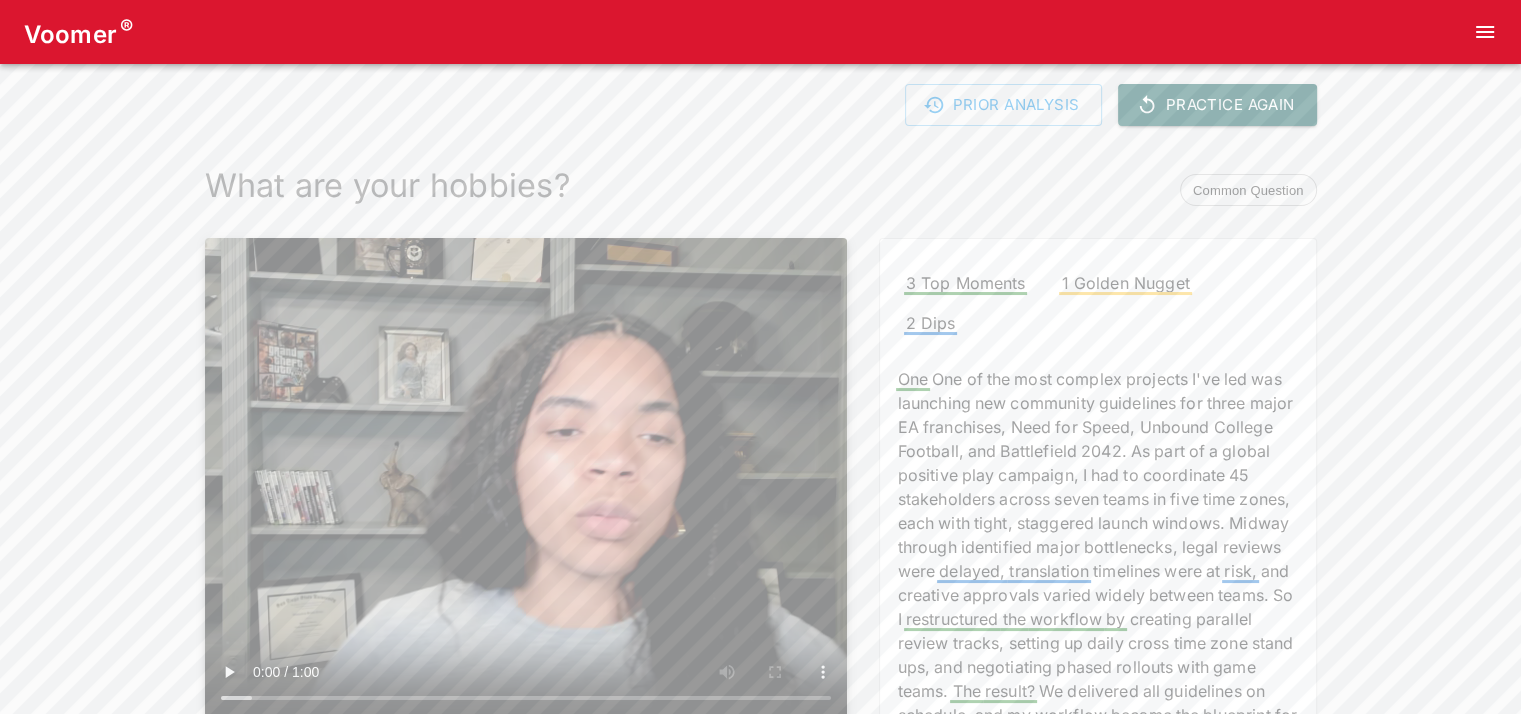 click on "Prior Analysis Practice Again What are your hobbies? Common Question teams time one guidelines major ea workflow cross 3 45 2042 complex projects ive led launching new community three franchises need speed unbound college football battlefield part global positive play campaign coordinate stakeholders across seven five zones tight staggered launch windows midway identified bottlenecks legal reviews delayed translation timelines risk creative approvals varied widely restructured creating parallel review tracks setting daily zone stand ups phased rollouts game result schedule future functional seconds left 3 Top Moments 1 Golden Nugget 2 Dips One One of the most complex projects I've led was launching new community guidelines for three major EA franchises, Need for Speed, Unbound College Football, and Battlefield 2042. As part of a global positive play campaign, I had to coordinate 45 stakeholders across seven teams in five time zones, each with tight, staggered launch windows. Midway through identified major at" at bounding box center [761, 789] 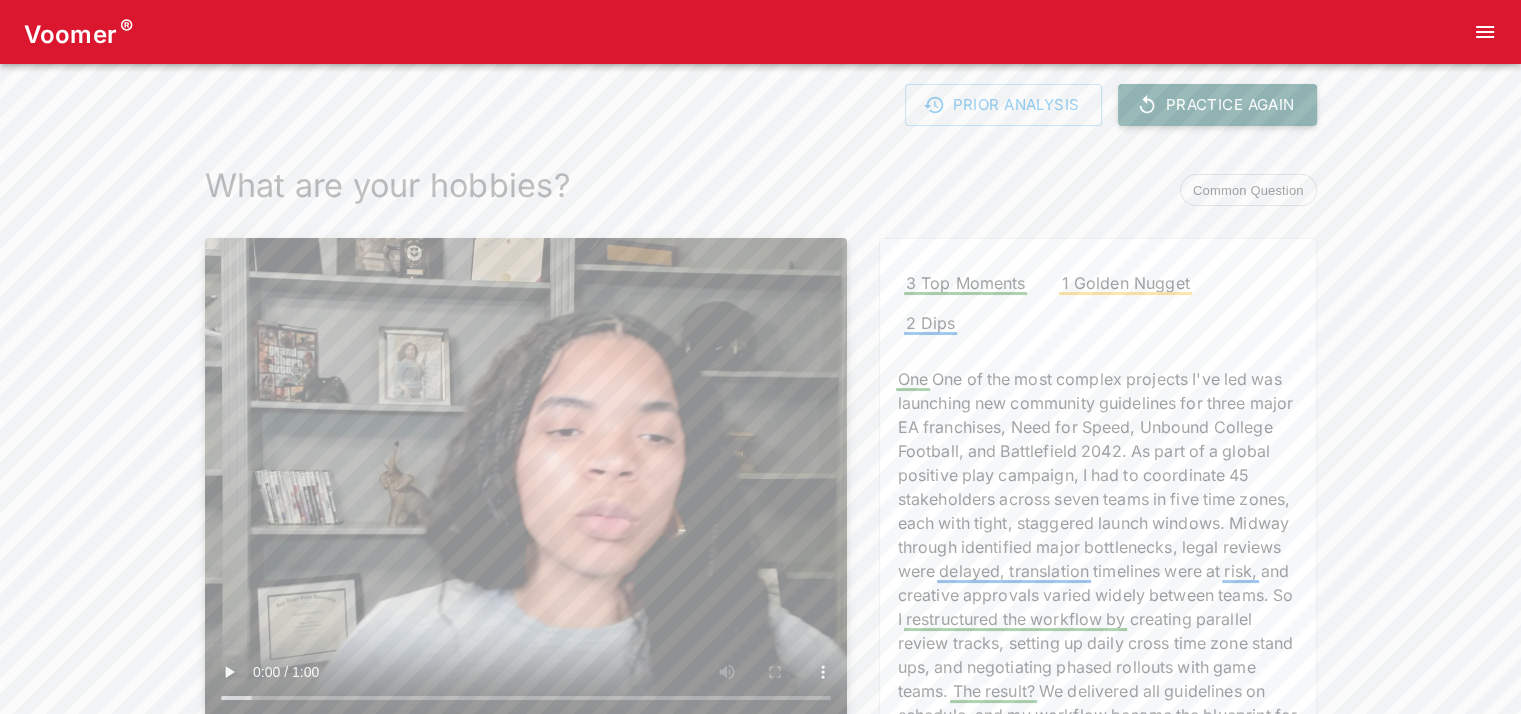 click on "Practice Again" at bounding box center [1217, 105] 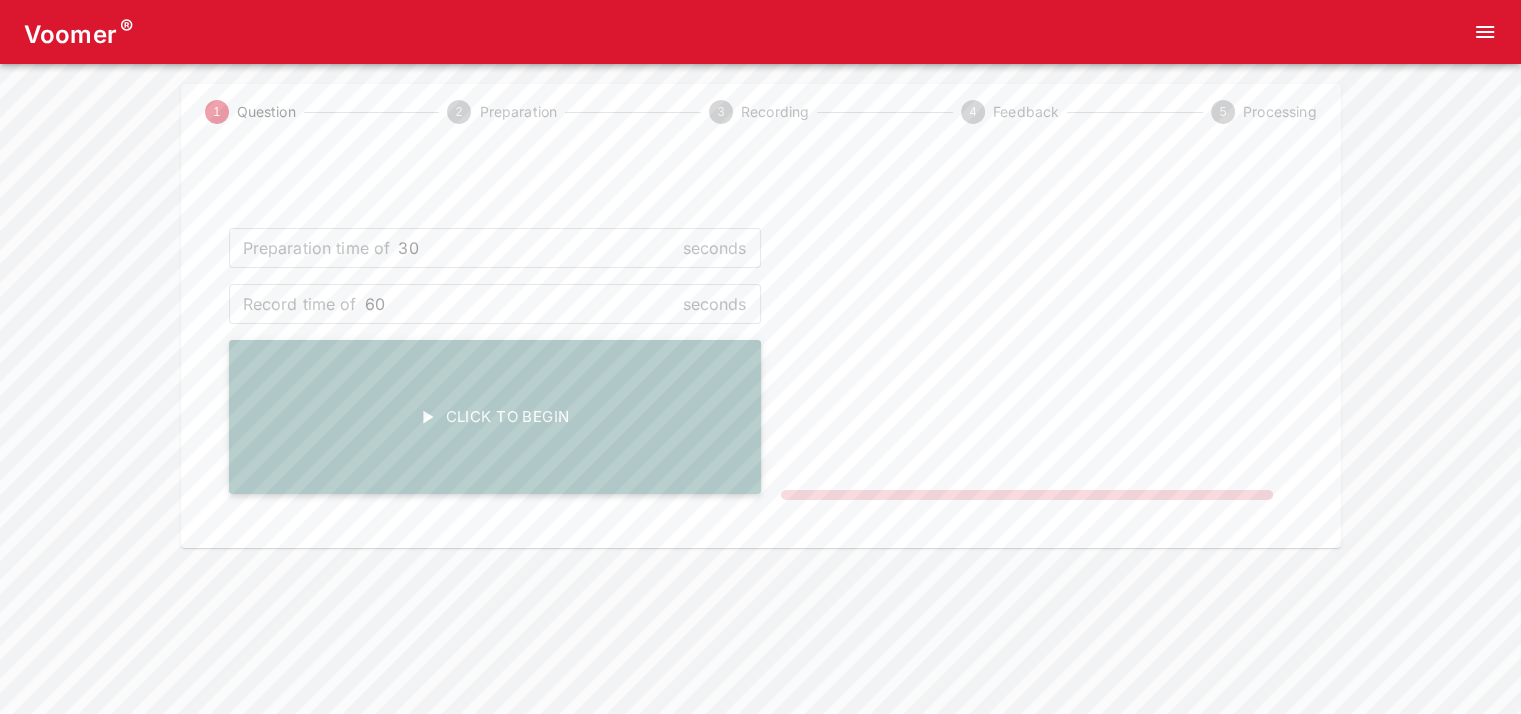 click on "Click To Begin" at bounding box center (495, 417) 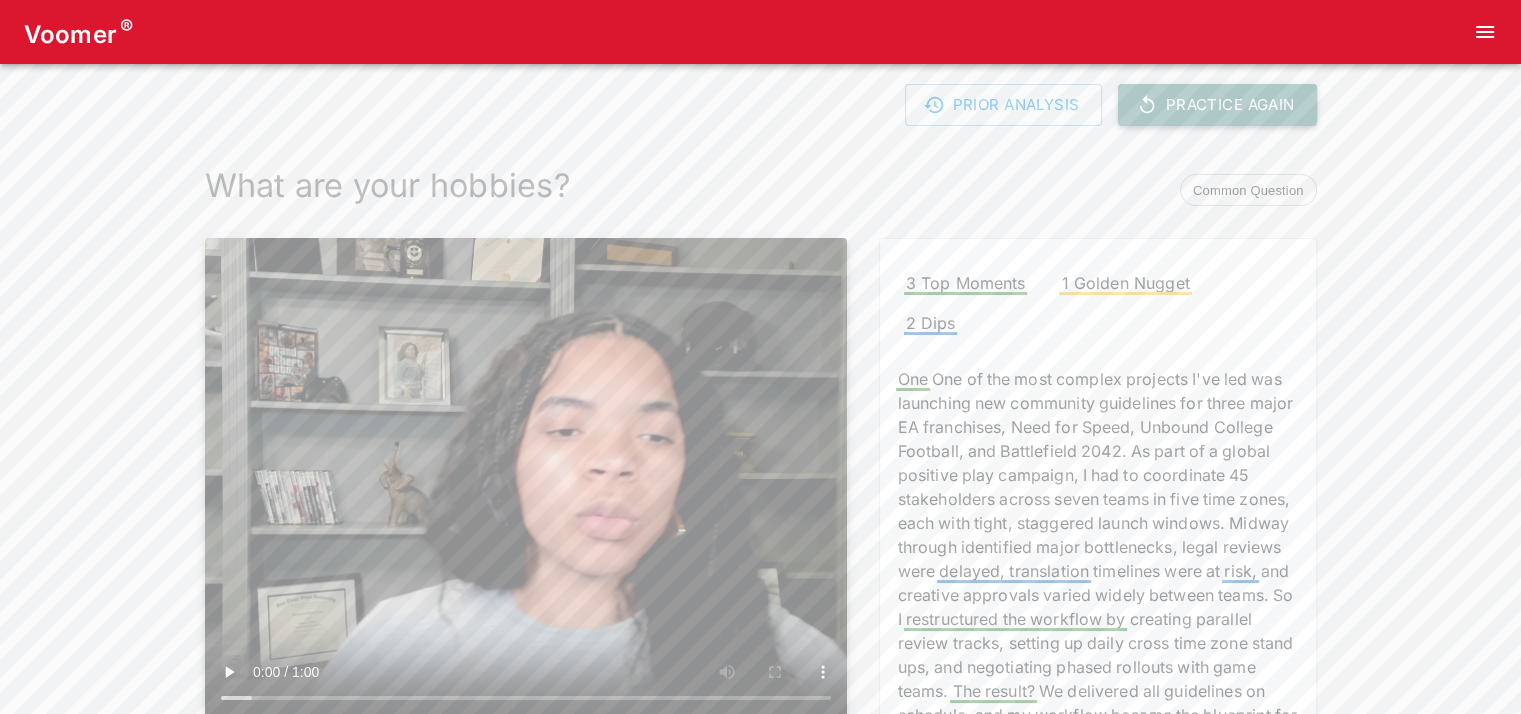 click 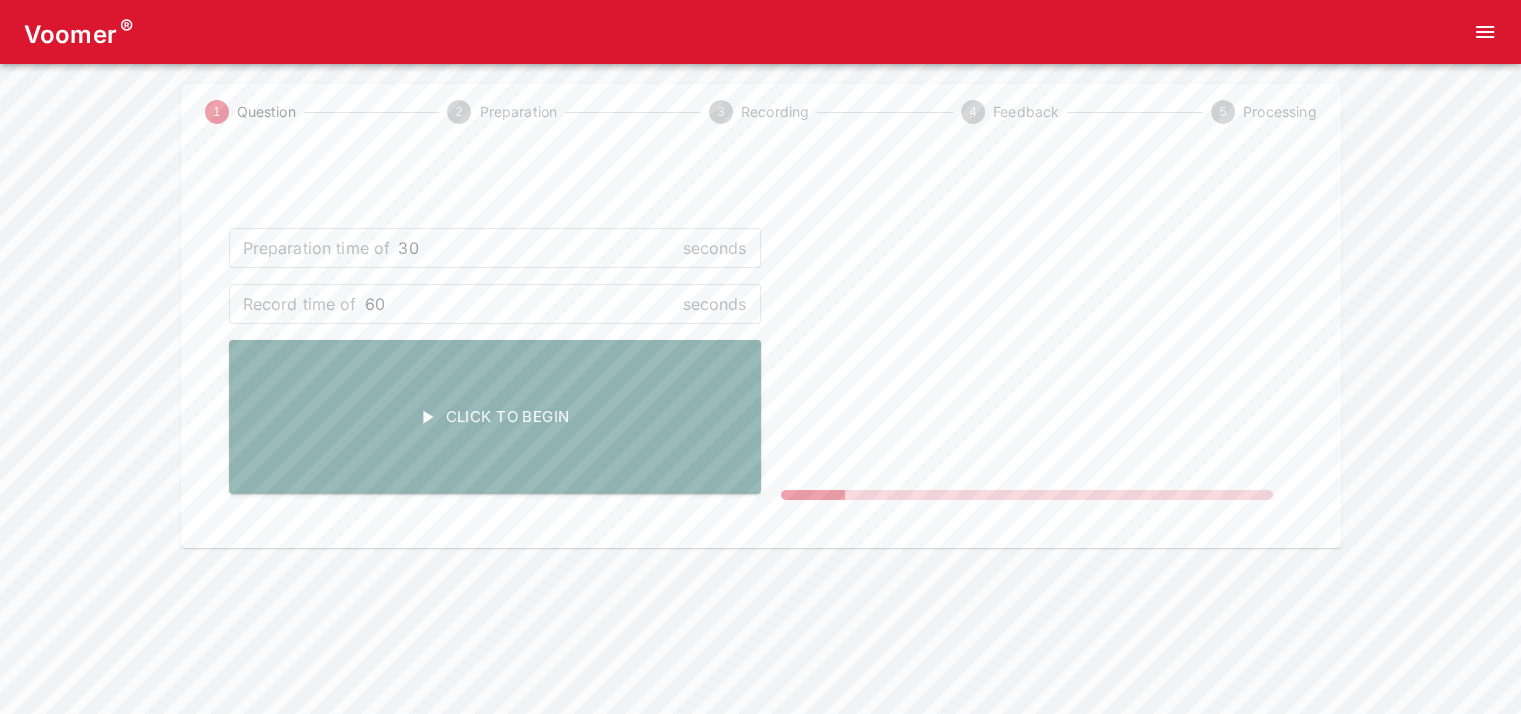 click on "Voomer ® 1 Question 2 Preparation 3 Recording 4 Feedback 5 Processing Preparation time of   30 seconds ​ Record time of   60 seconds ​ Click To Begin NOT RECORDING" at bounding box center [760, 274] 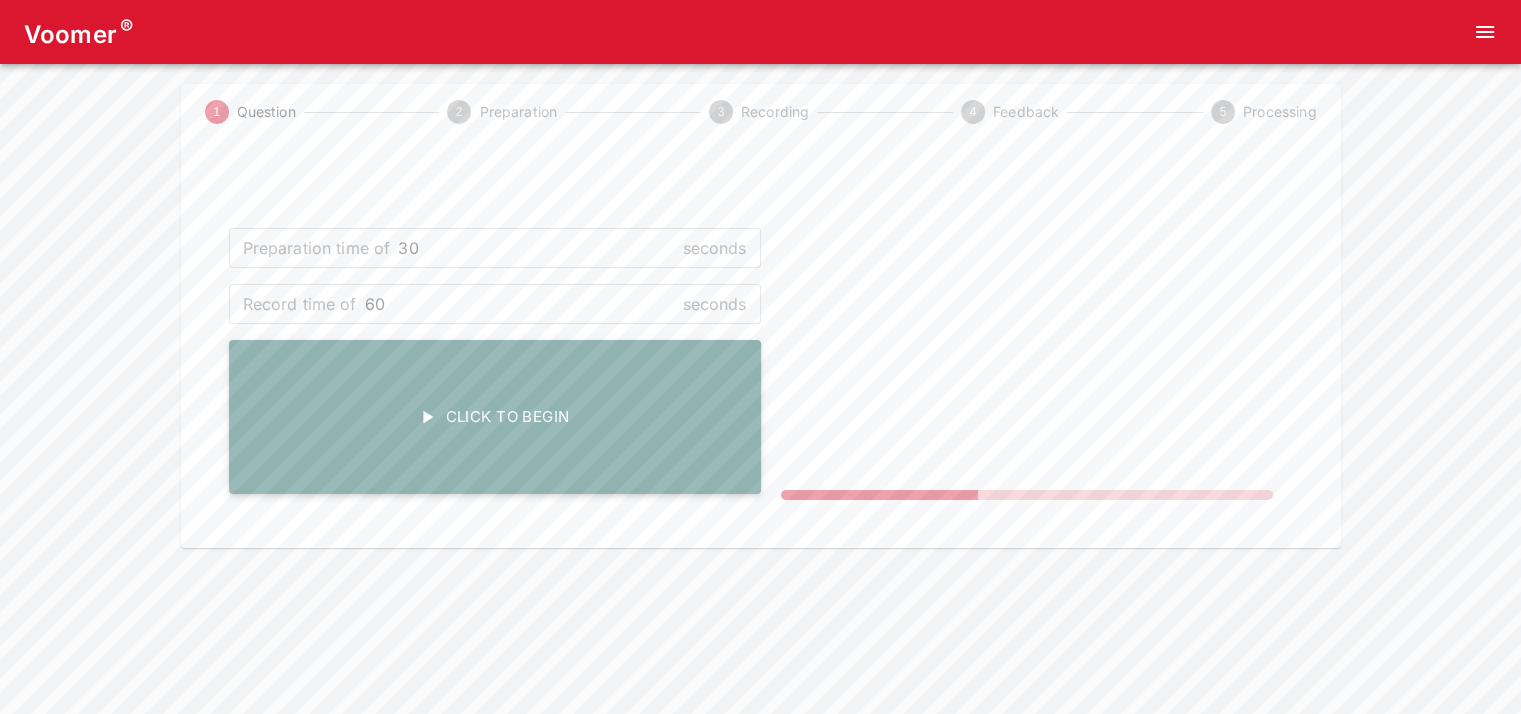 click on "Click To Begin" at bounding box center (495, 417) 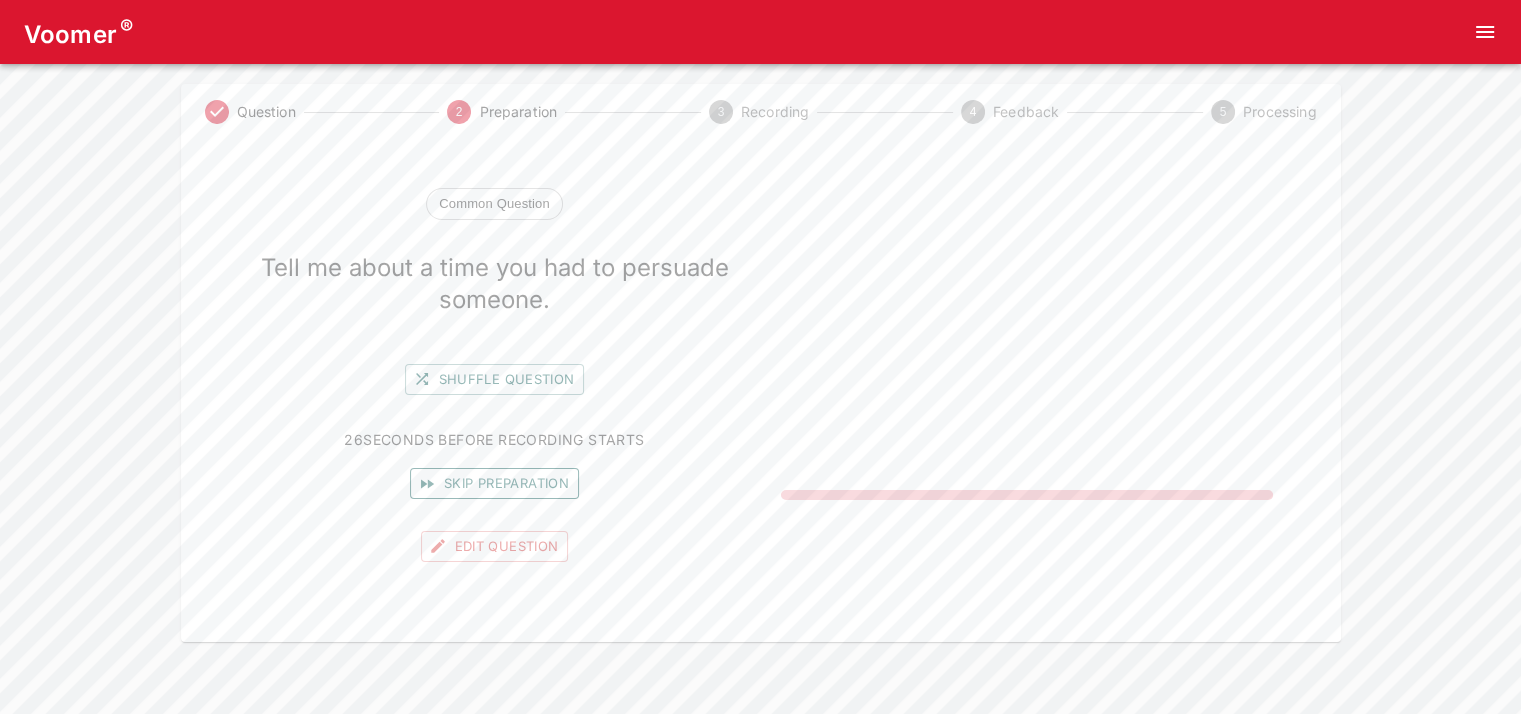 click on "Skip preparation" at bounding box center (494, 483) 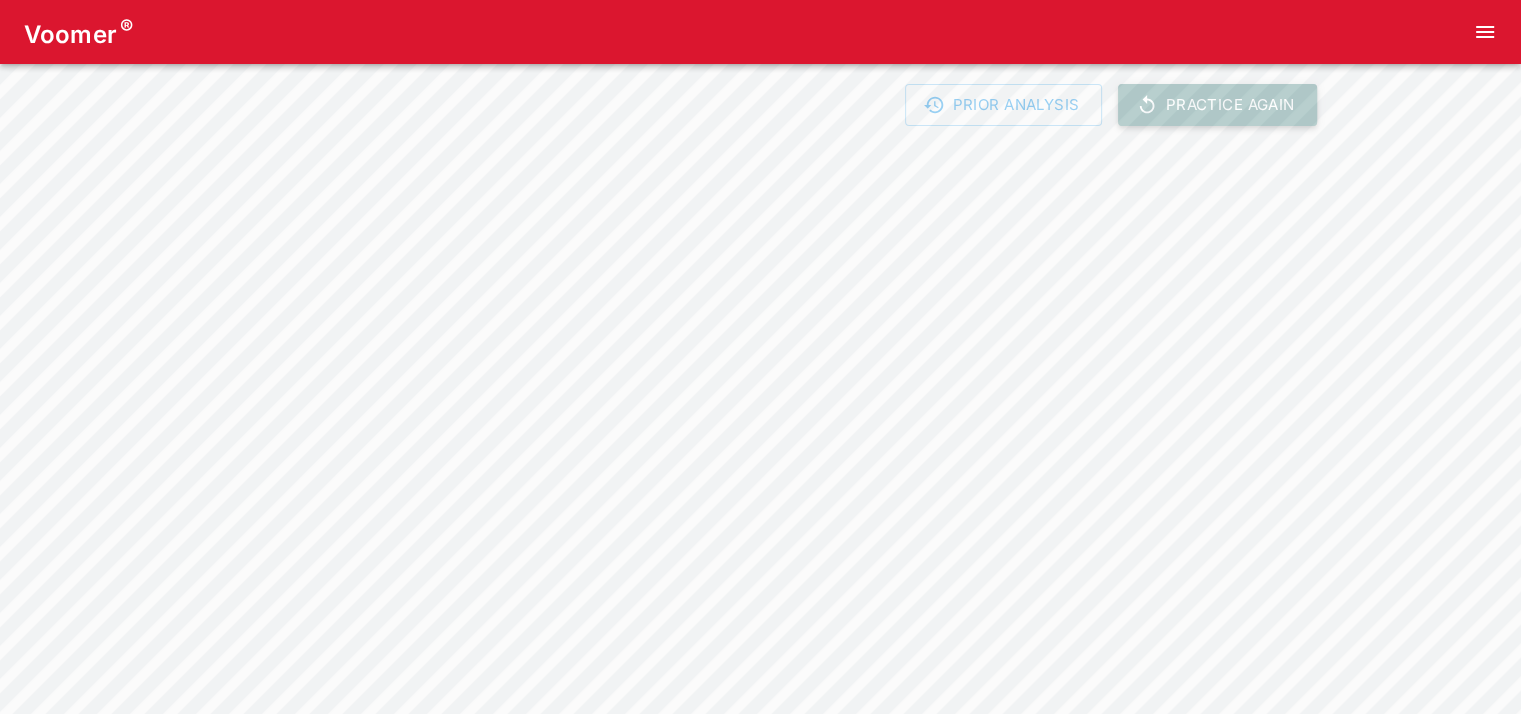 click 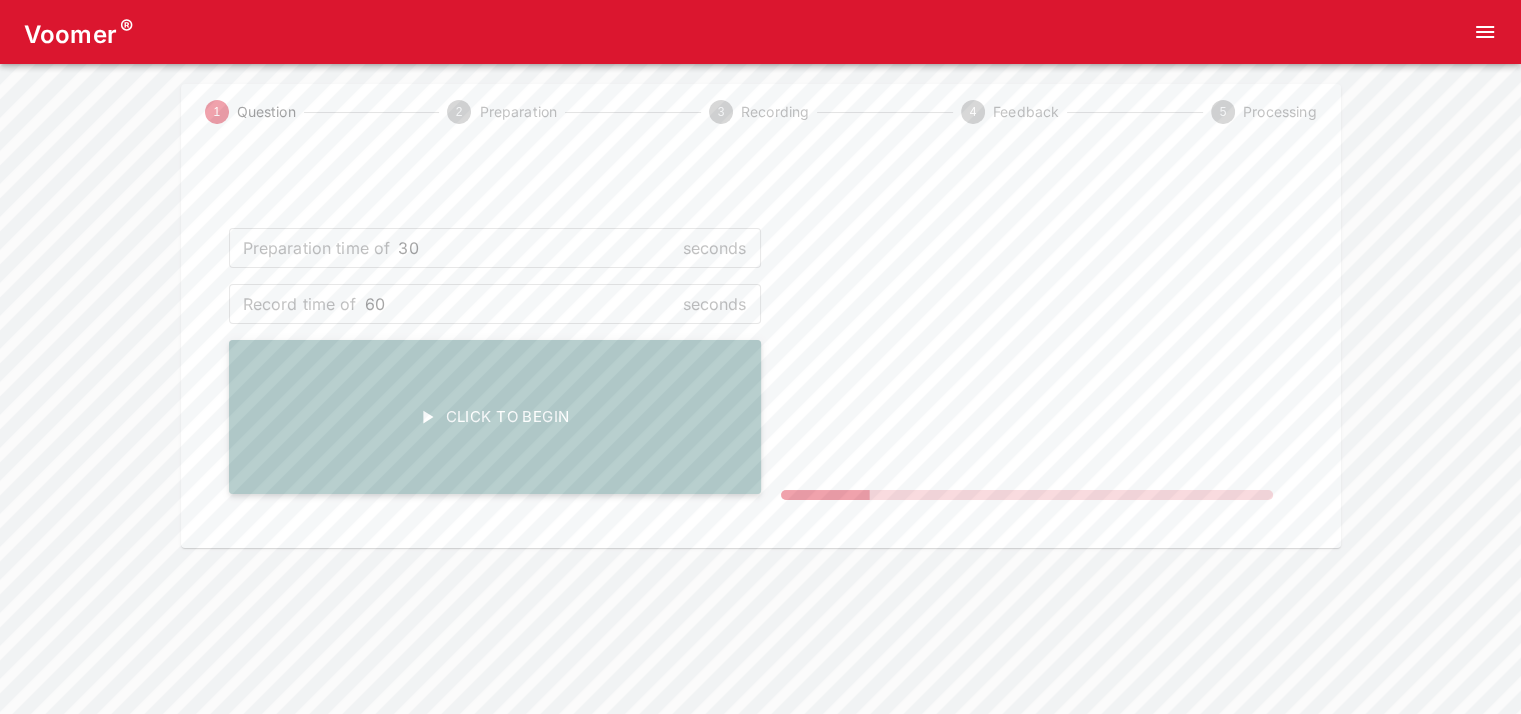 click on "Click To Begin" at bounding box center (495, 417) 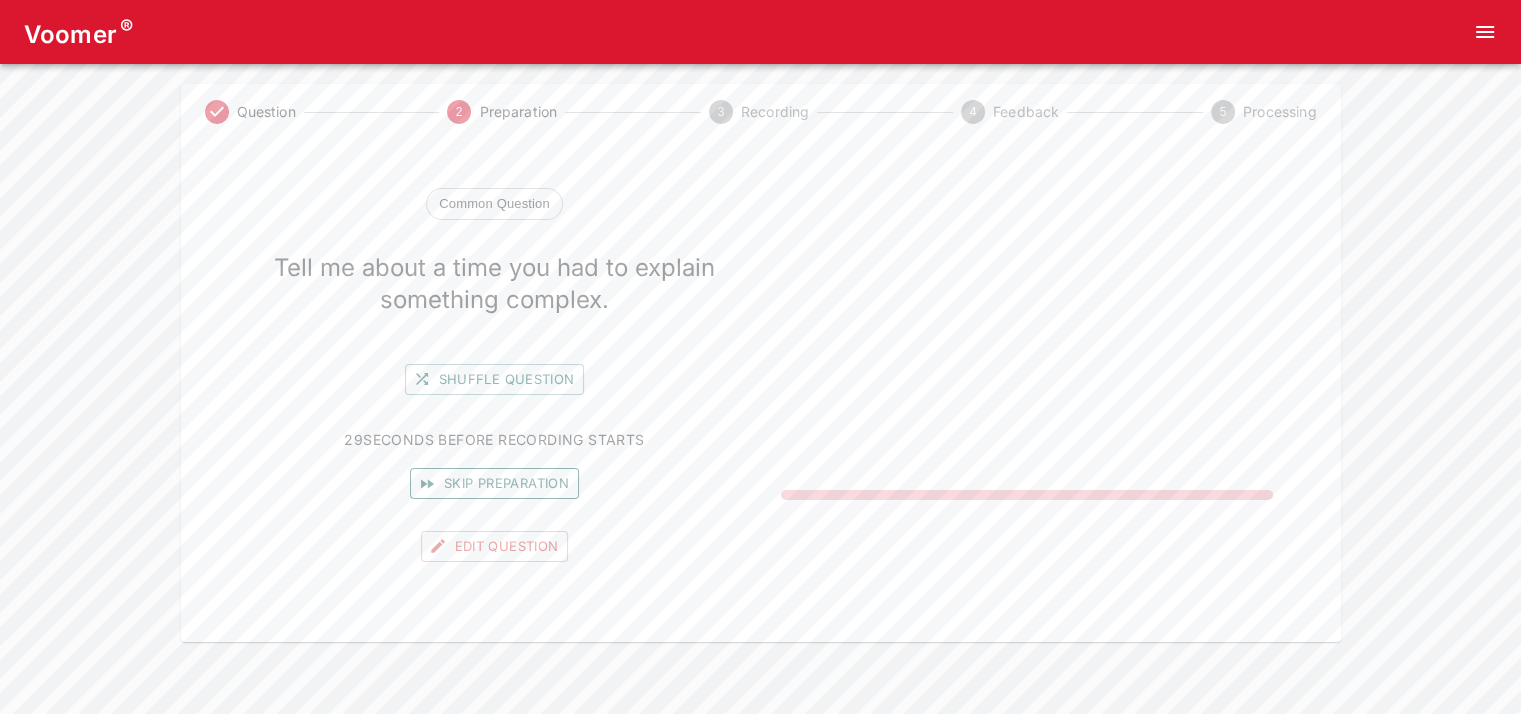click on "Skip preparation" at bounding box center (494, 483) 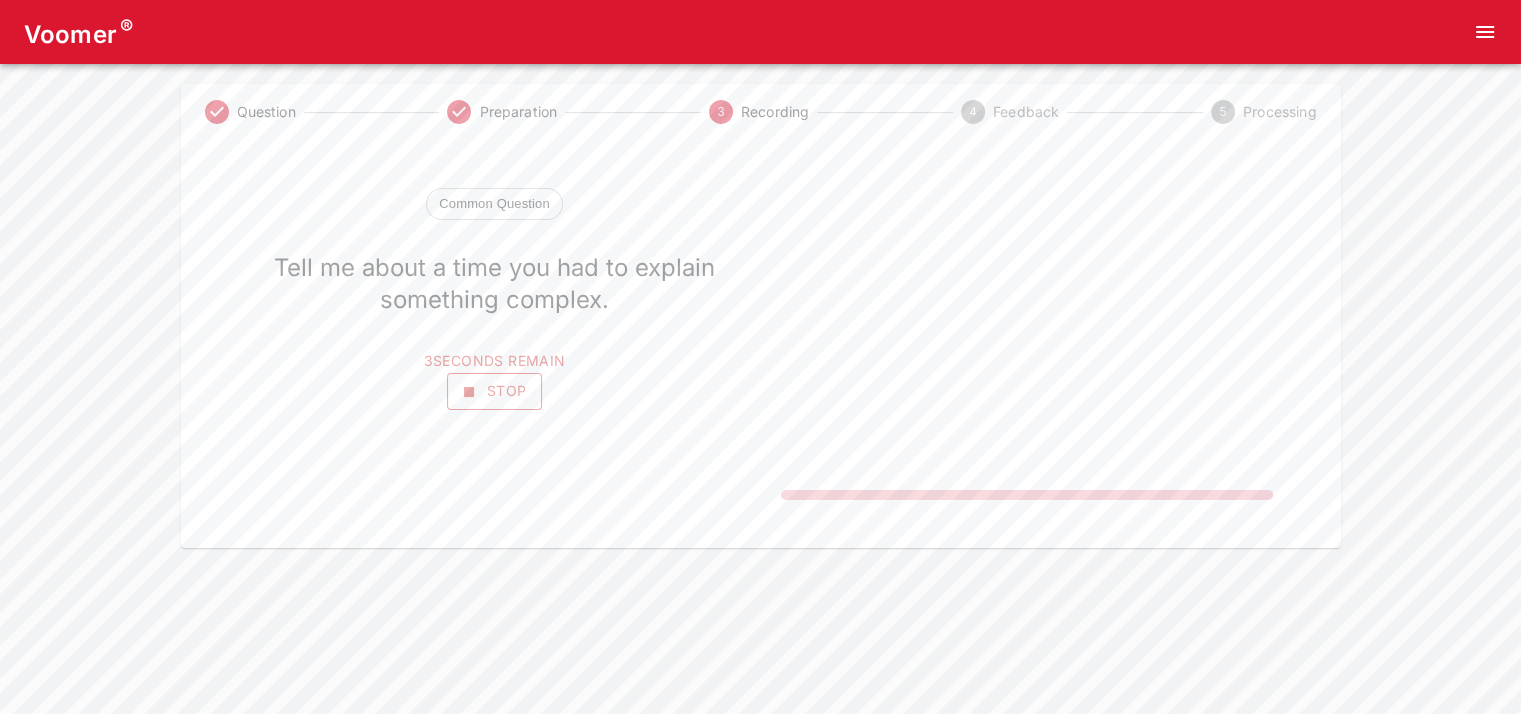 click on "Stop" at bounding box center (495, 391) 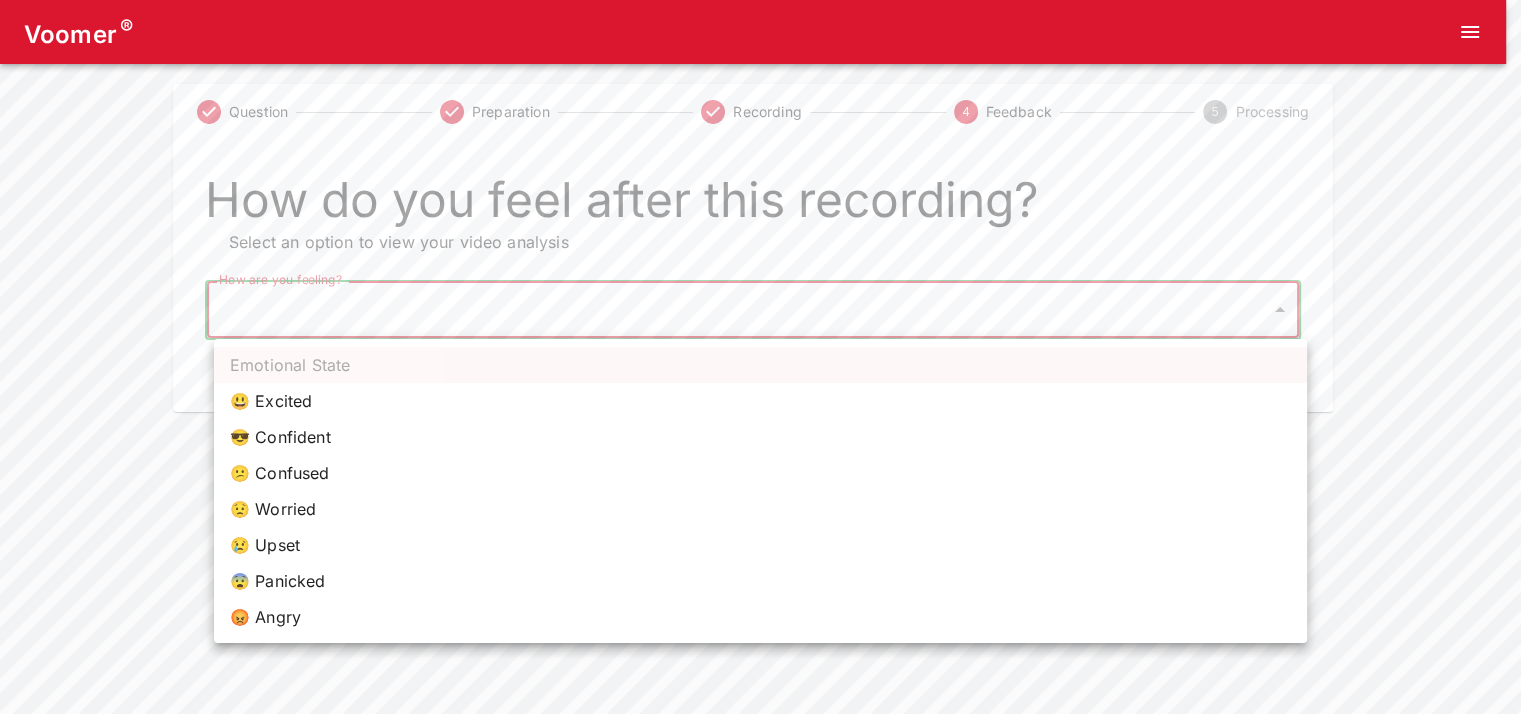 click on "Voomer ® Question Preparation Recording 4 Feedback 5 Processing How do you feel after this recording? Select an option to view your video analysis How are you feeling? ​ How are you feeling? Home Analysis Tokens: 0 Pricing Log Out Emotional State  😃 Excited  😎 Confident  😕 Confused 😟 Worried  😢 Upset  😨 Panicked  😡 Angry" at bounding box center [760, 206] 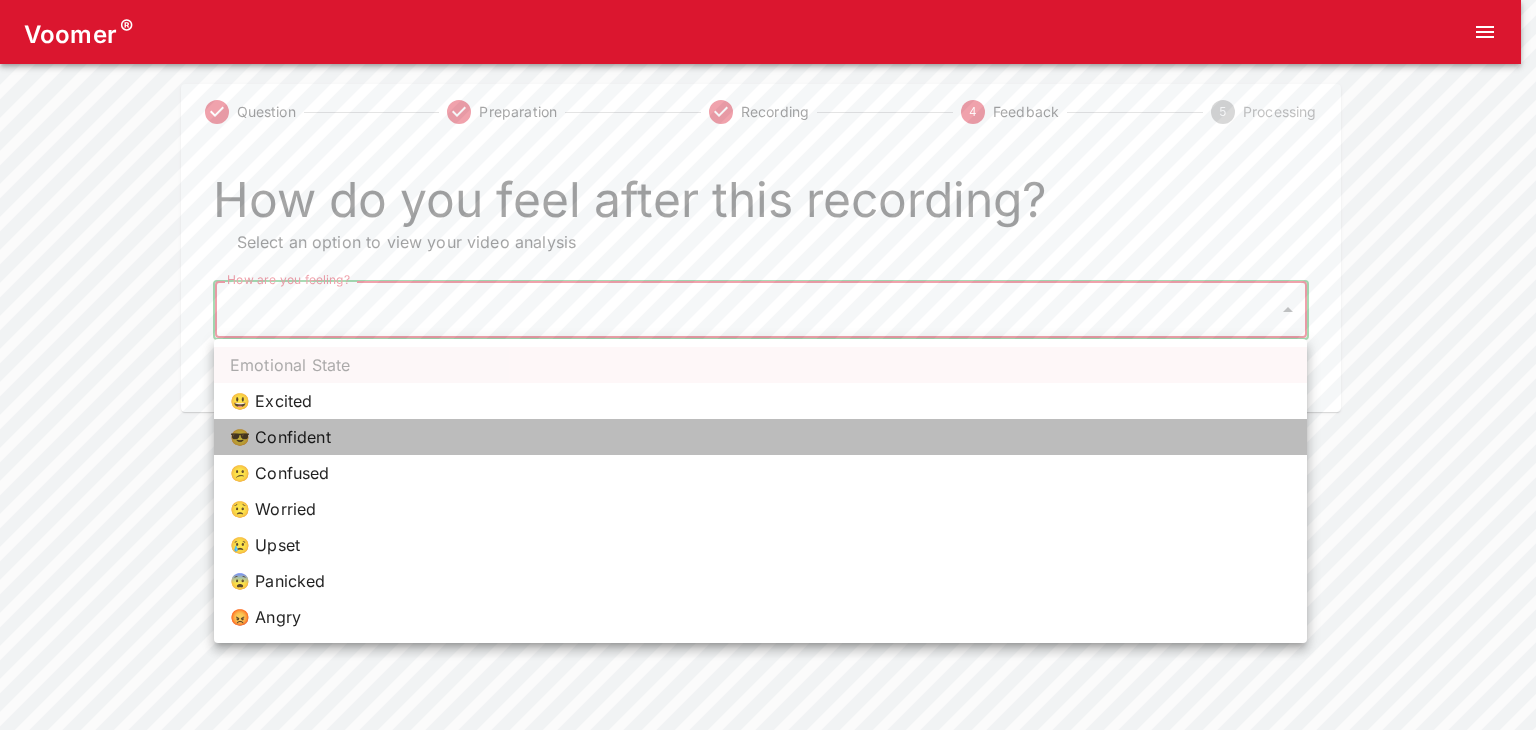 click on "😎 Confident" at bounding box center [760, 437] 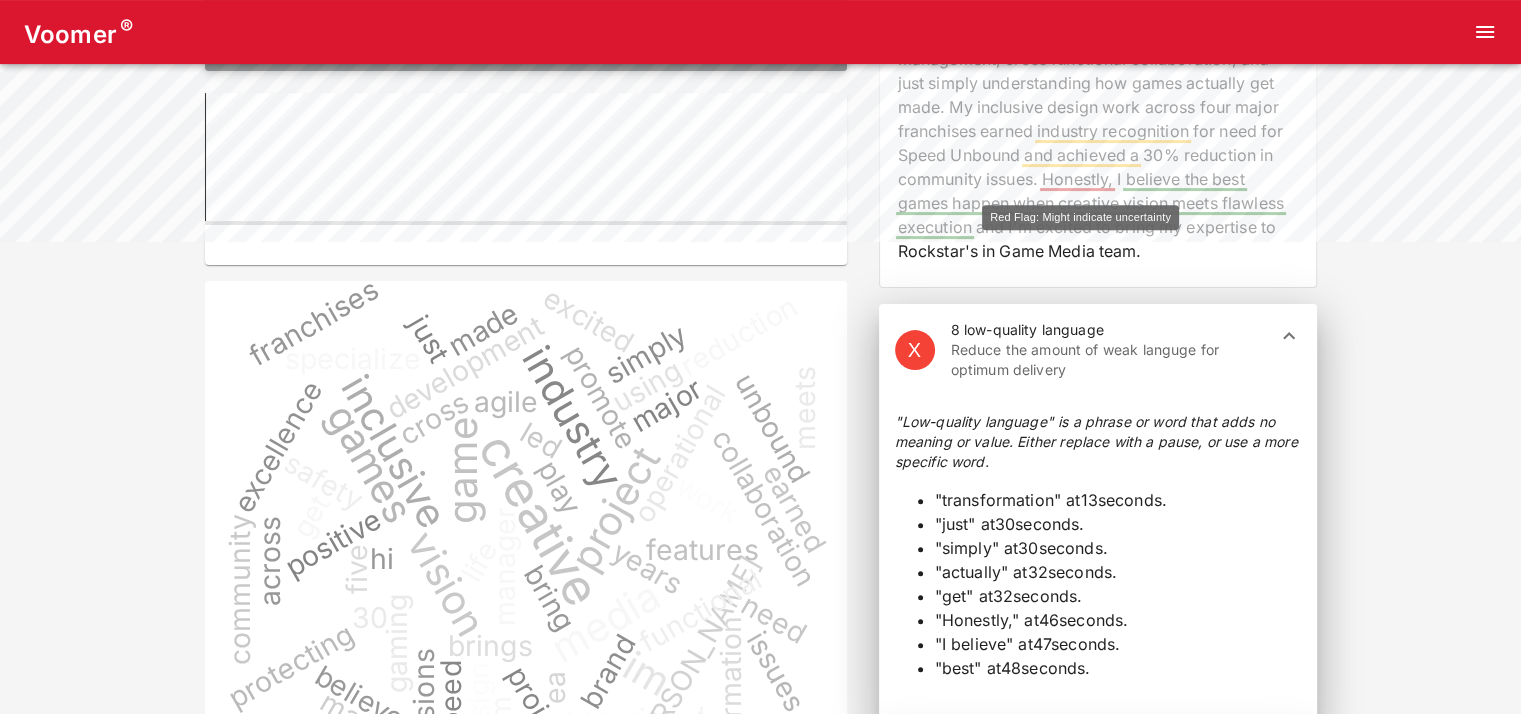 scroll, scrollTop: 500, scrollLeft: 0, axis: vertical 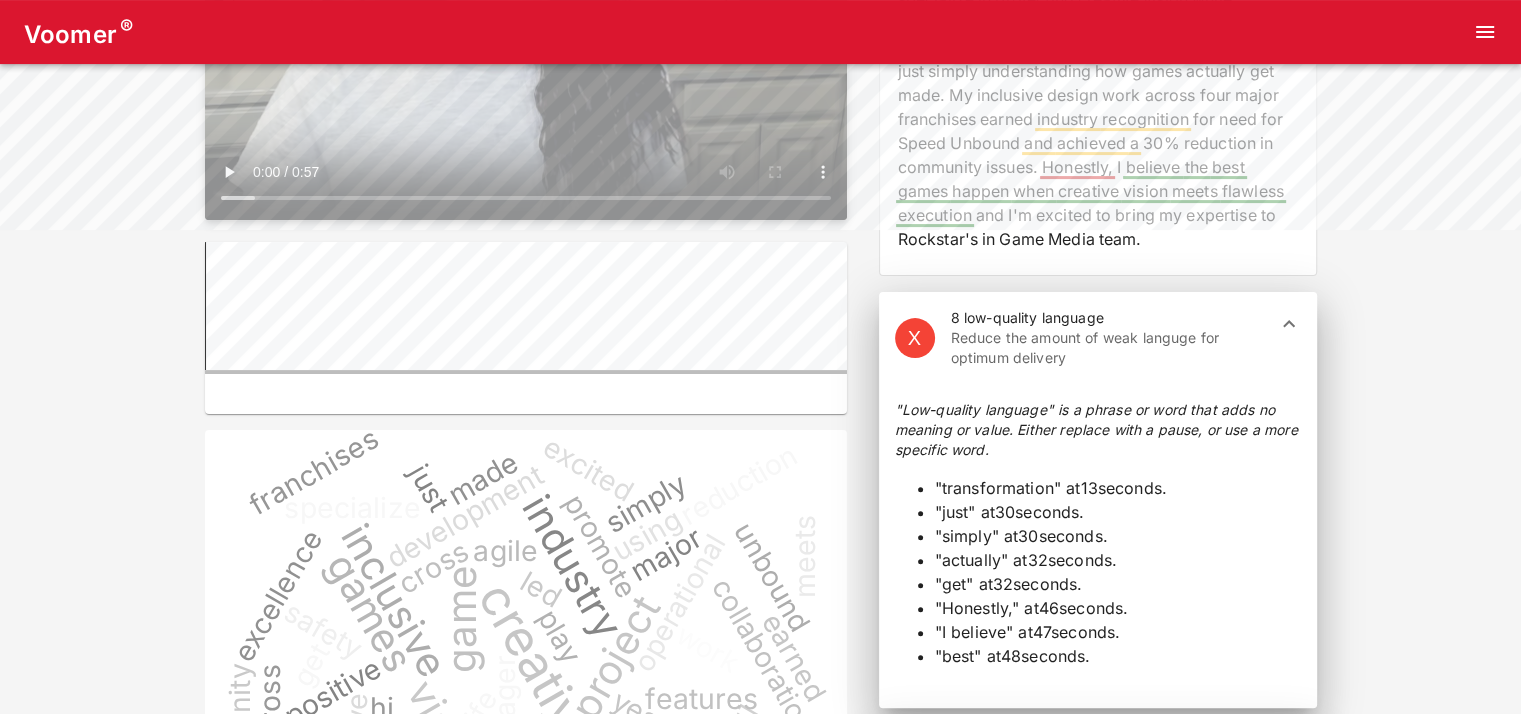 click on "Reduce the amount of weak languge for optimum delivery" at bounding box center (1110, 348) 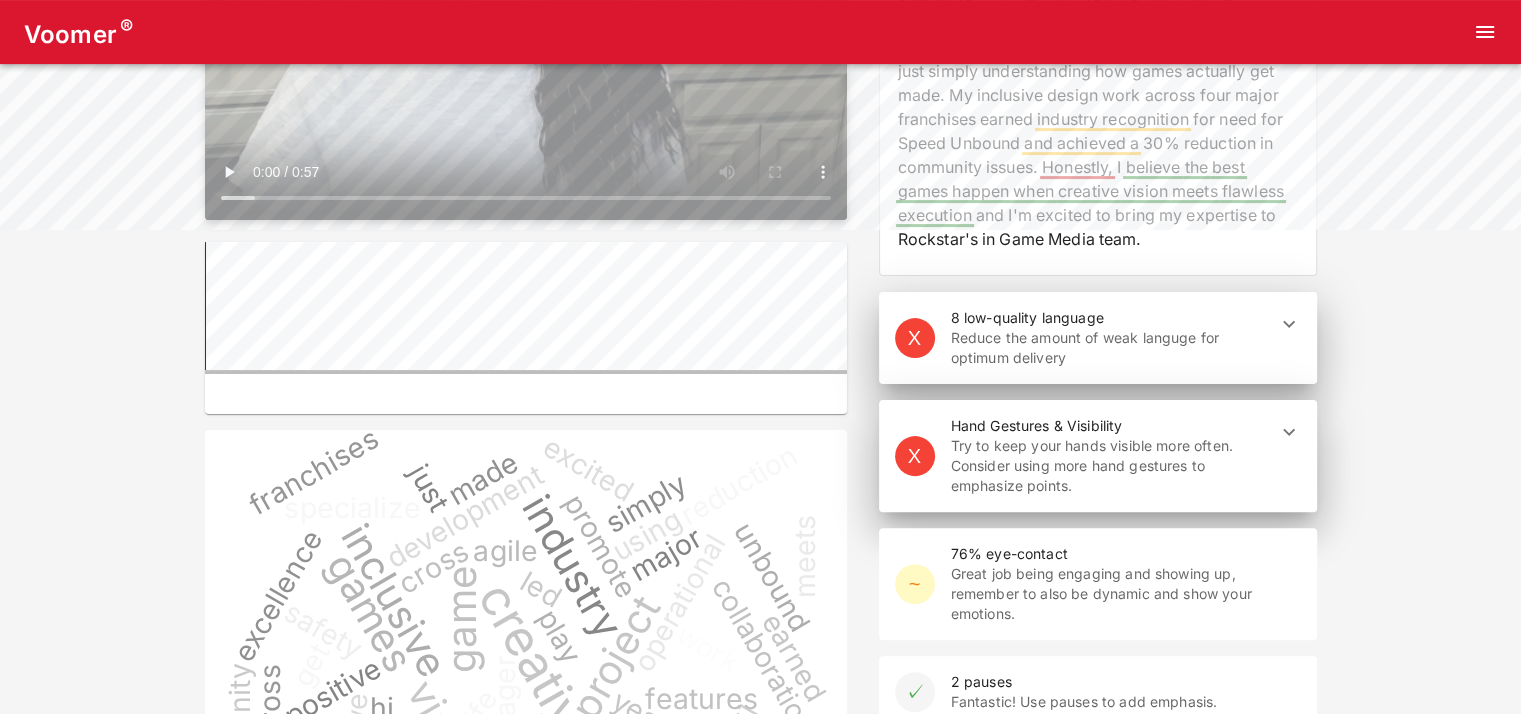 click on "Try to keep your hands visible more often. Consider using more hand gestures to emphasize points." at bounding box center [1110, 466] 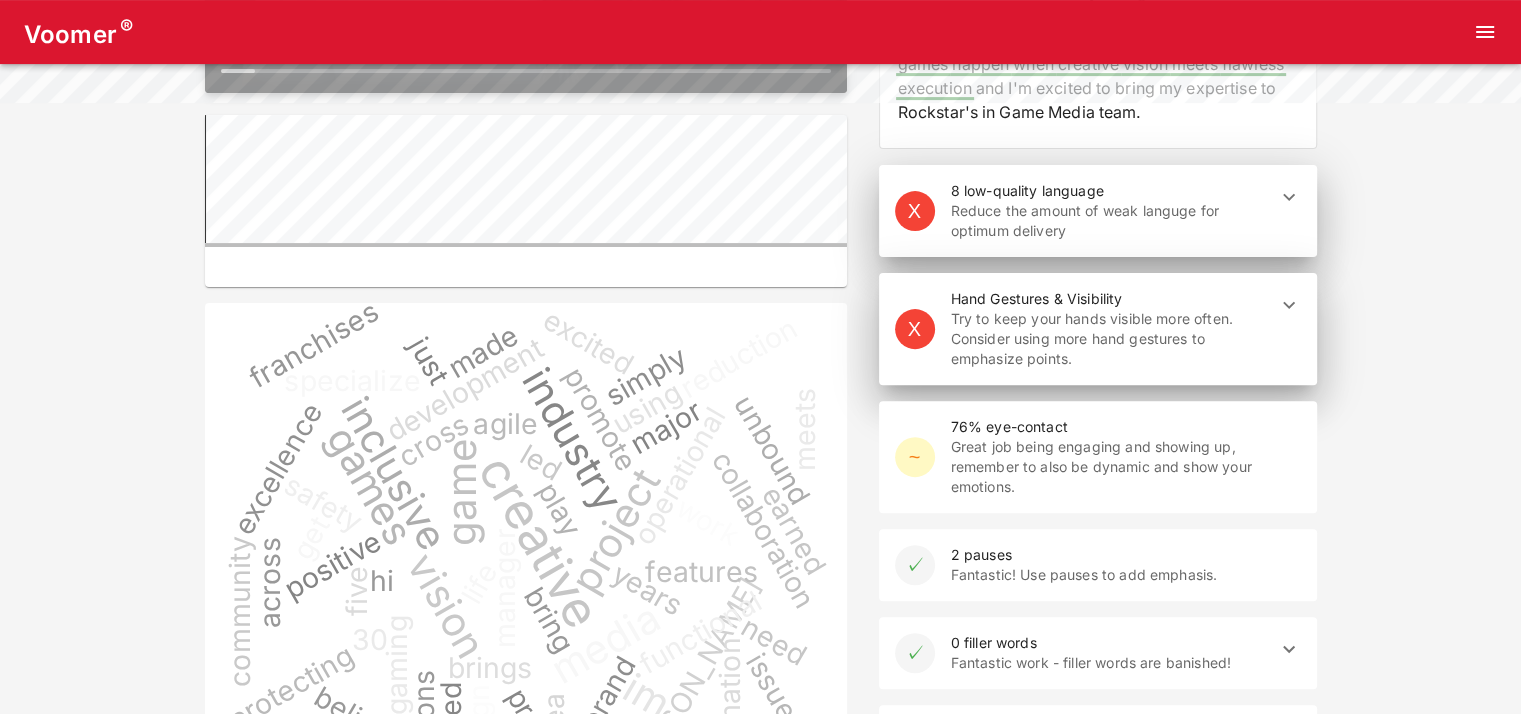 scroll, scrollTop: 700, scrollLeft: 0, axis: vertical 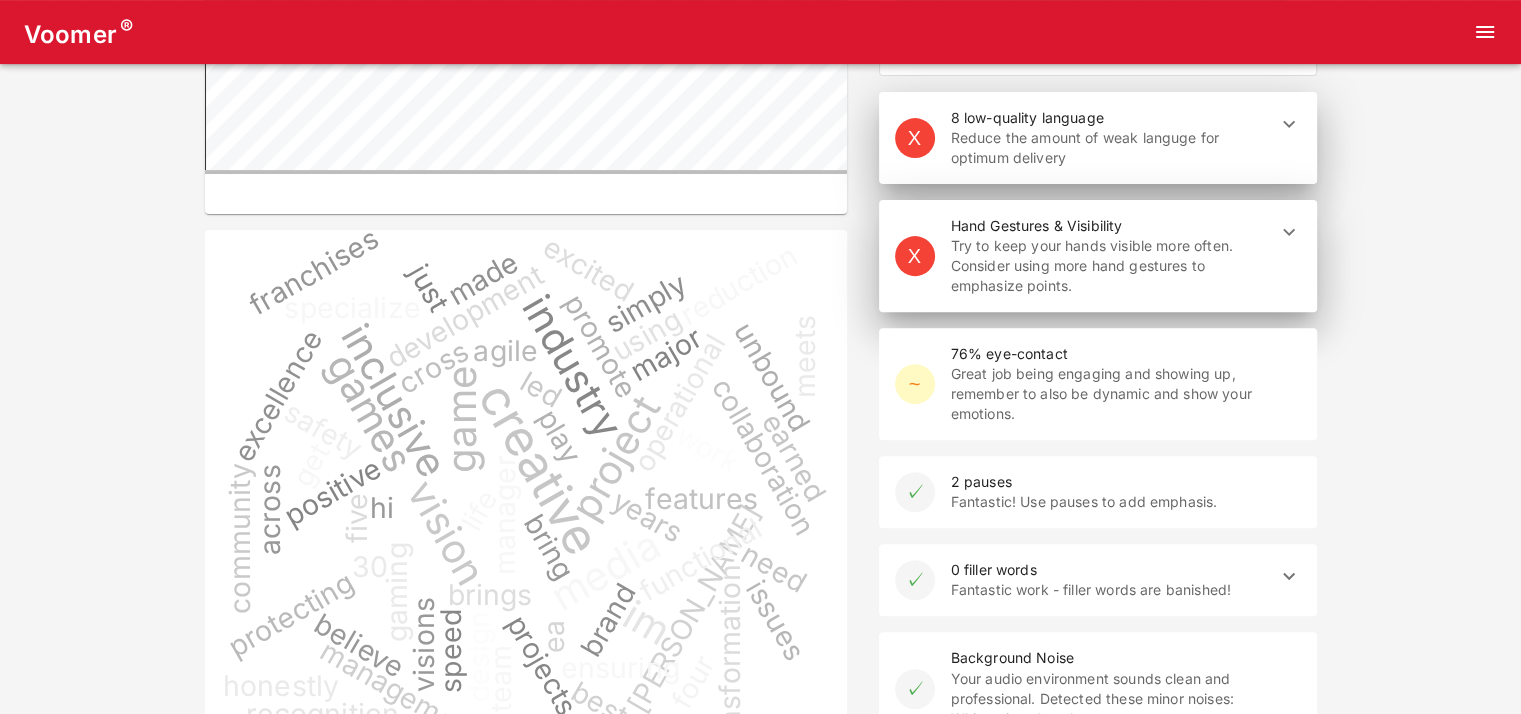 click on "8 low-quality language" at bounding box center [1110, 118] 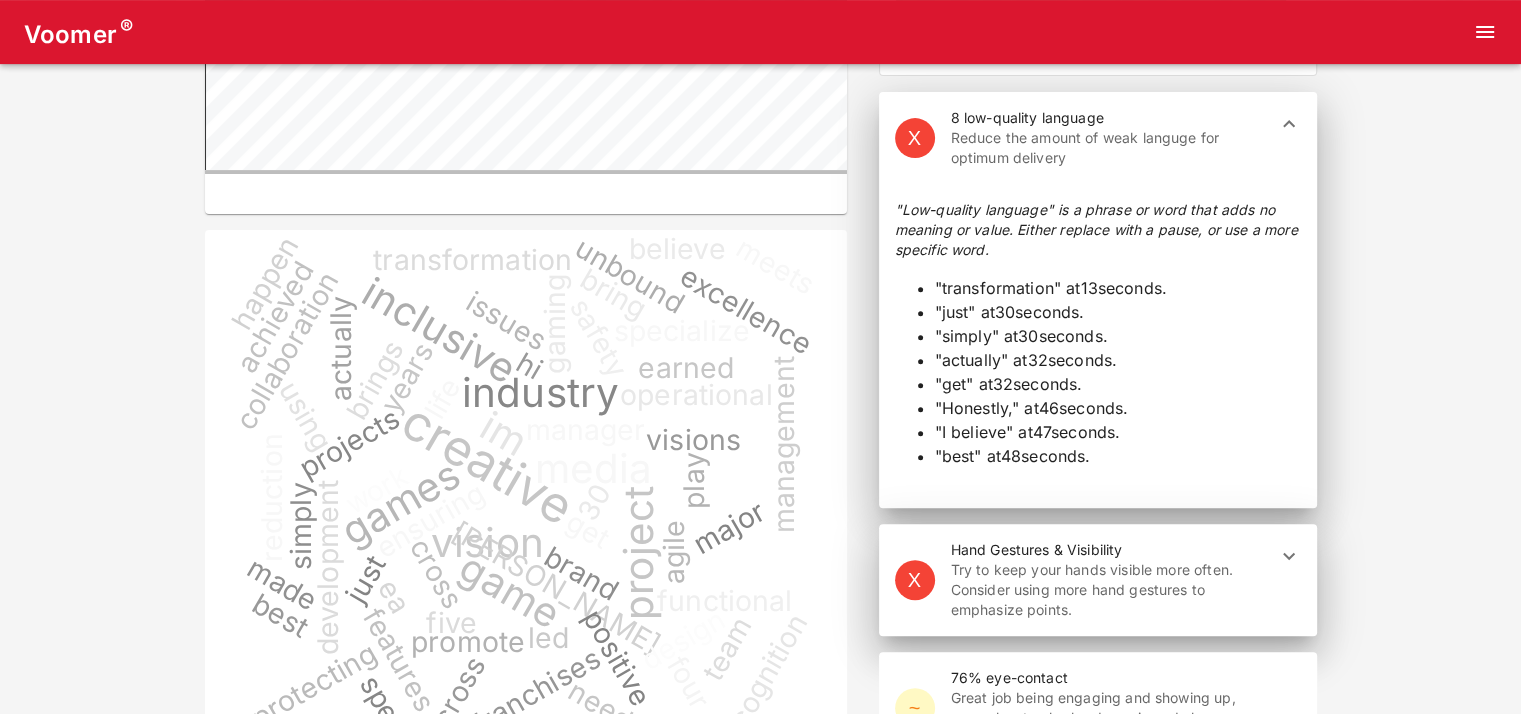 drag, startPoint x: 1108, startPoint y: 455, endPoint x: 916, endPoint y: 283, distance: 257.7751 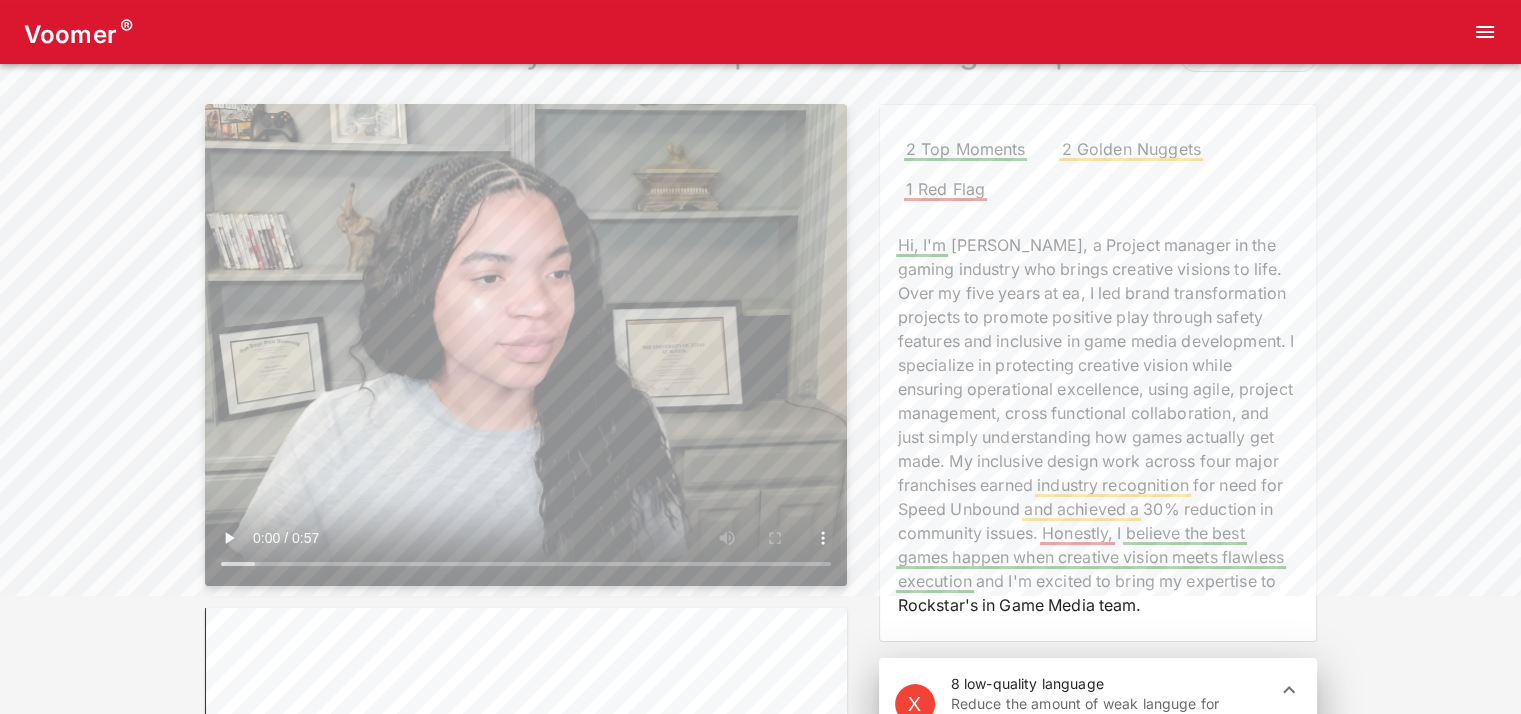 scroll, scrollTop: 700, scrollLeft: 0, axis: vertical 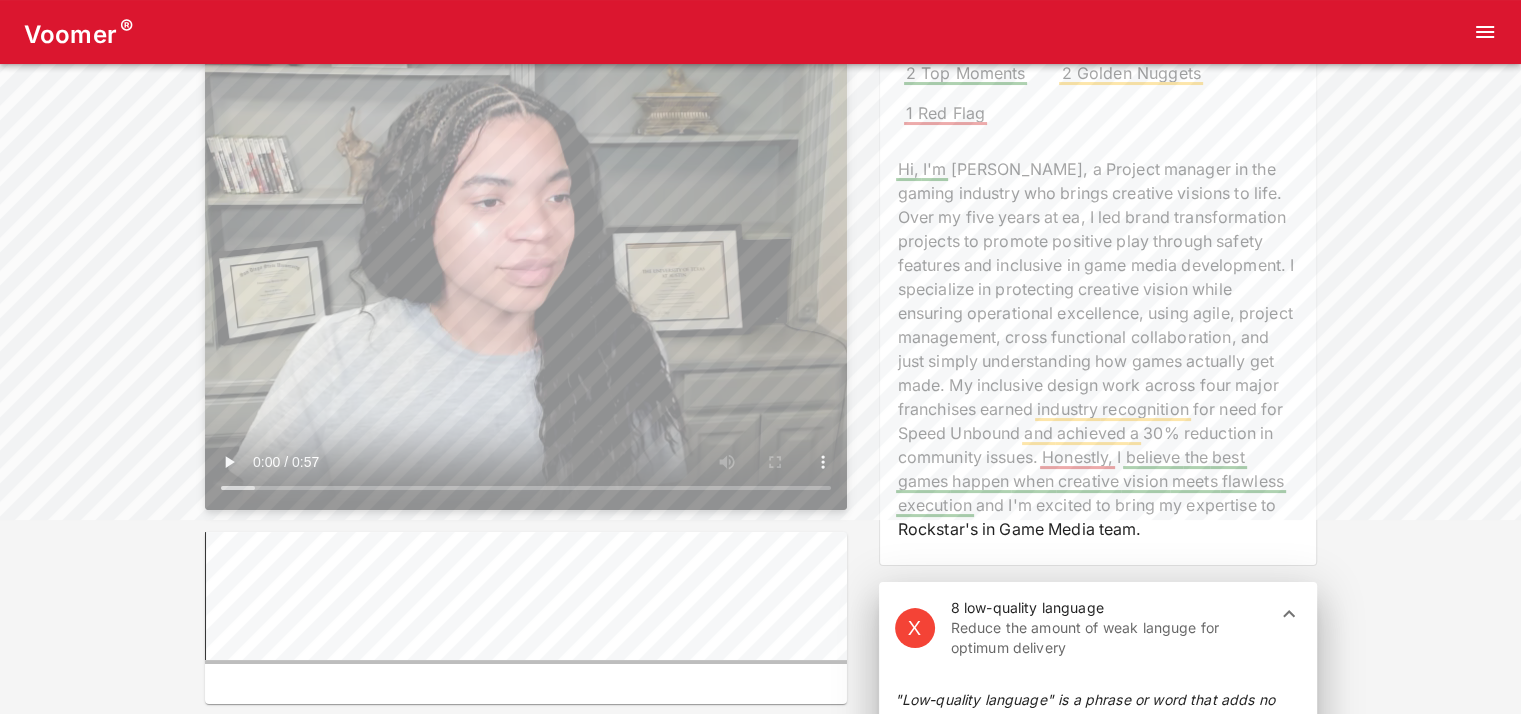 click at bounding box center (526, 269) 